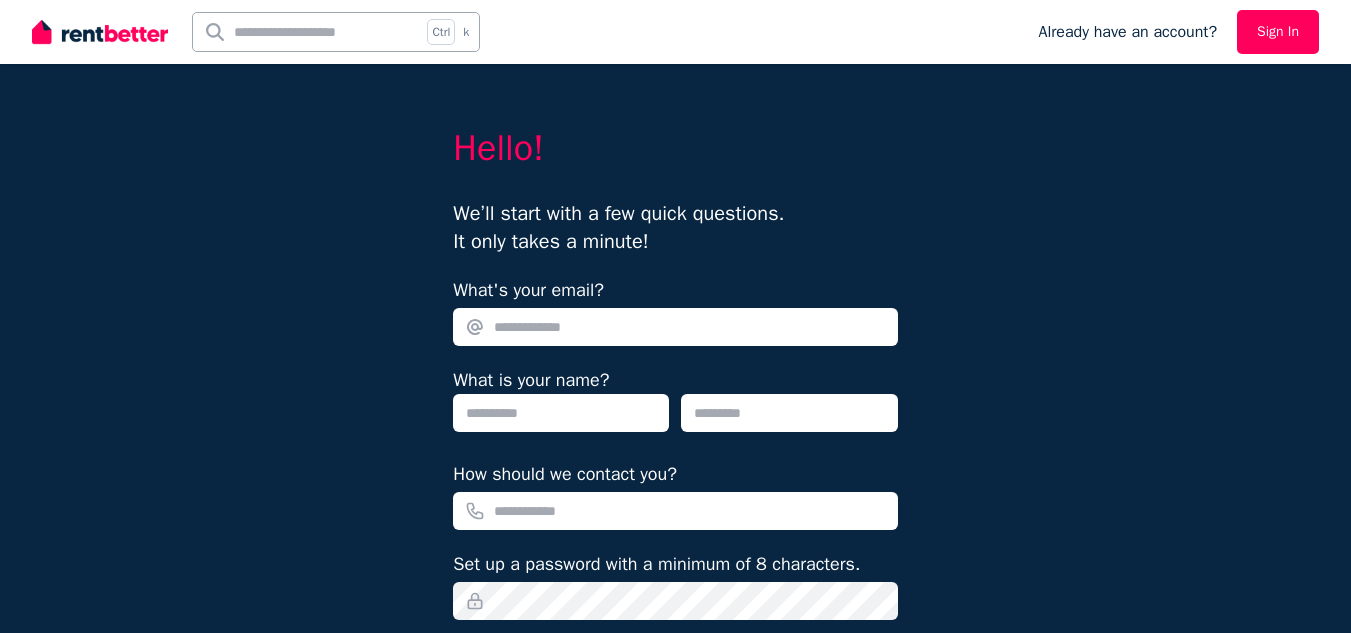 scroll, scrollTop: 0, scrollLeft: 0, axis: both 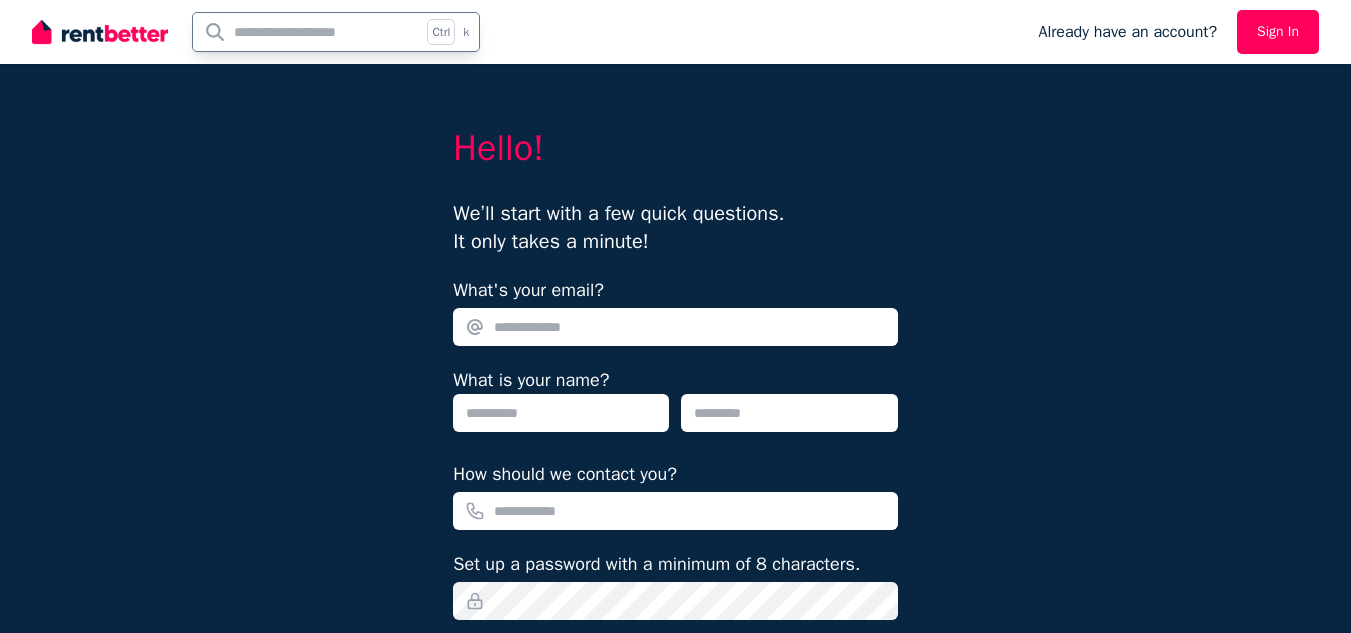 click at bounding box center (307, 32) 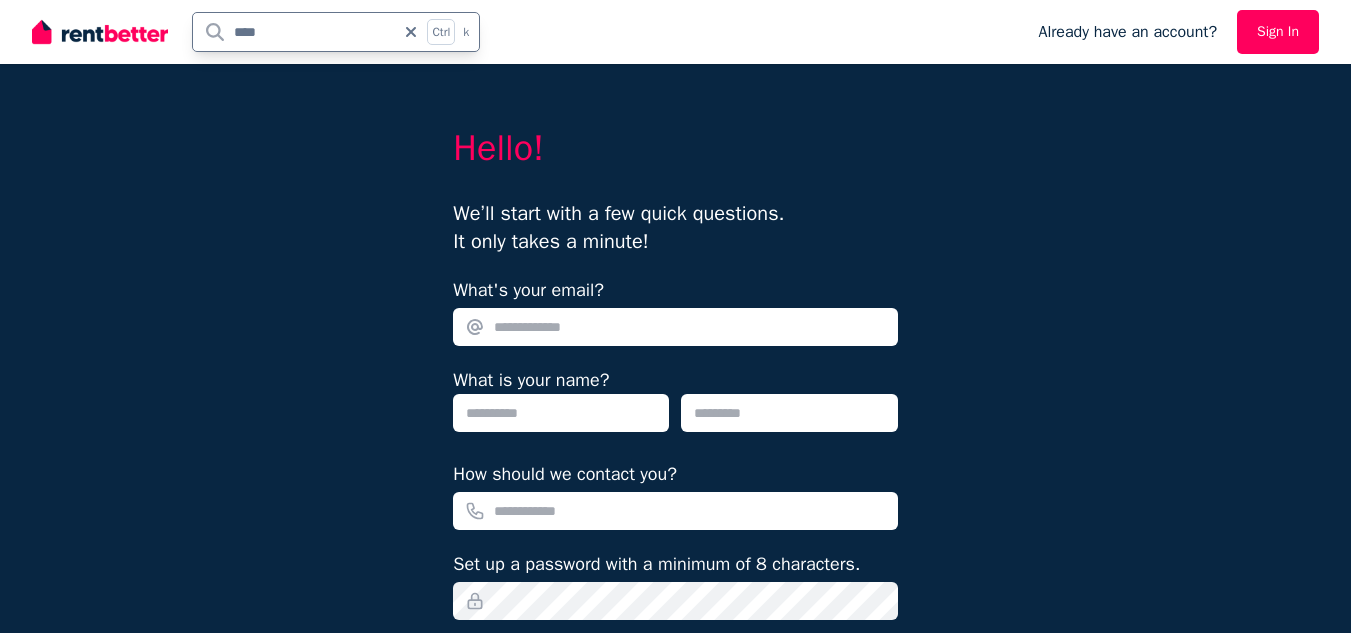 type on "****" 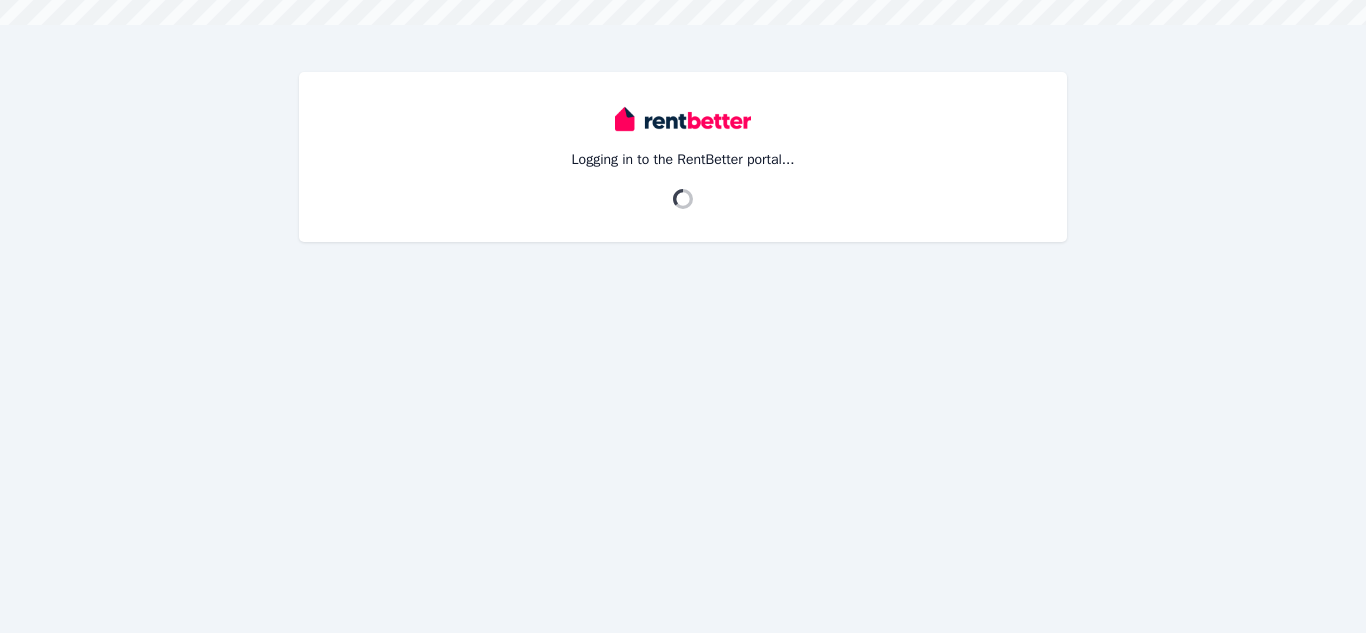 scroll, scrollTop: 0, scrollLeft: 0, axis: both 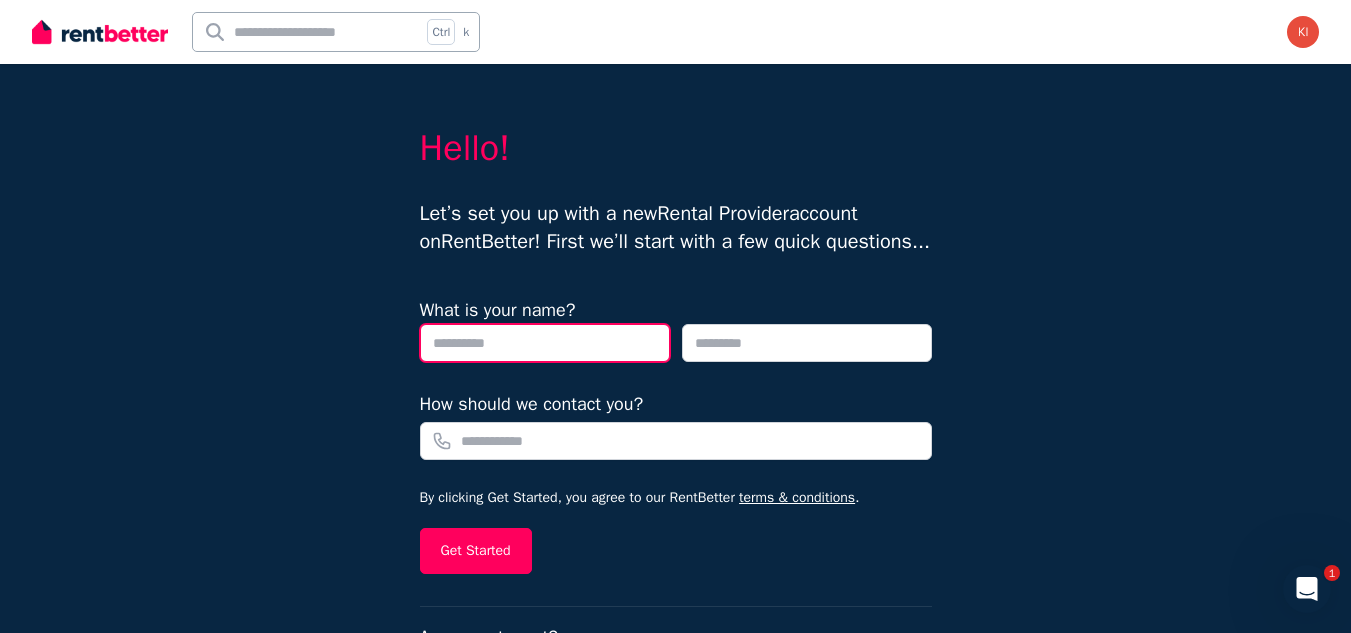 click at bounding box center (545, 343) 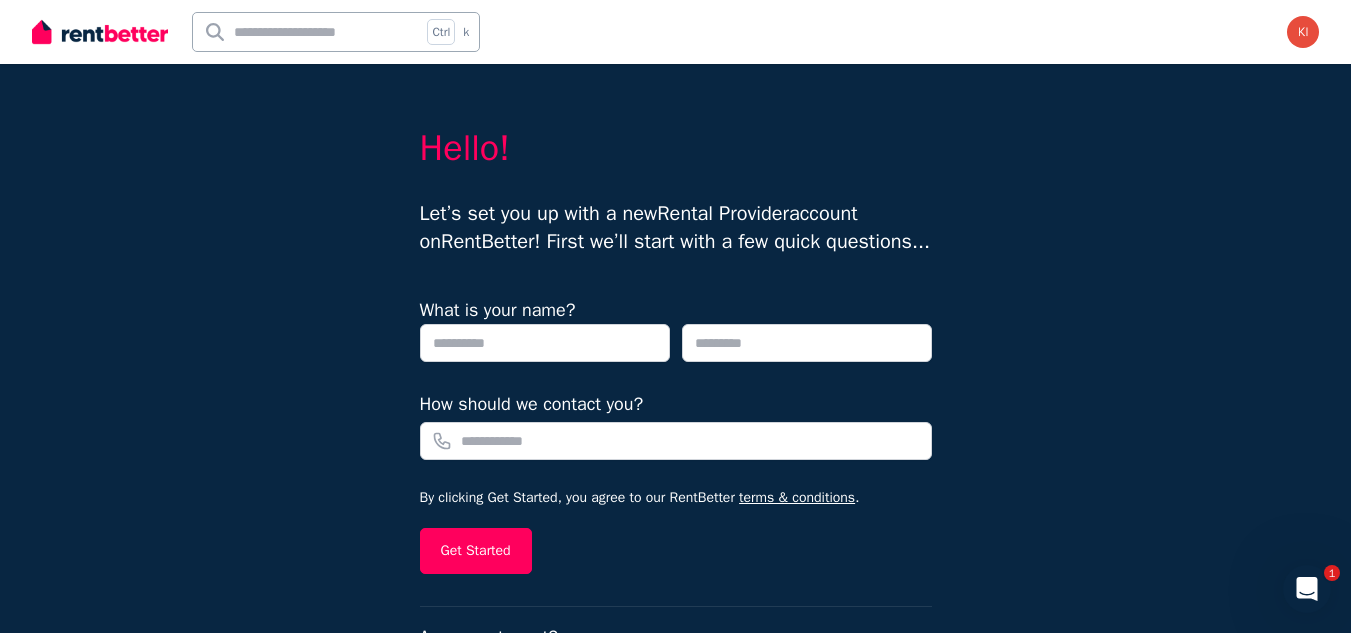 click on "Hello! Let’s set you up with a new  Rental Provider  account on  RentBetter ! First we’ll start with a few quick questions... What is your name? How should we contact you? By clicking Get Started, you agree to our RentBetter   terms & conditions . Get Started Are you a tenant?  Click here" at bounding box center [675, 349] 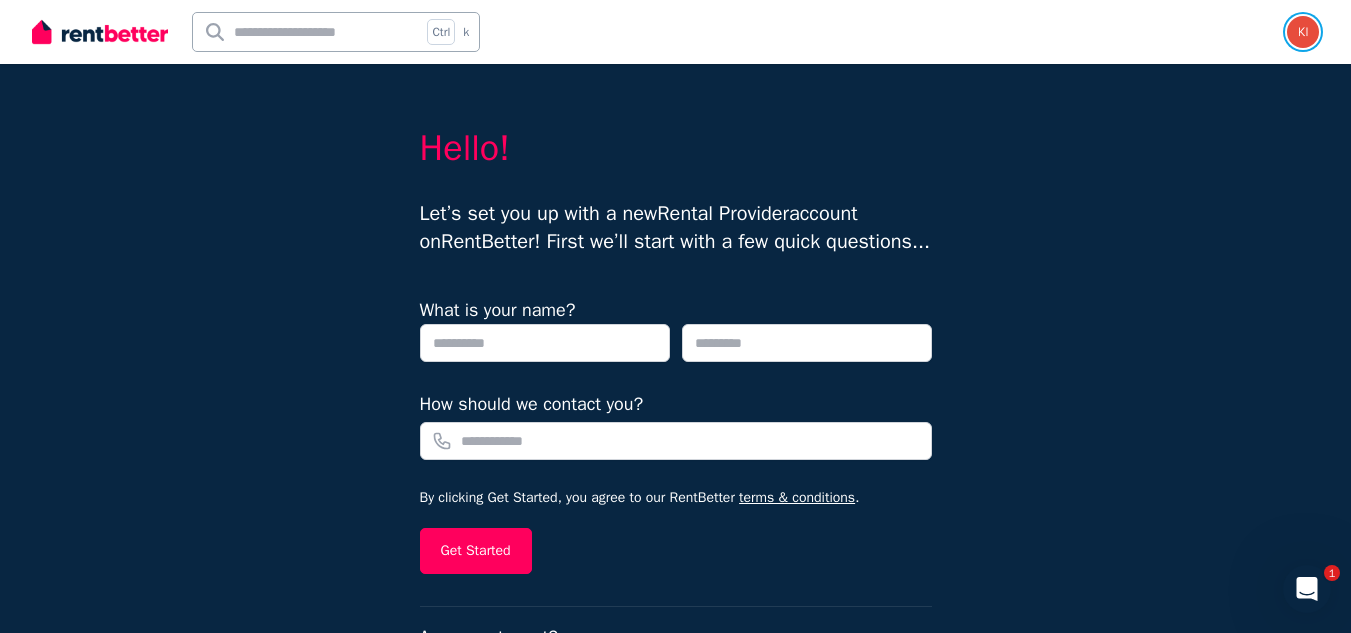 click at bounding box center (1303, 32) 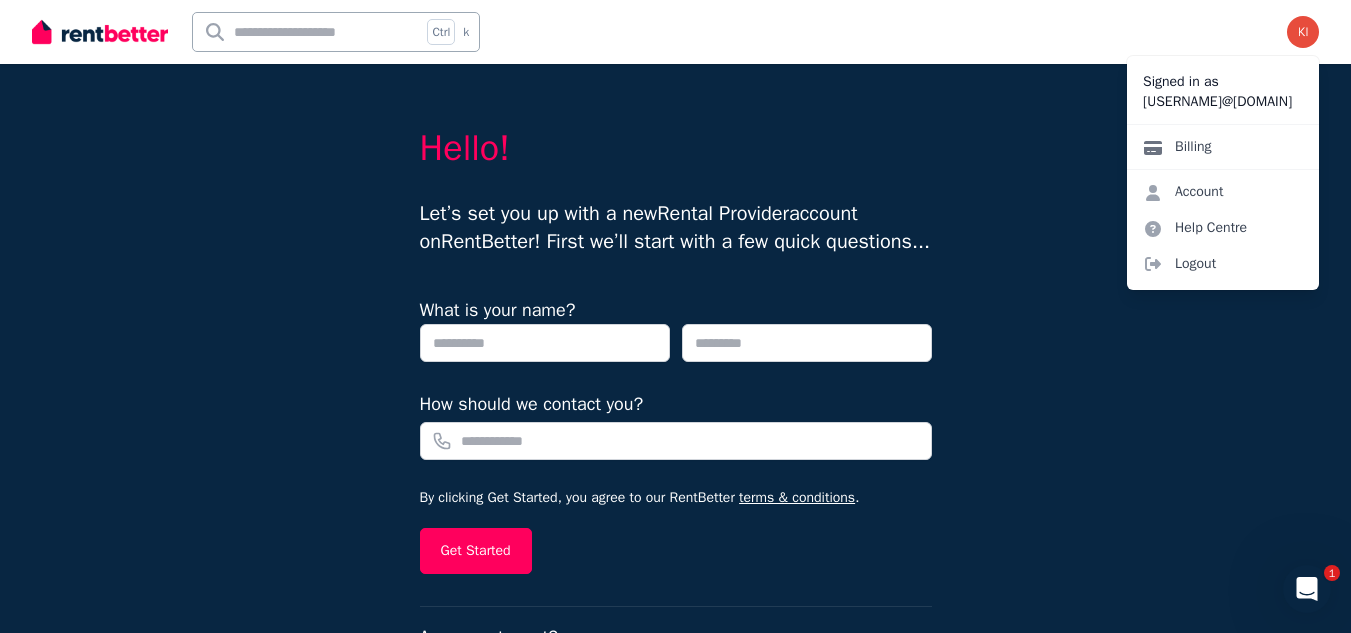 click on "Billing" at bounding box center [1177, 147] 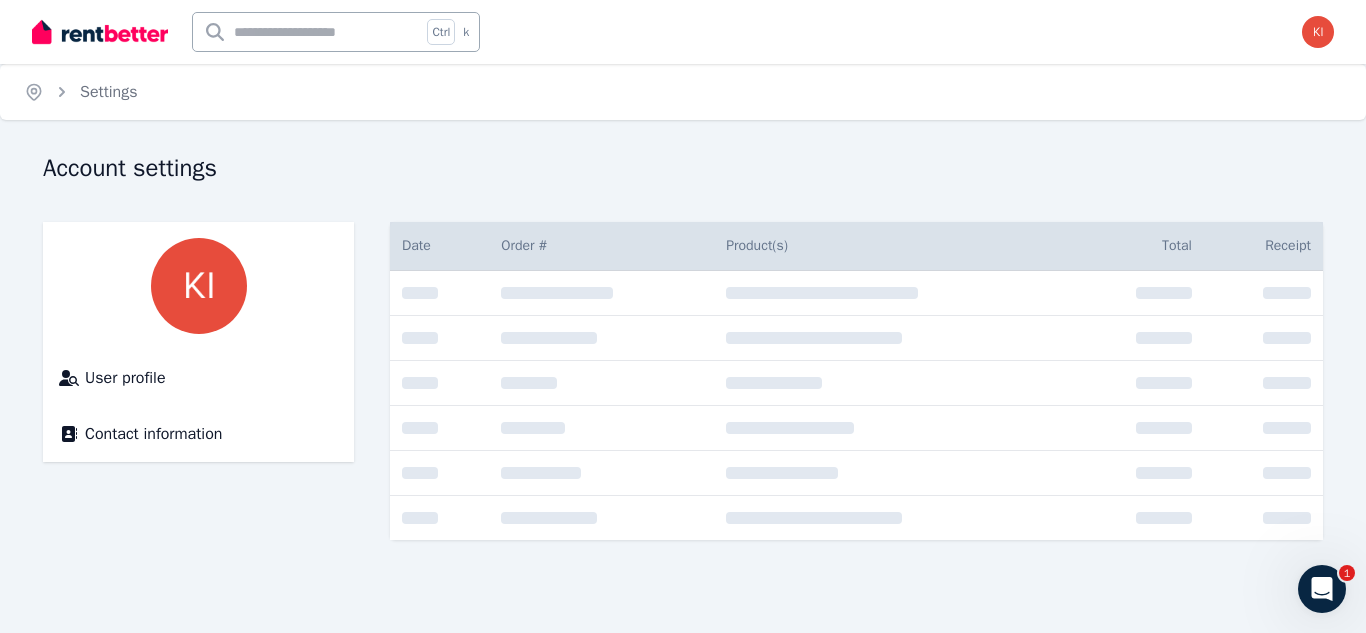 click on "Account settings" at bounding box center [677, 171] 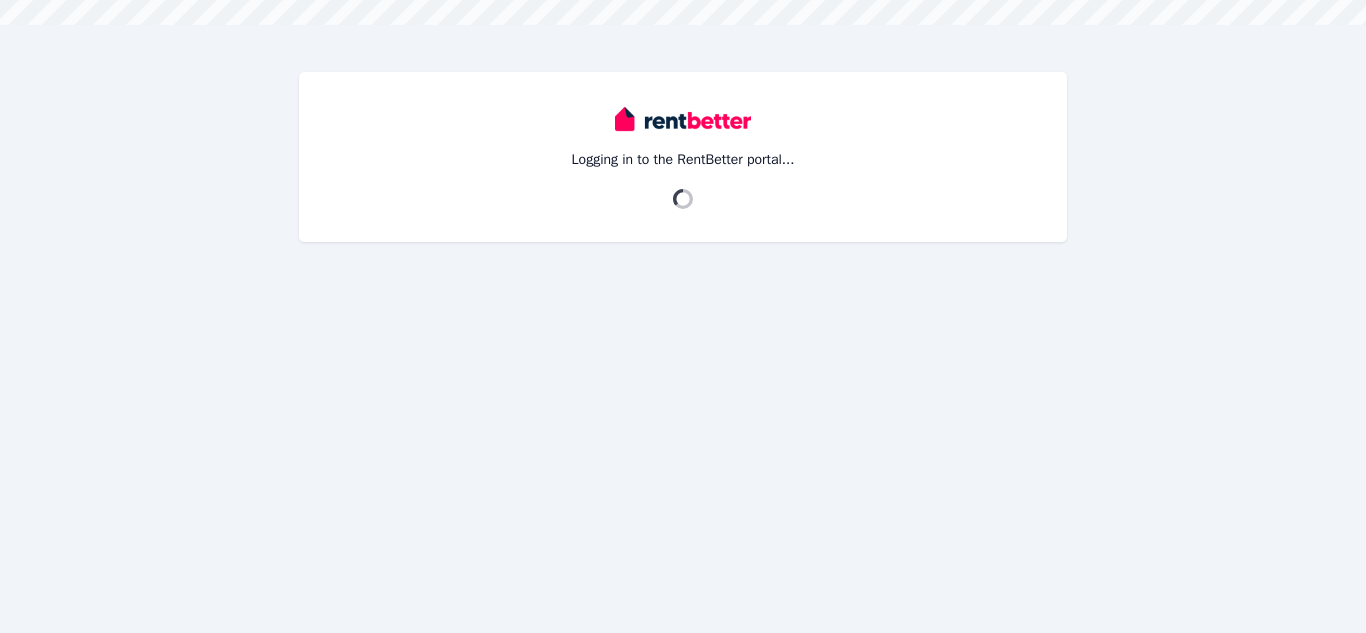 scroll, scrollTop: 0, scrollLeft: 0, axis: both 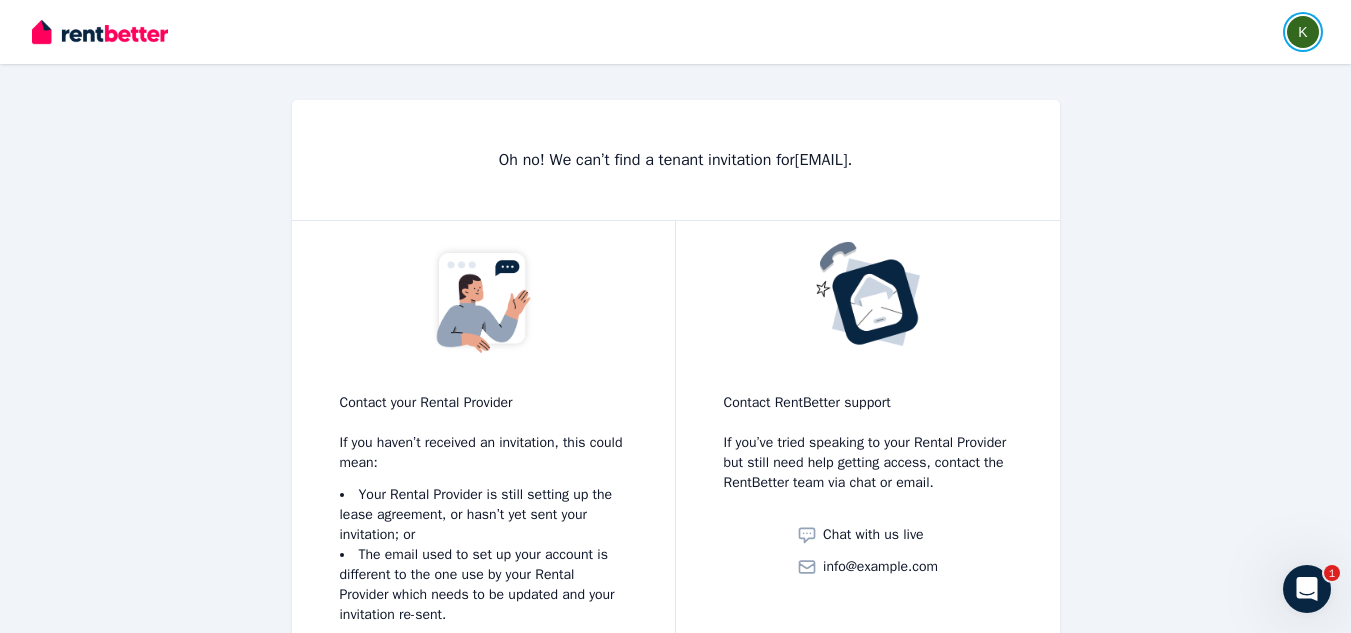 click at bounding box center (1303, 32) 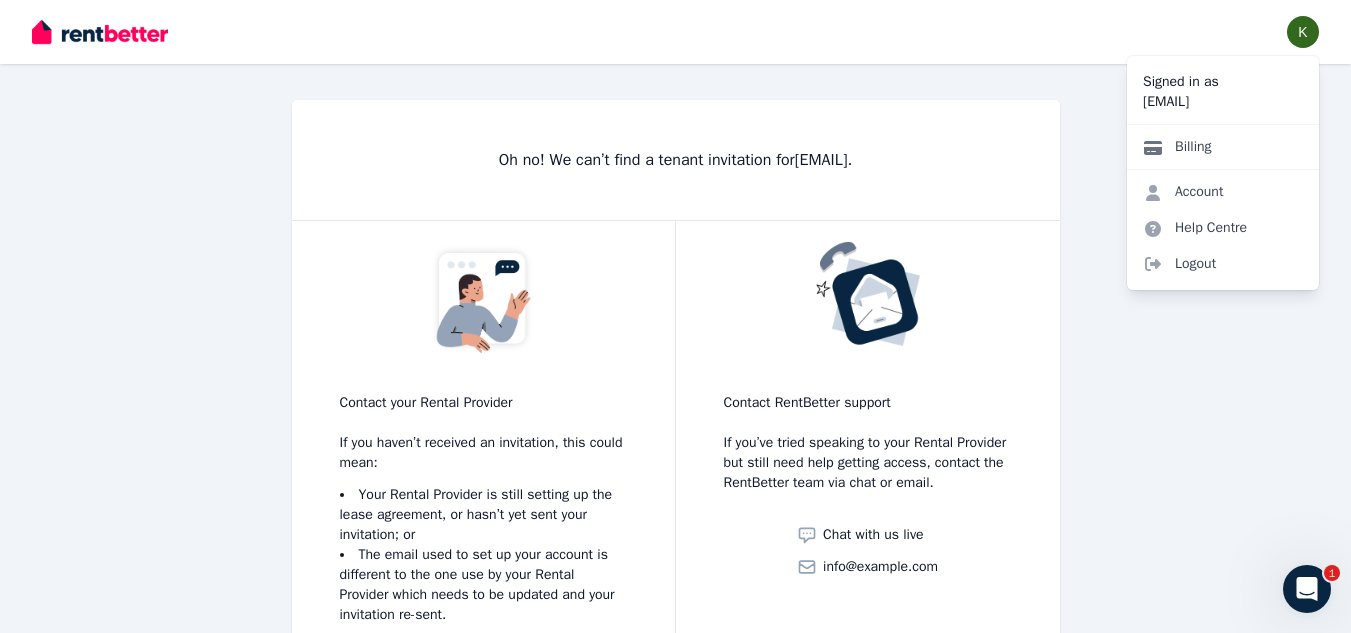 click on "Billing" at bounding box center [1177, 147] 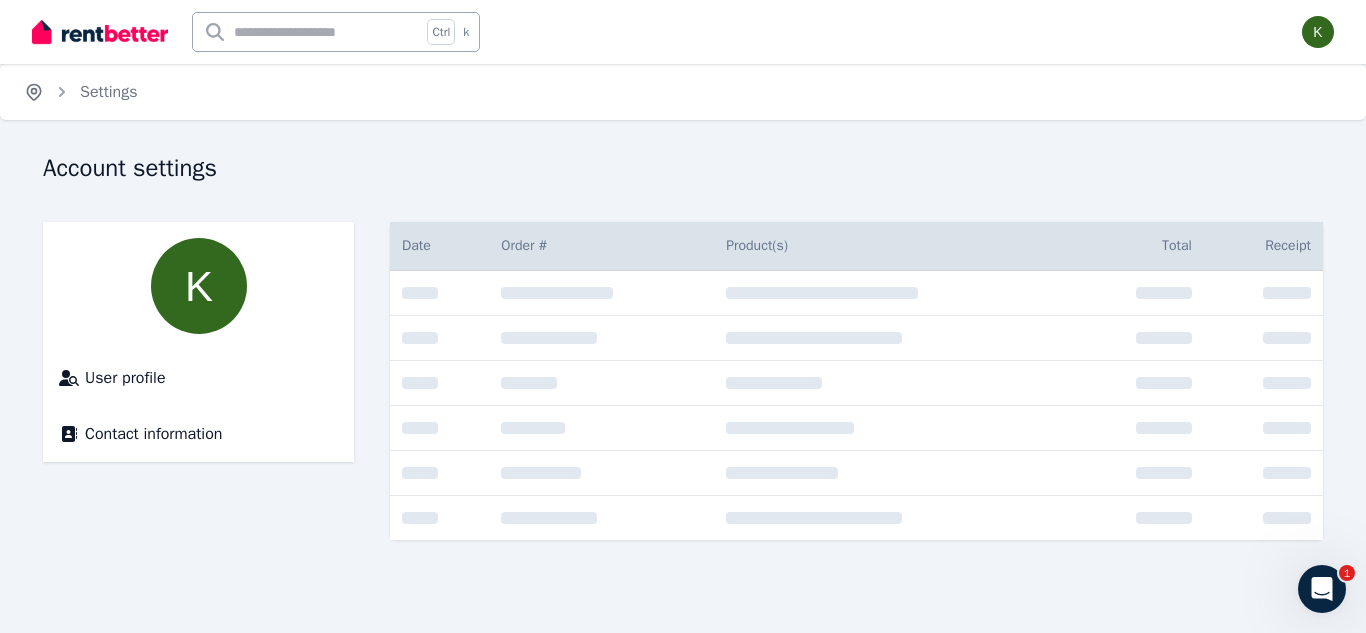 click 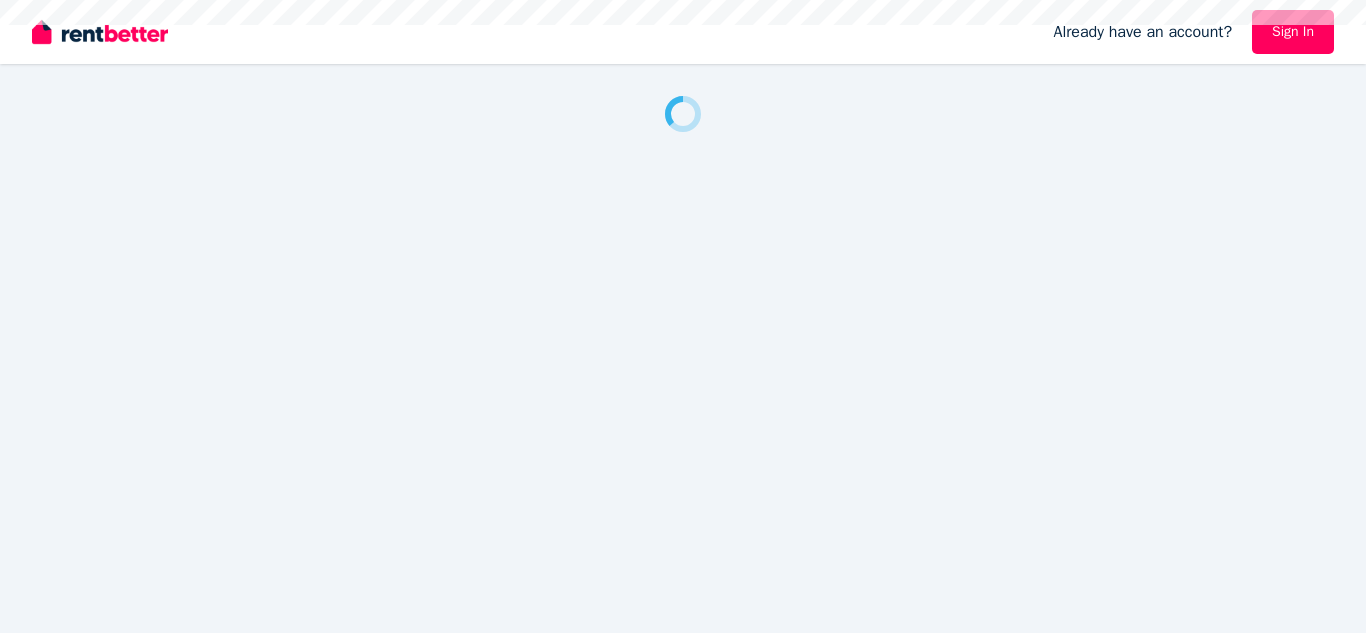 scroll, scrollTop: 0, scrollLeft: 0, axis: both 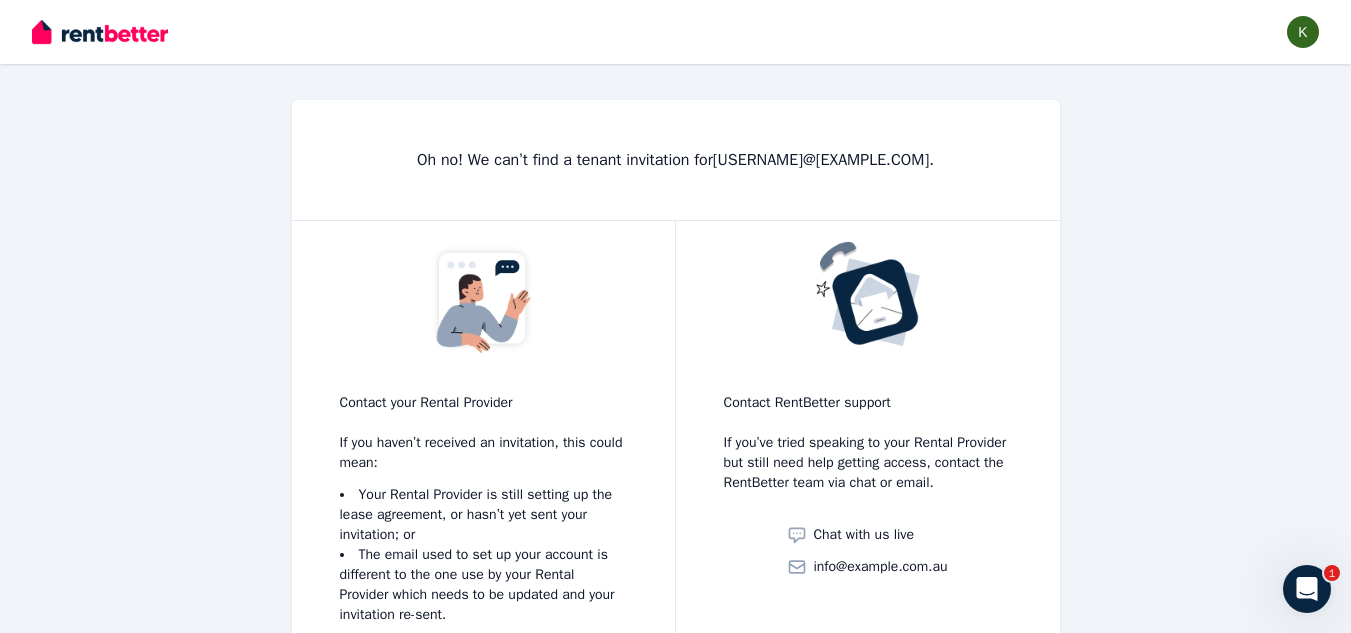 click at bounding box center [641, 32] 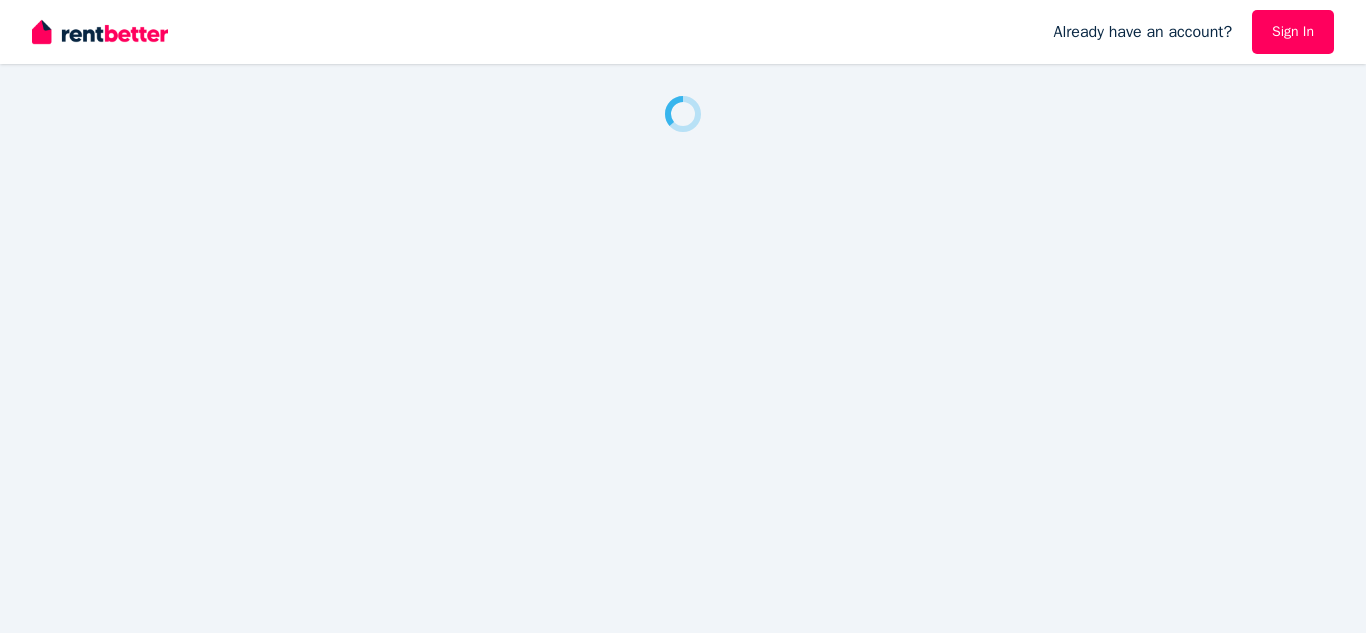 scroll, scrollTop: 0, scrollLeft: 0, axis: both 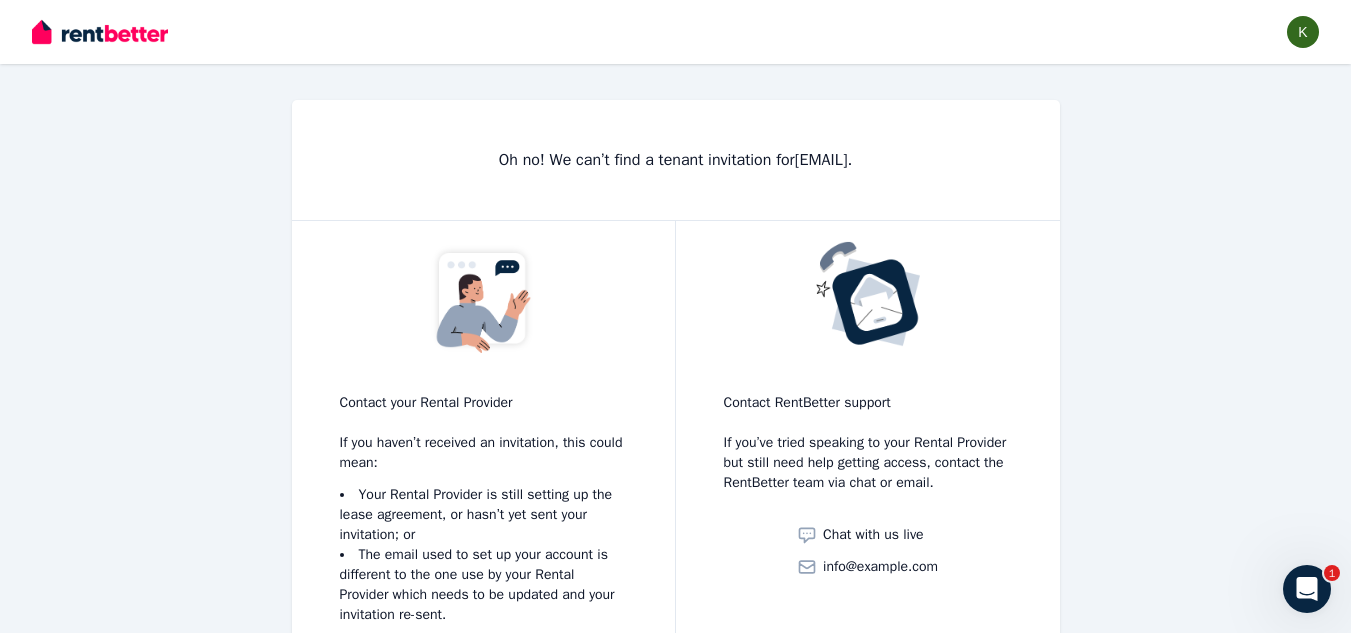 click on "Open user menu" at bounding box center [1303, 32] 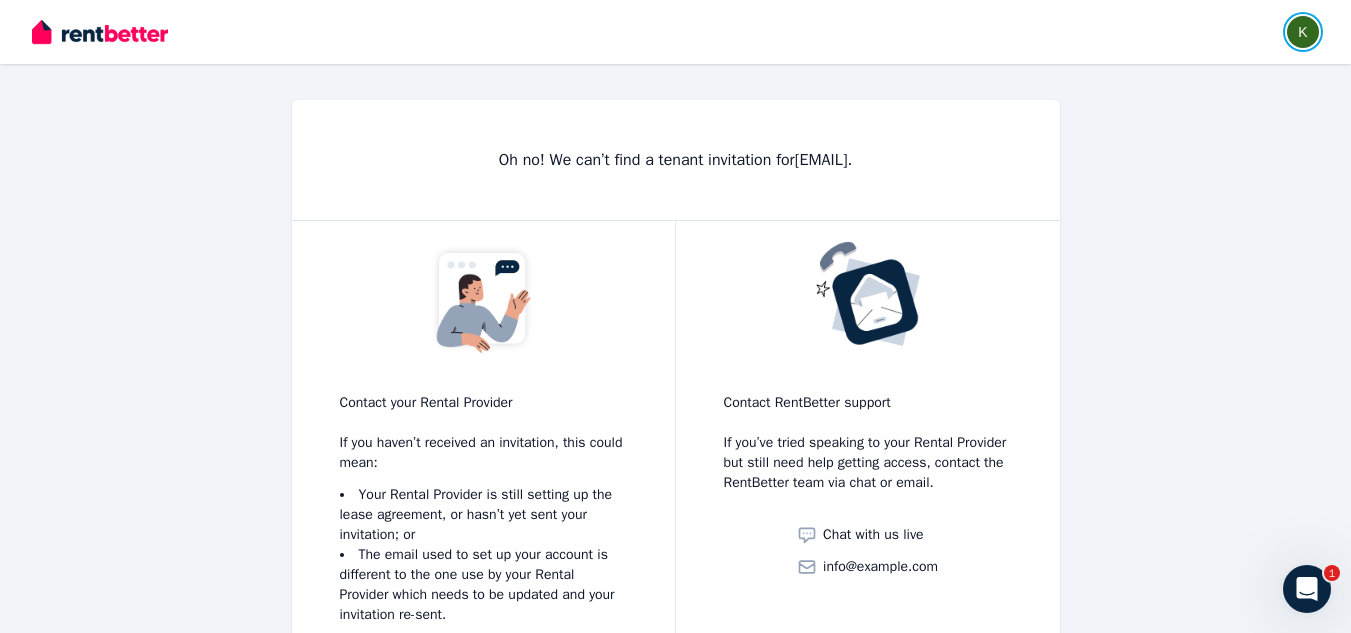 click at bounding box center [1303, 32] 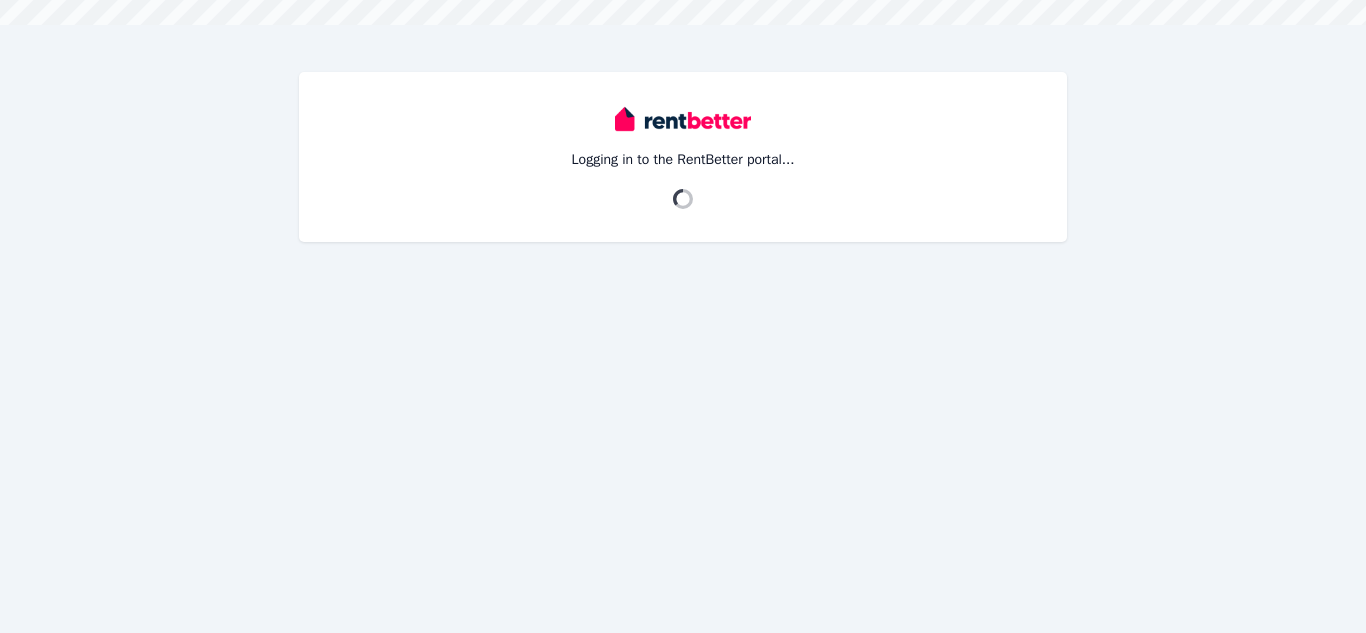 scroll, scrollTop: 0, scrollLeft: 0, axis: both 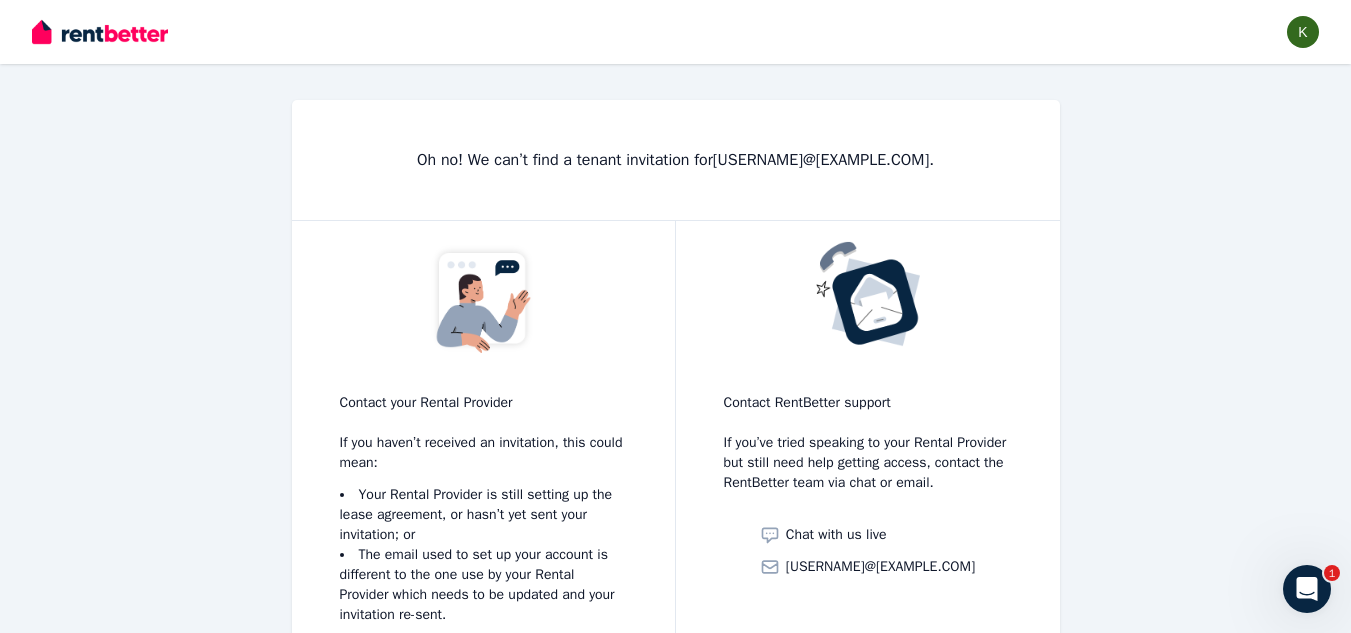 drag, startPoint x: 0, startPoint y: 0, endPoint x: 605, endPoint y: 504, distance: 787.4268 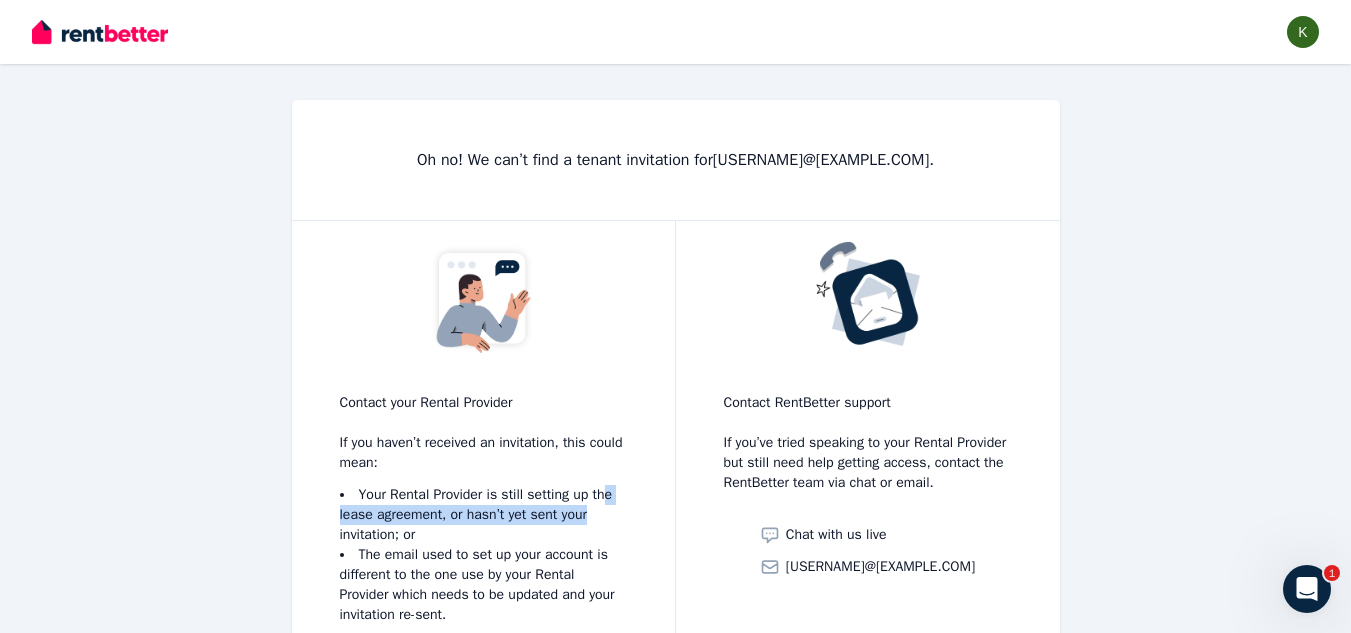 click at bounding box center (100, 32) 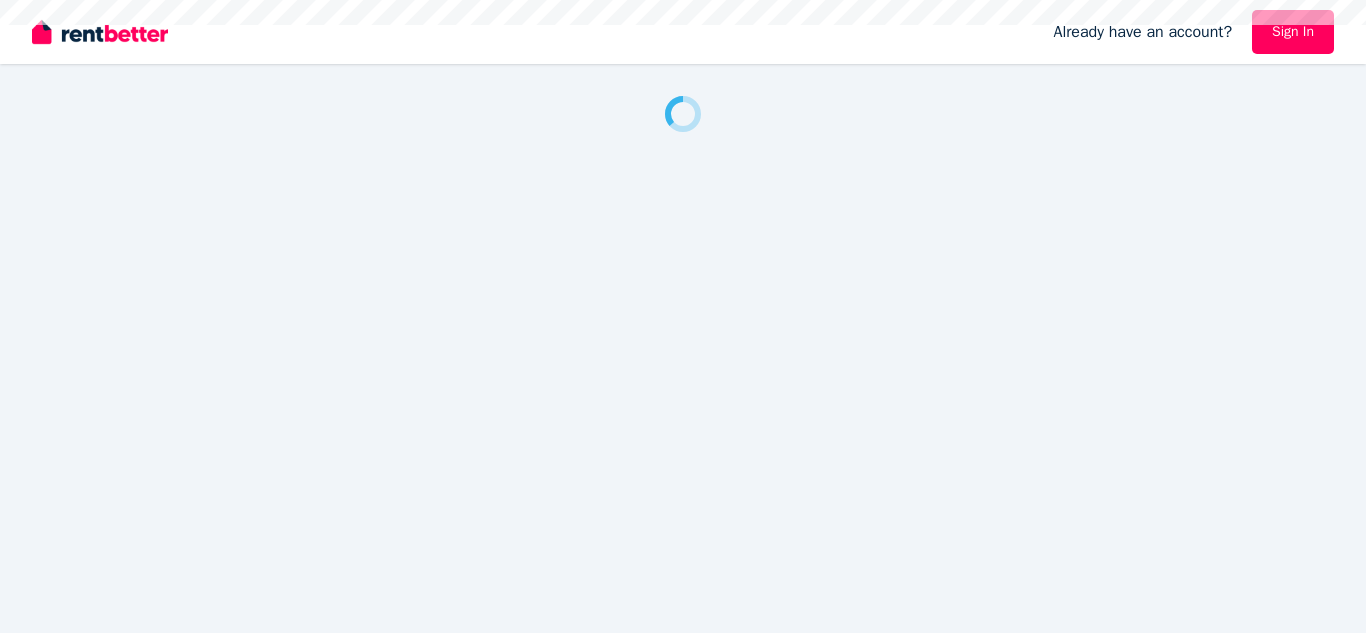 scroll, scrollTop: 0, scrollLeft: 0, axis: both 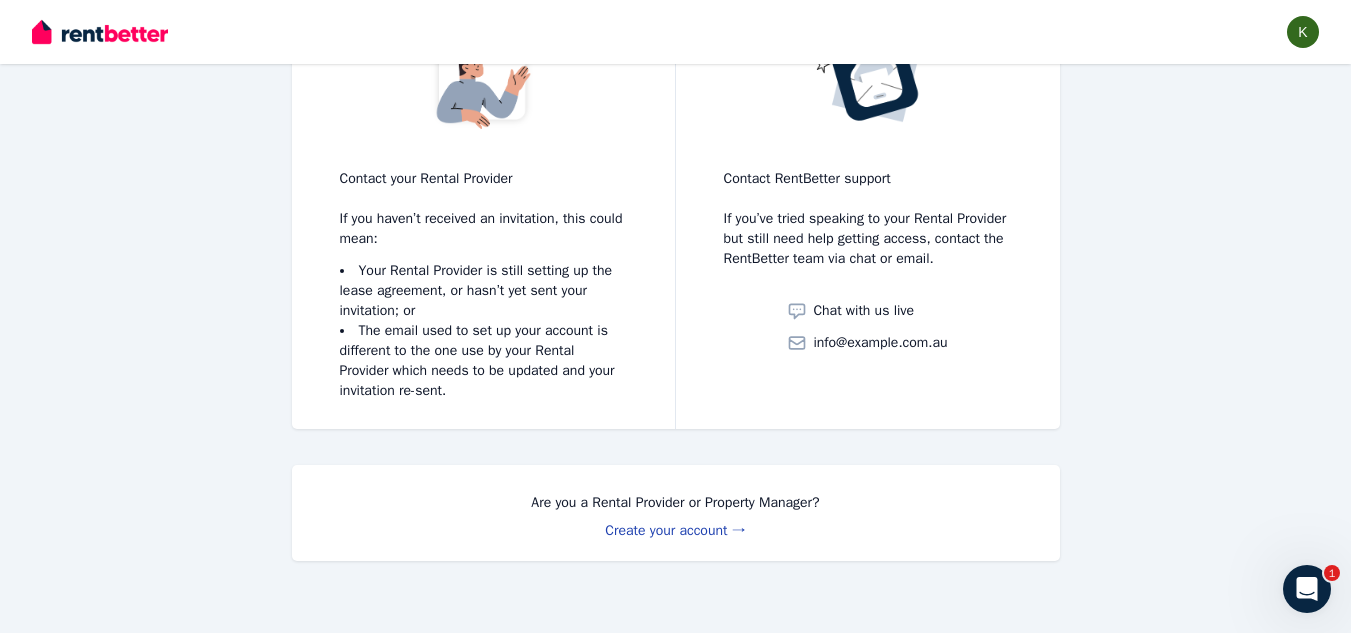 click on "Create your account →" at bounding box center (675, 530) 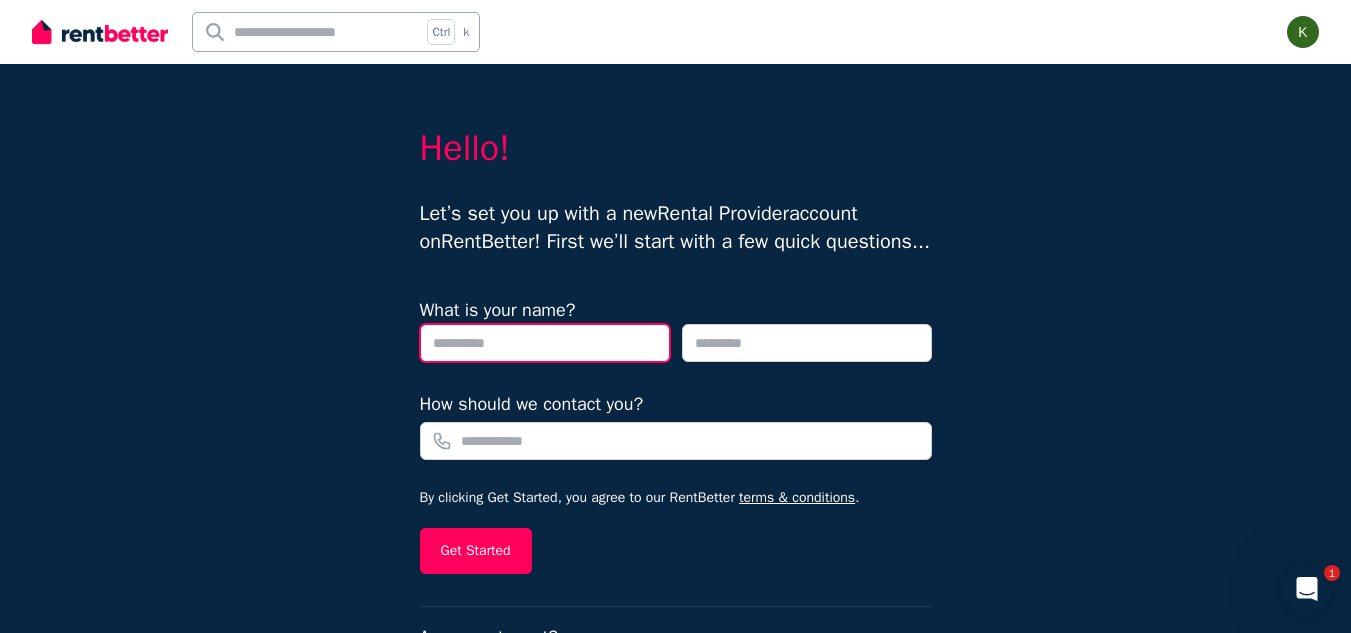 click at bounding box center [545, 343] 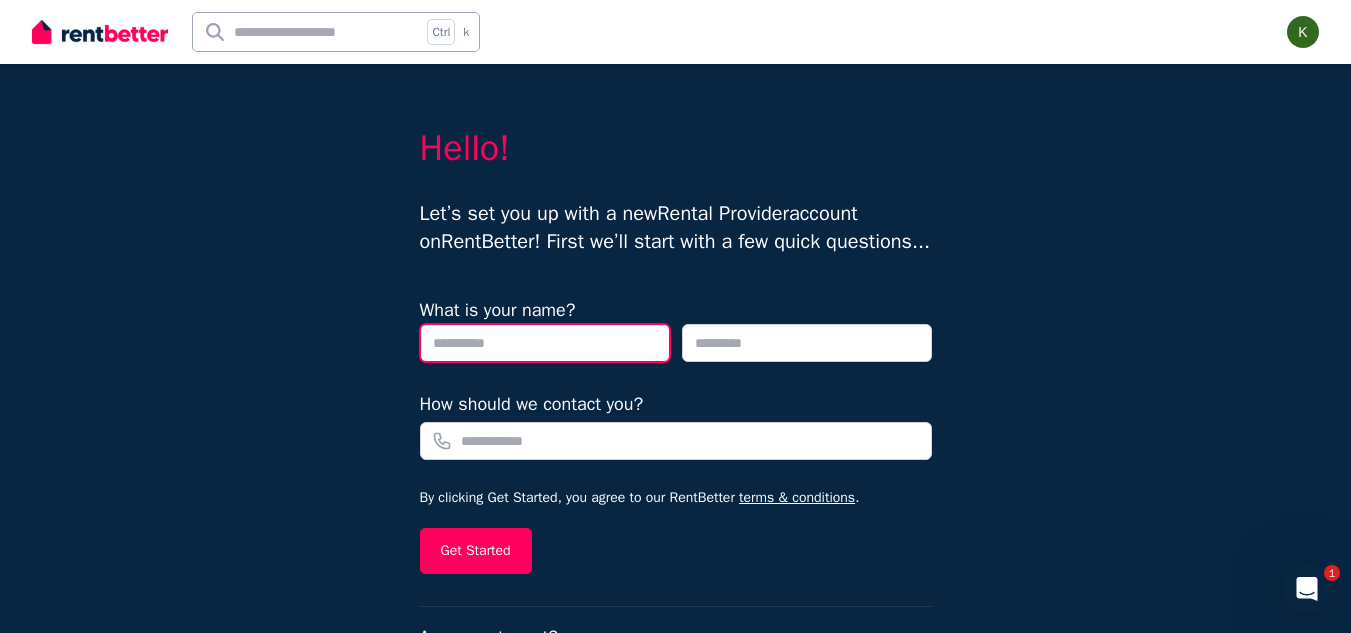 type on "***" 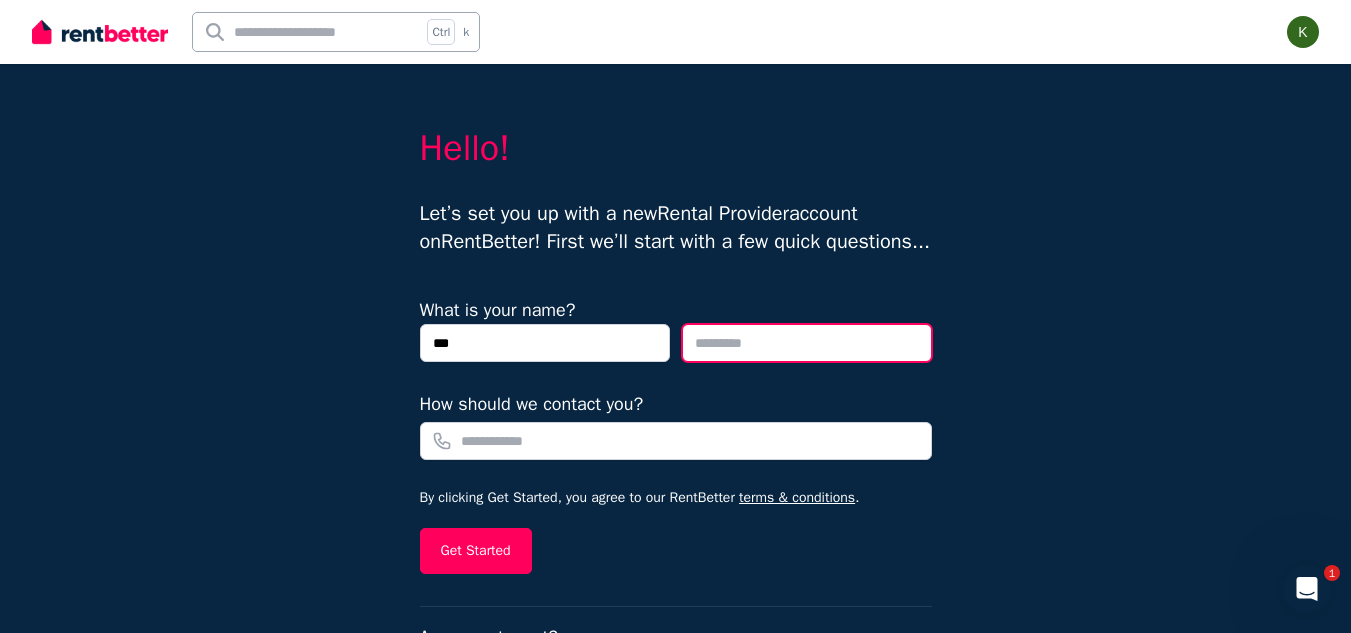 type on "******" 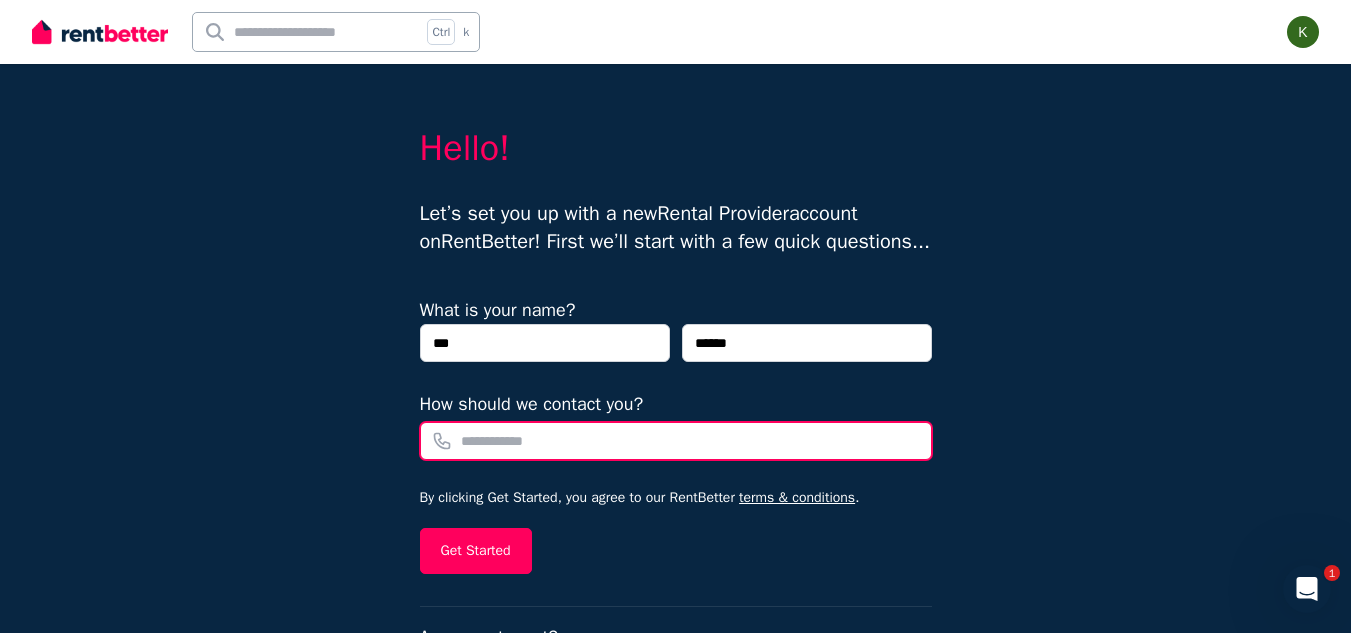 type on "**********" 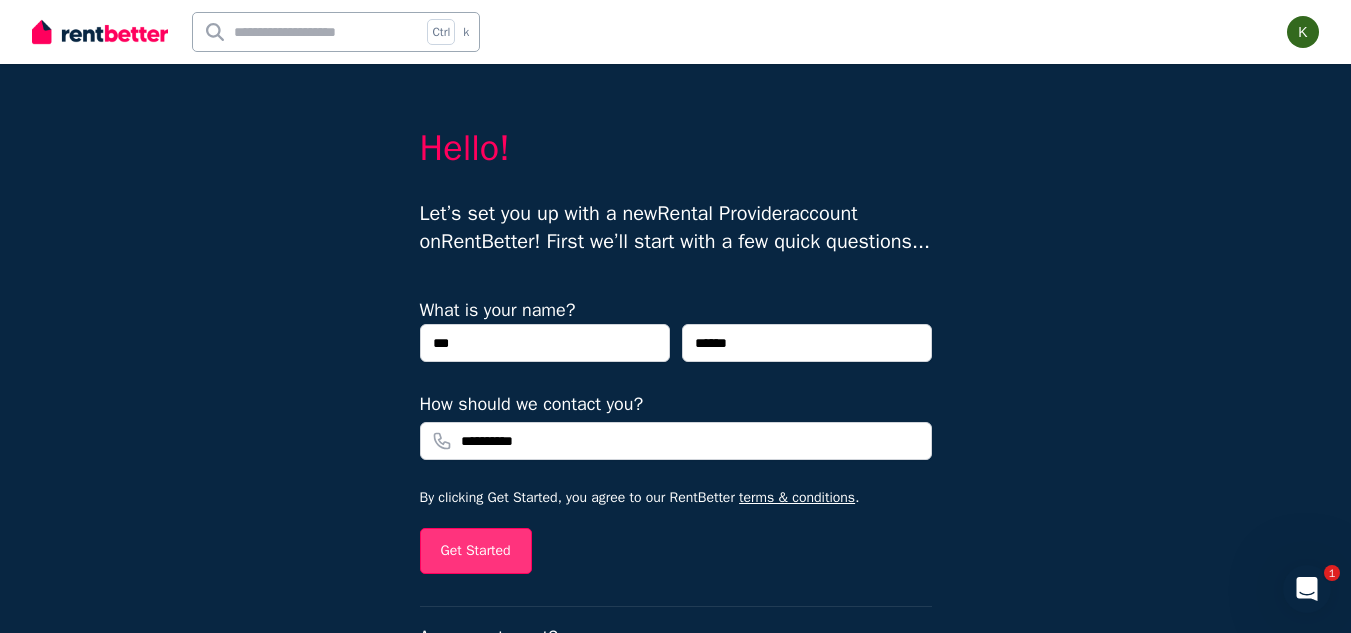 click on "Get Started" at bounding box center [476, 551] 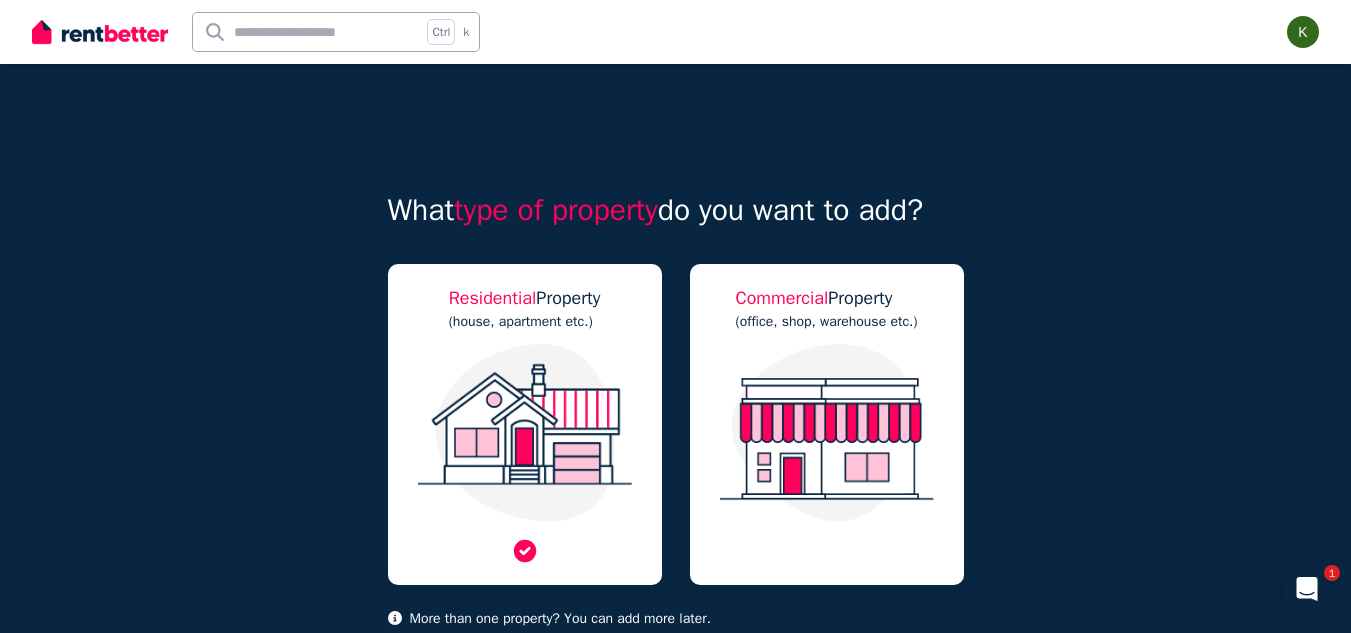 click at bounding box center (525, 433) 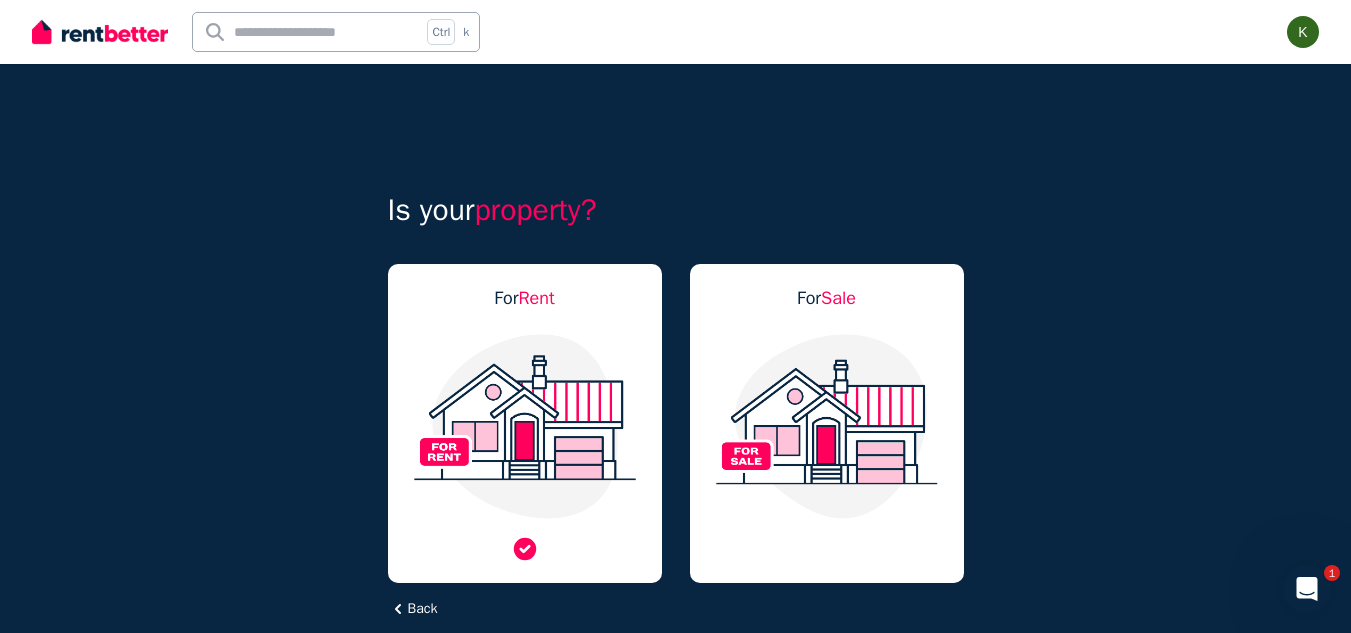 click at bounding box center (525, 426) 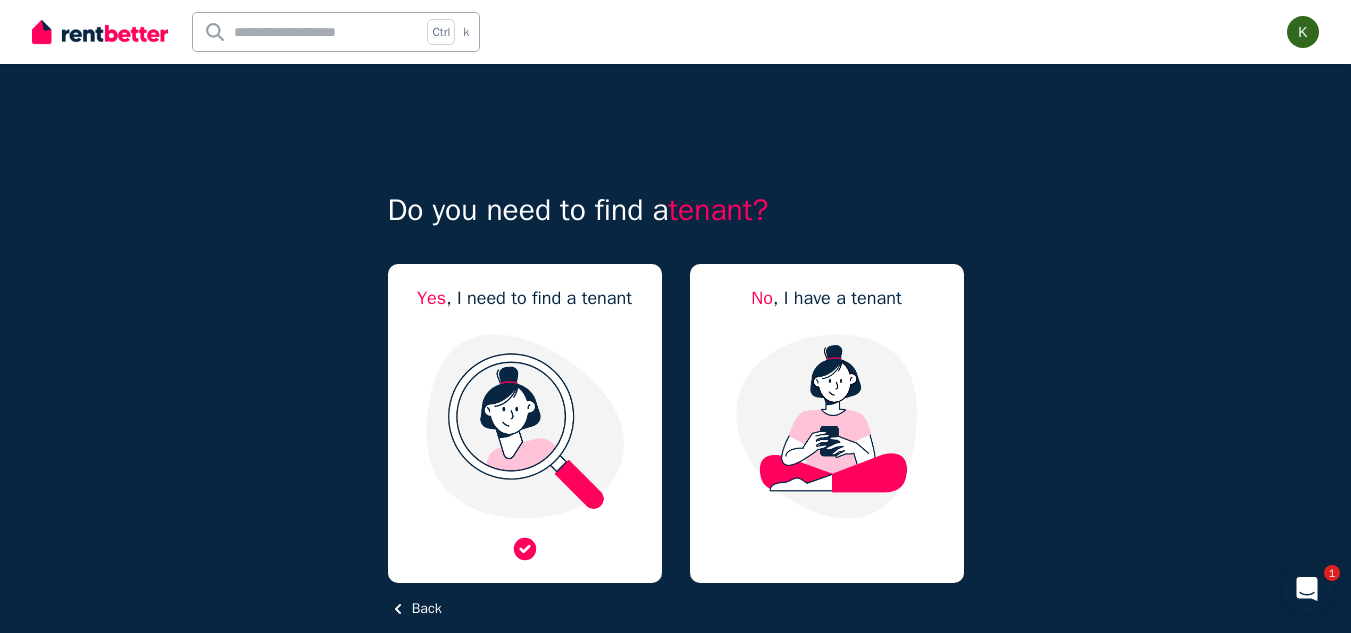click at bounding box center (525, 426) 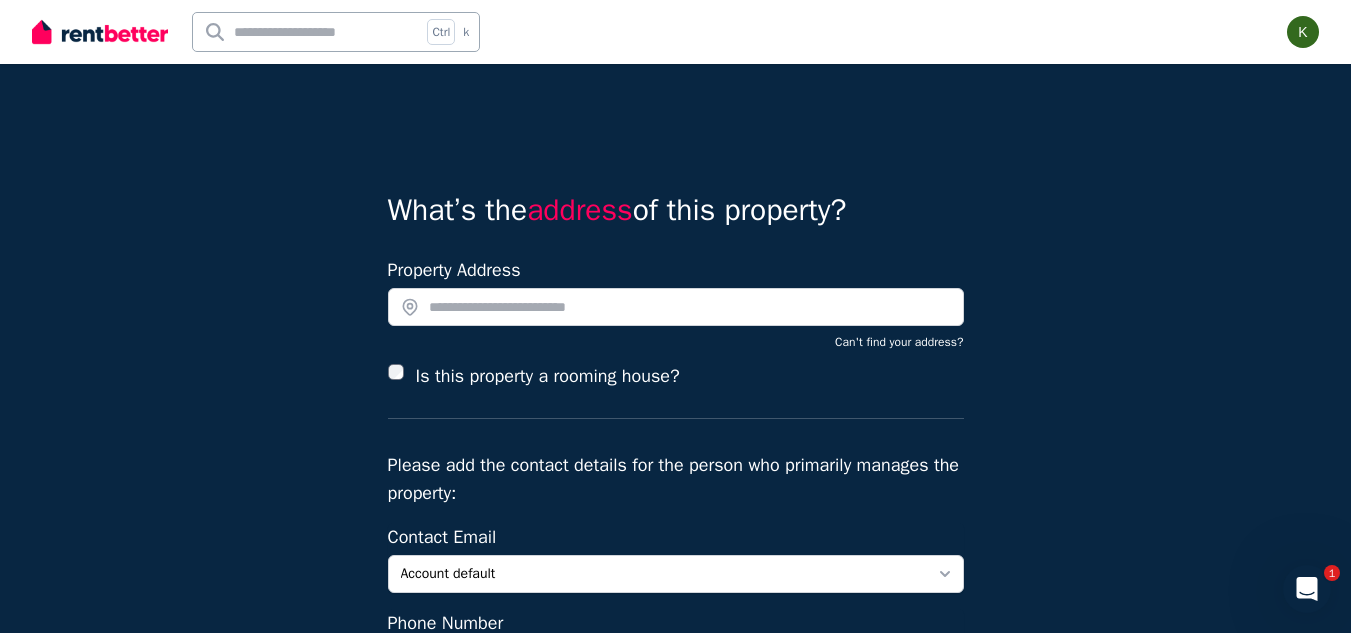 scroll, scrollTop: 232, scrollLeft: 0, axis: vertical 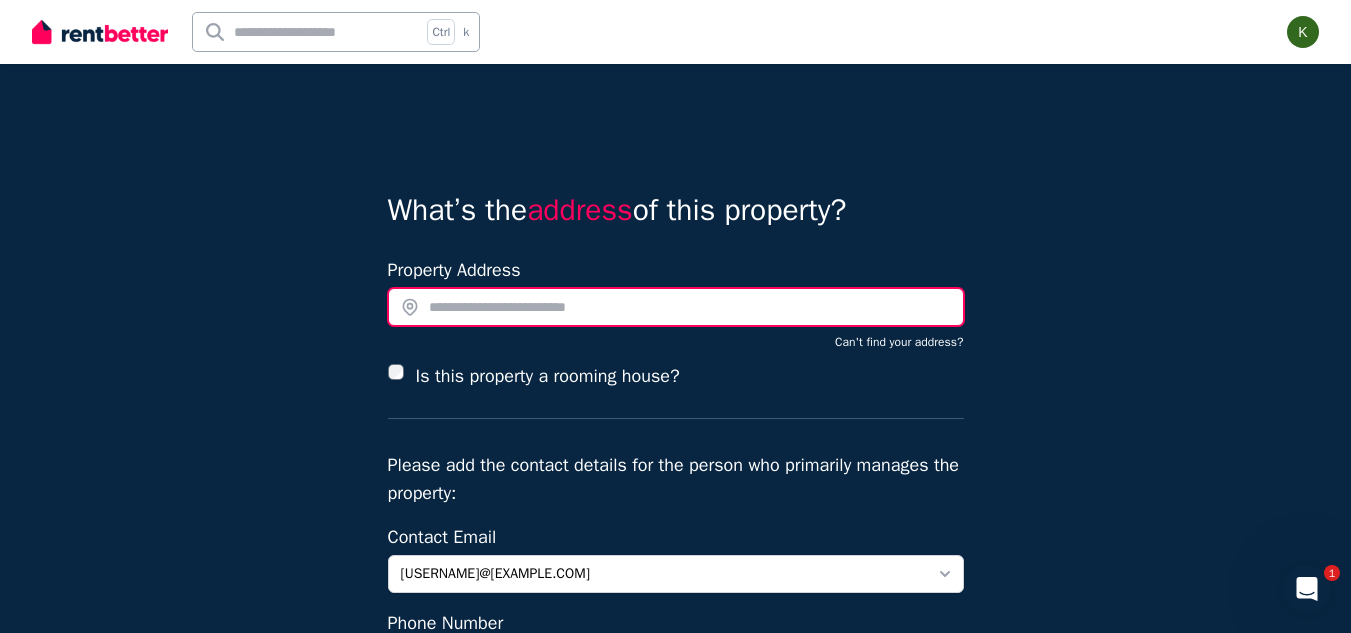 click at bounding box center (676, 307) 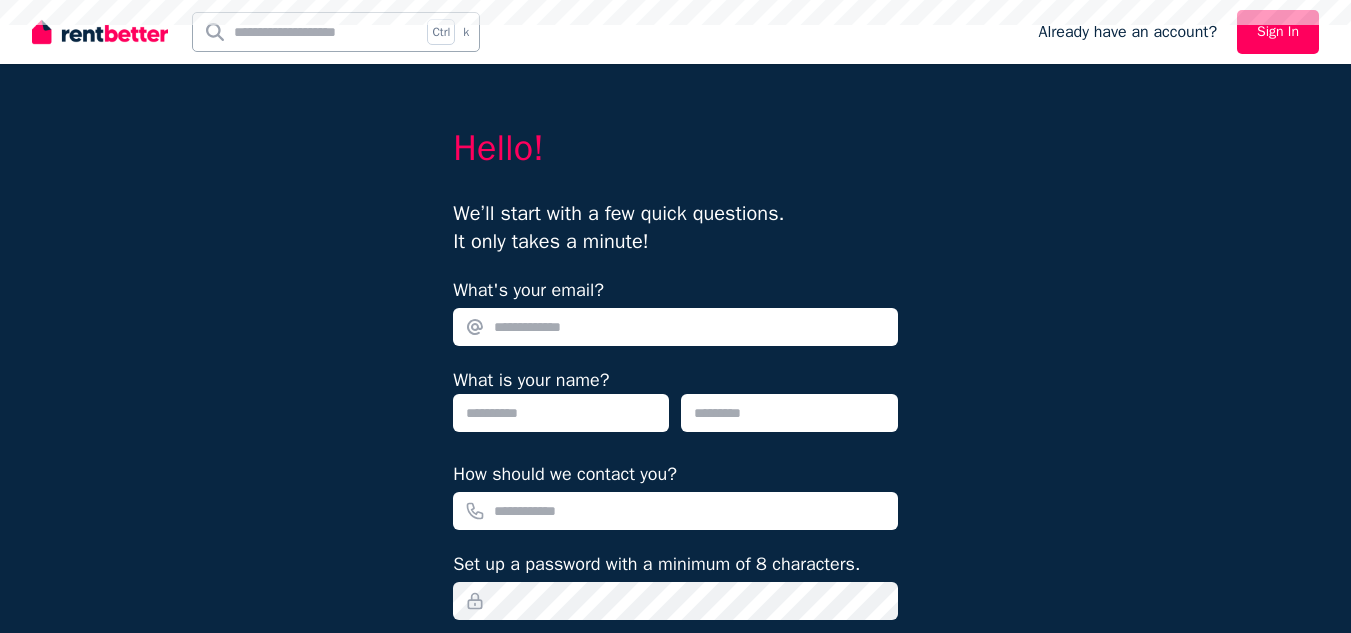 scroll, scrollTop: 0, scrollLeft: 0, axis: both 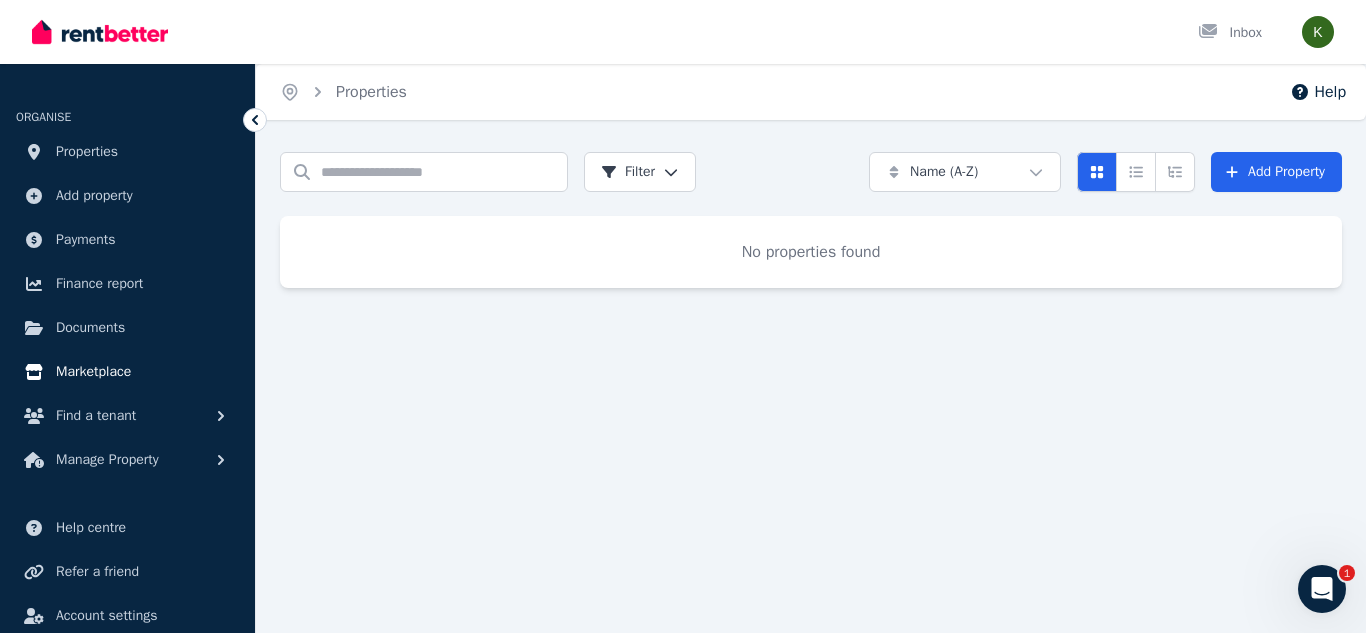 click on "Marketplace" at bounding box center (93, 372) 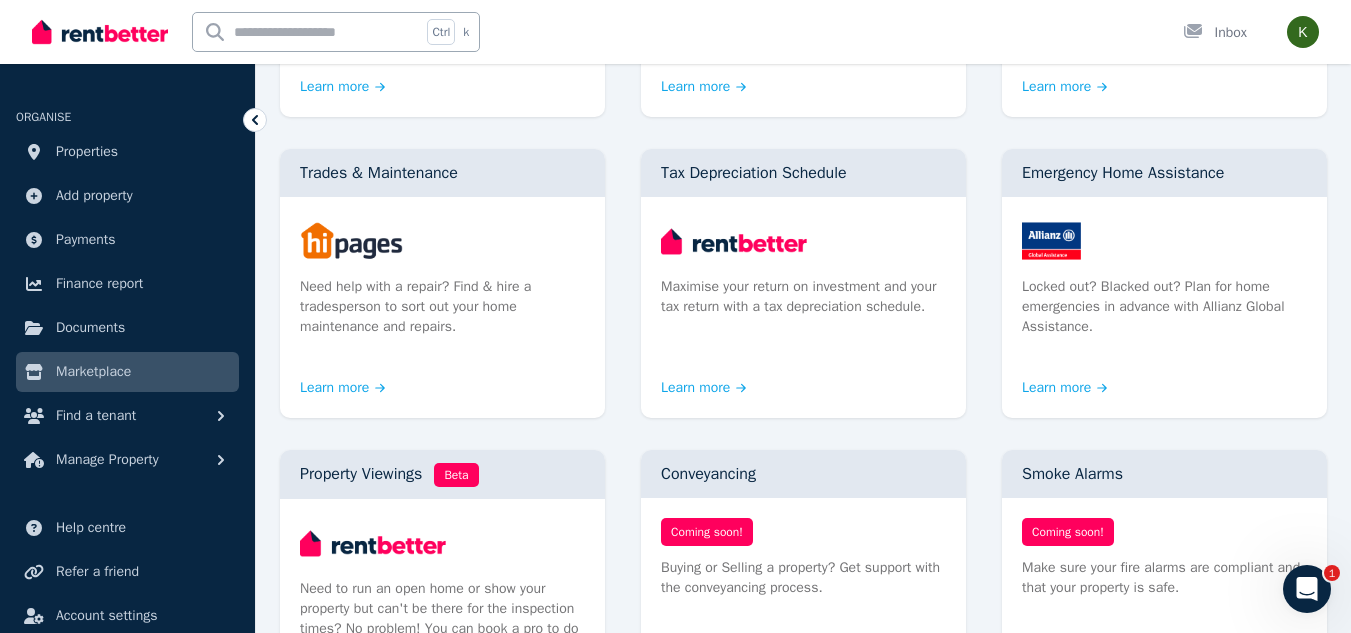 scroll, scrollTop: 767, scrollLeft: 0, axis: vertical 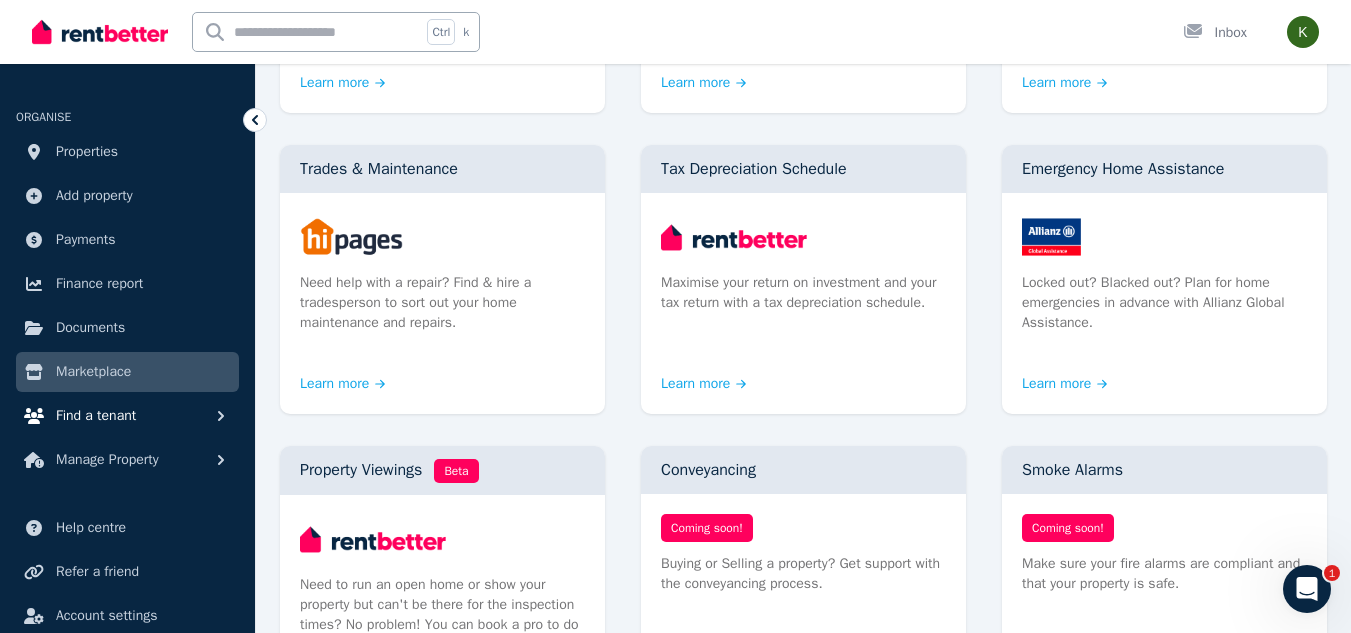 click on "Find a tenant" at bounding box center (127, 416) 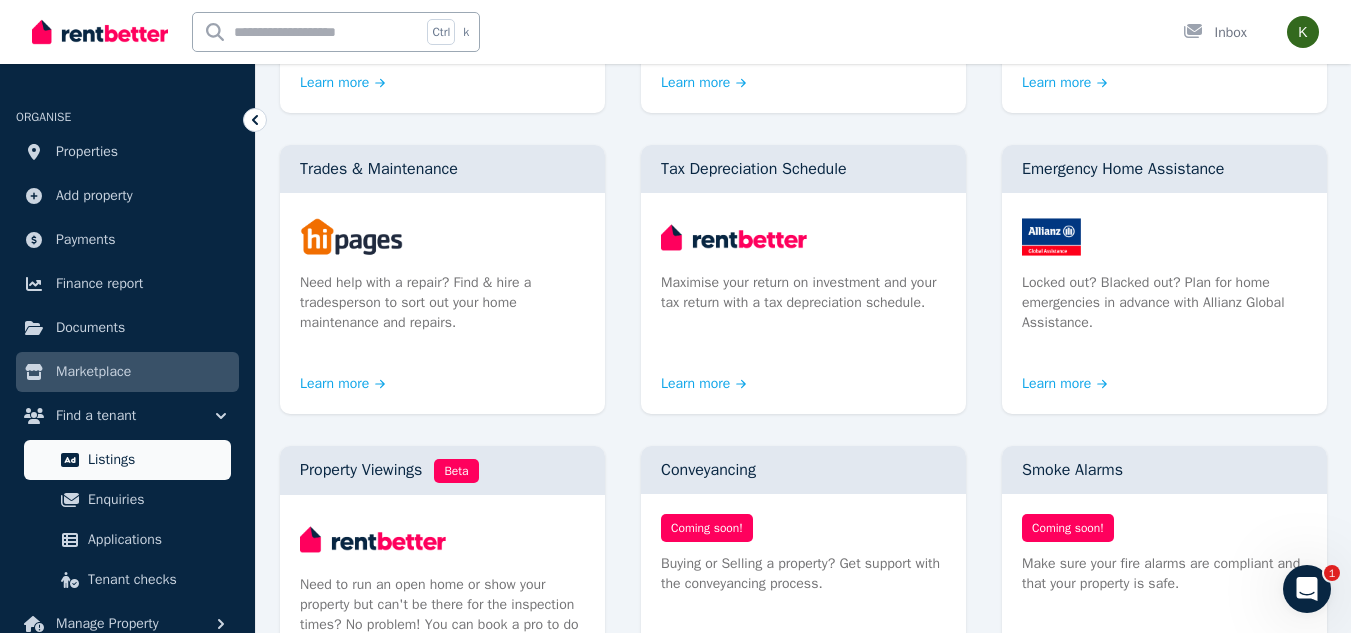 click on "Listings" at bounding box center [155, 460] 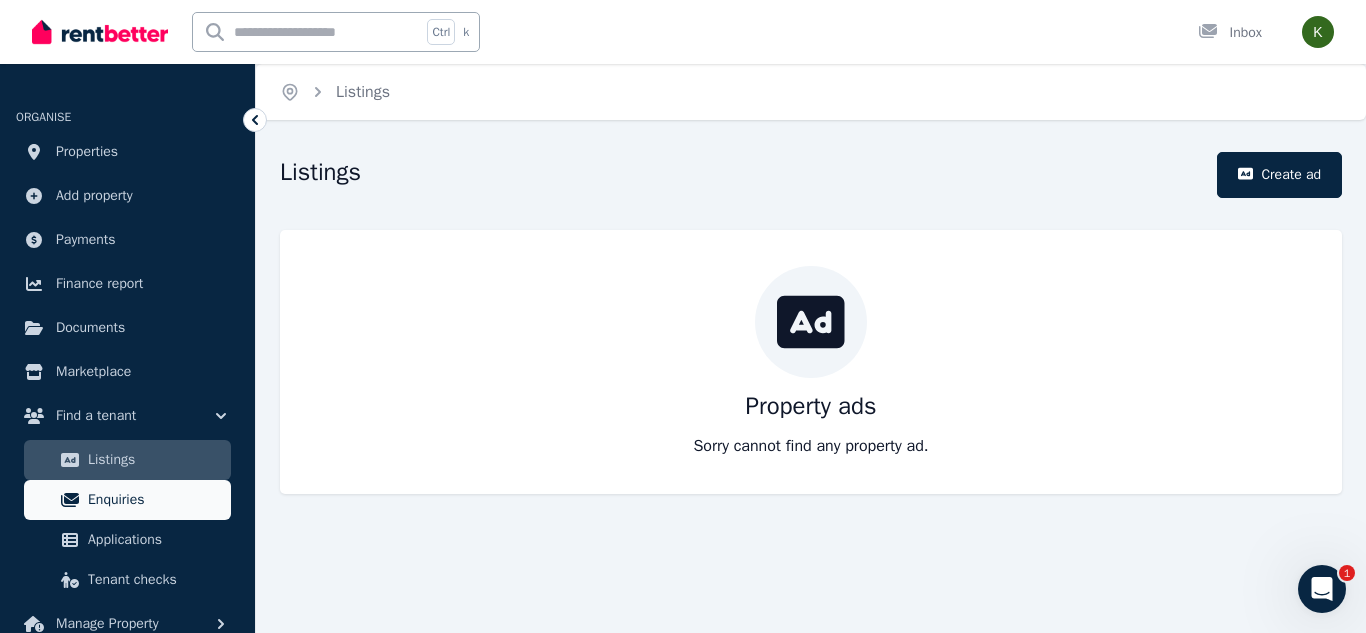 click on "Enquiries" at bounding box center [155, 500] 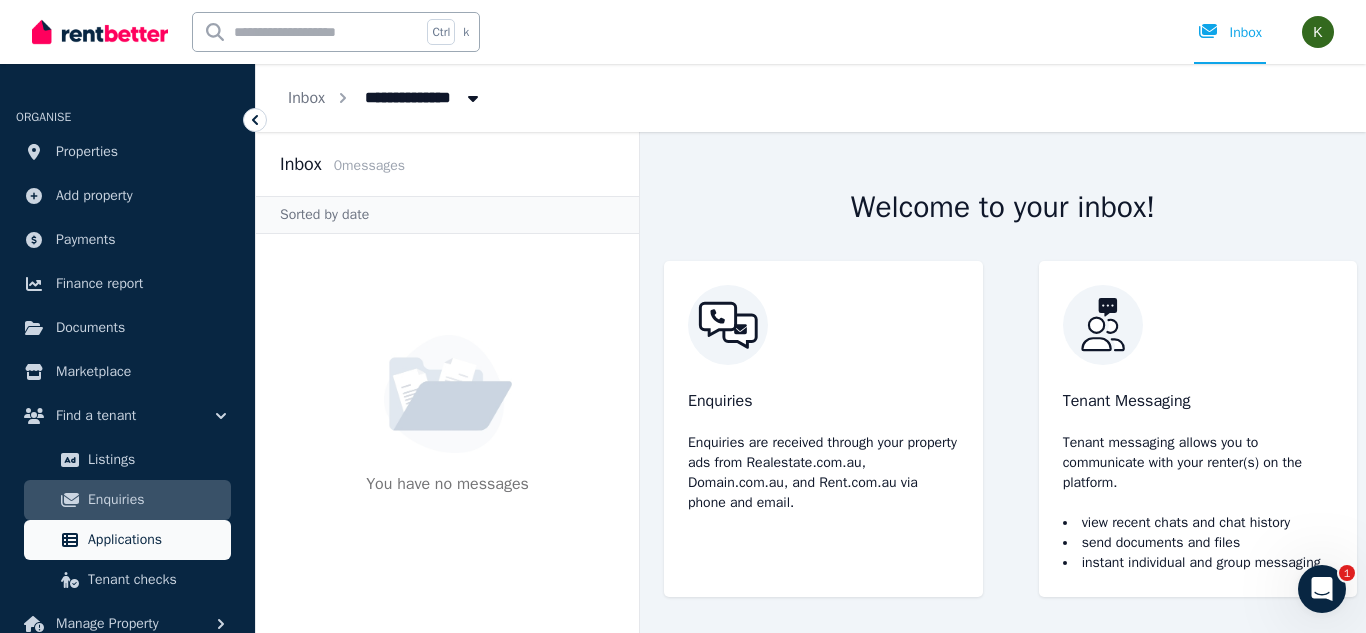 click on "Applications" at bounding box center (127, 540) 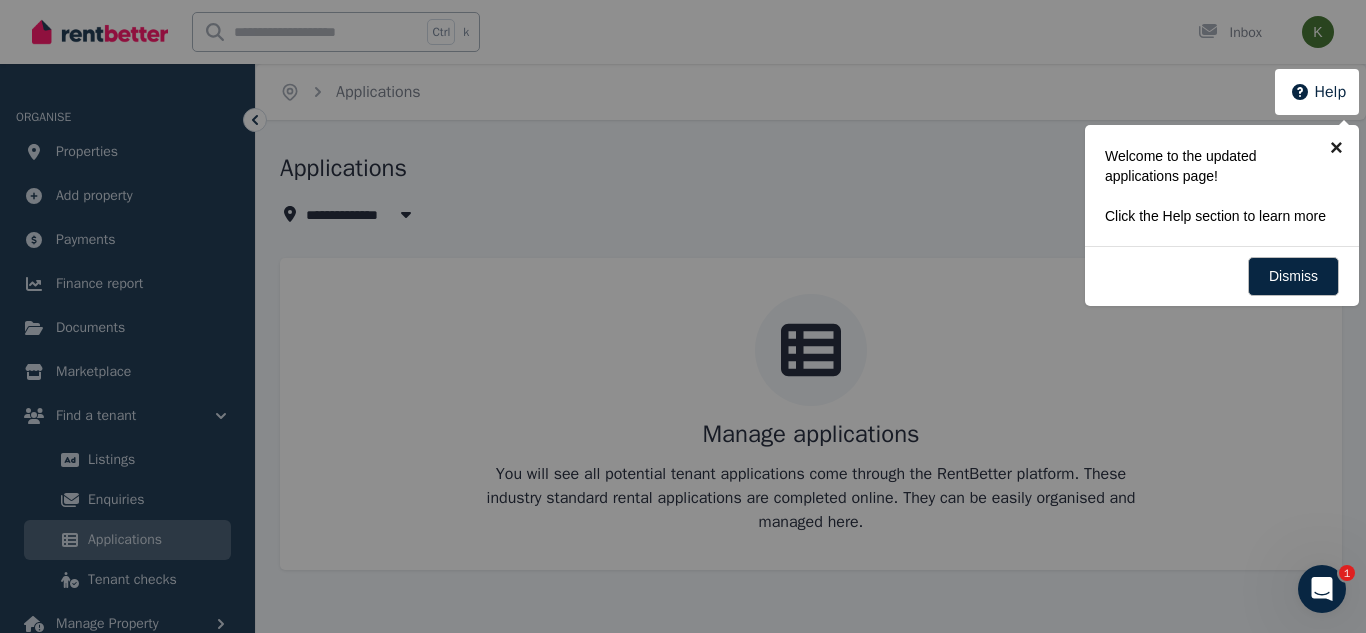 click on "×" at bounding box center (1336, 147) 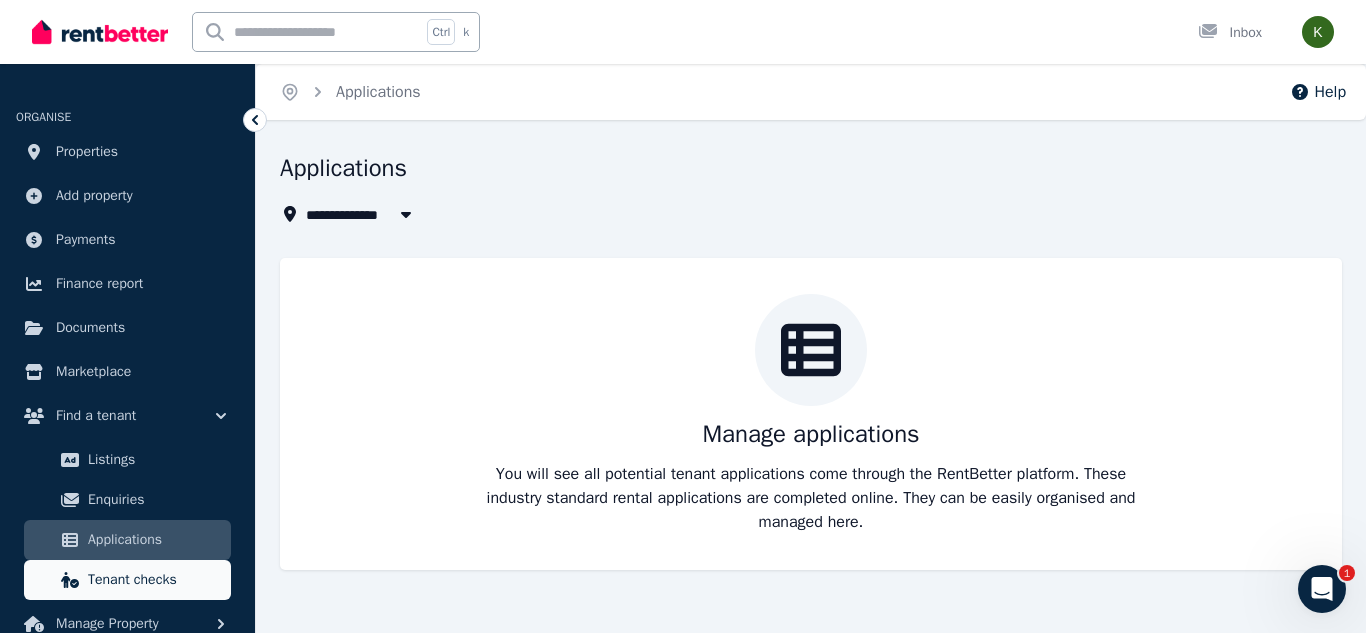 click on "Tenant checks" at bounding box center (155, 580) 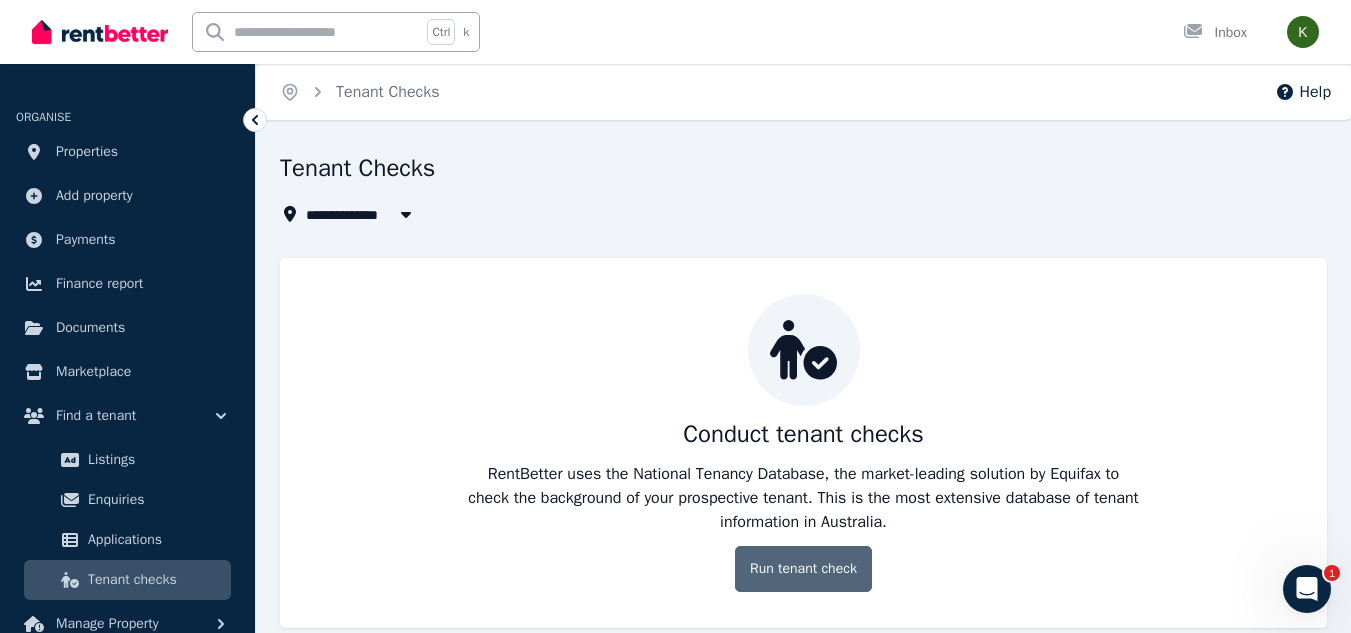 click on "Run tenant check" at bounding box center (803, 569) 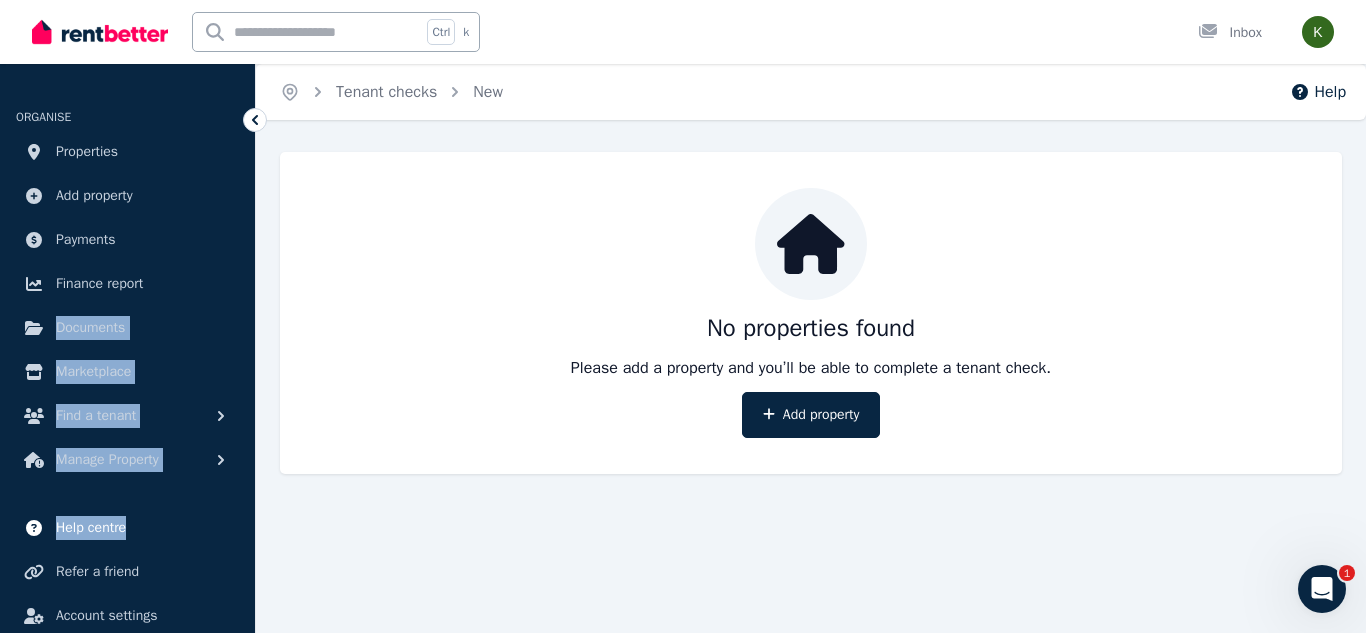 drag, startPoint x: 246, startPoint y: 296, endPoint x: 229, endPoint y: 543, distance: 247.58434 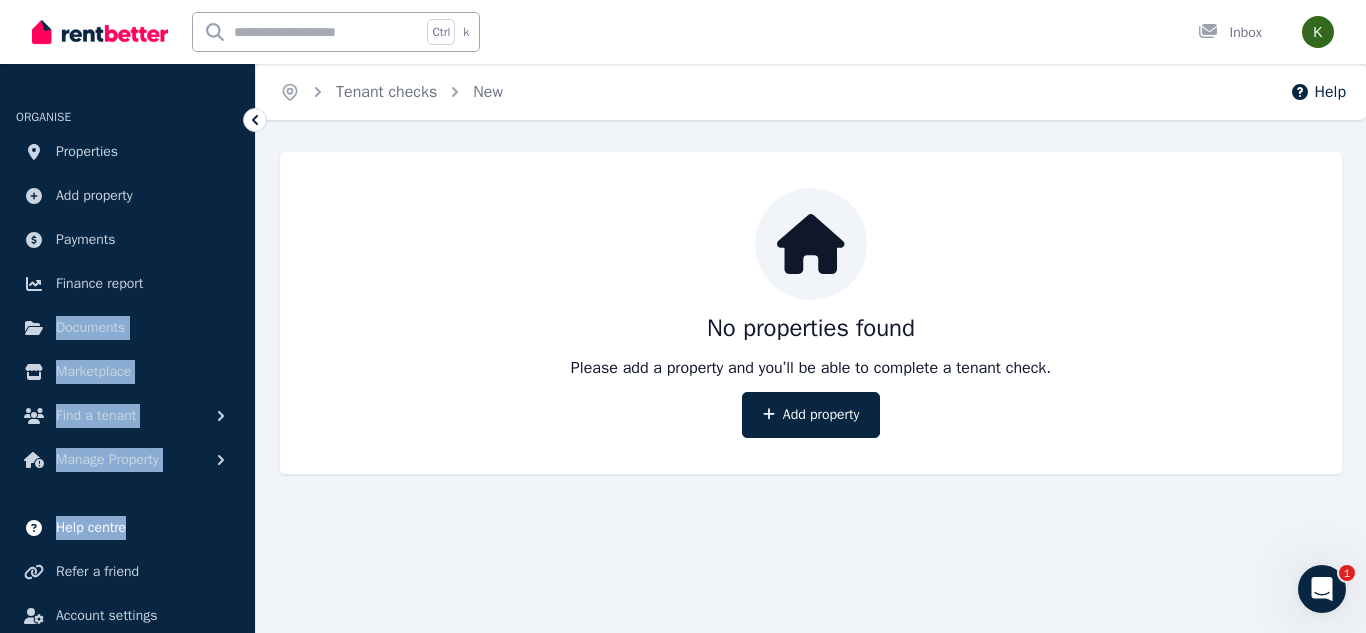 click on "ORGANISE Properties Add property Payments Finance report Documents Marketplace Find a tenant Manage Property Help centre Refer a friend Account settings Your profile [EMAIL]" at bounding box center (127, 388) 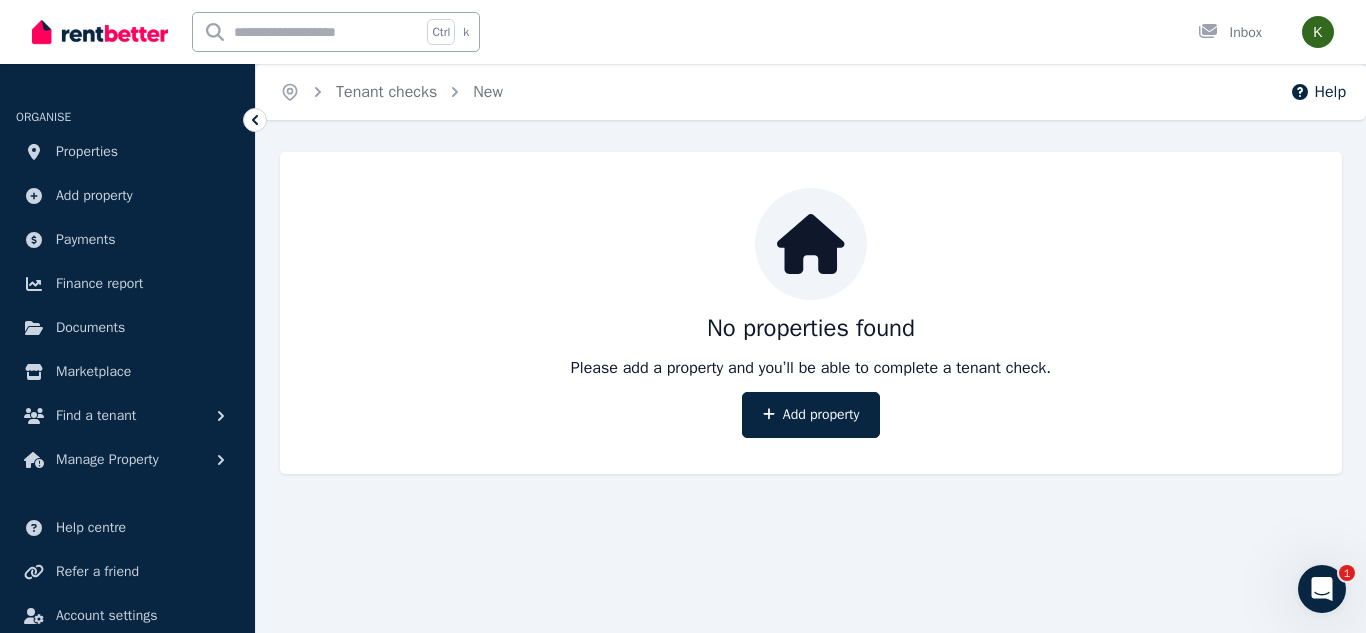 click on "ORGANISE" at bounding box center [43, 117] 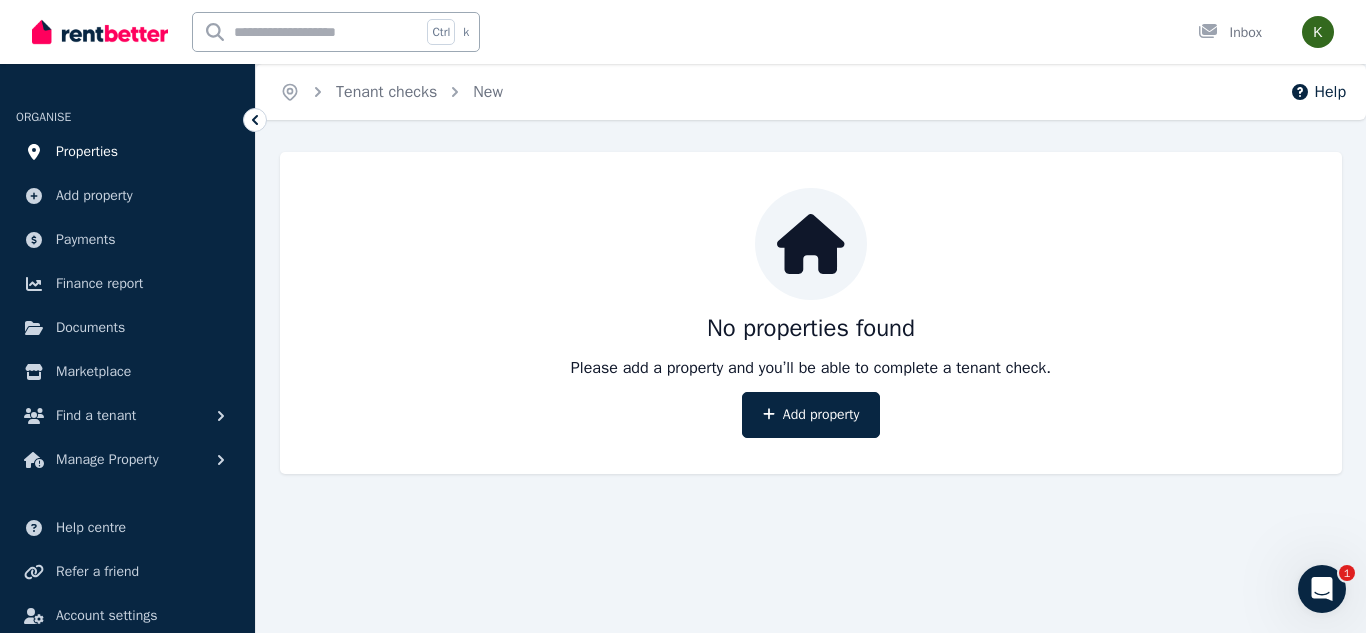 click on "Properties" at bounding box center [127, 152] 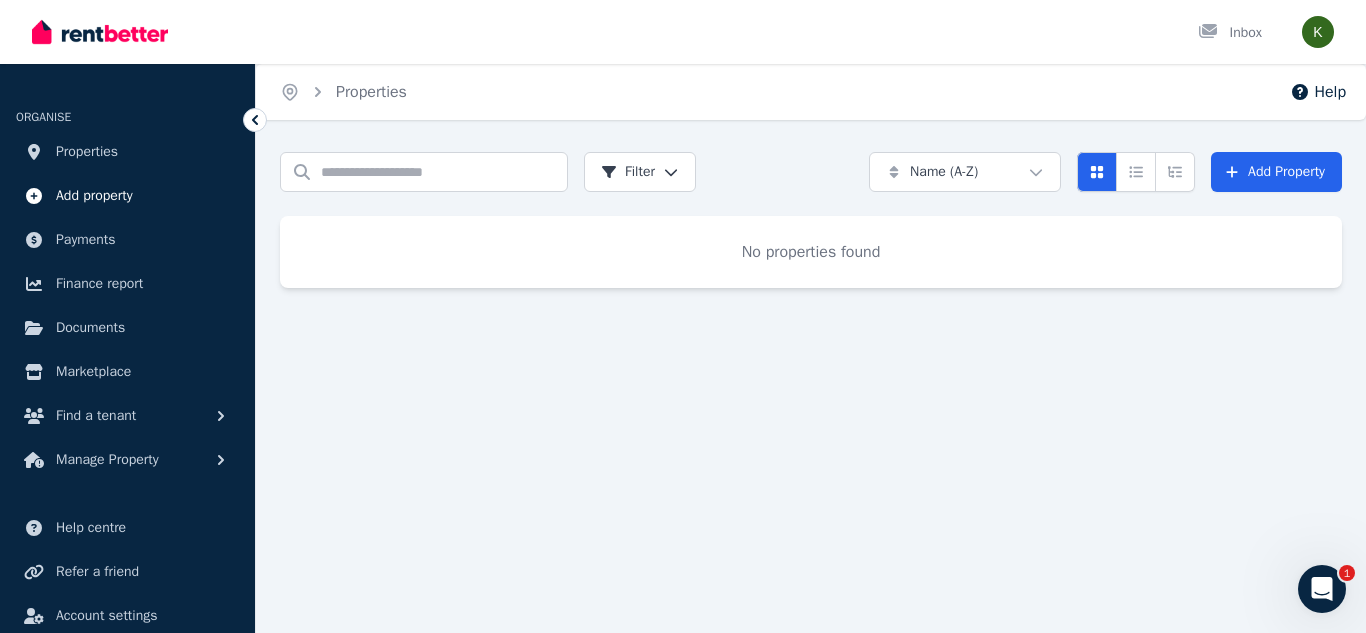 click on "Add property" at bounding box center [94, 196] 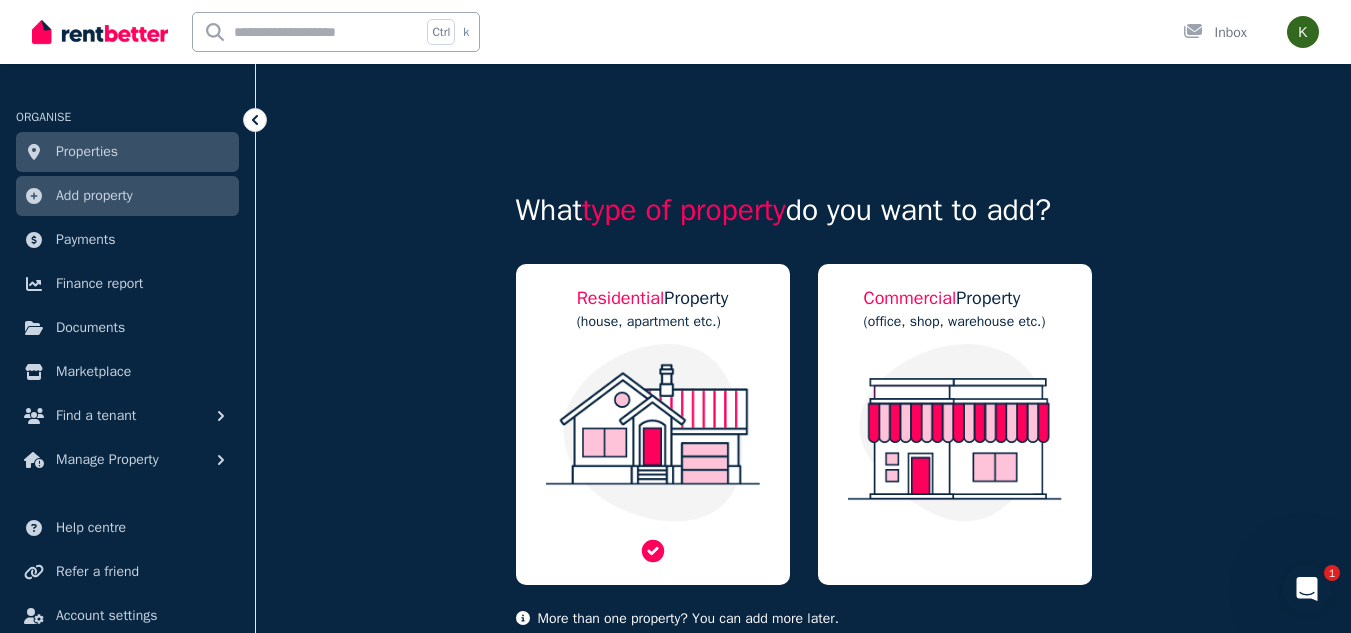 click at bounding box center (653, 433) 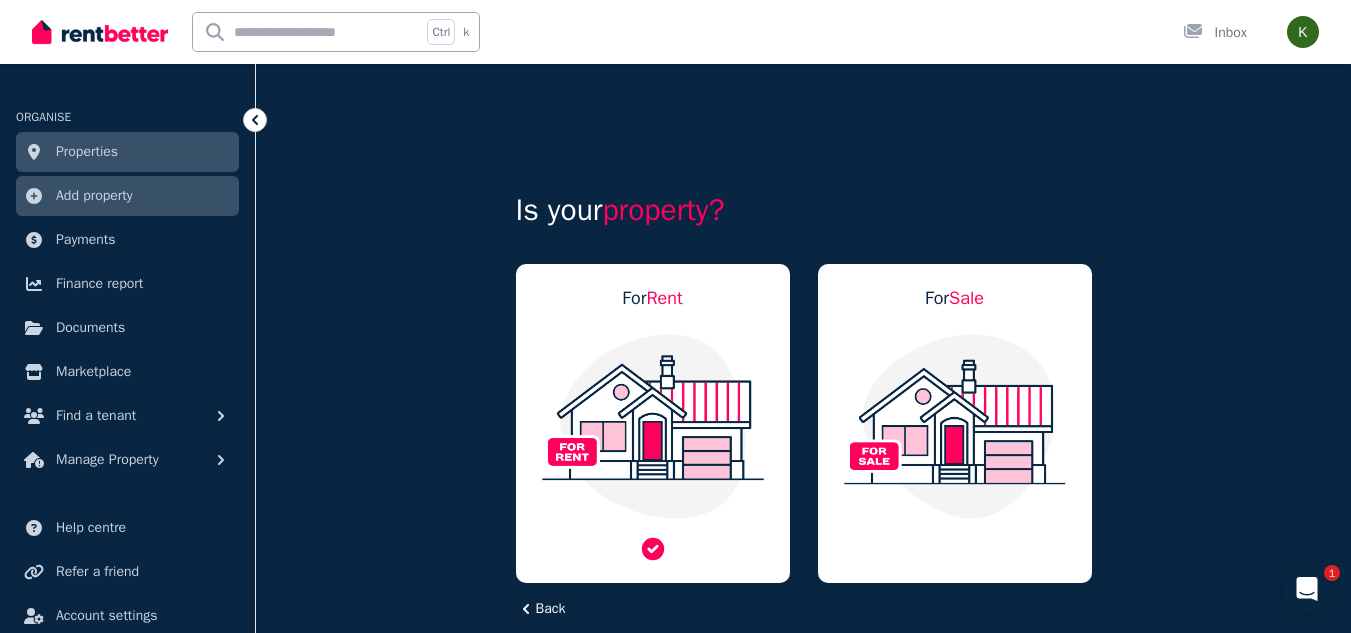 click at bounding box center (653, 426) 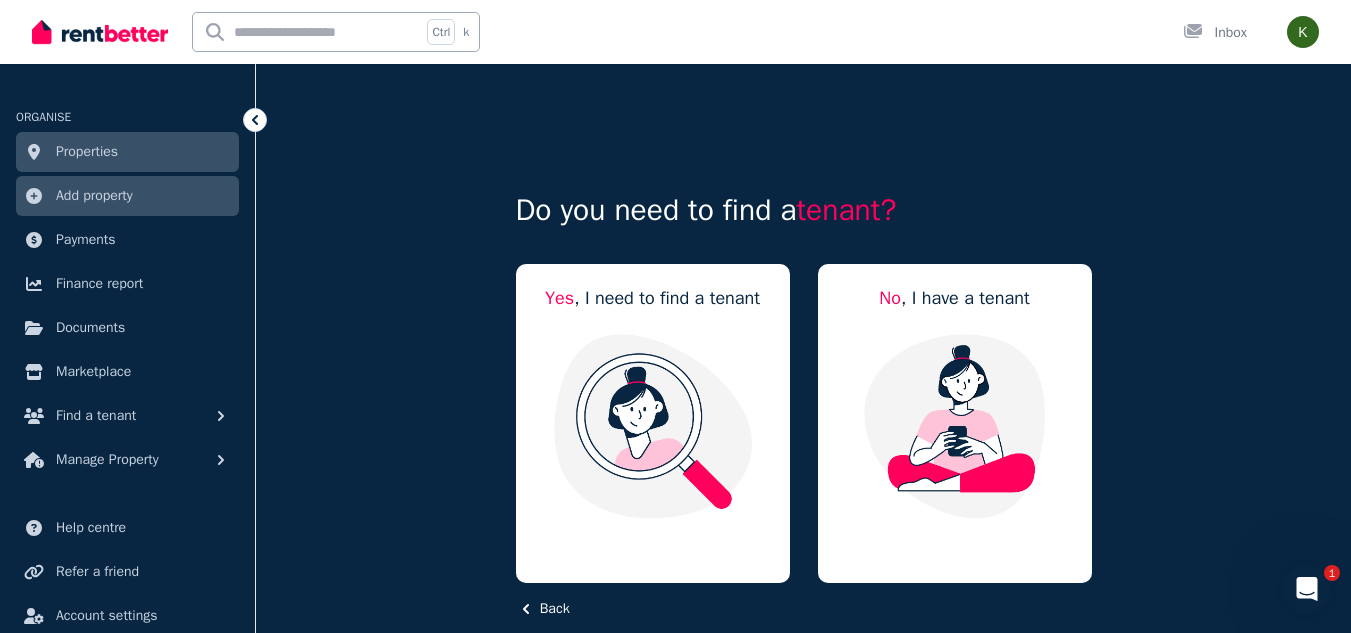 click at bounding box center (653, 426) 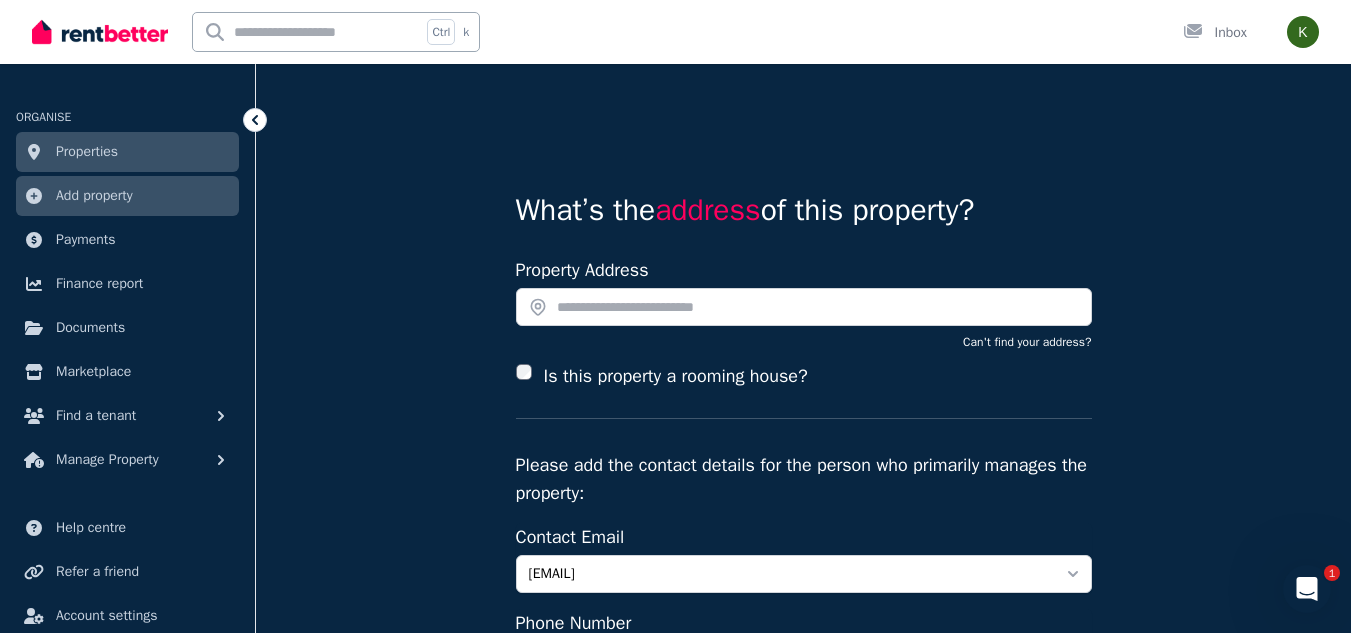 scroll, scrollTop: 232, scrollLeft: 0, axis: vertical 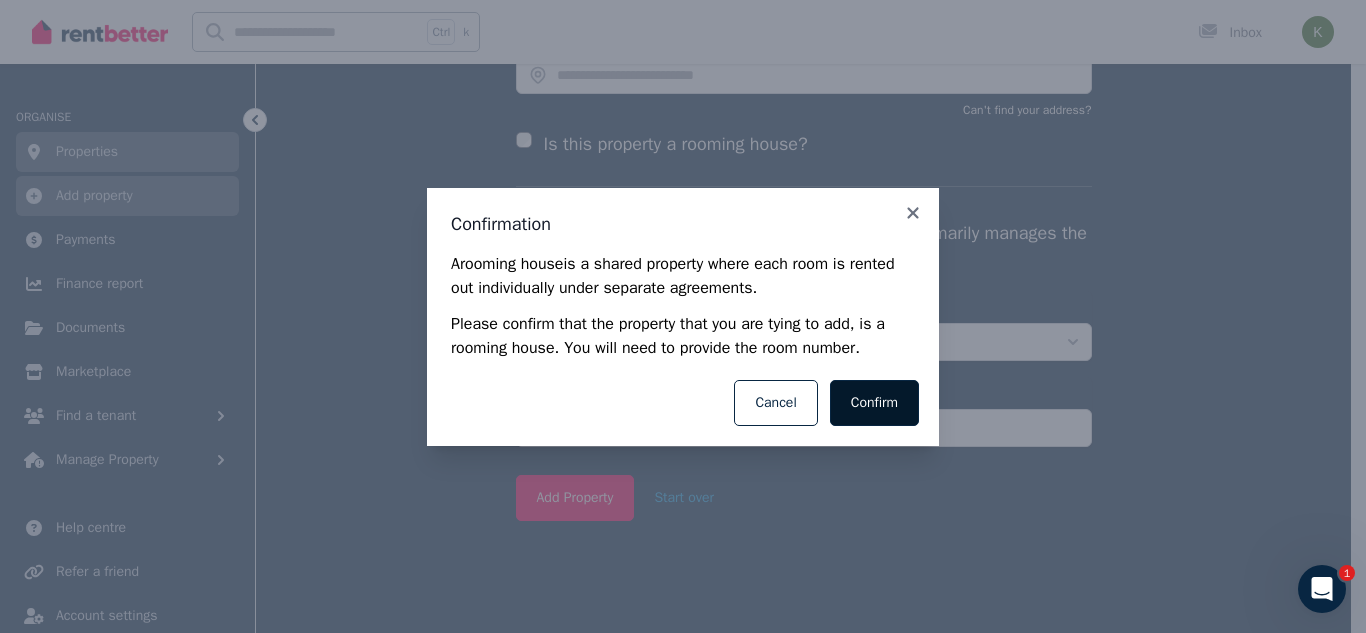 click on "Confirm" at bounding box center [874, 403] 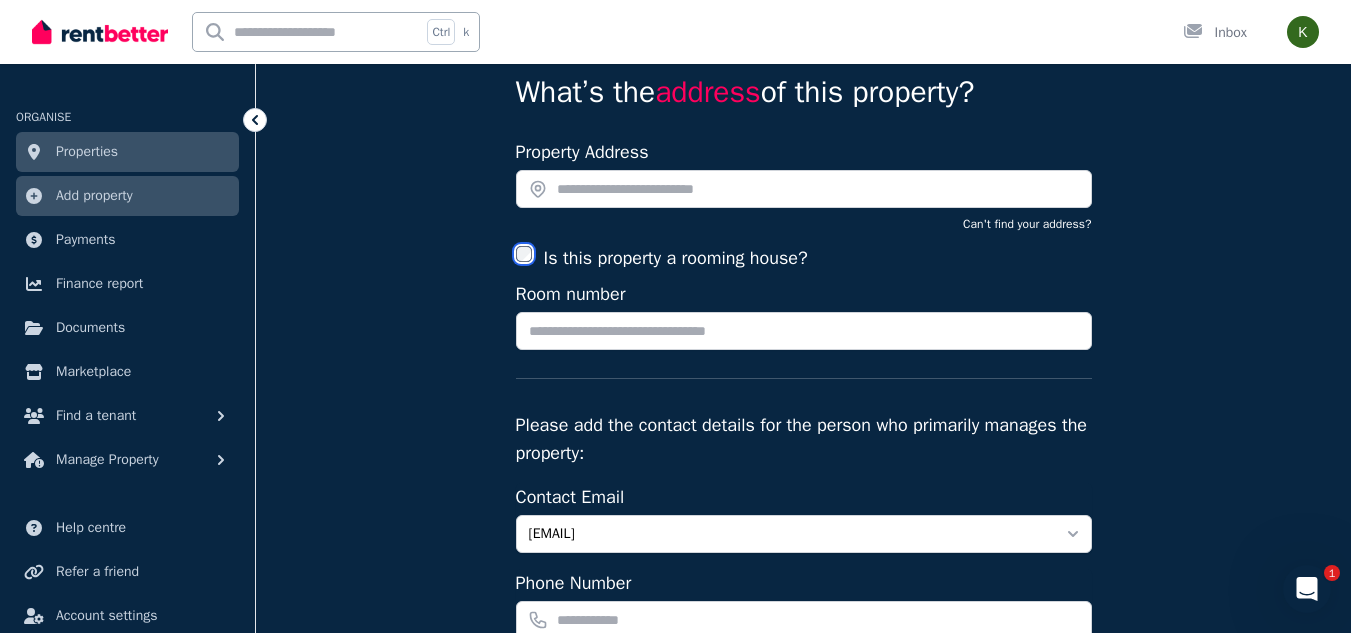 scroll, scrollTop: 113, scrollLeft: 0, axis: vertical 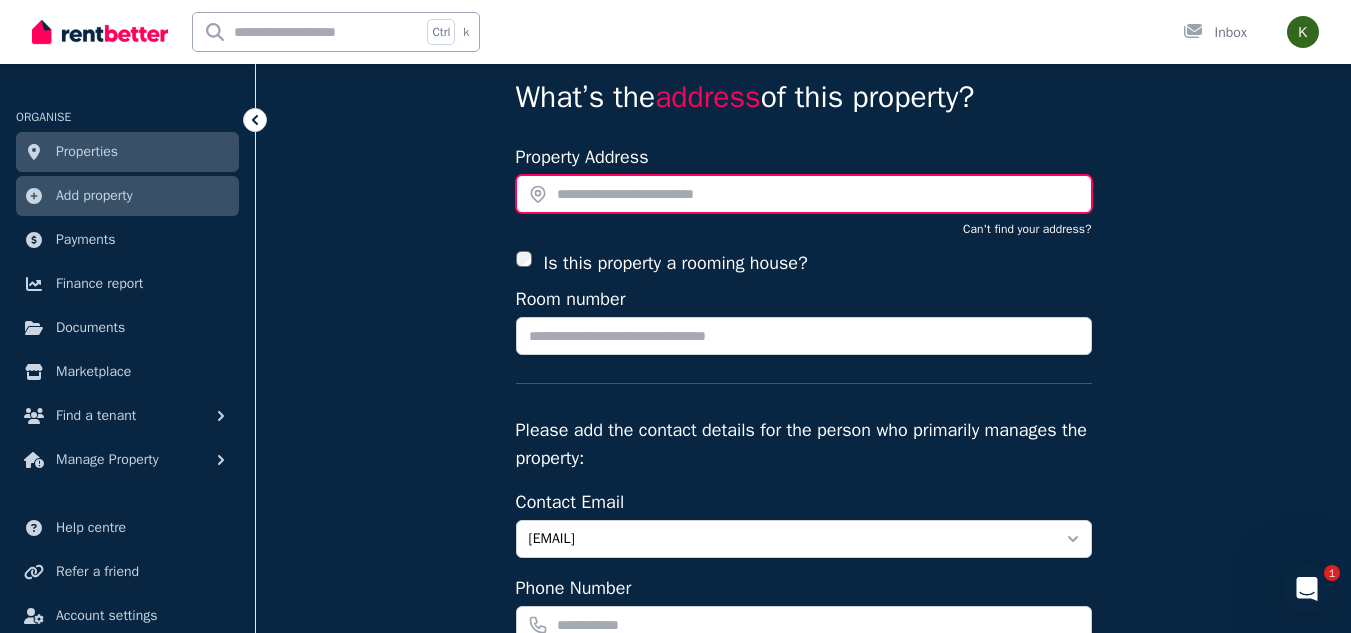 click at bounding box center [804, 194] 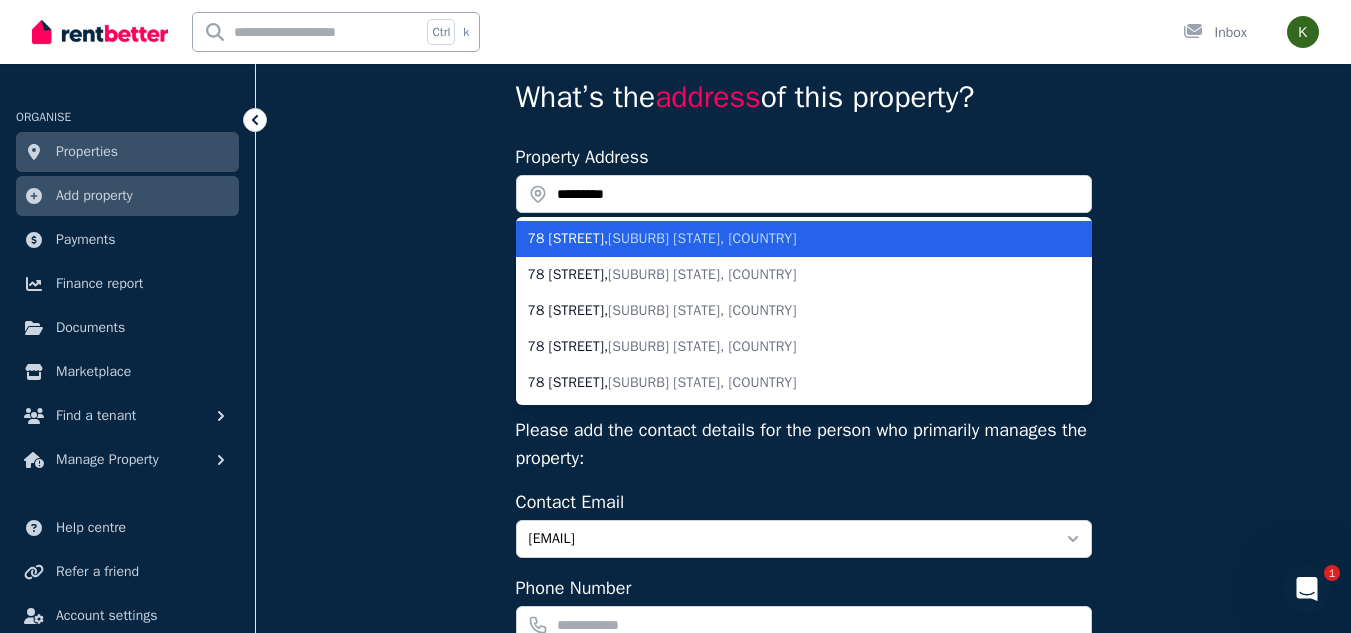 click on "[CITY] [STATE], [COUNTRY]" at bounding box center [702, 238] 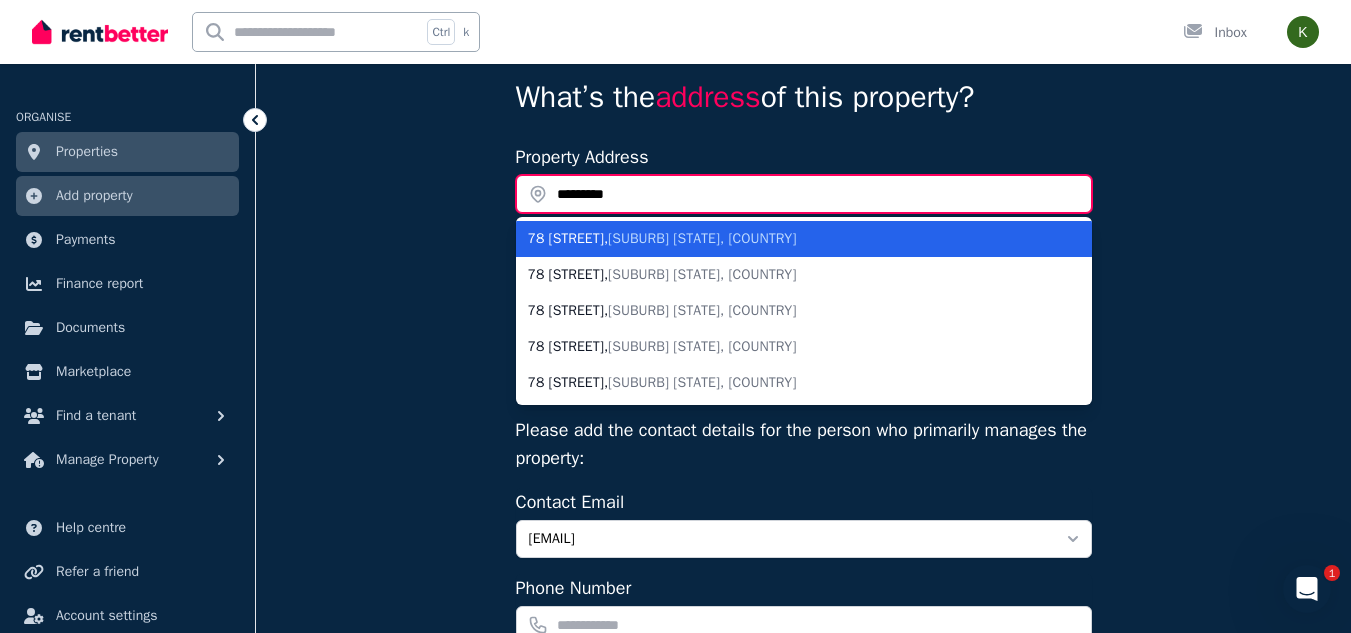 type on "**********" 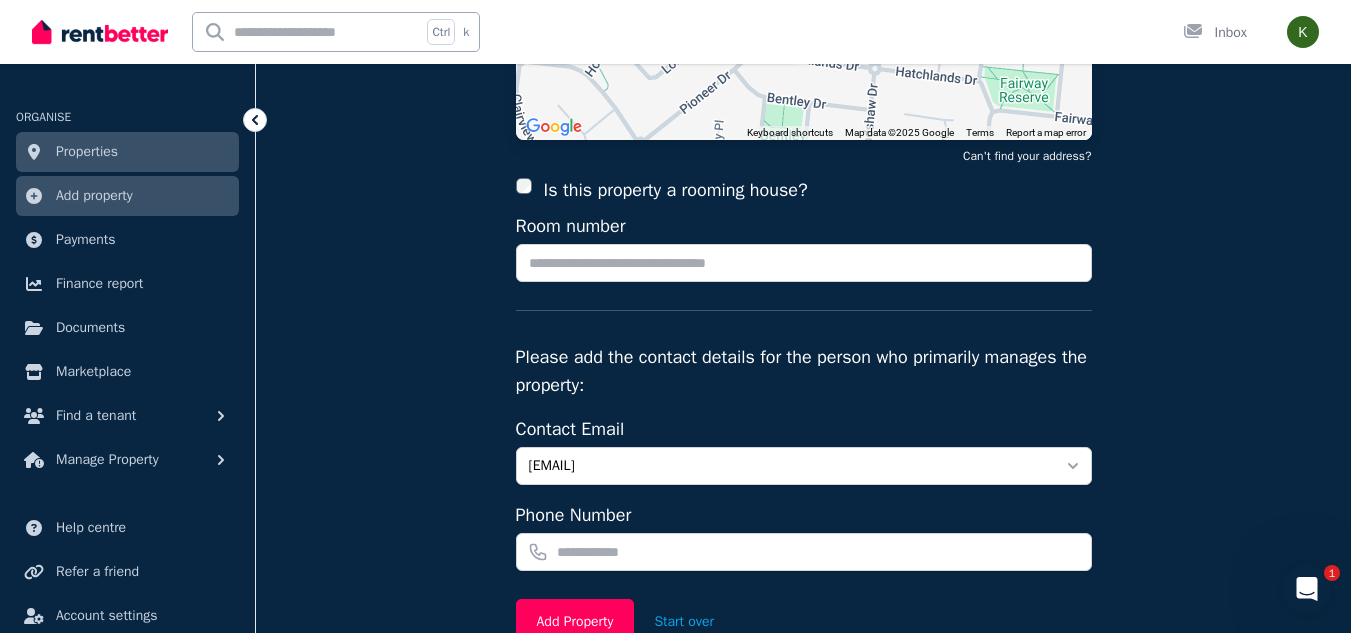 scroll, scrollTop: 366, scrollLeft: 0, axis: vertical 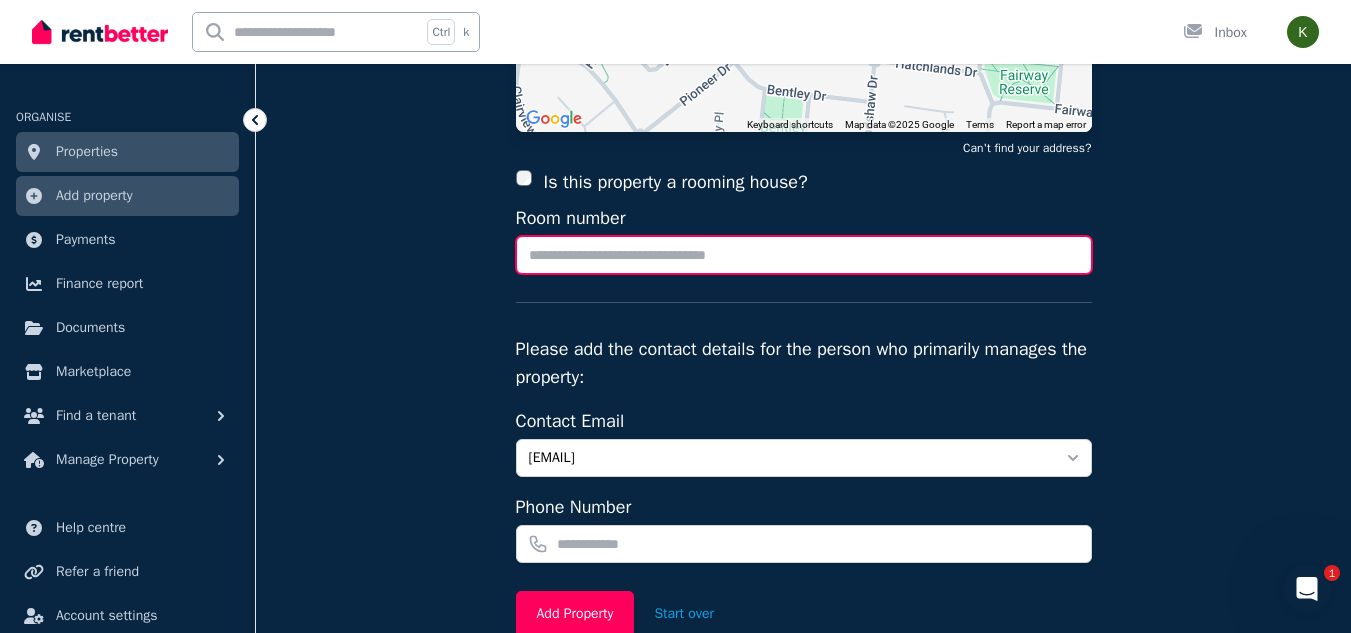 click on "Room number" at bounding box center (804, 255) 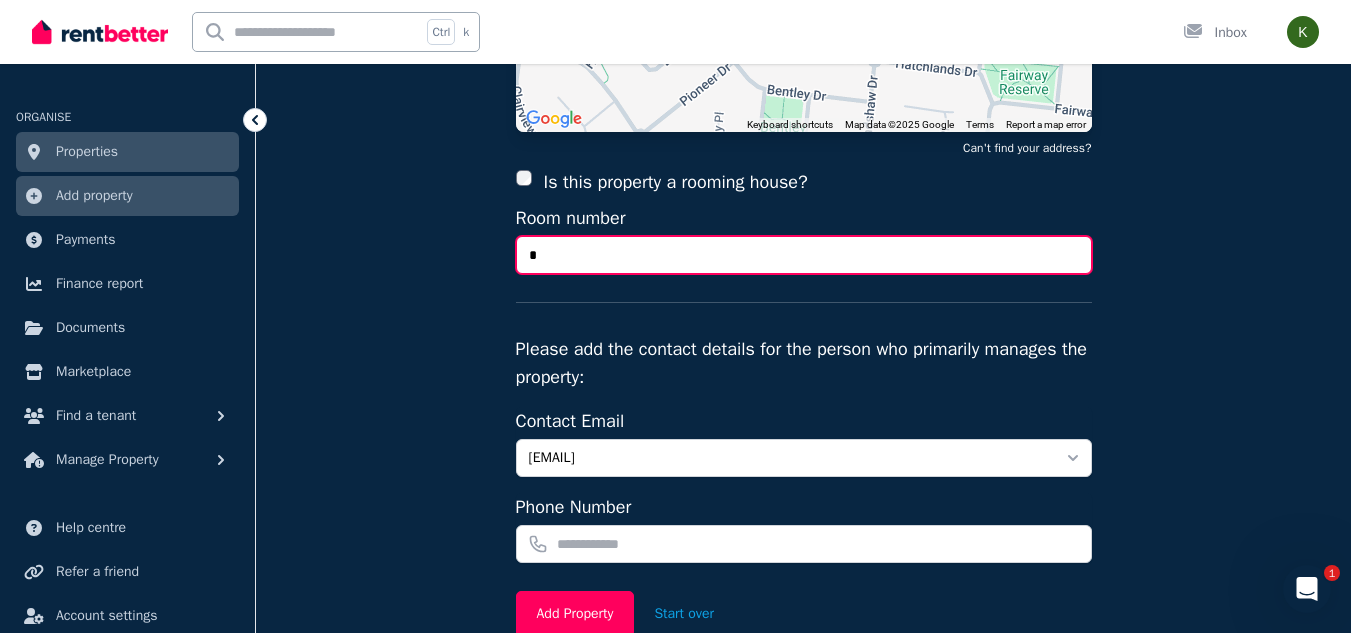 type on "*" 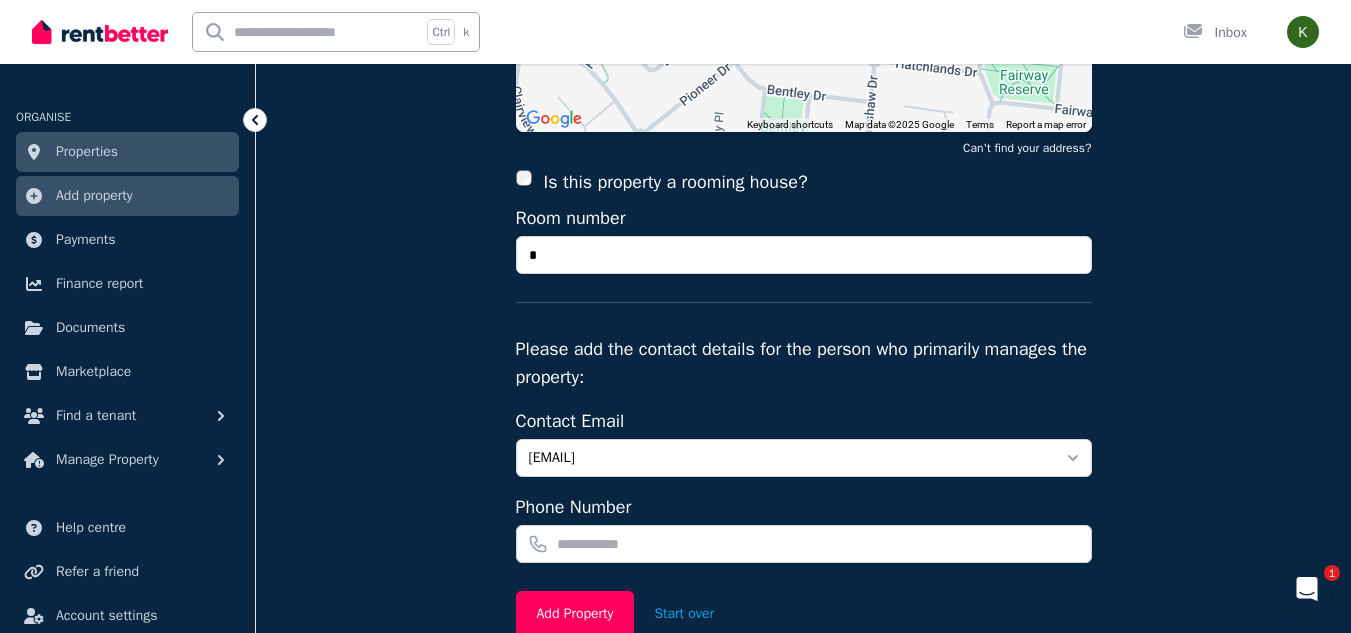 click on "Is this property a rooming house? Room number *" at bounding box center [804, 235] 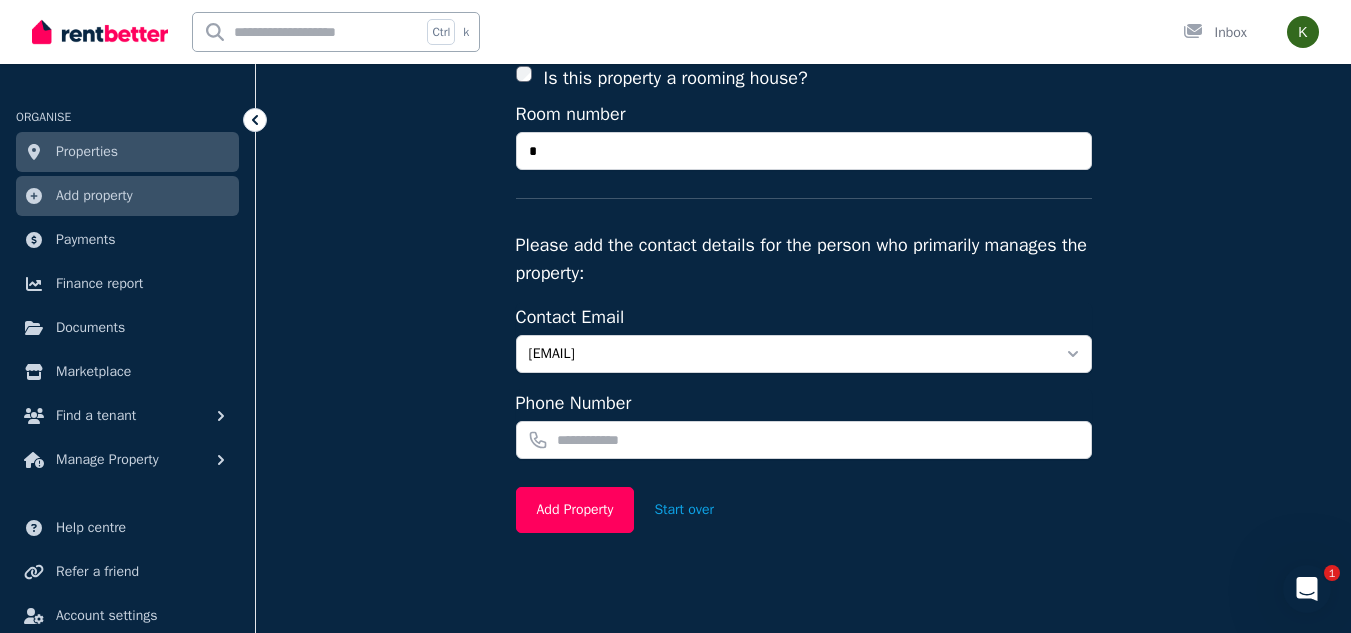 scroll, scrollTop: 480, scrollLeft: 0, axis: vertical 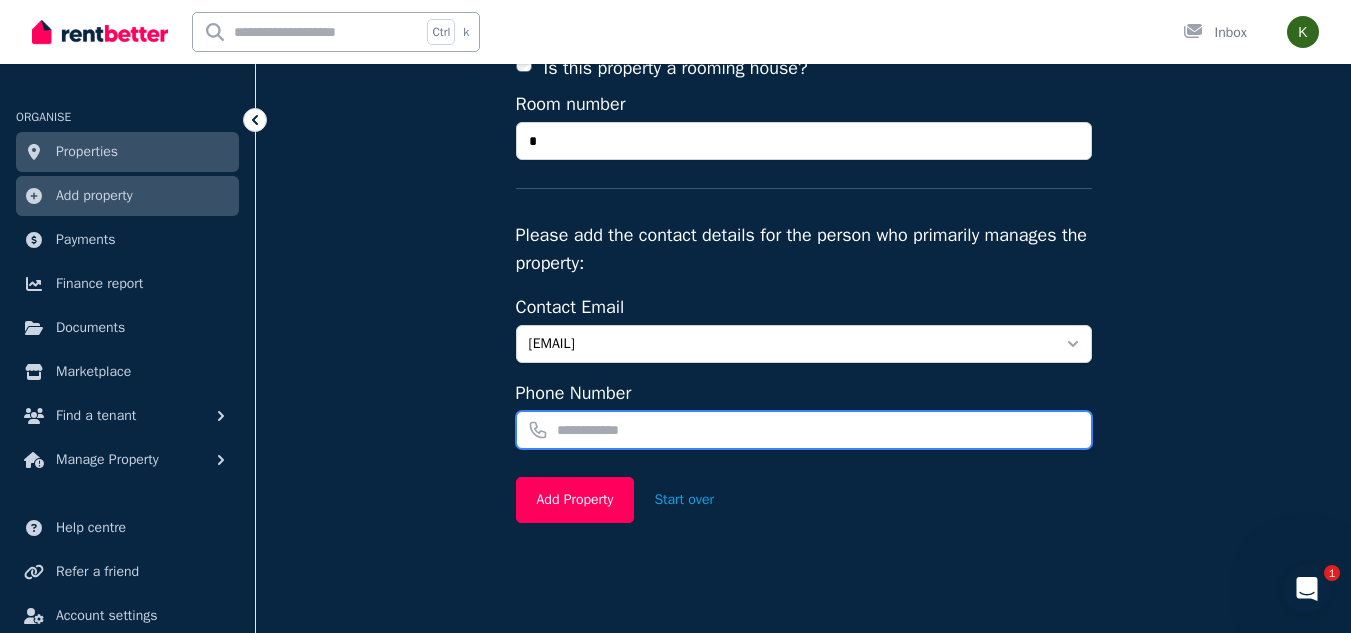 click at bounding box center (804, 430) 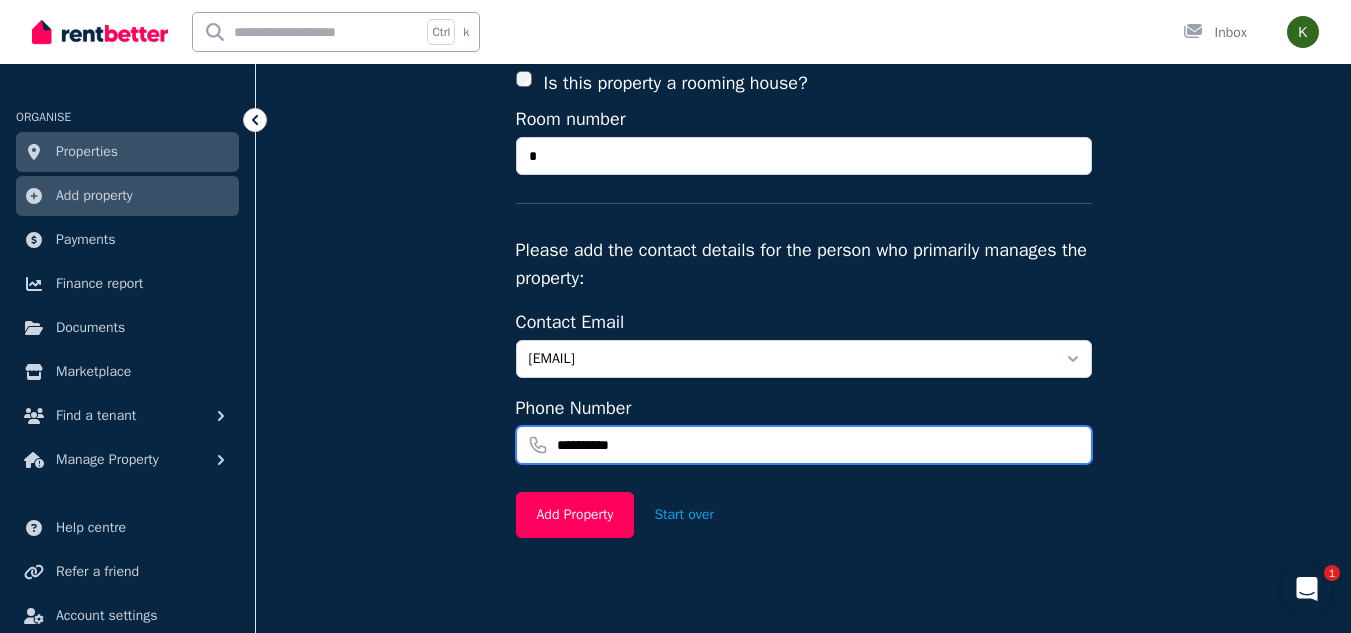 scroll, scrollTop: 482, scrollLeft: 0, axis: vertical 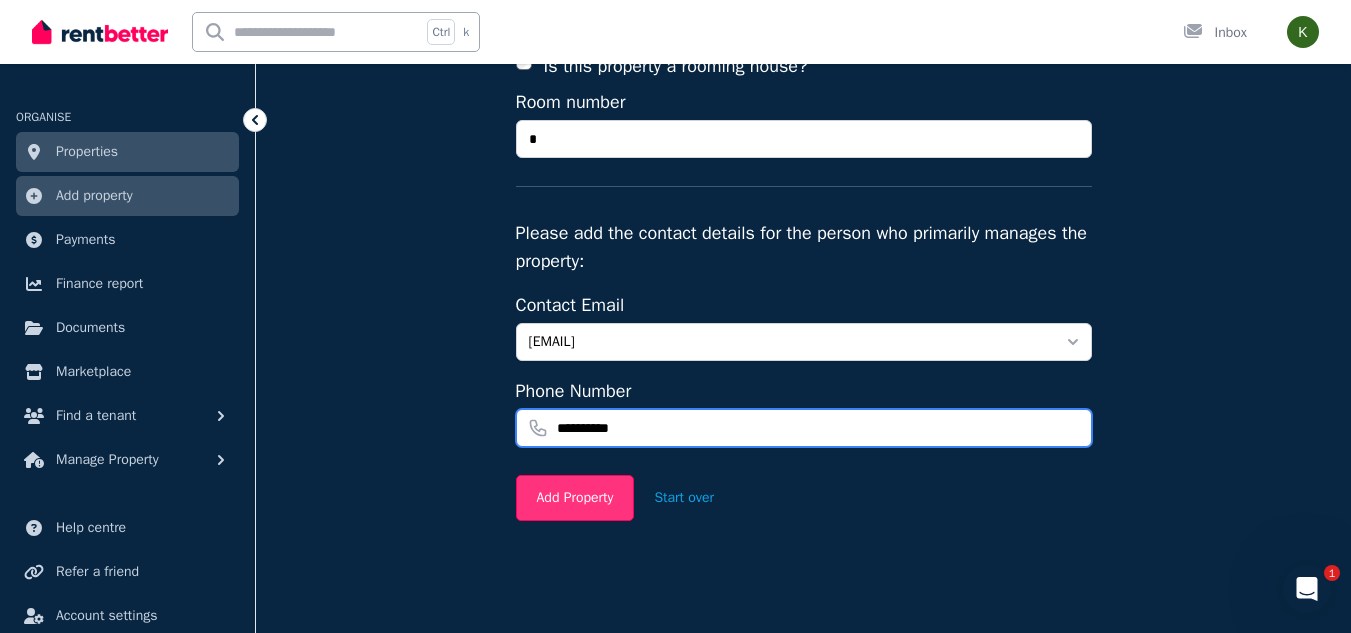 type on "**********" 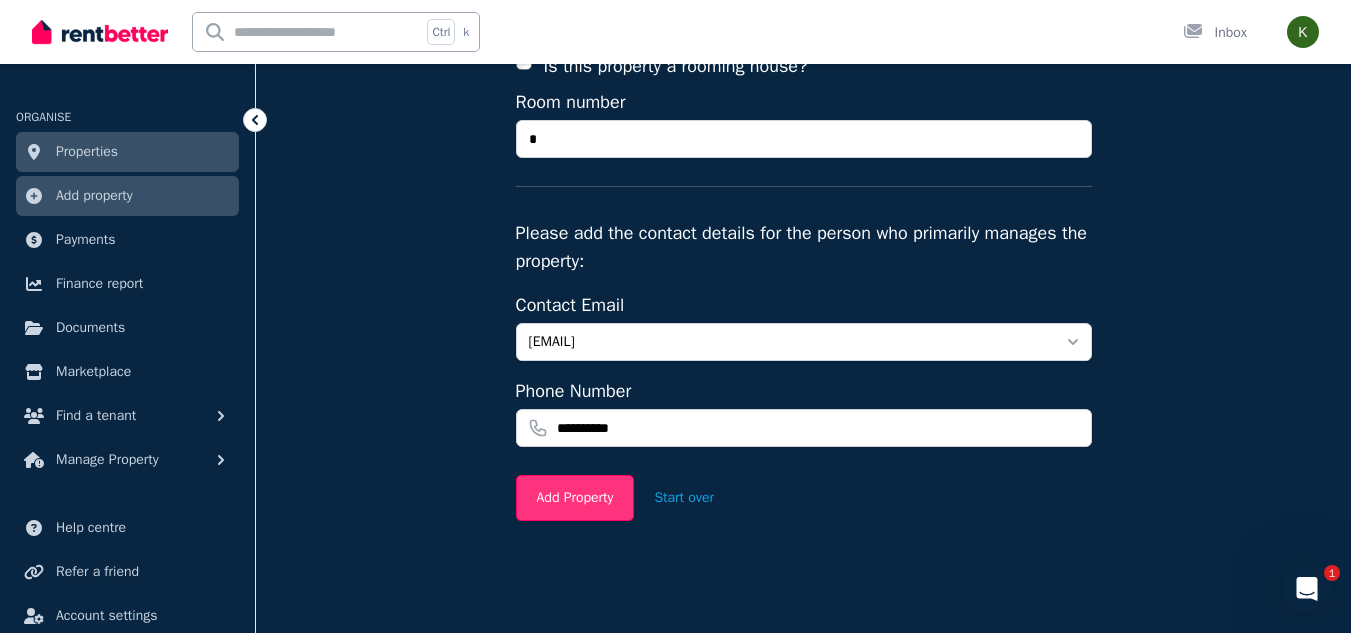 click on "Add Property" at bounding box center [575, 498] 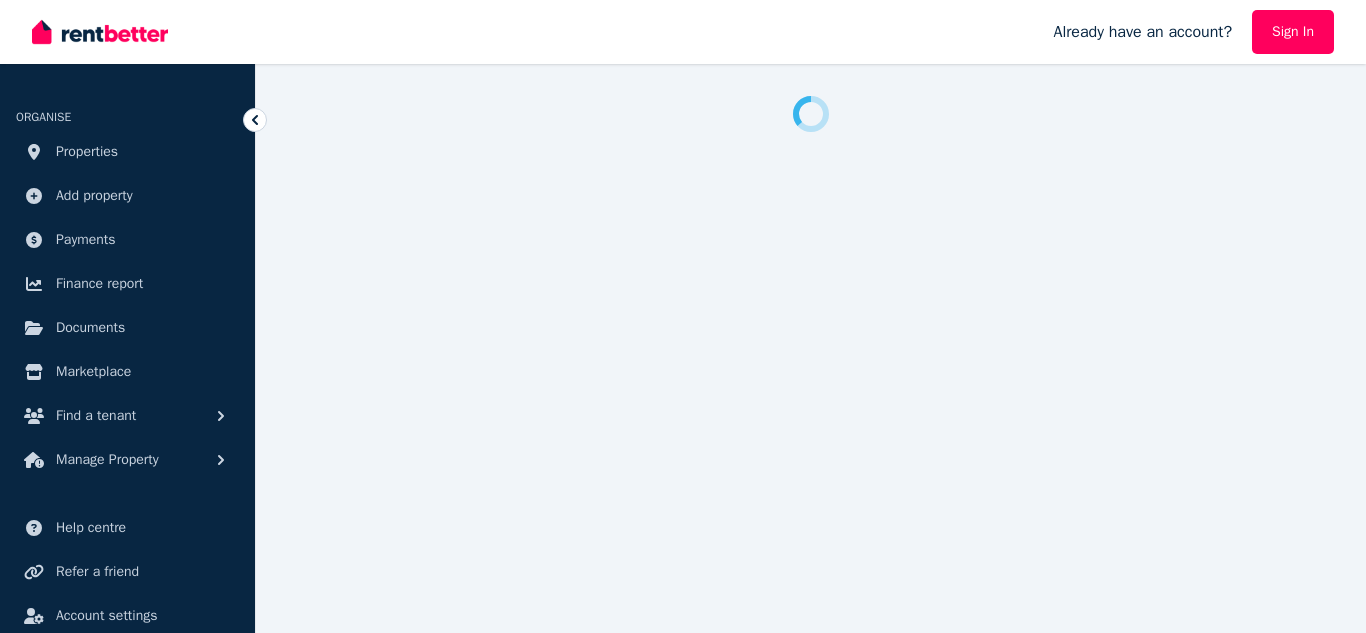 scroll, scrollTop: 0, scrollLeft: 0, axis: both 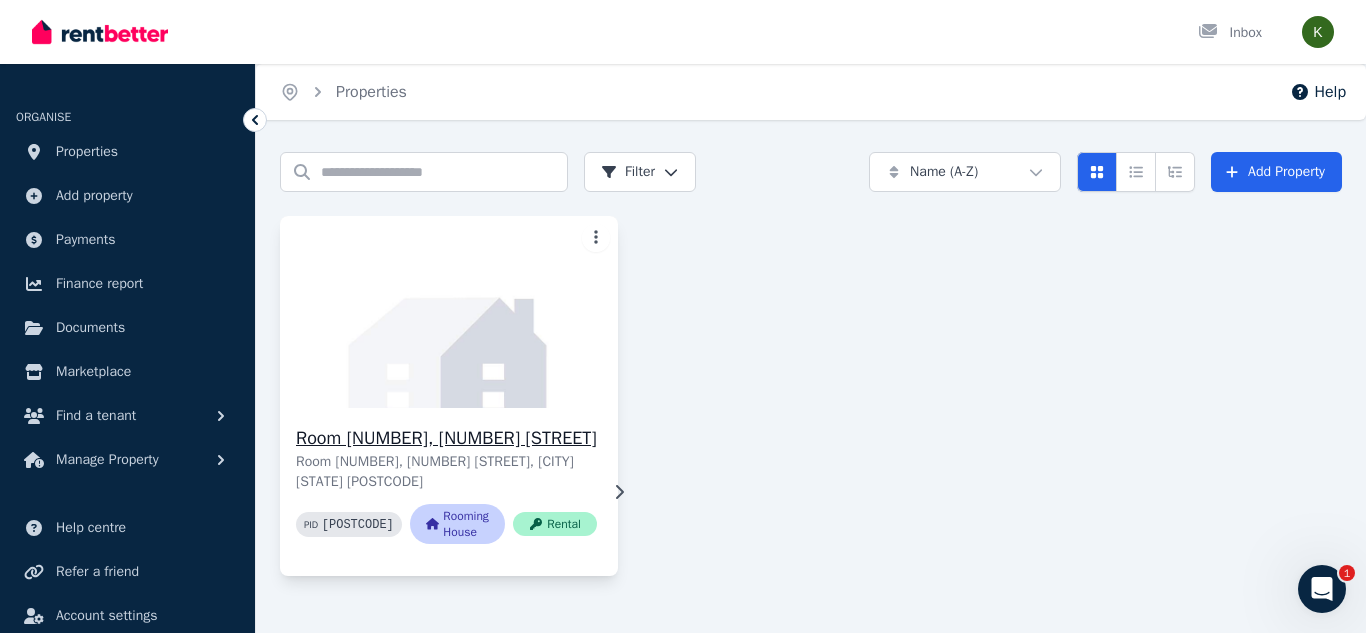 click 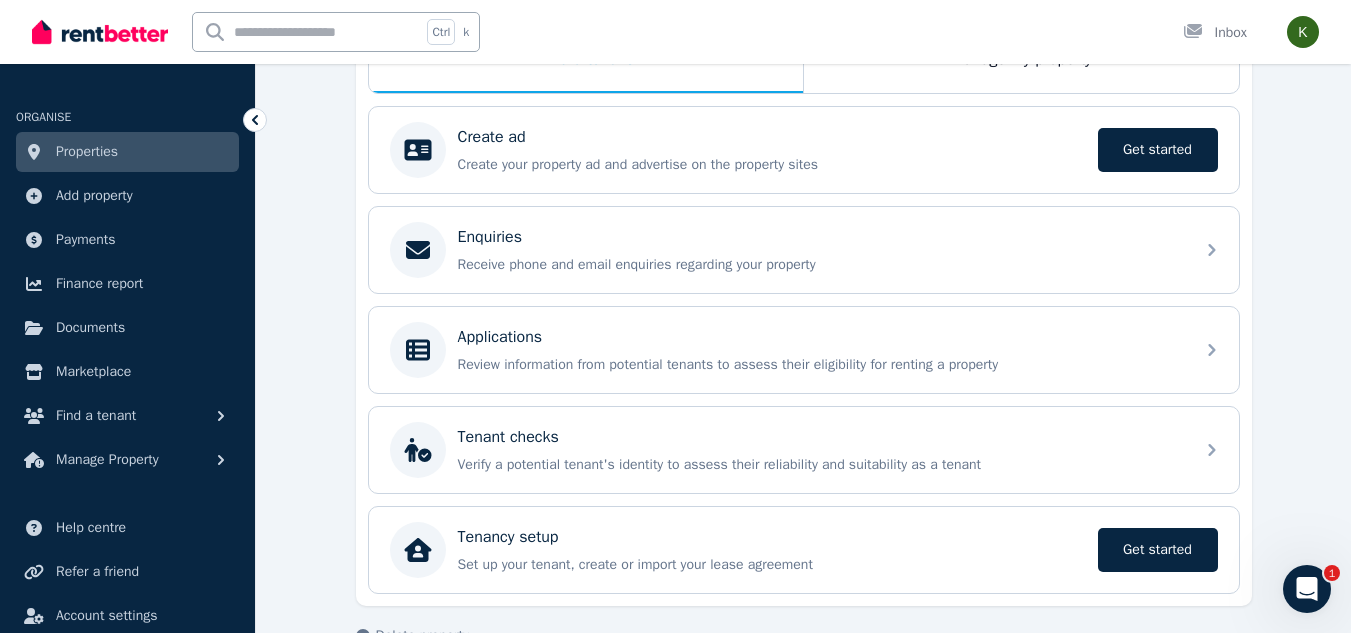 scroll, scrollTop: 414, scrollLeft: 0, axis: vertical 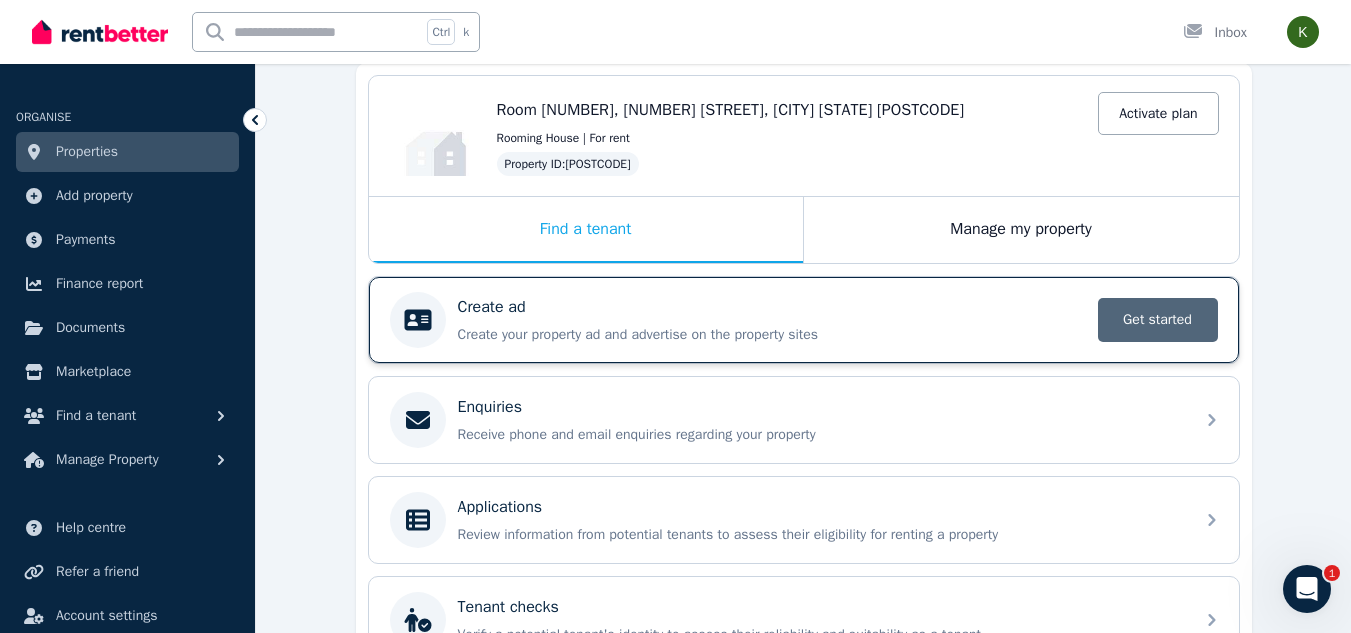 click on "Get started" at bounding box center (1158, 320) 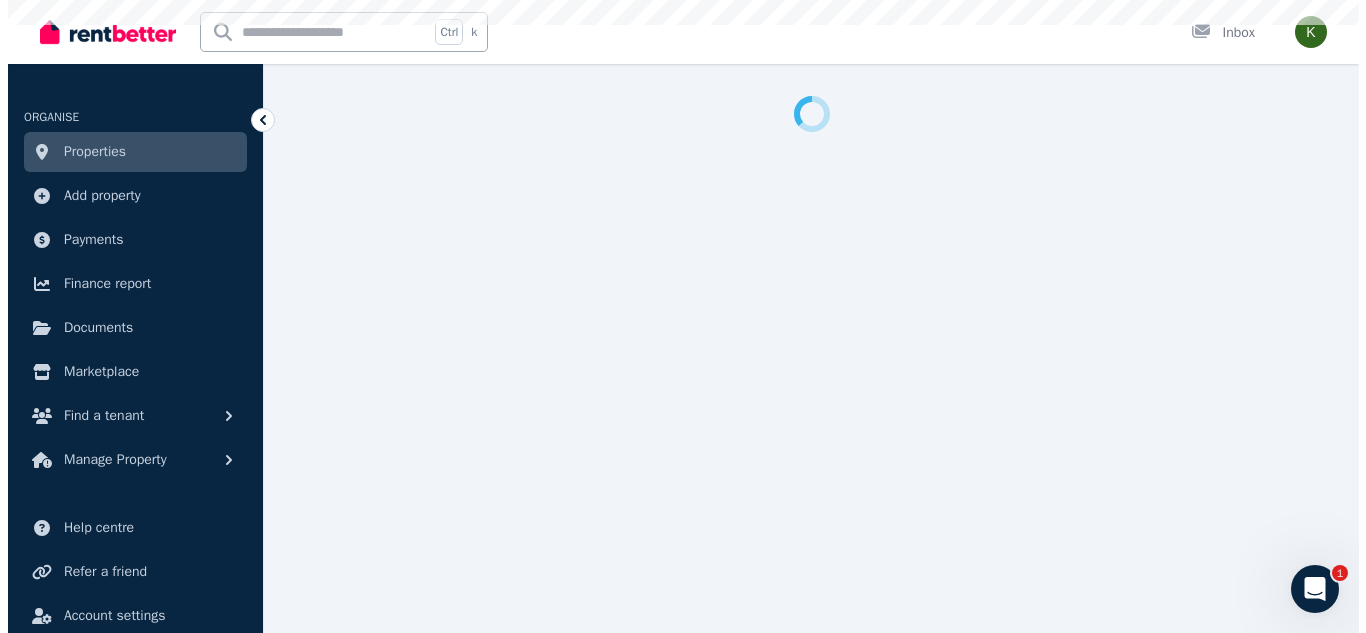 scroll, scrollTop: 0, scrollLeft: 0, axis: both 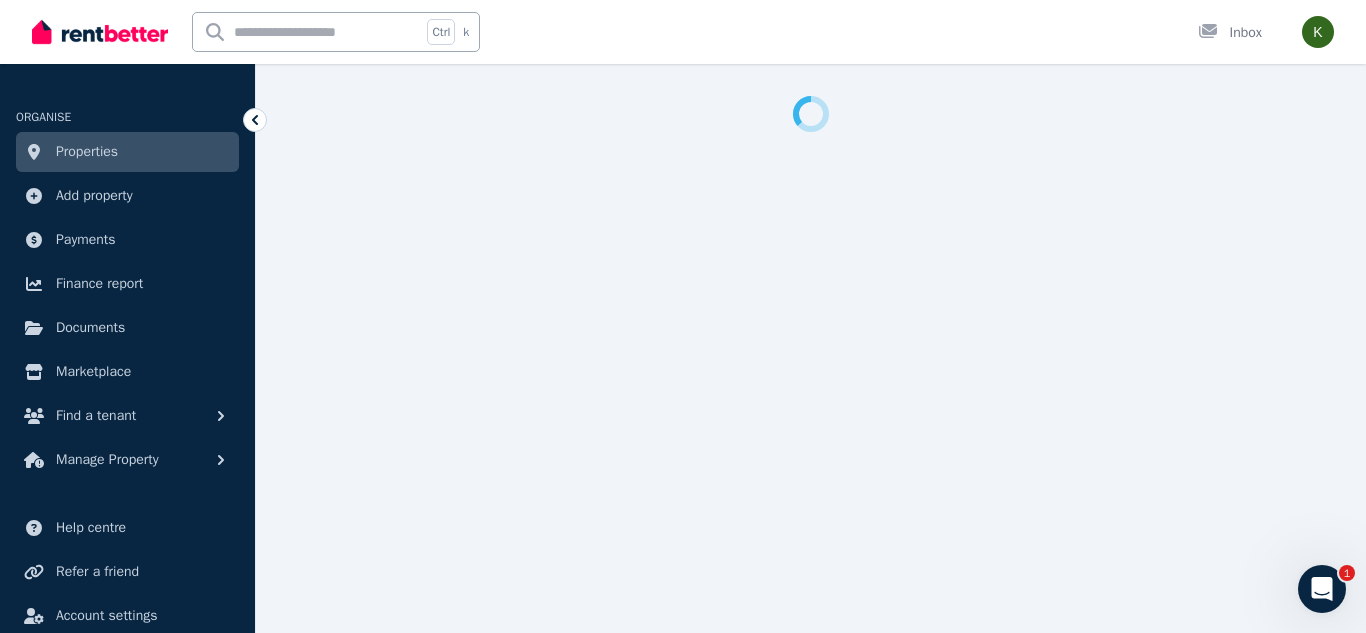 select on "***" 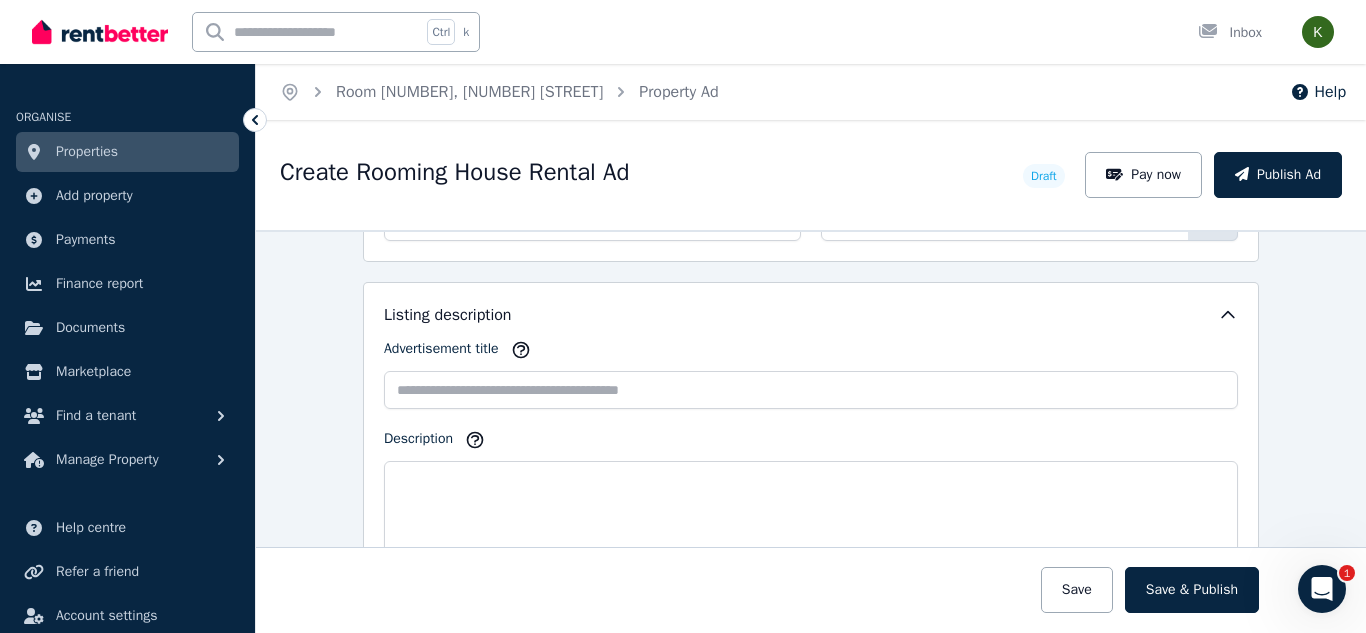 scroll, scrollTop: 0, scrollLeft: 0, axis: both 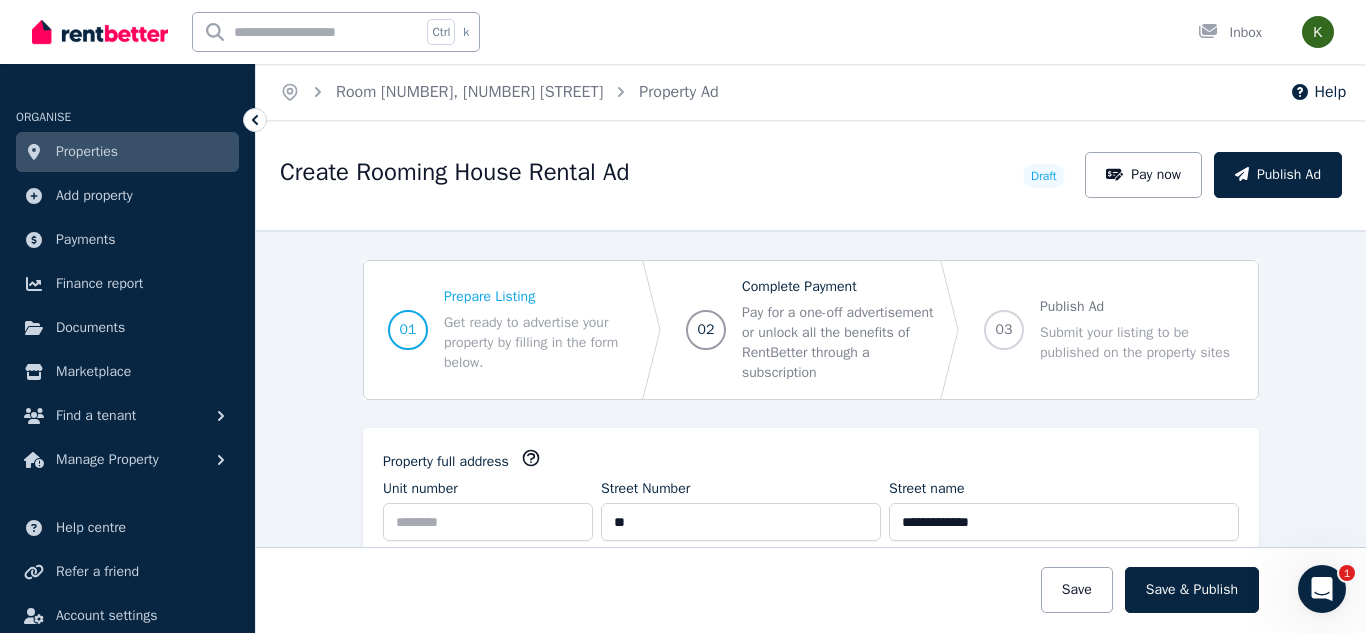click on "Pay for a one-off advertisement or unlock all the benefits of RentBetter through a subscription" at bounding box center (839, 343) 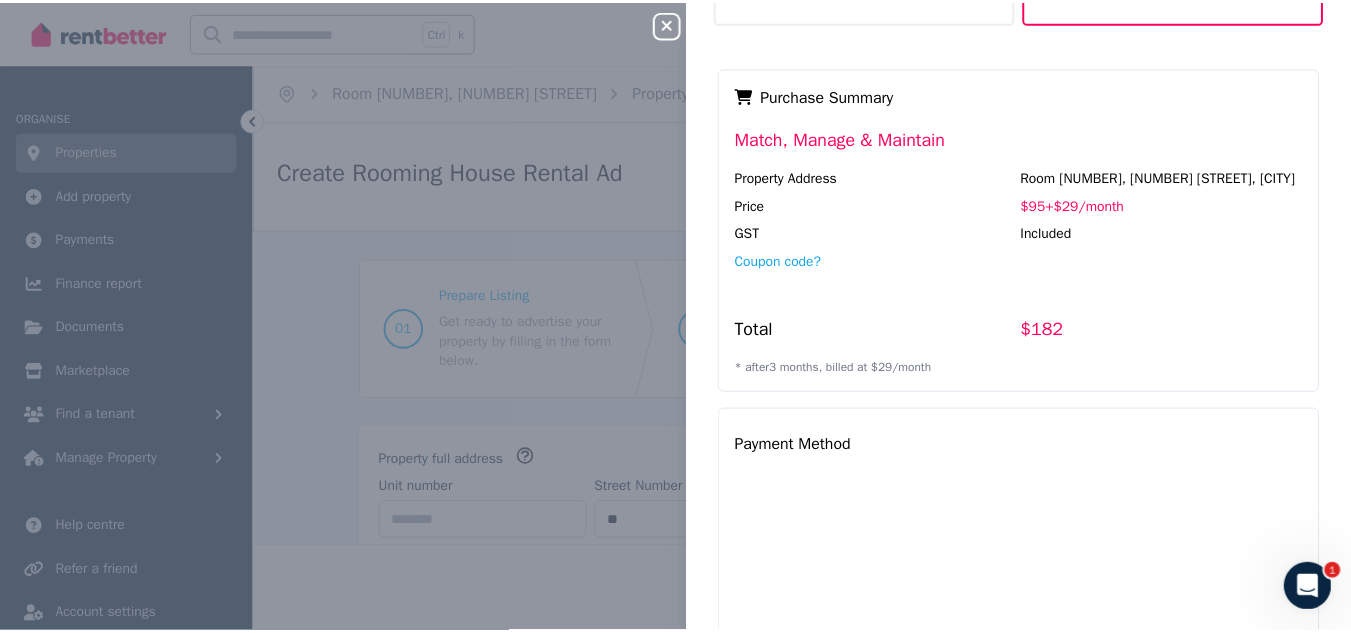 scroll, scrollTop: 512, scrollLeft: 0, axis: vertical 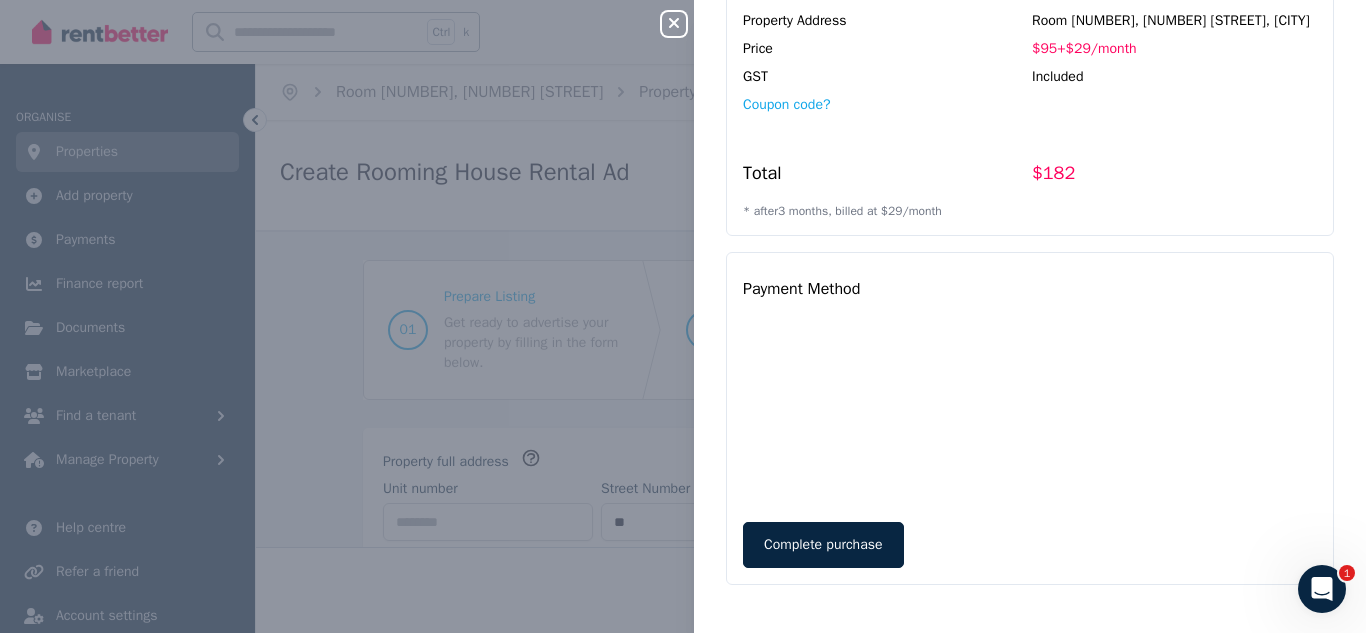 click on "Close panel Pay now to publish your ad Match (Find a Tenant) Advertise your property and find a tenant $[PRICE]  one-off Select plan See what's included + Match, Manage & Maintain Advertise your property, find a tenant and manage your property online $[PRICE]  one-off  +  $[PRICE]  /  month * first  [NUMBER]   month s billed up-front (total   $[PRICE] ) Buy now See what's included + Payment Method Complete purchase Purchase Summary Match, Manage & Maintain Property Address Room [NUMBER], [NUMBER] [STREET], [CITY] Price $[PRICE]  +  $[PRICE]  /  month GST Included Coupon code? Total $[PRICE] * after  [NUMBER]   month s, billed at   $[PRICE]  /  month" at bounding box center (683, 316) 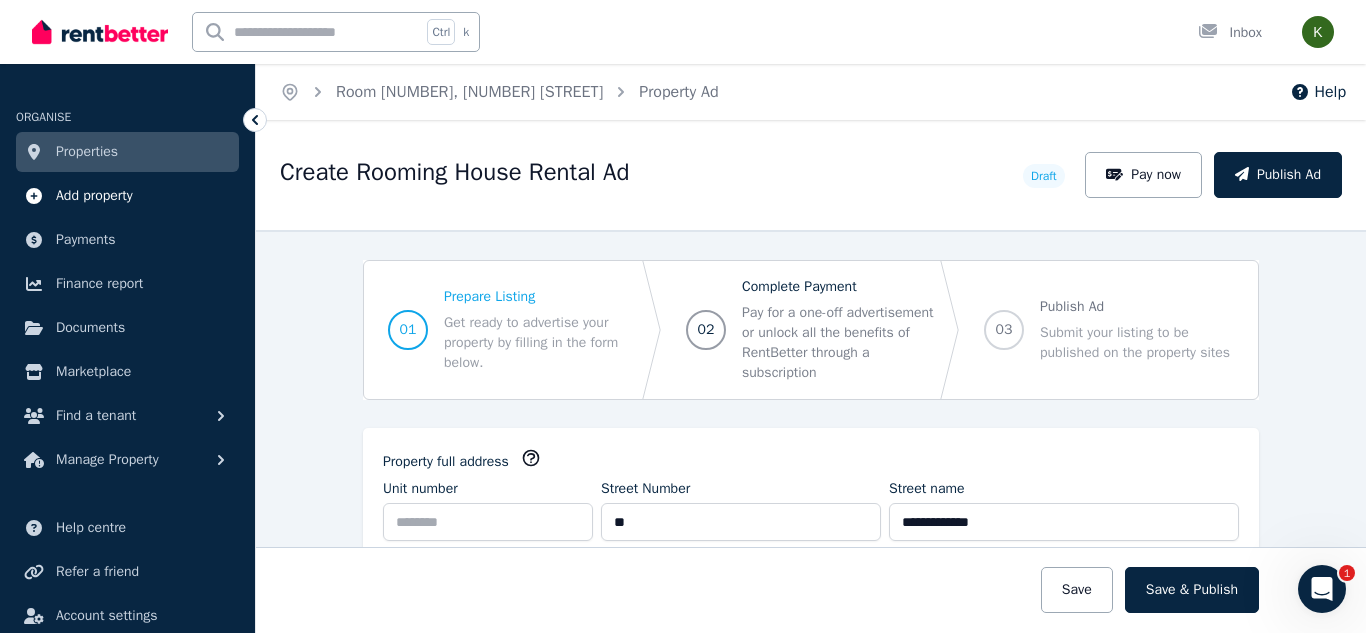 click on "Add property" at bounding box center [94, 196] 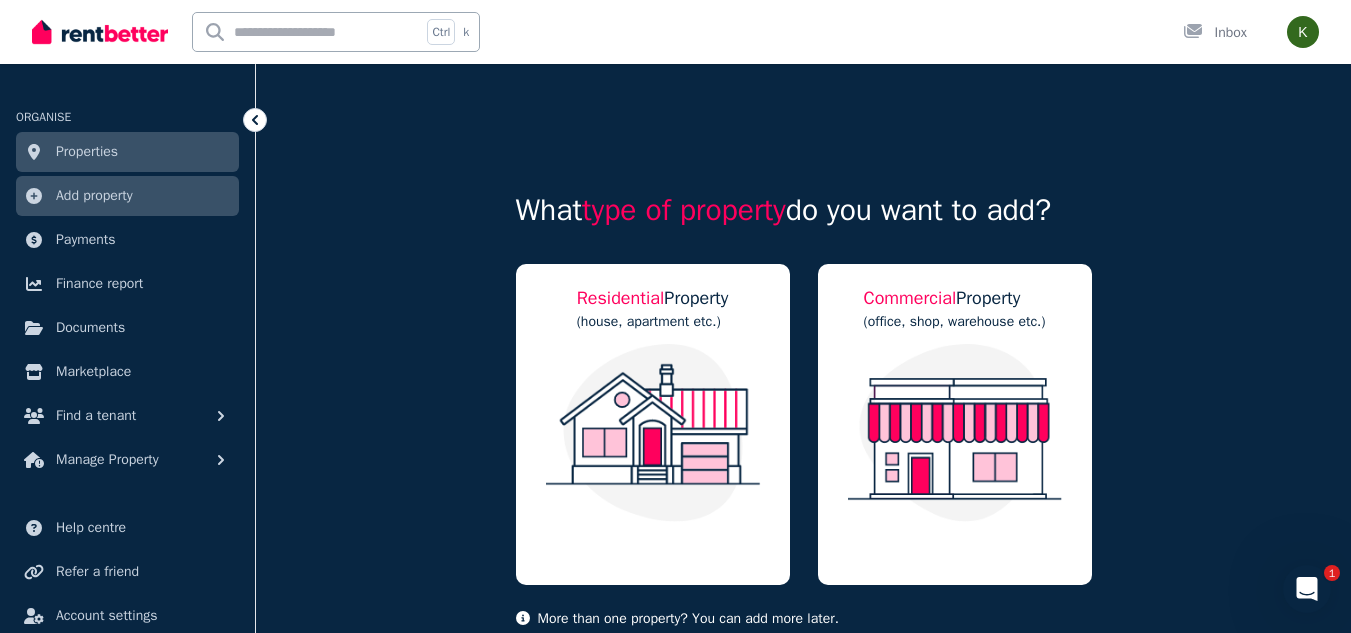 scroll, scrollTop: 95, scrollLeft: 0, axis: vertical 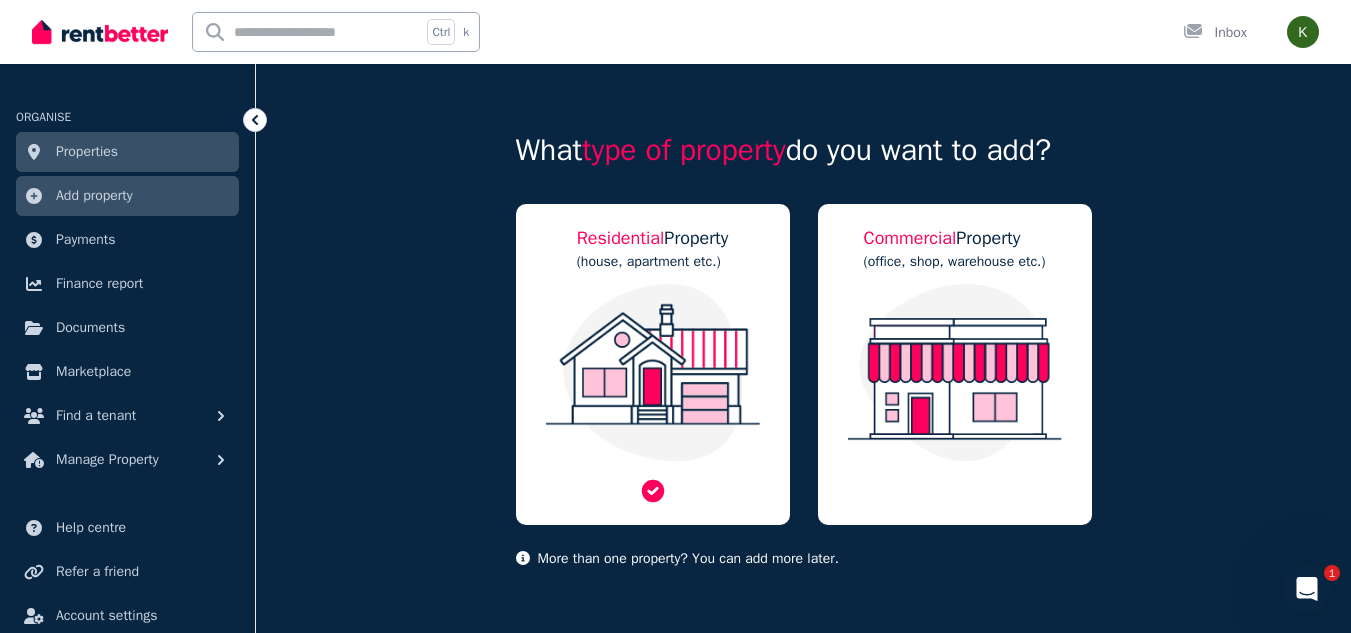 click at bounding box center [653, 373] 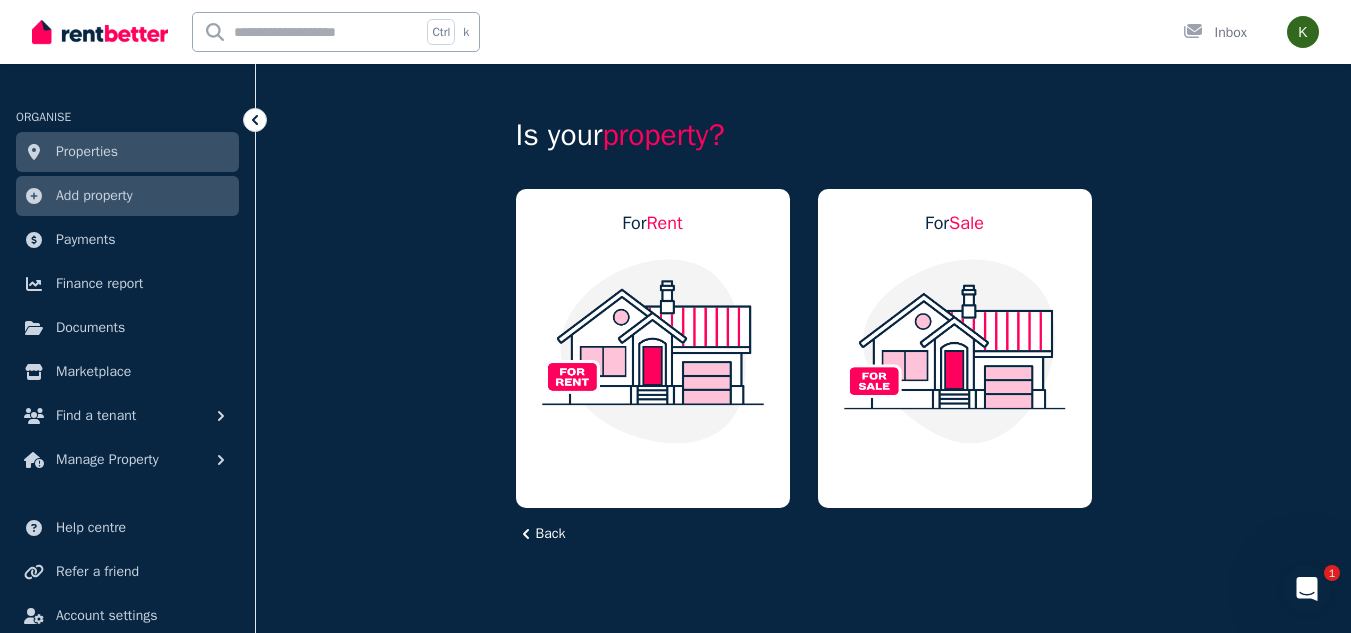 scroll, scrollTop: 0, scrollLeft: 0, axis: both 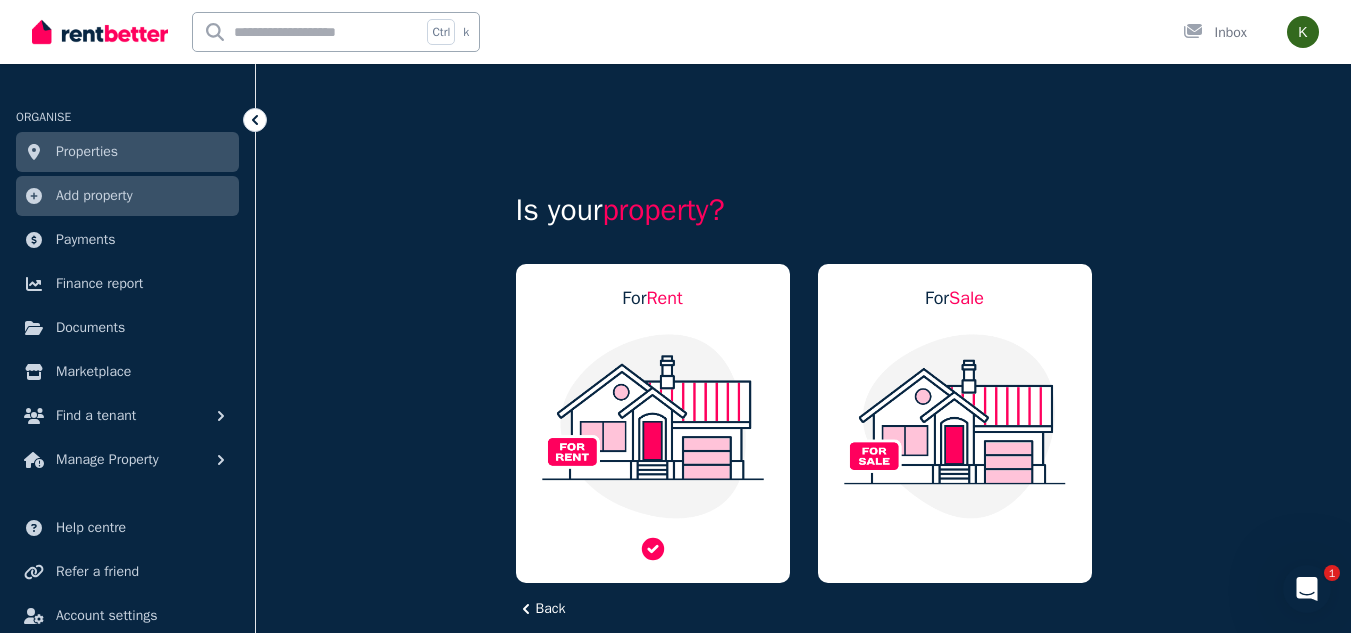 click at bounding box center (653, 426) 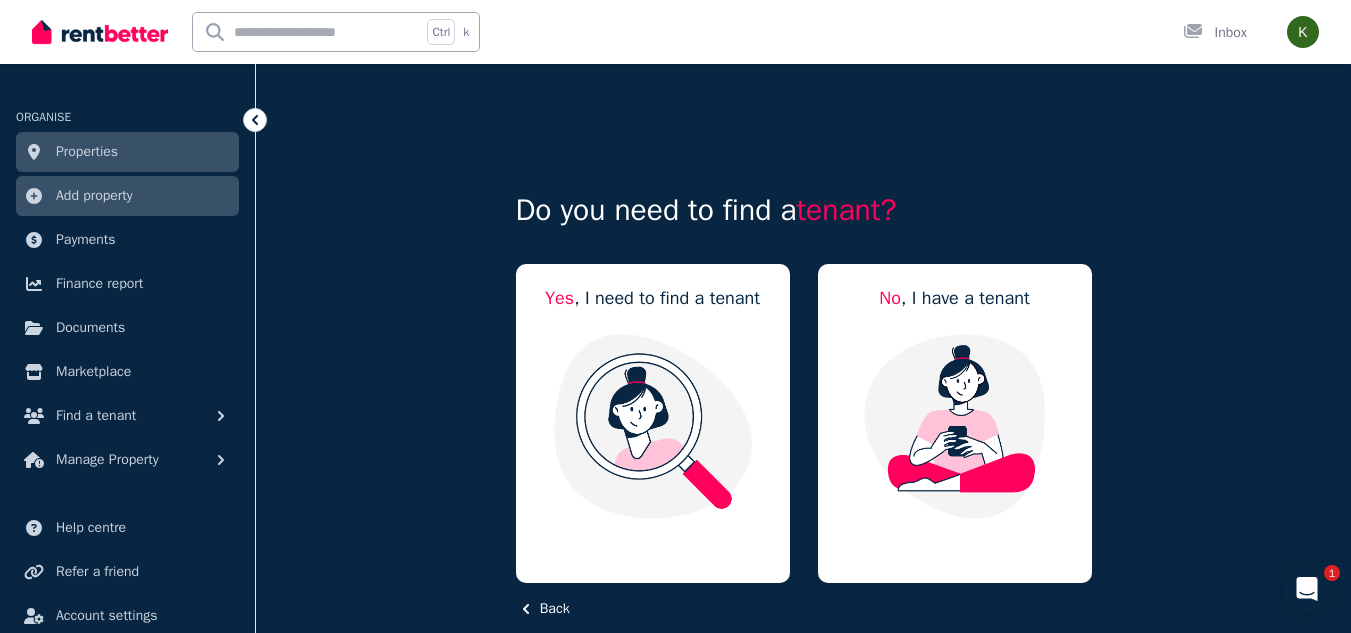 click at bounding box center [653, 426] 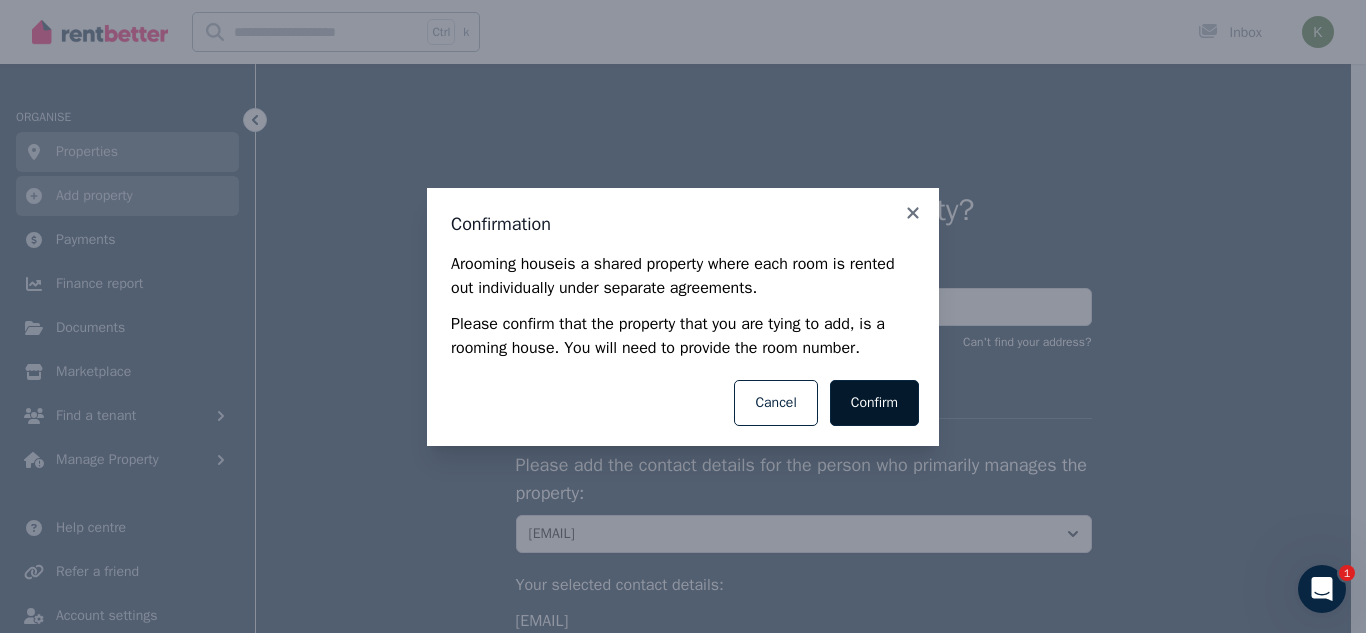 click on "Confirm" at bounding box center (874, 403) 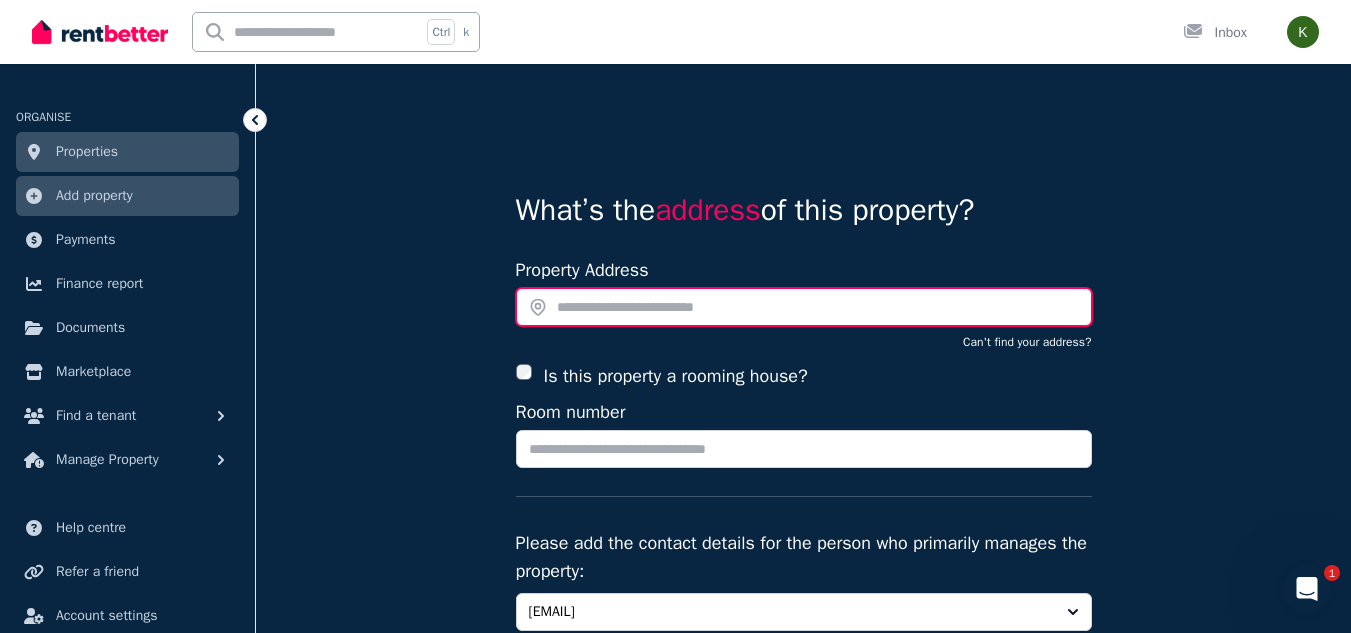click at bounding box center (804, 307) 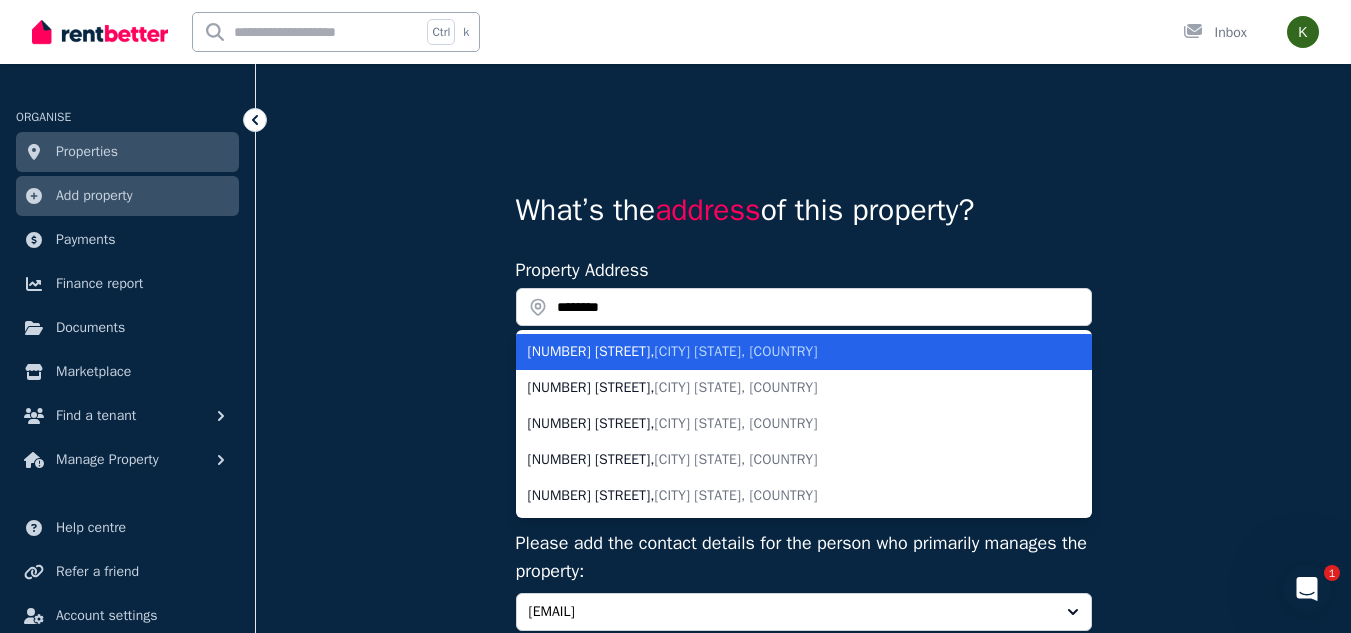click on "[CITY] [STATE], [COUNTRY]" at bounding box center (736, 351) 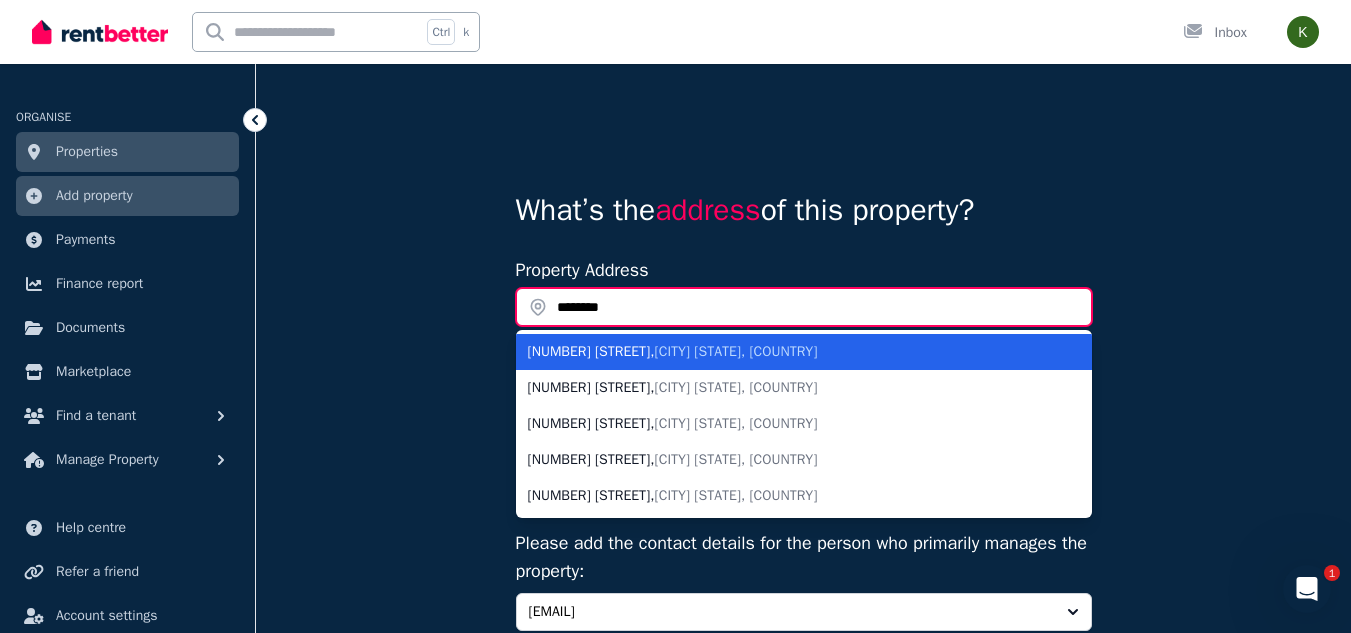 type on "**********" 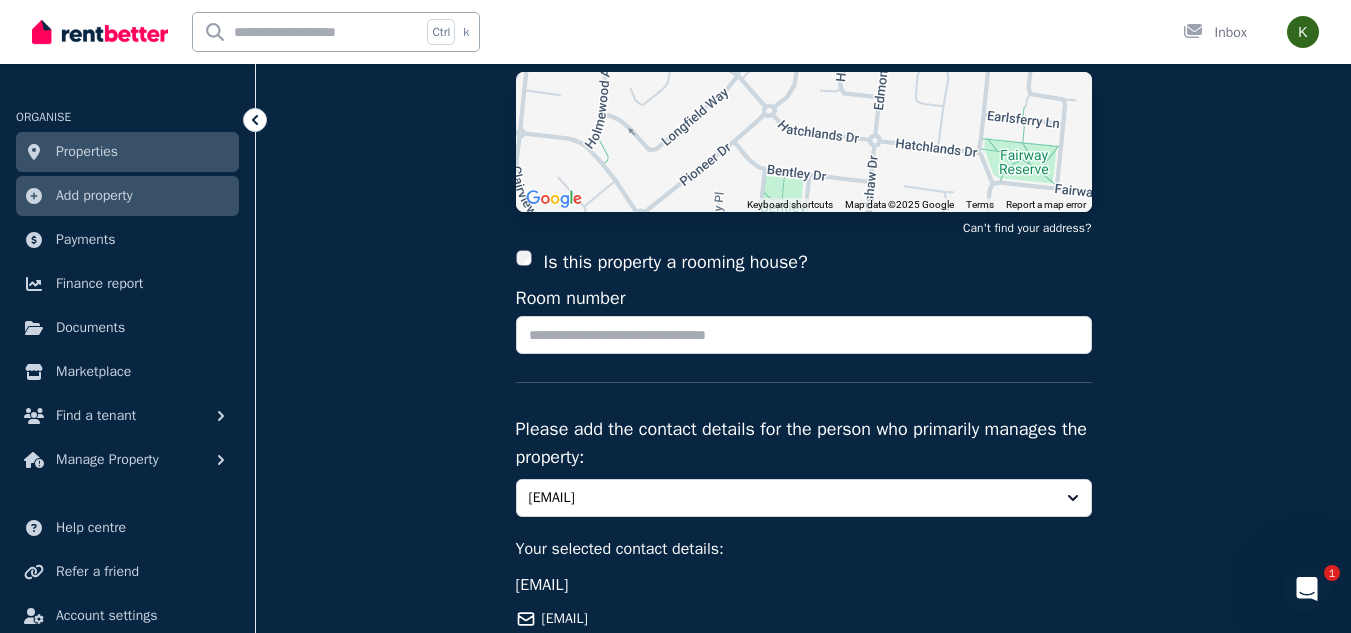 scroll, scrollTop: 290, scrollLeft: 0, axis: vertical 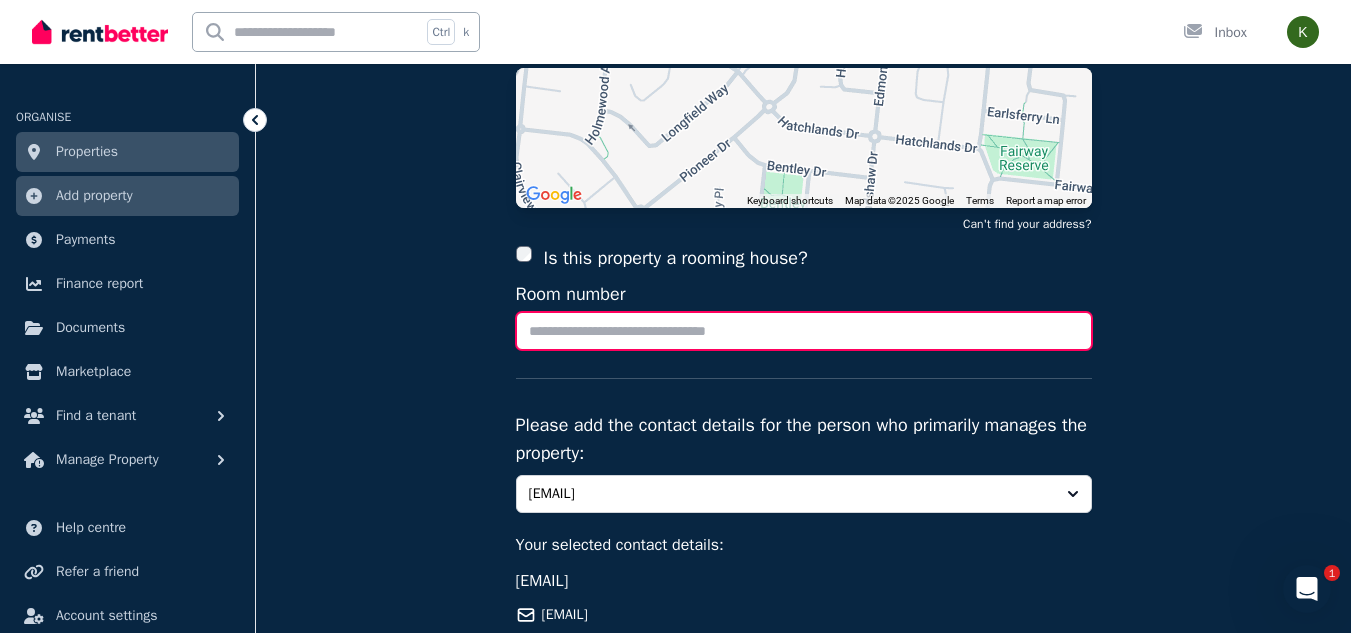 click on "Room number" at bounding box center (804, 331) 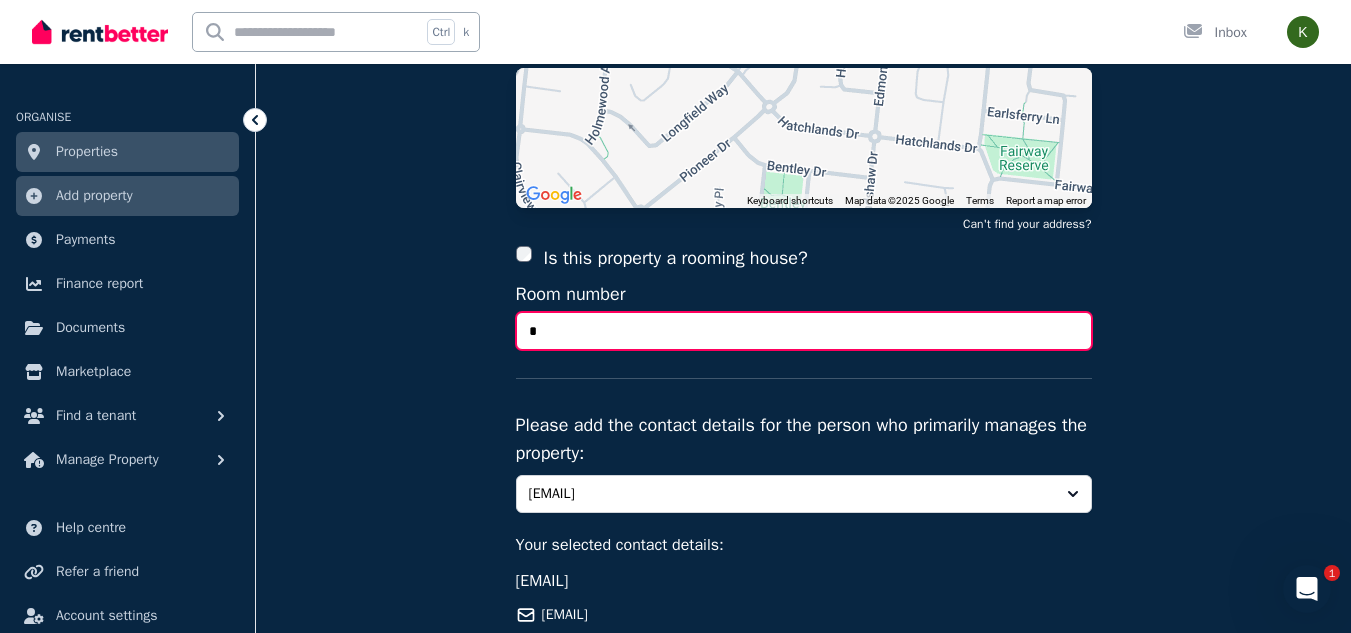 scroll, scrollTop: 532, scrollLeft: 0, axis: vertical 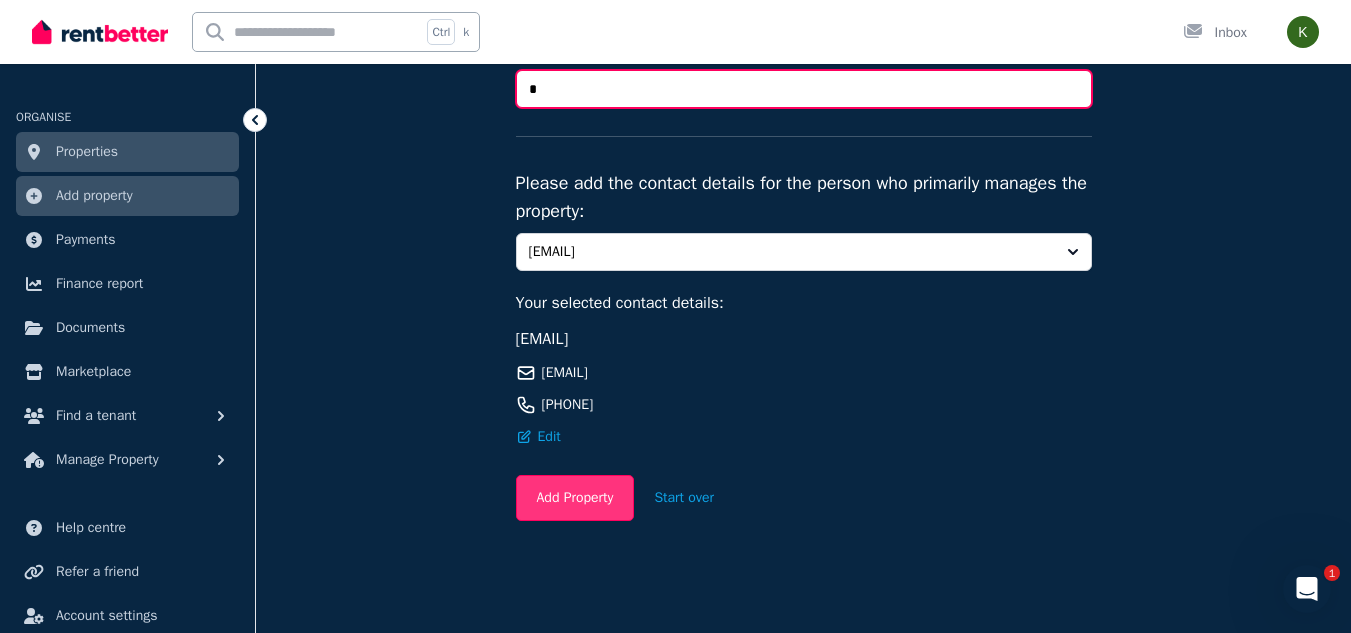 type on "*" 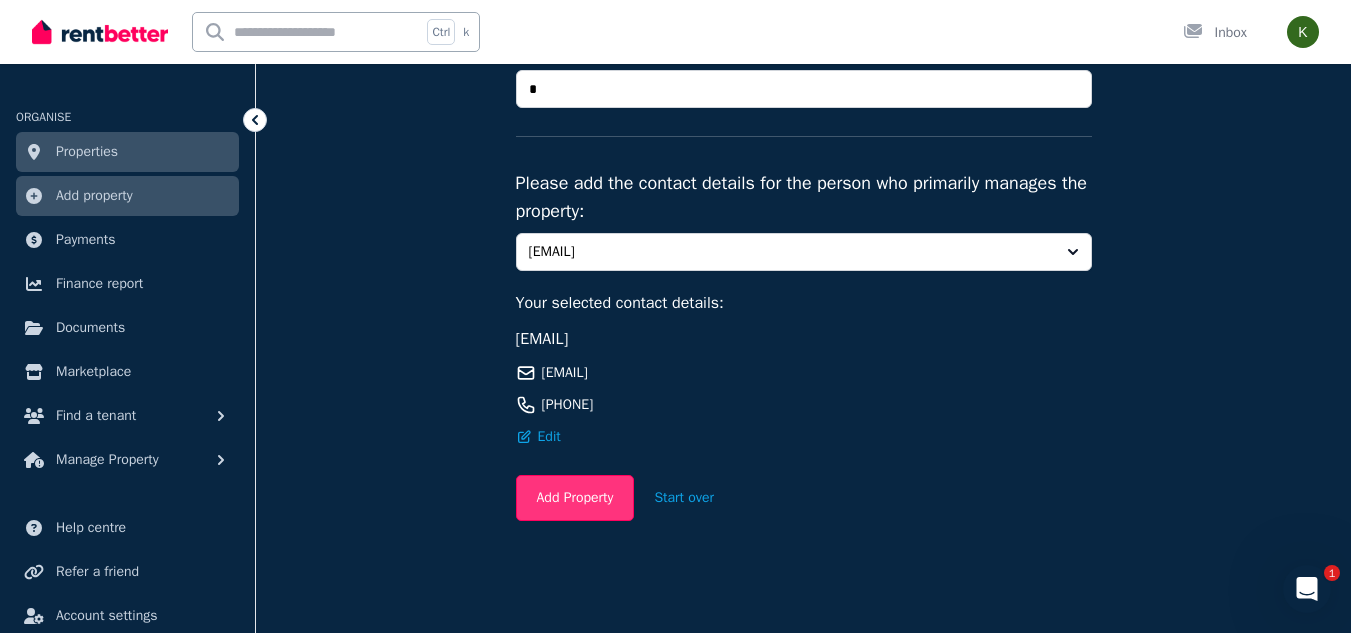 click on "Add Property" at bounding box center [575, 498] 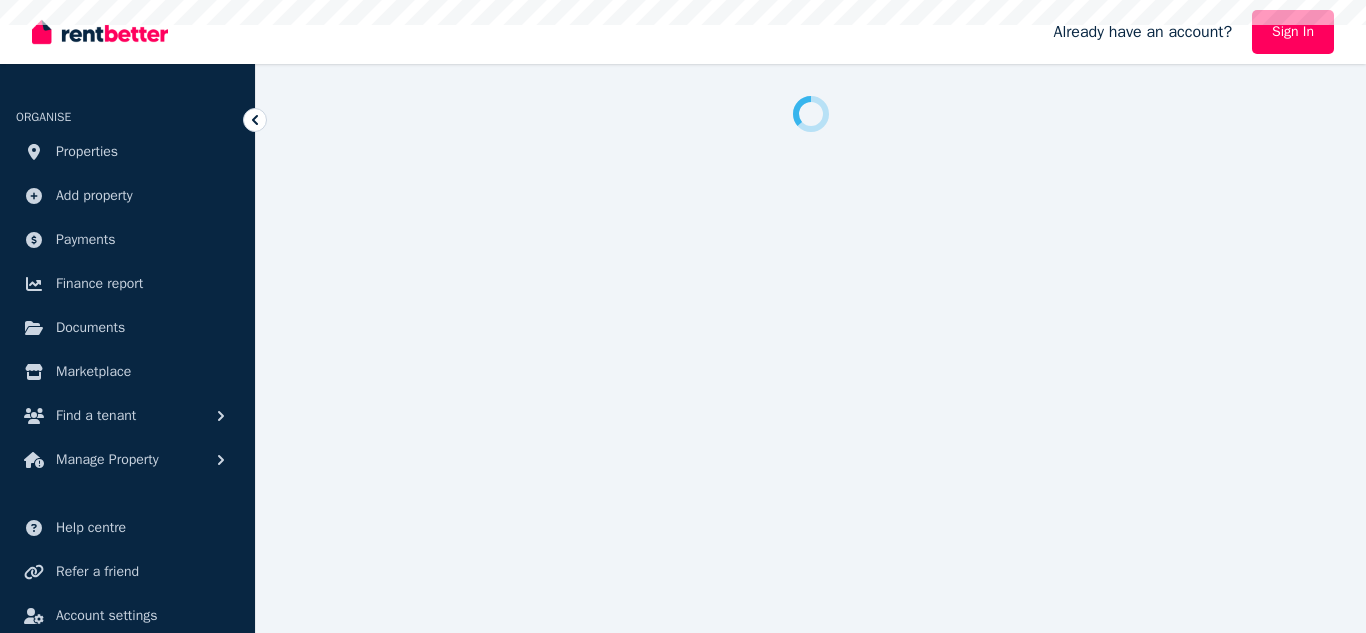 scroll, scrollTop: 0, scrollLeft: 0, axis: both 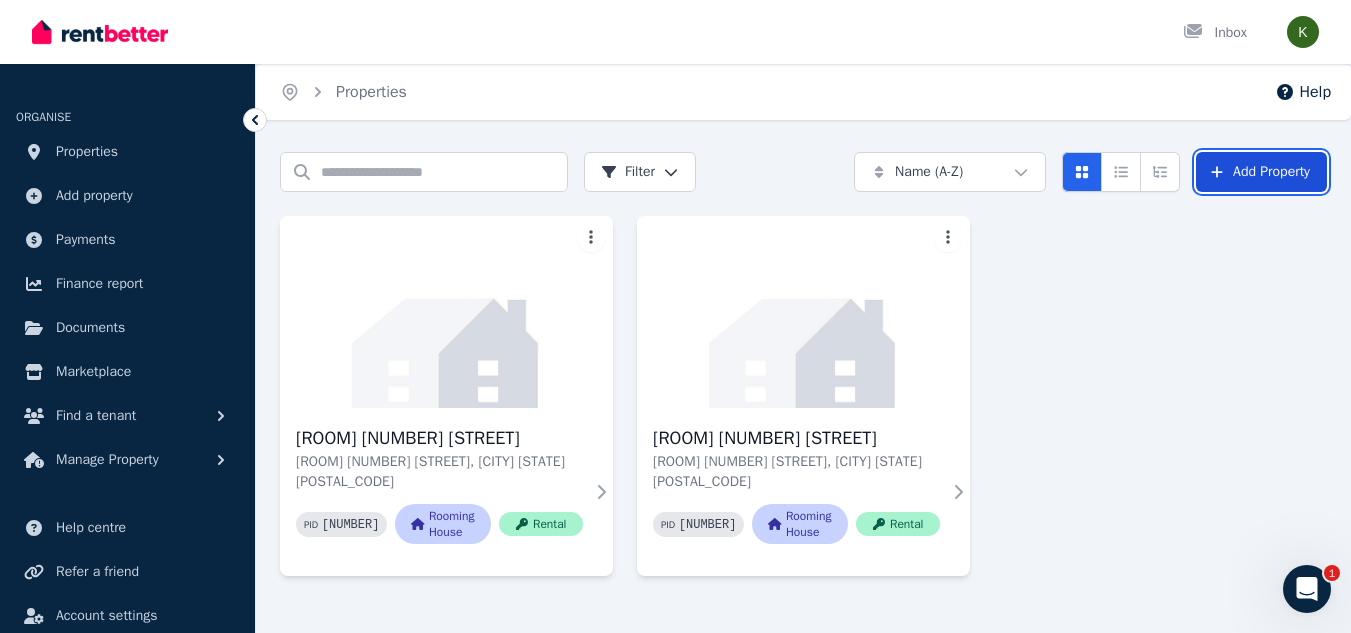 click on "Add Property" at bounding box center [1261, 172] 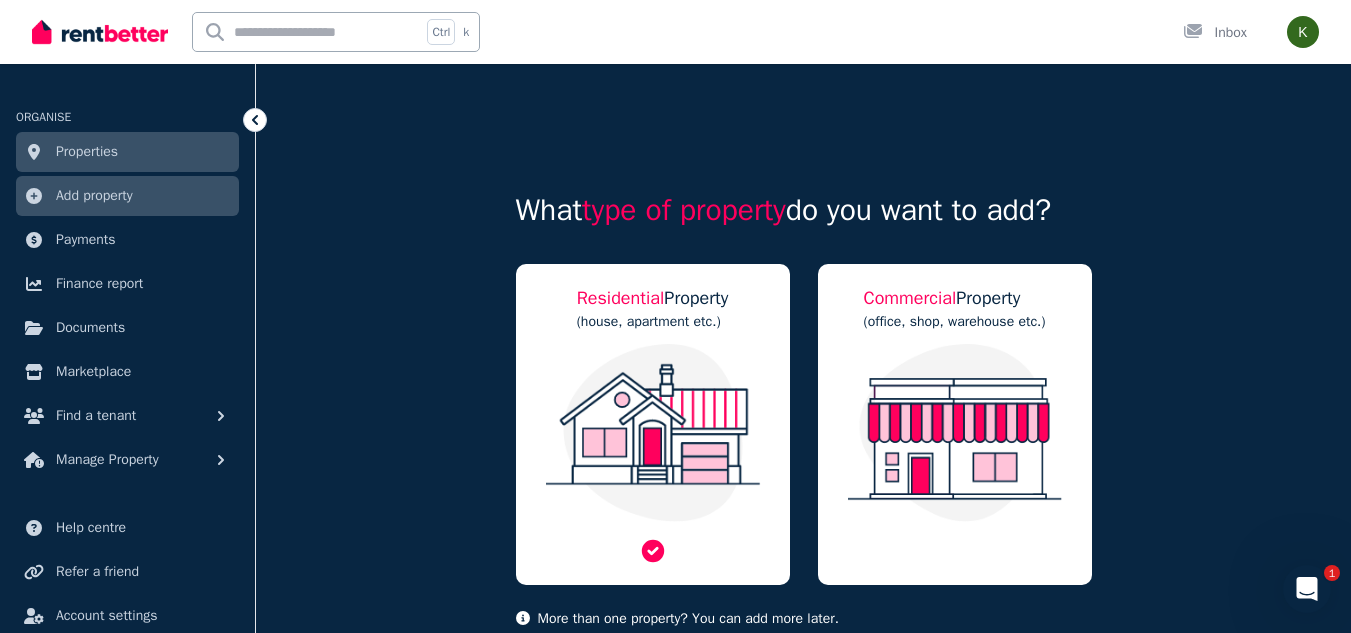 click on "(house, apartment etc.)" at bounding box center (653, 322) 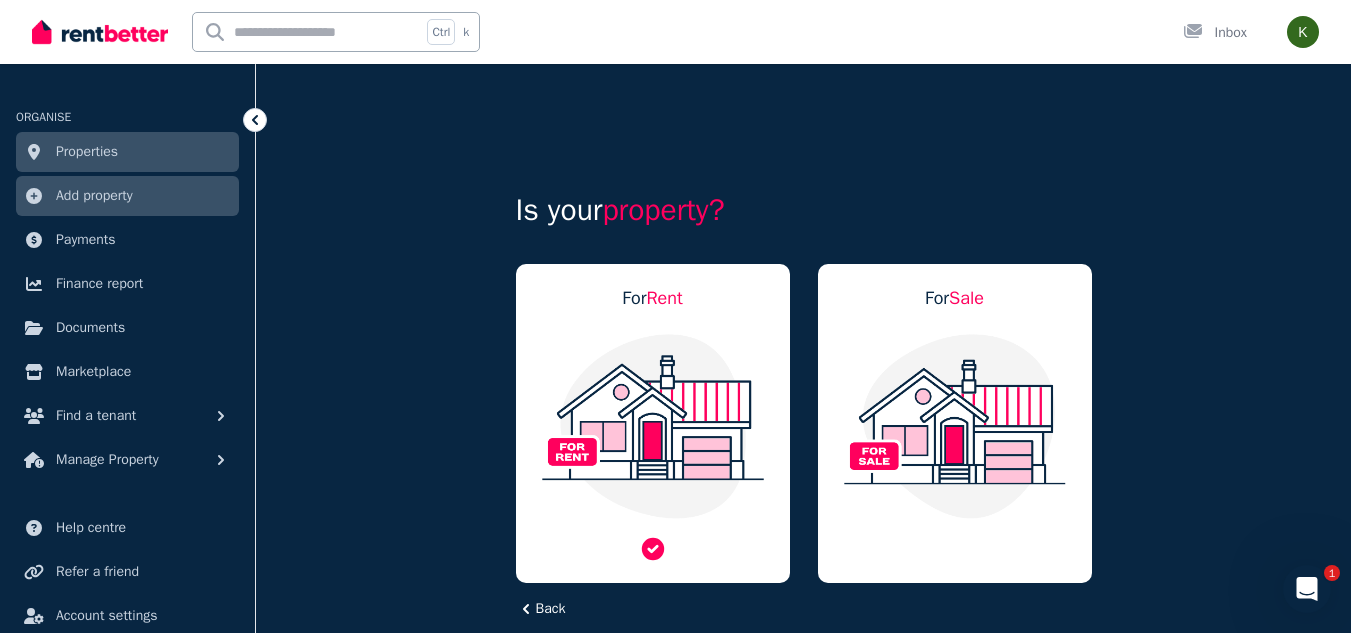 click at bounding box center (653, 426) 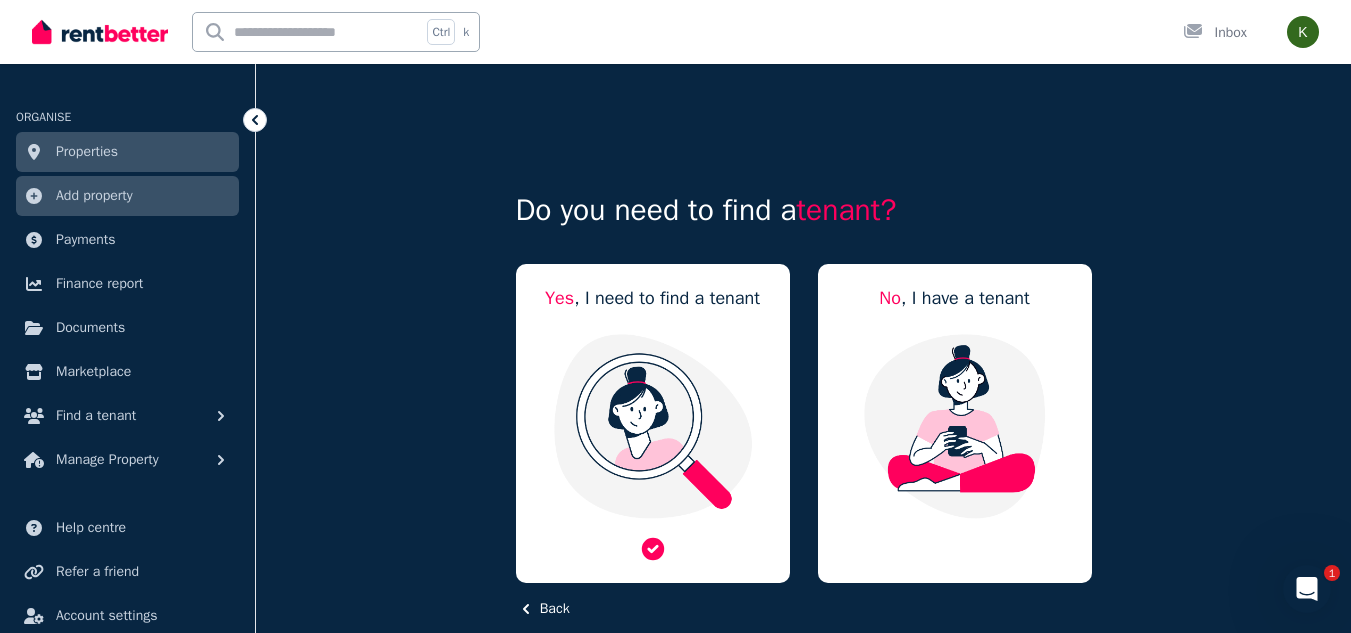 click at bounding box center [653, 426] 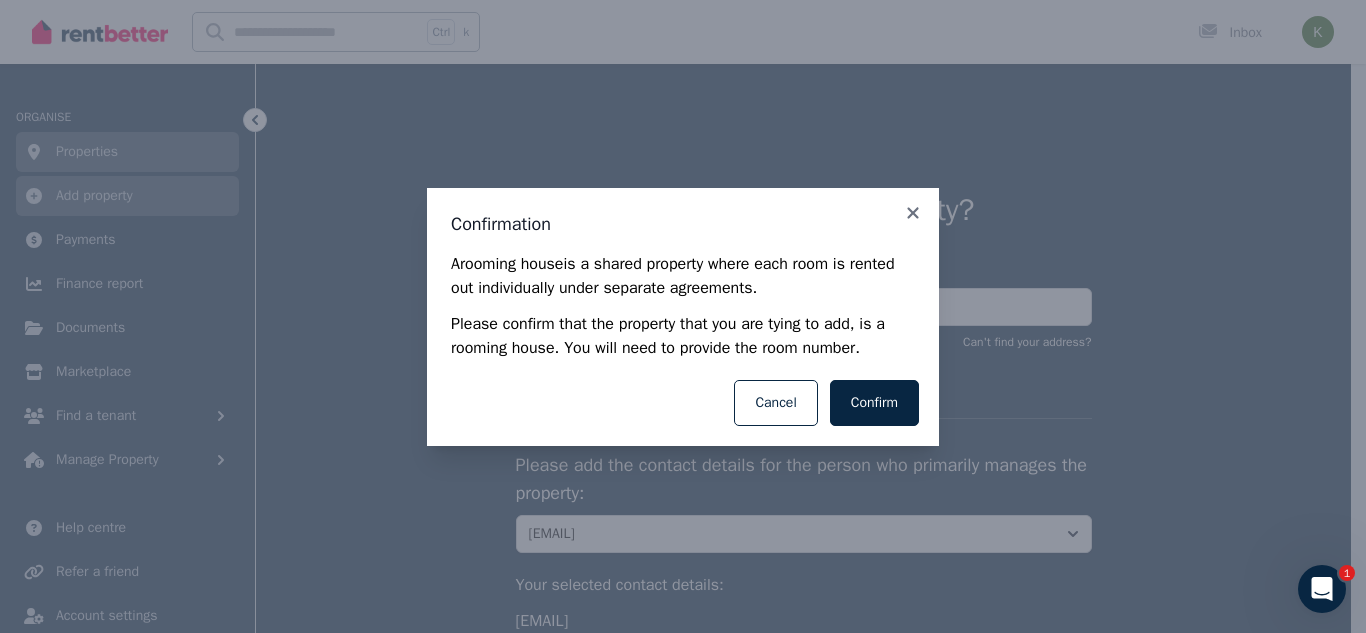 click on "Confirm Cancel" at bounding box center (683, 403) 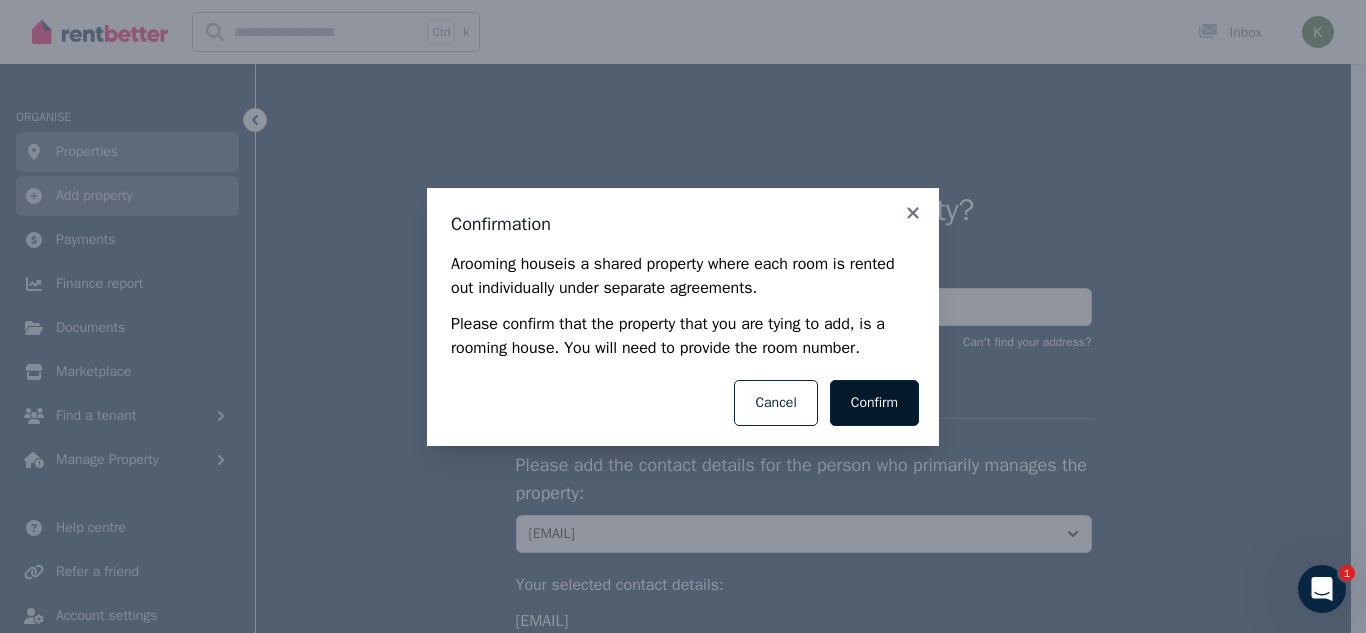 click on "Confirm" at bounding box center (874, 403) 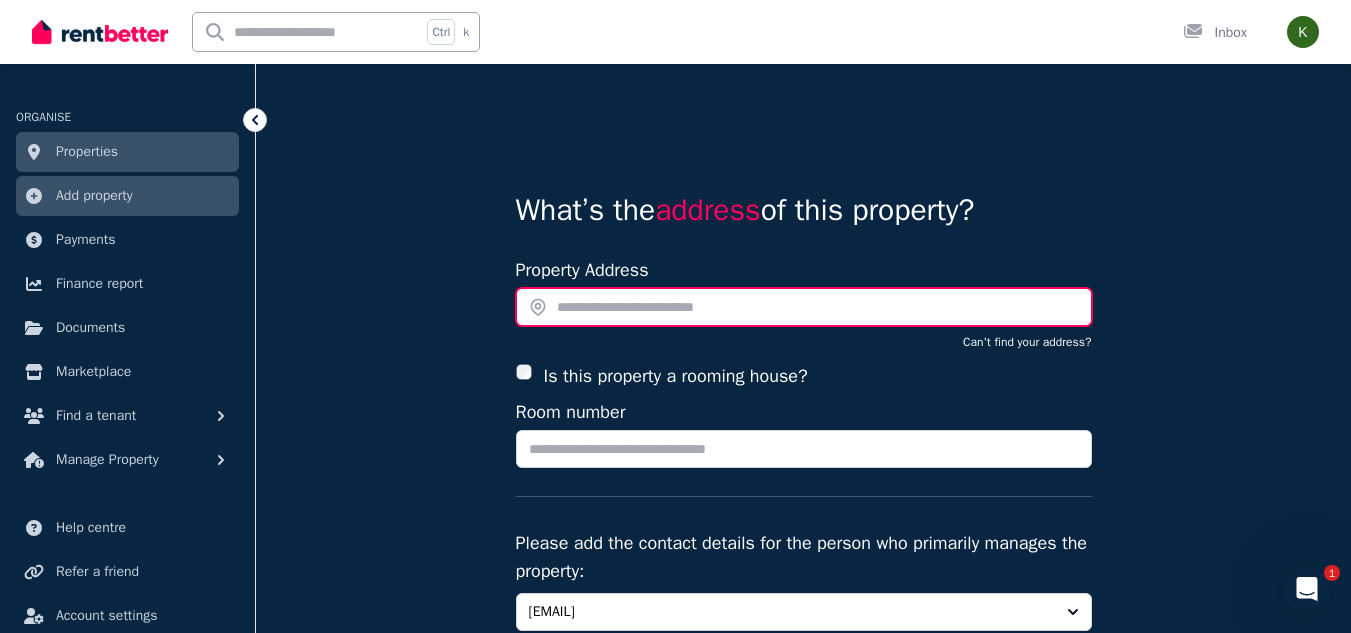 click at bounding box center (804, 307) 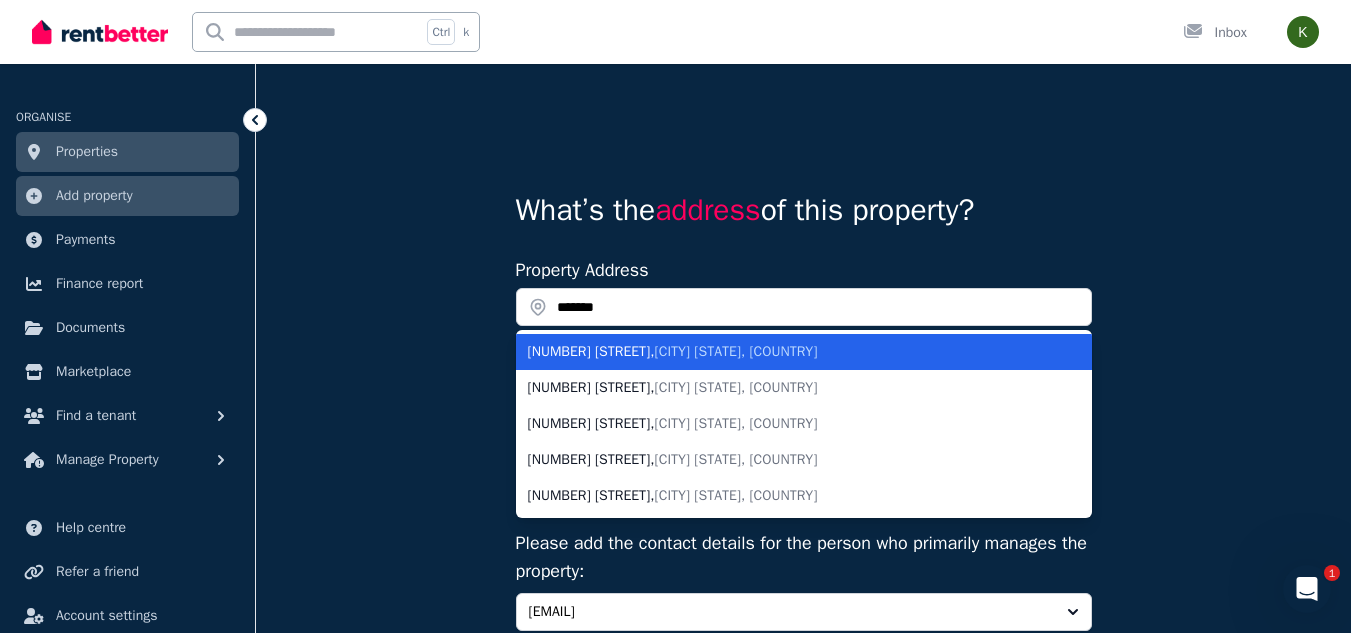 click on "[SUBURB] [STATE], [COUNTRY]" at bounding box center [736, 351] 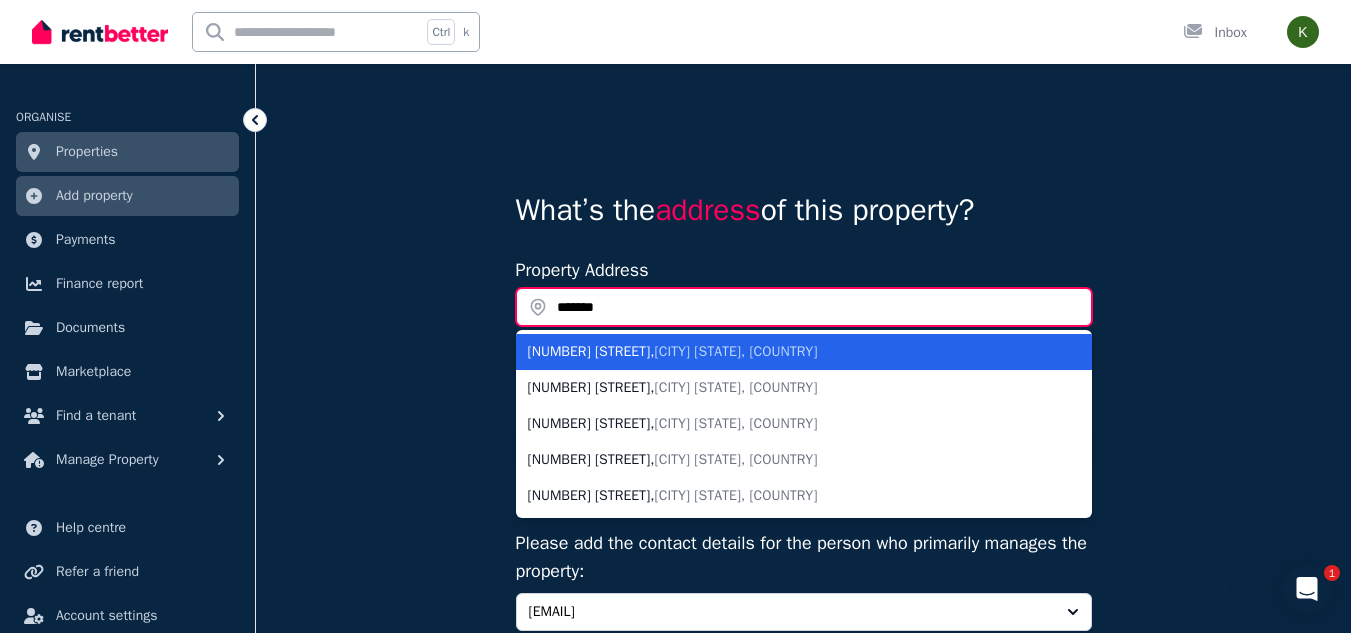 type on "**********" 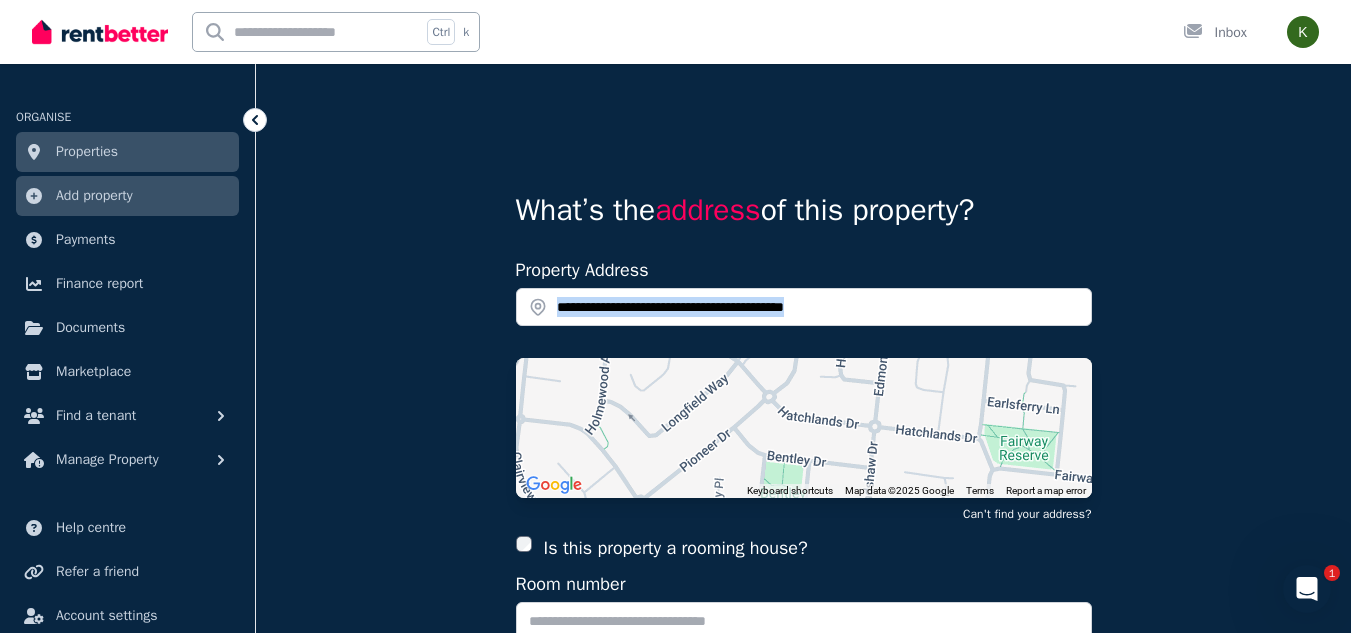 drag, startPoint x: 1350, startPoint y: 277, endPoint x: 1304, endPoint y: 479, distance: 207.17143 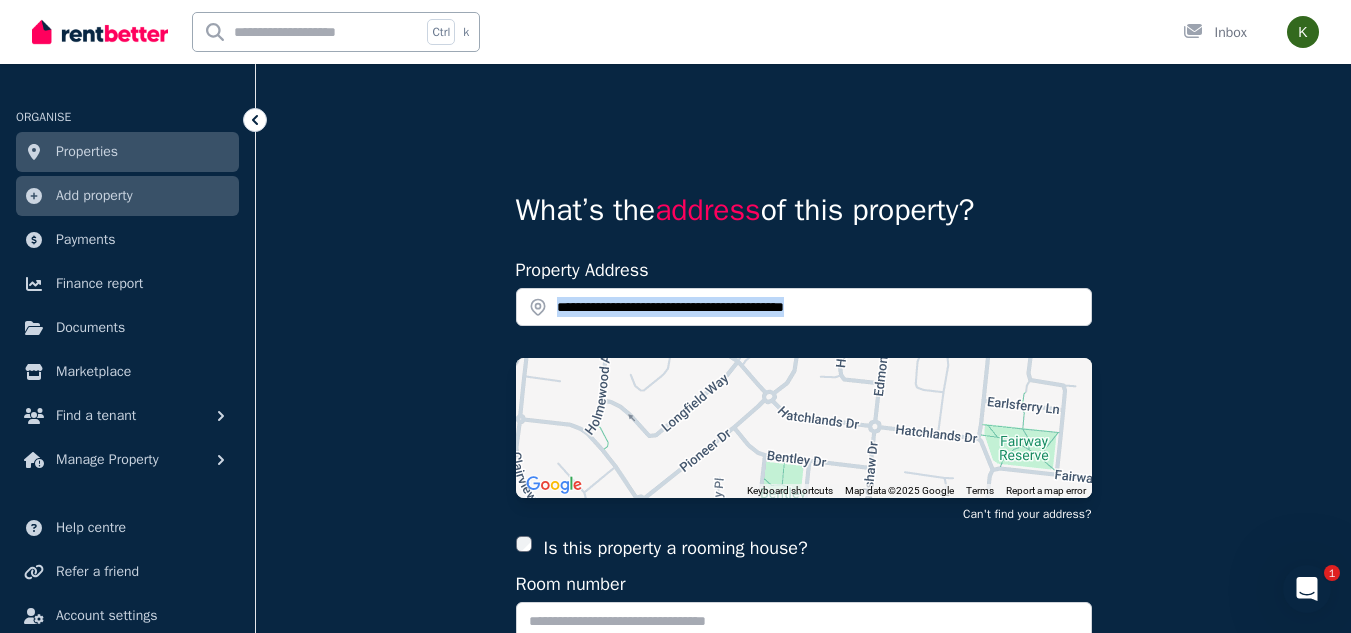 click on "**********" at bounding box center (803, 614) 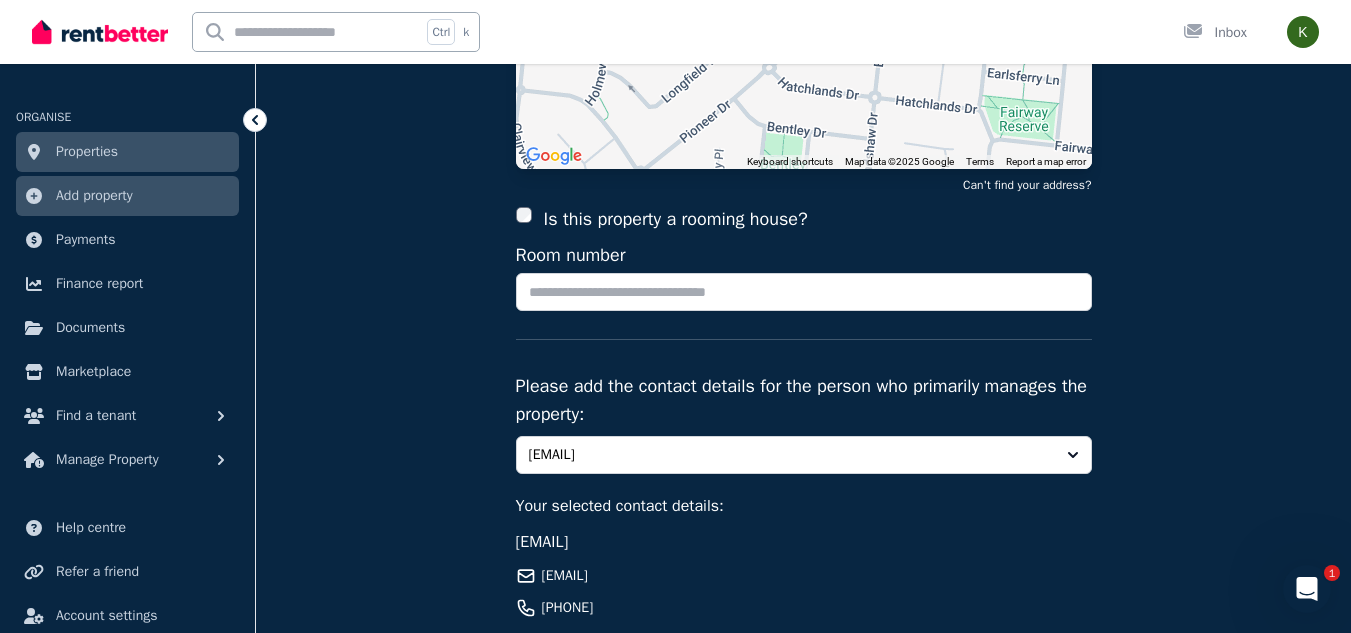 scroll, scrollTop: 333, scrollLeft: 0, axis: vertical 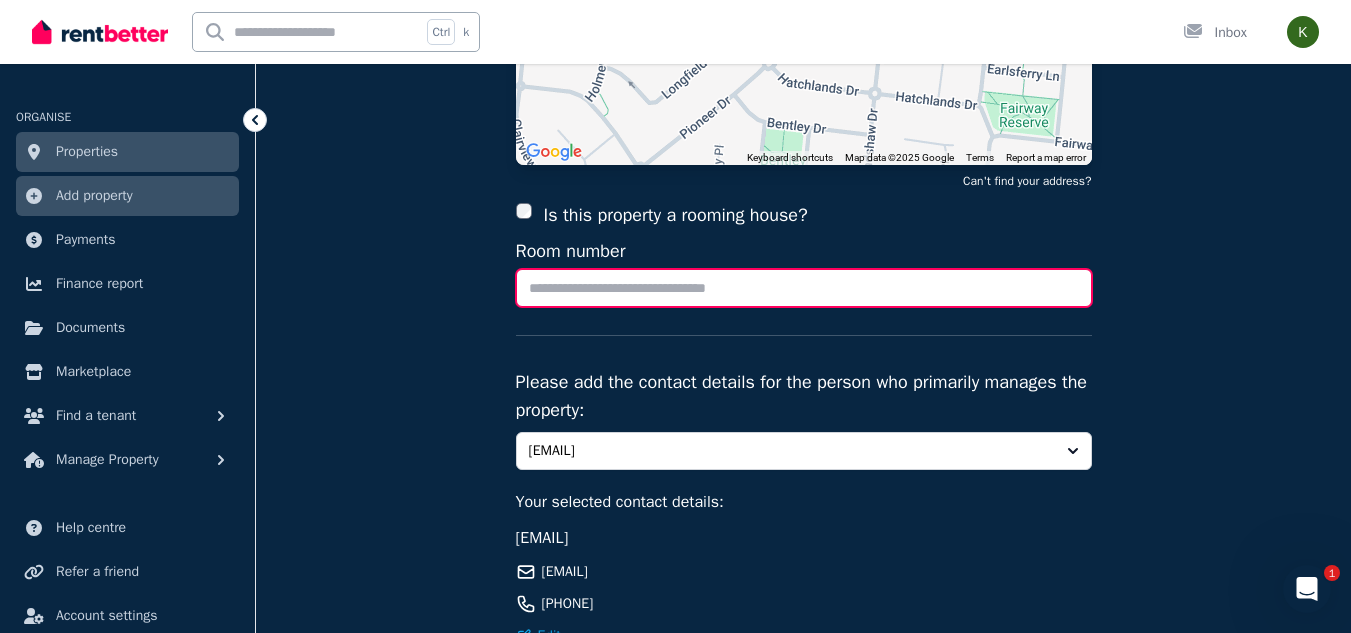 click on "Room number" at bounding box center (804, 288) 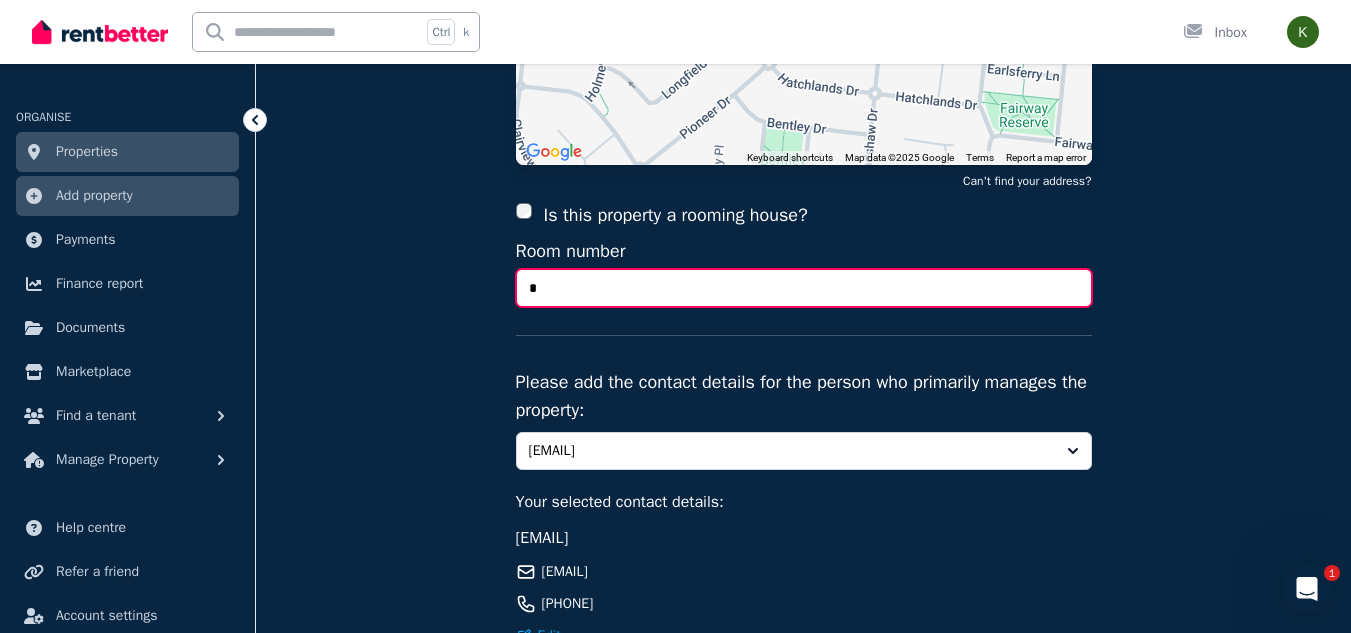 scroll, scrollTop: 532, scrollLeft: 0, axis: vertical 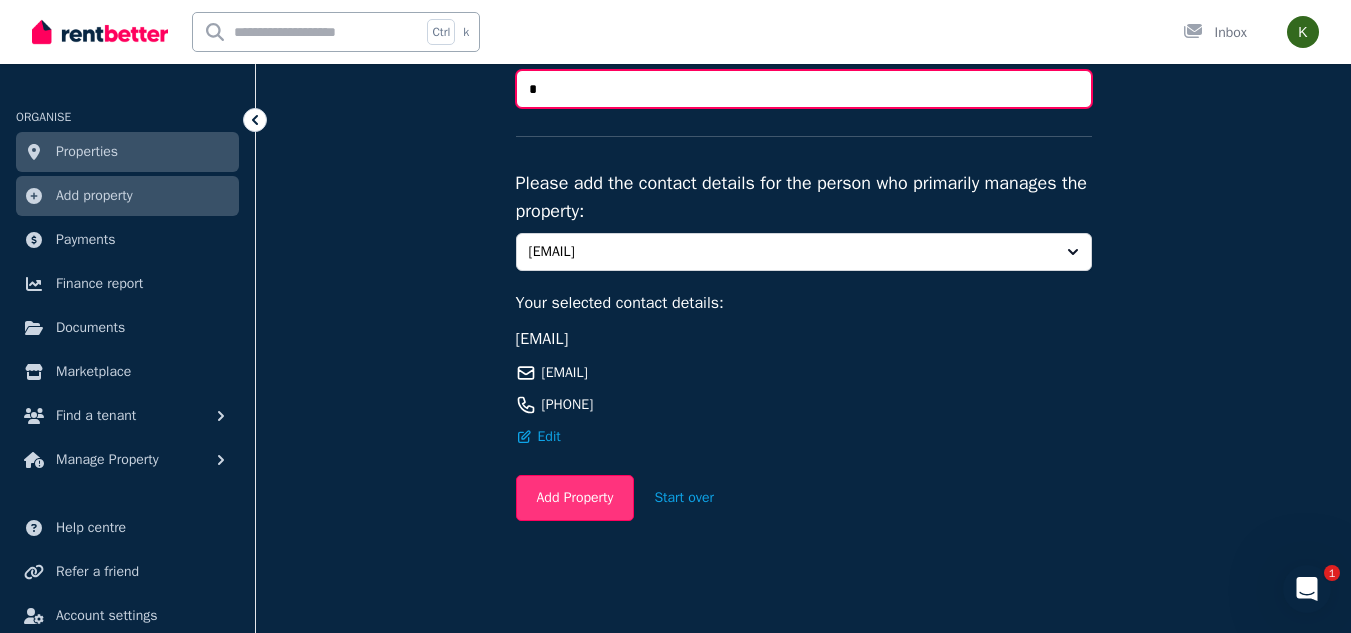type on "*" 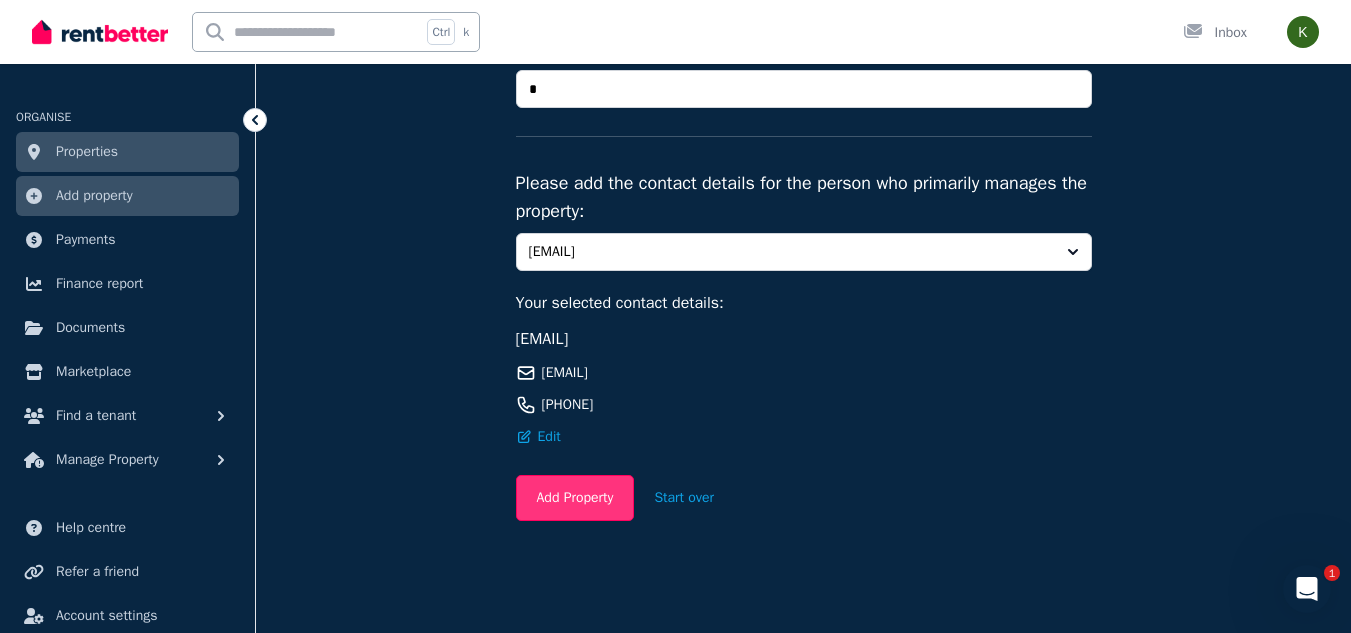 click on "Add Property" at bounding box center [575, 498] 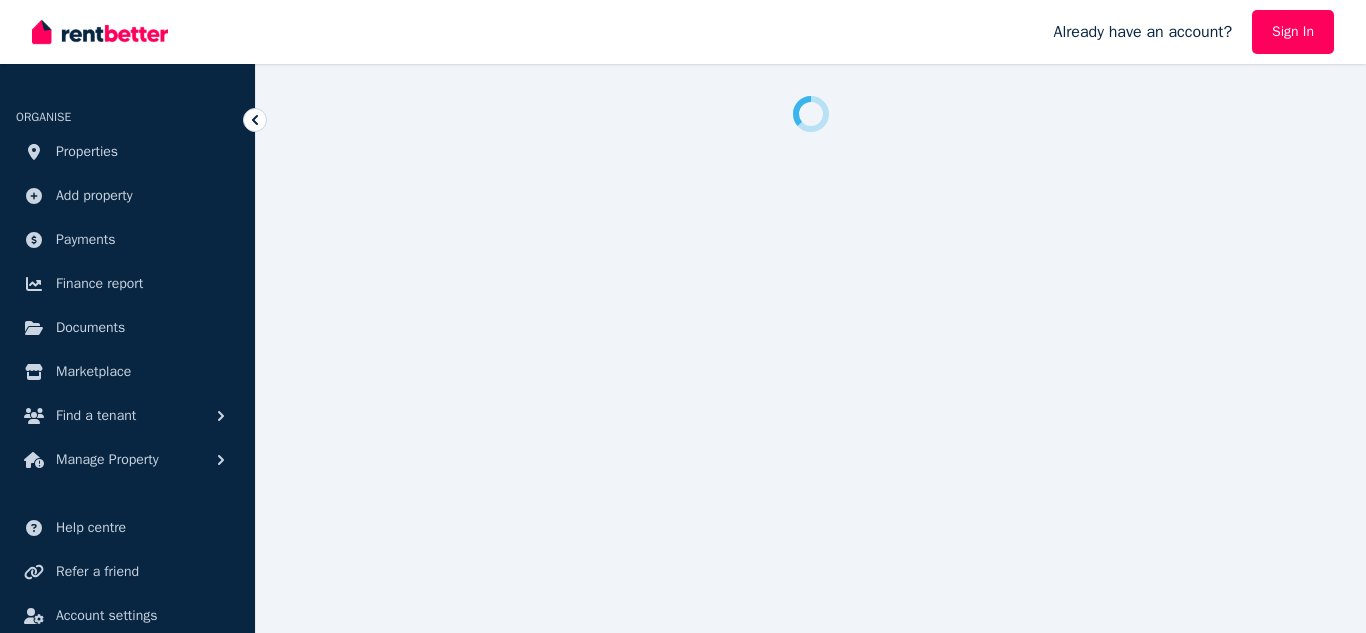 scroll, scrollTop: 0, scrollLeft: 0, axis: both 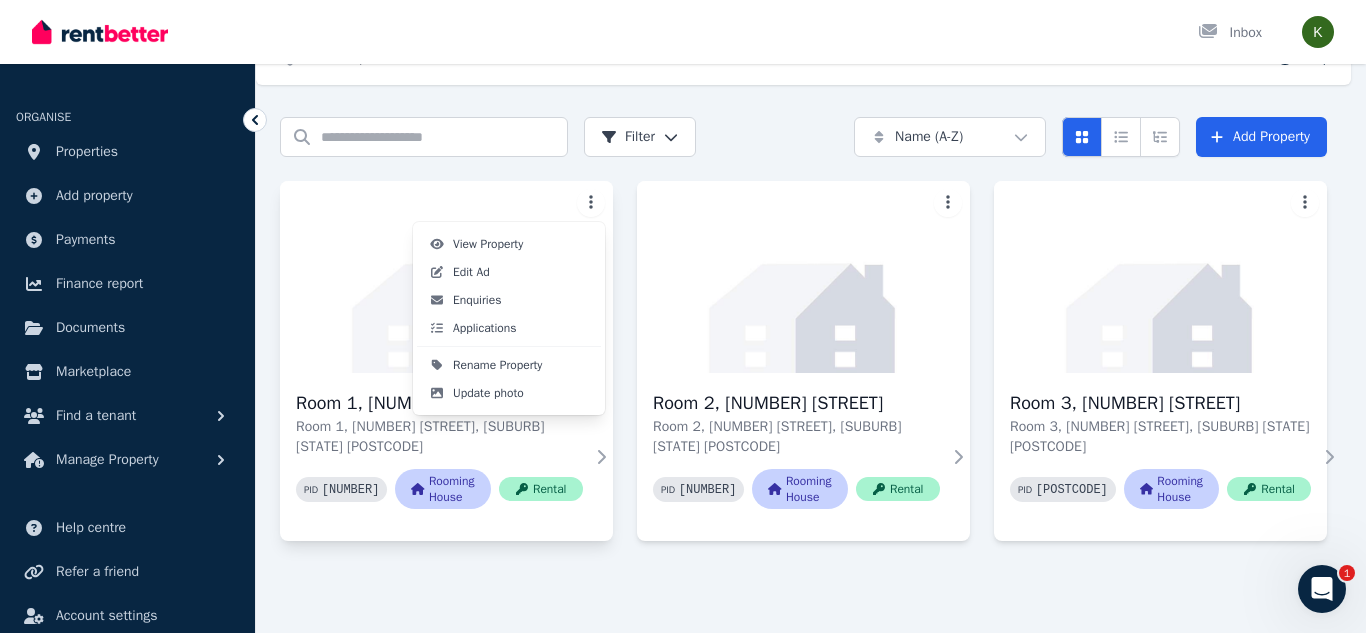 click on "Open main menu Inbox Open user menu ORGANISE Properties Add property Payments Finance report Documents Marketplace Find a tenant Manage Property Help centre Refer a friend Account settings Your profile [EMAIL] Home Properties Help Search properties Filter Name (A-Z) Add Property Room 1, [NUMBER] [STREET] Room 1, [NUMBER] [STREET], [SUBURB] [STATE] [POSTCODE] PID   [NUMBER] Rooming House Rental Room 2, [NUMBER] [STREET] Room 2, [NUMBER] [STREET], [SUBURB] [STATE] [POSTCODE] PID   [NUMBER] Rooming House Rental Room 3, [NUMBER] [STREET] Room 3, [NUMBER] [STREET], [SUBURB] [STATE] [POSTCODE] PID   [NUMBER] Rooming House Rental
1 View Property Edit Ad Enquiries Applications Rename Property Update photo" at bounding box center (683, 281) 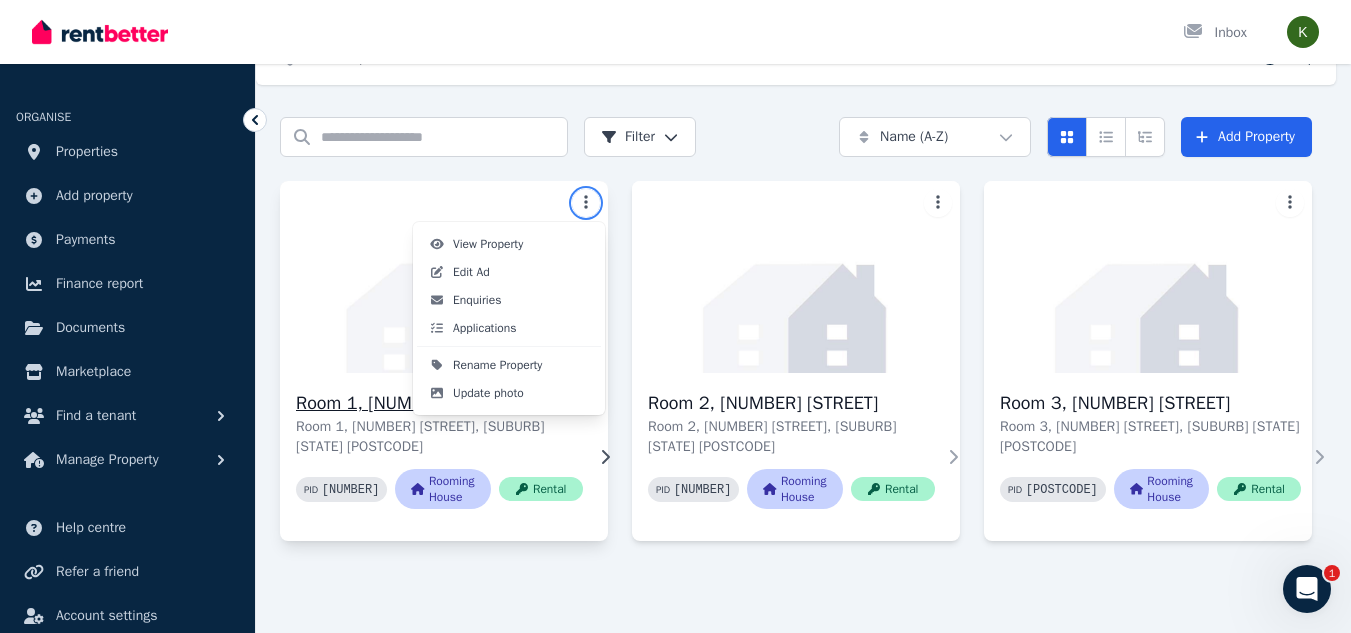 click on "Open main menu Inbox Open user menu ORGANISE Properties Add property Payments Finance report Documents Marketplace Find a tenant Manage Property Help centre Refer a friend Account settings Your profile [EMAIL] Home Properties Help Search properties Filter Name (A-Z) Add Property Room 1, [NUMBER] [STREET] Room 1, [NUMBER] [STREET], [SUBURB] [STATE] [POSTCODE] PID   [NUMBER] Rooming House Rental Room 2, [NUMBER] [STREET] Room 2, [NUMBER] [STREET], [SUBURB] [STATE] [POSTCODE] PID   [NUMBER] Rooming House Rental Room 3, [NUMBER] [STREET] Room 3, [NUMBER] [STREET], [SUBURB] [STATE] [POSTCODE] PID   [NUMBER] Rooming House Rental
1 View Property Edit Ad Enquiries Applications Rename Property Update photo" at bounding box center (675, 281) 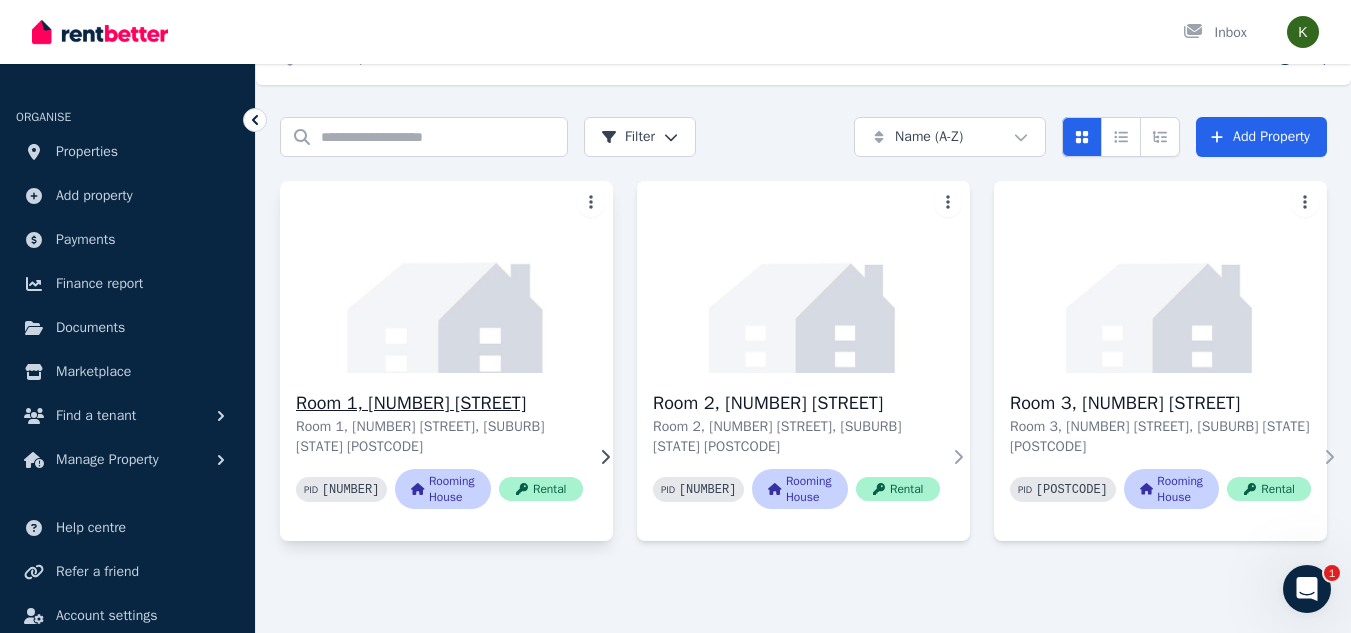 click 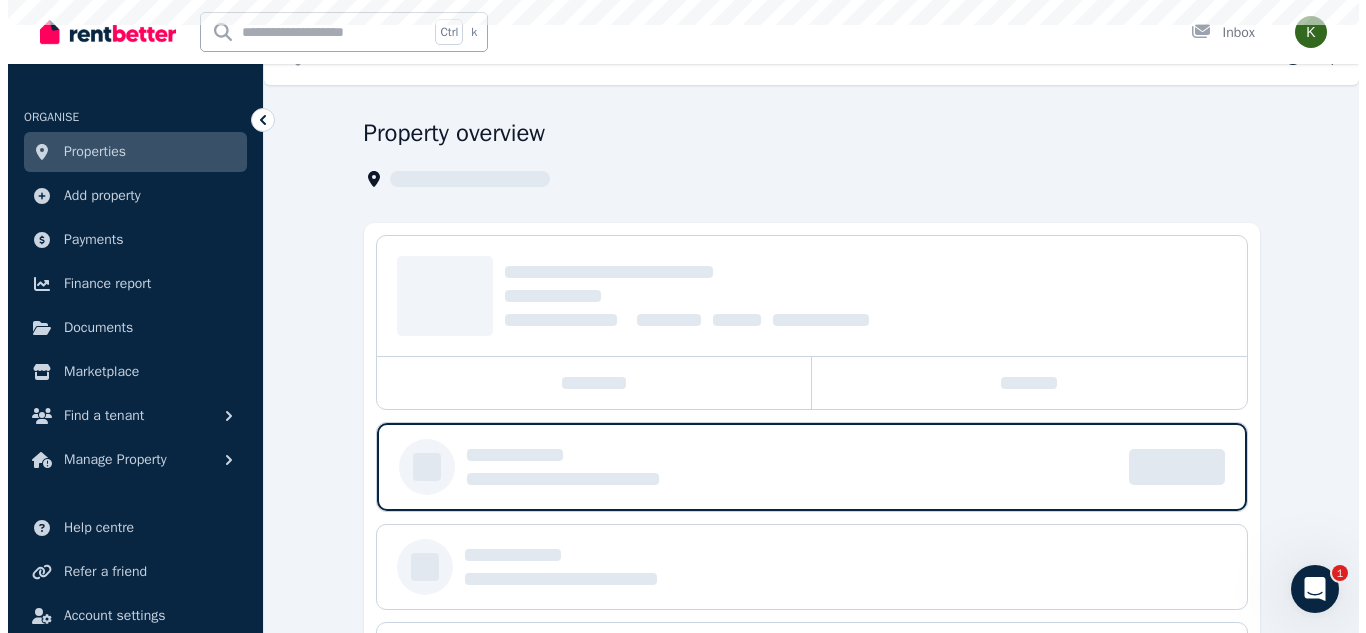 scroll, scrollTop: 0, scrollLeft: 0, axis: both 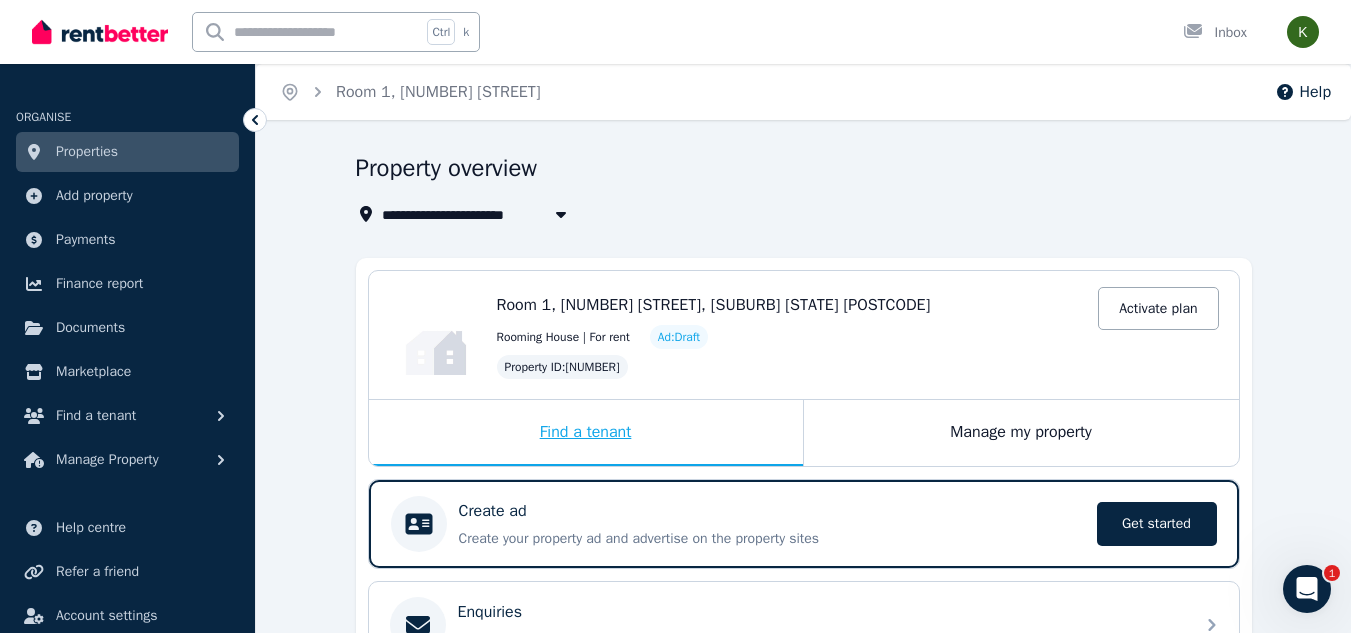 click on "Find a tenant" at bounding box center [586, 433] 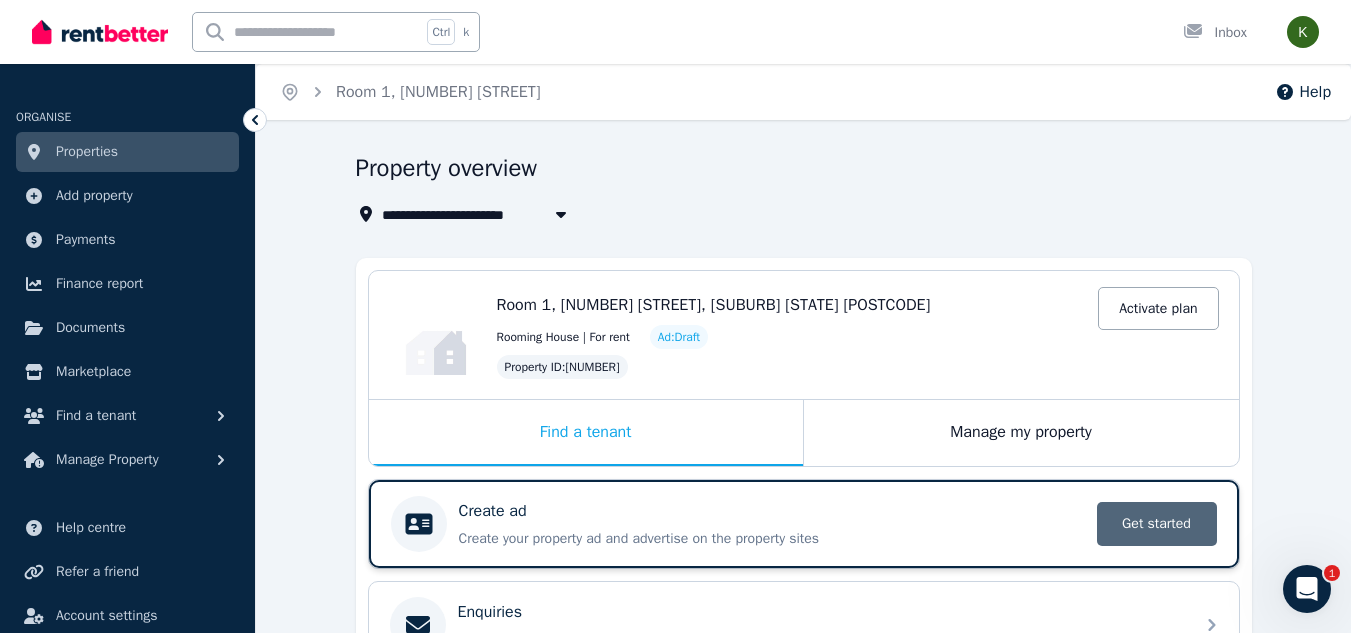 click on "Get started" at bounding box center [1157, 524] 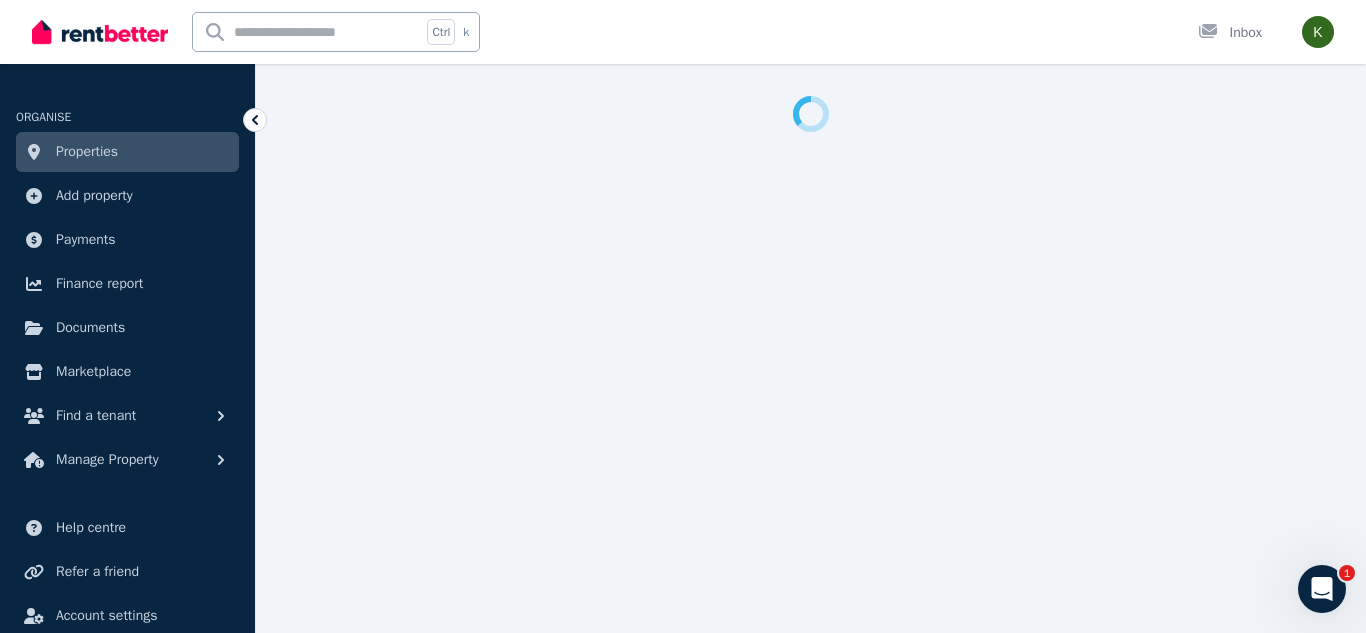 select on "***" 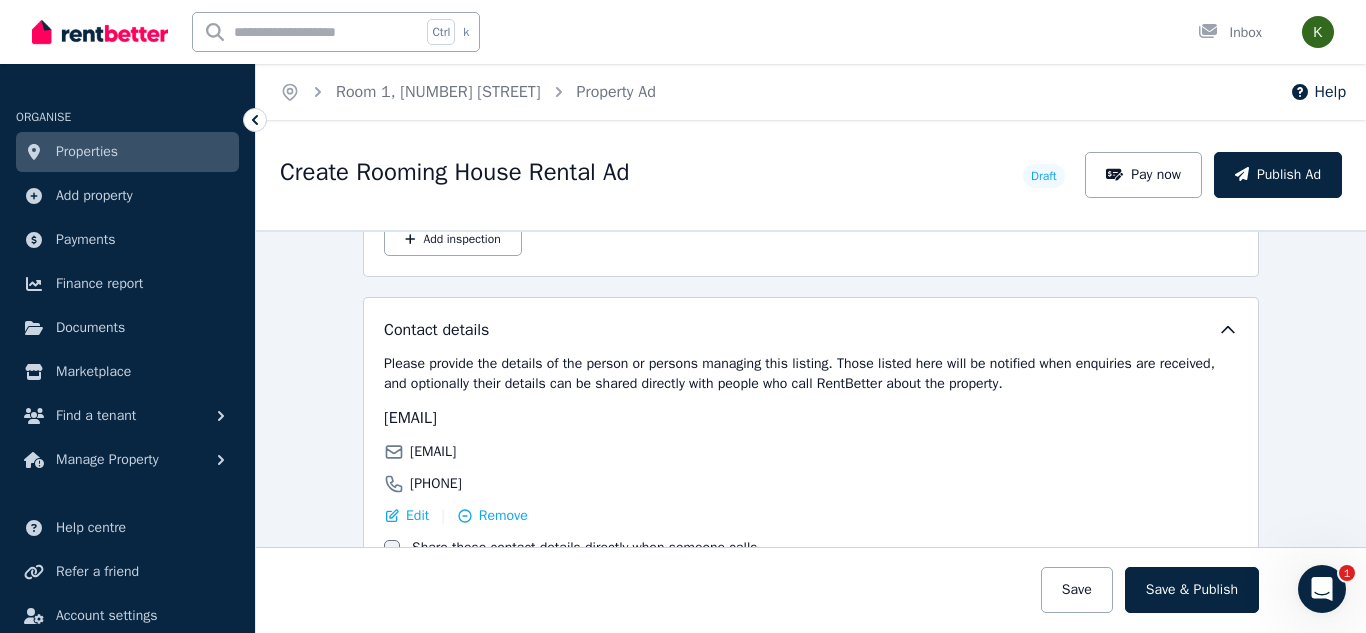 scroll, scrollTop: 2934, scrollLeft: 0, axis: vertical 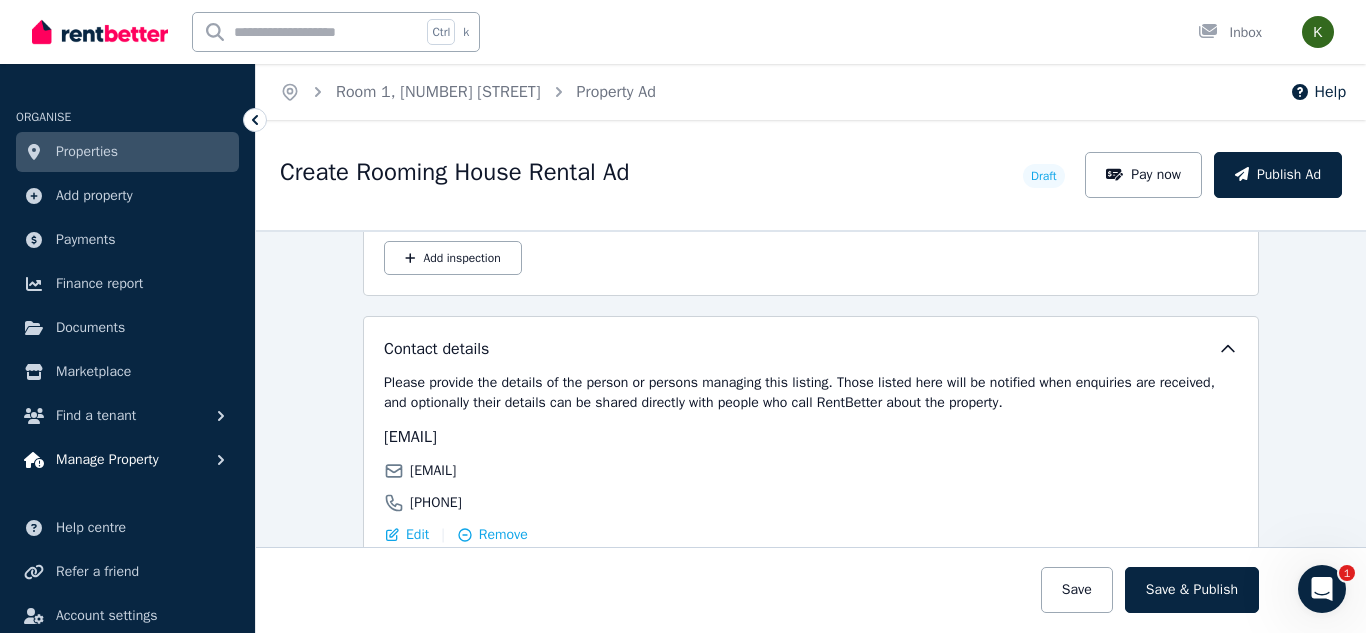 click on "Manage Property" at bounding box center [127, 460] 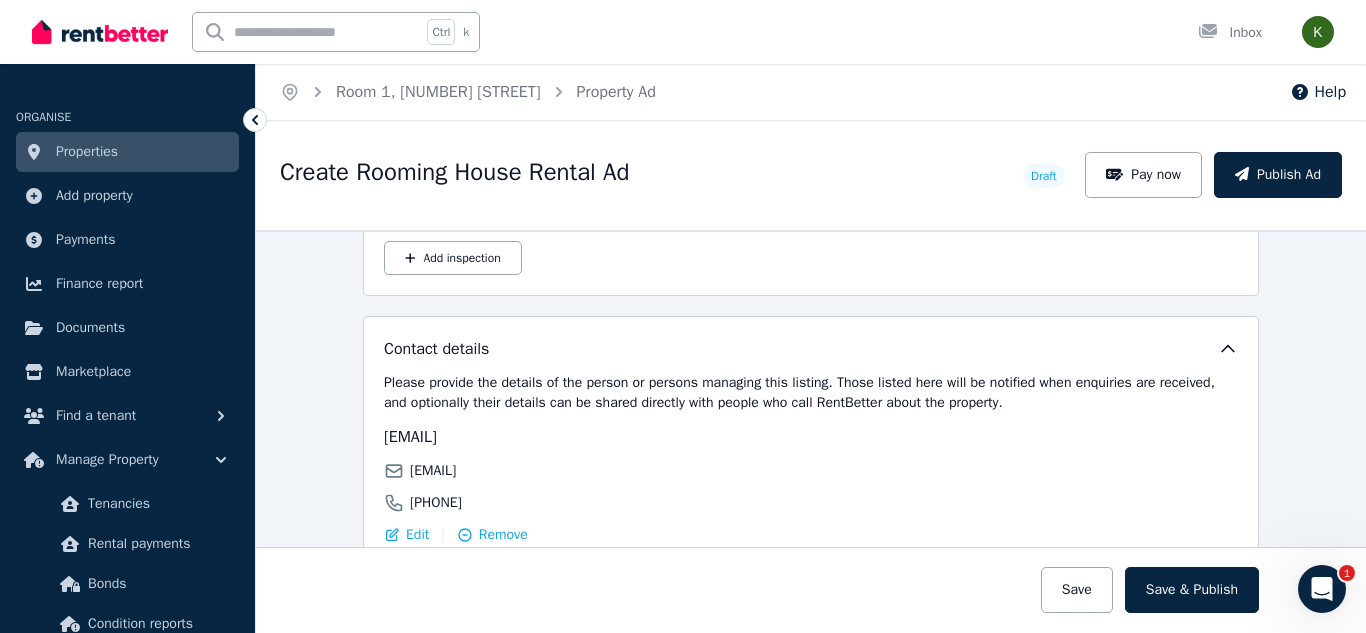 click on "**********" at bounding box center (811, 431) 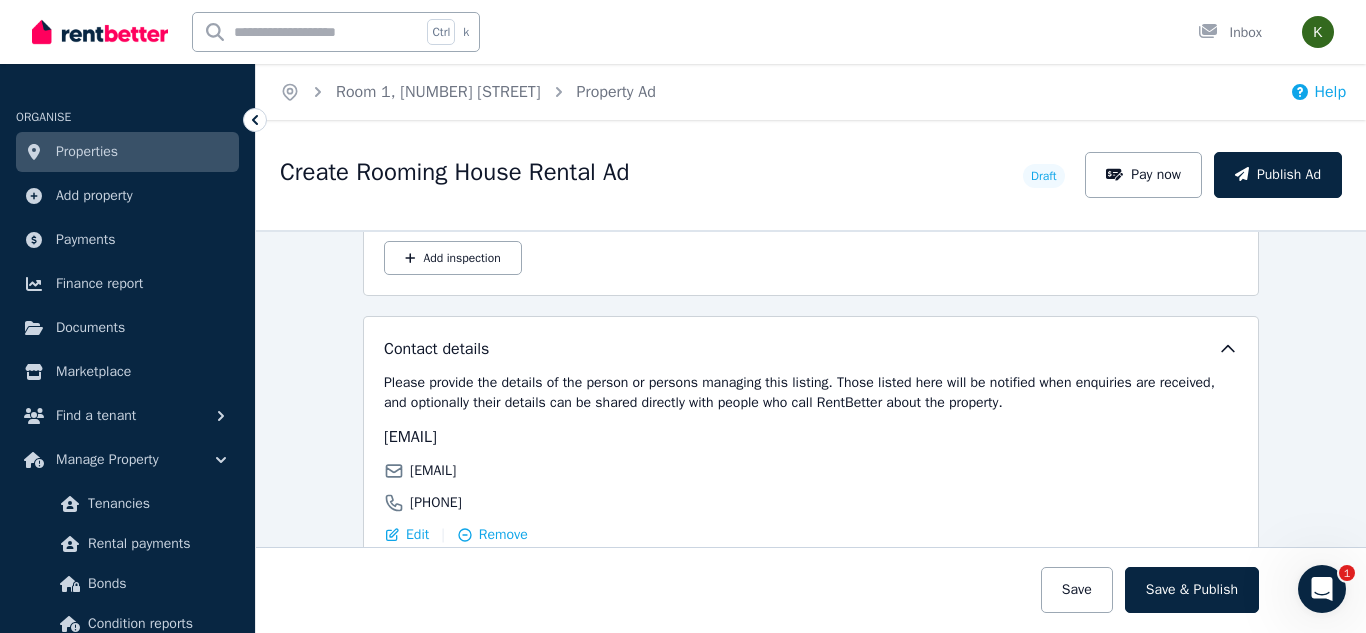 click on "Help" at bounding box center (1318, 92) 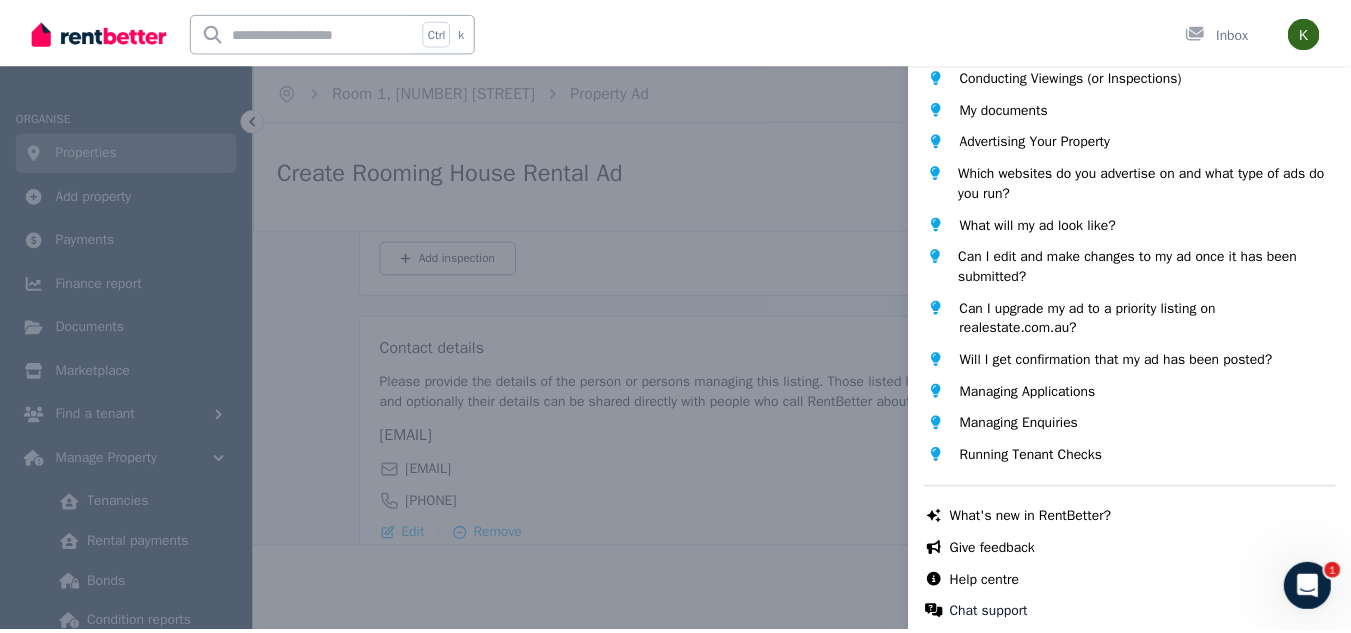scroll, scrollTop: 191, scrollLeft: 0, axis: vertical 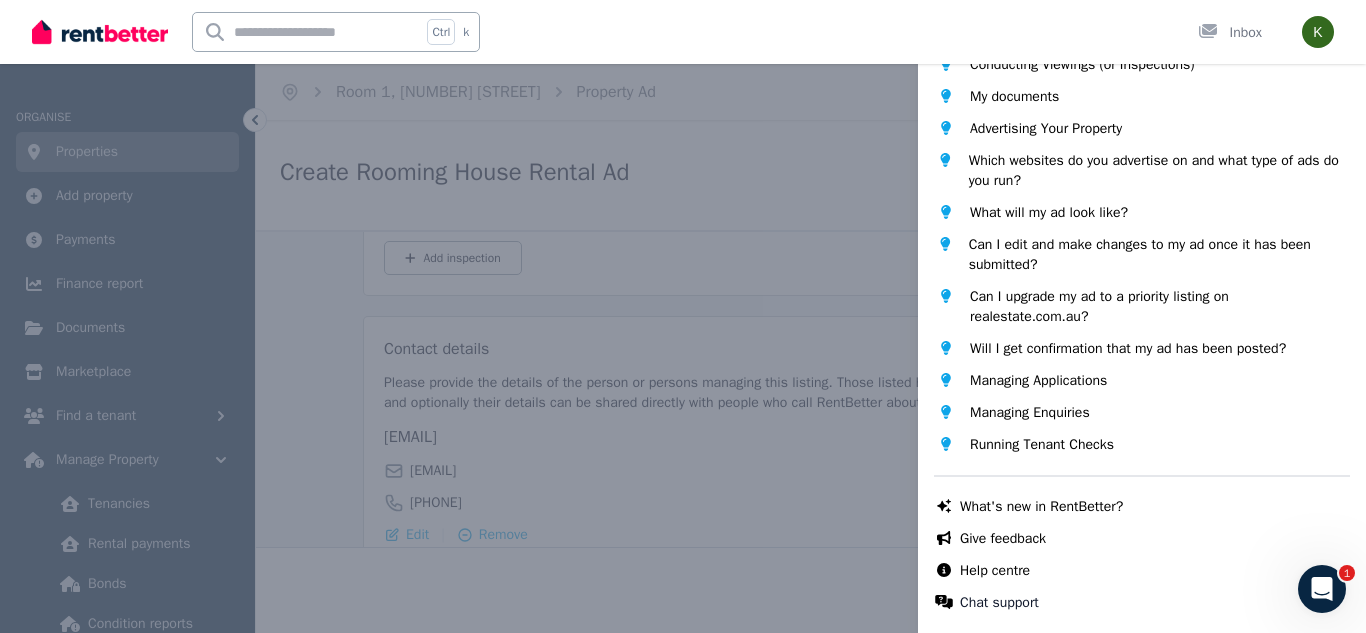 click on "Help Close panel Popular topics What is RentBetter? Conducting Viewings (or Inspections) My documents Advertising Your Property Which websites do you advertise on and what type of ads do you run? What will my ad look like? Can I edit and make changes to my ad once it has been submitted? Can I upgrade my ad to a priority listing on realestate.com.au? Will I get confirmation that my ad has been posted? Managing Applications Managing Enquiries Running Tenant Checks Chat with us live What's new in RentBetter? Give feedback Help centre Chat support" at bounding box center (683, 316) 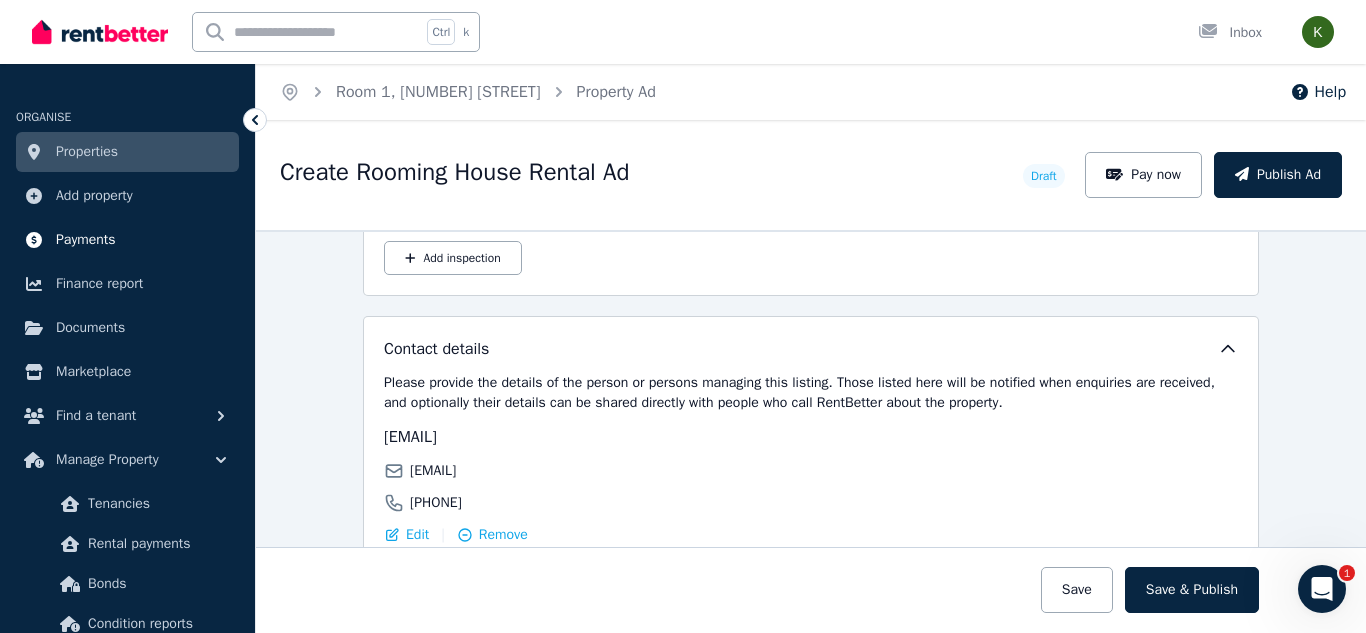 click on "Payments" at bounding box center (127, 240) 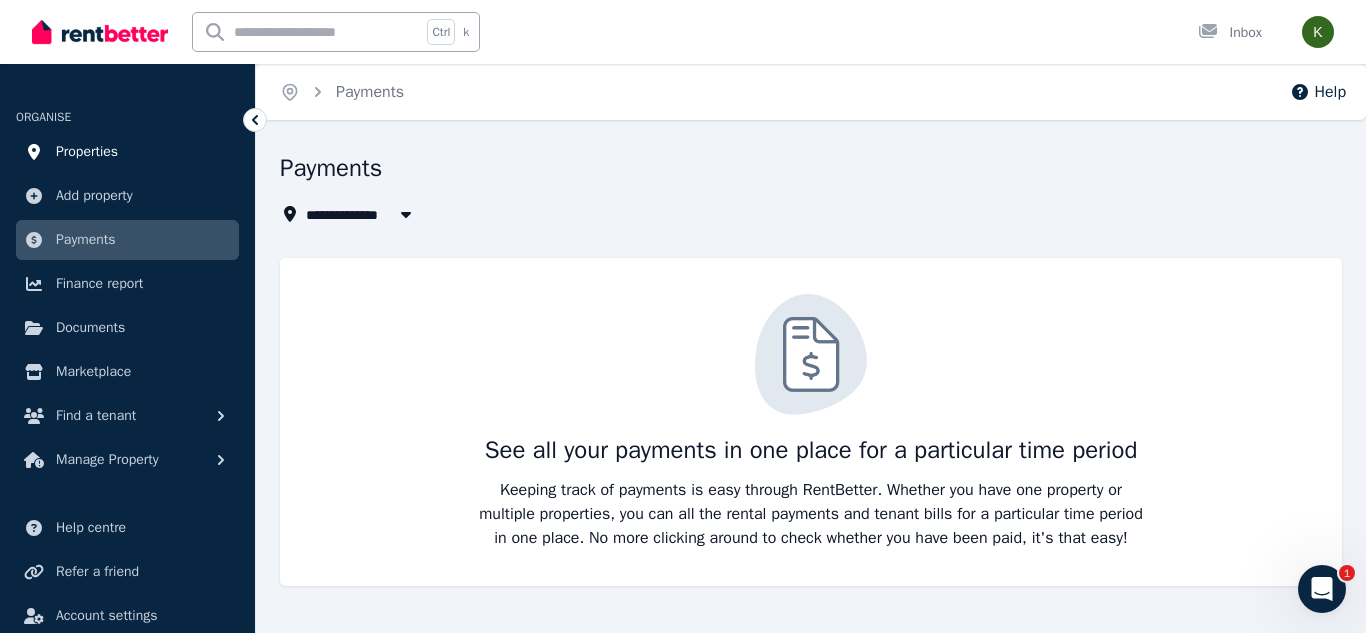click on "Properties" at bounding box center (127, 152) 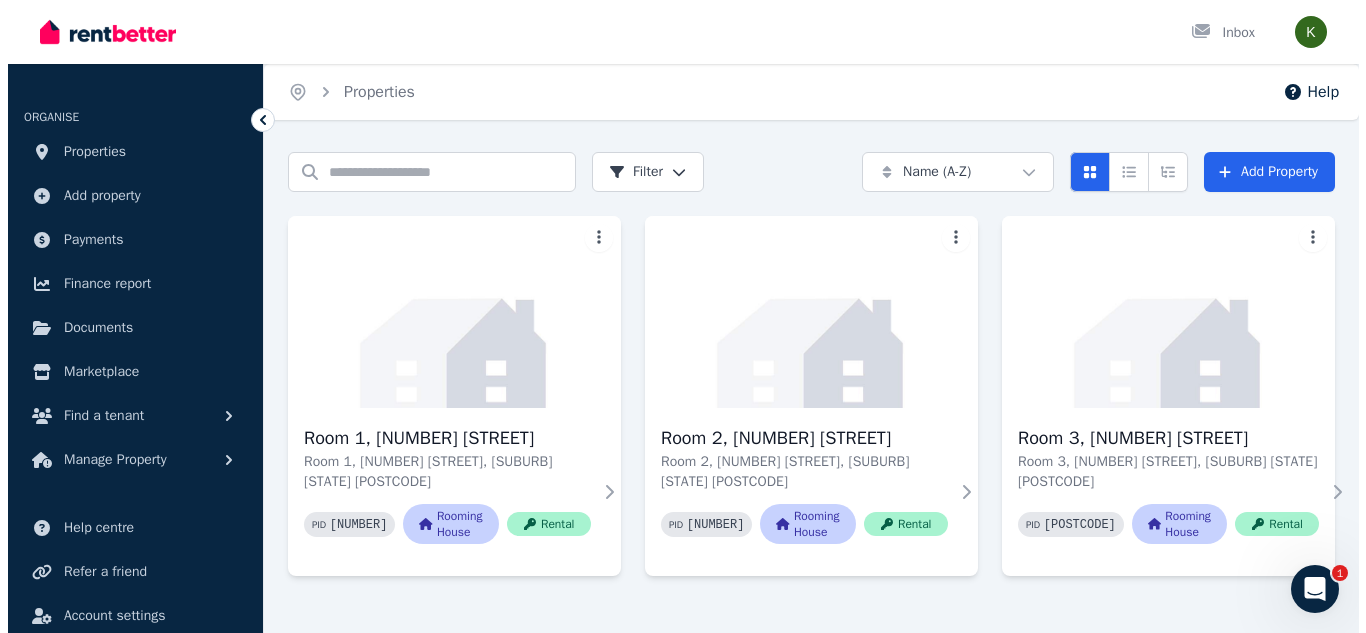 scroll, scrollTop: 35, scrollLeft: 0, axis: vertical 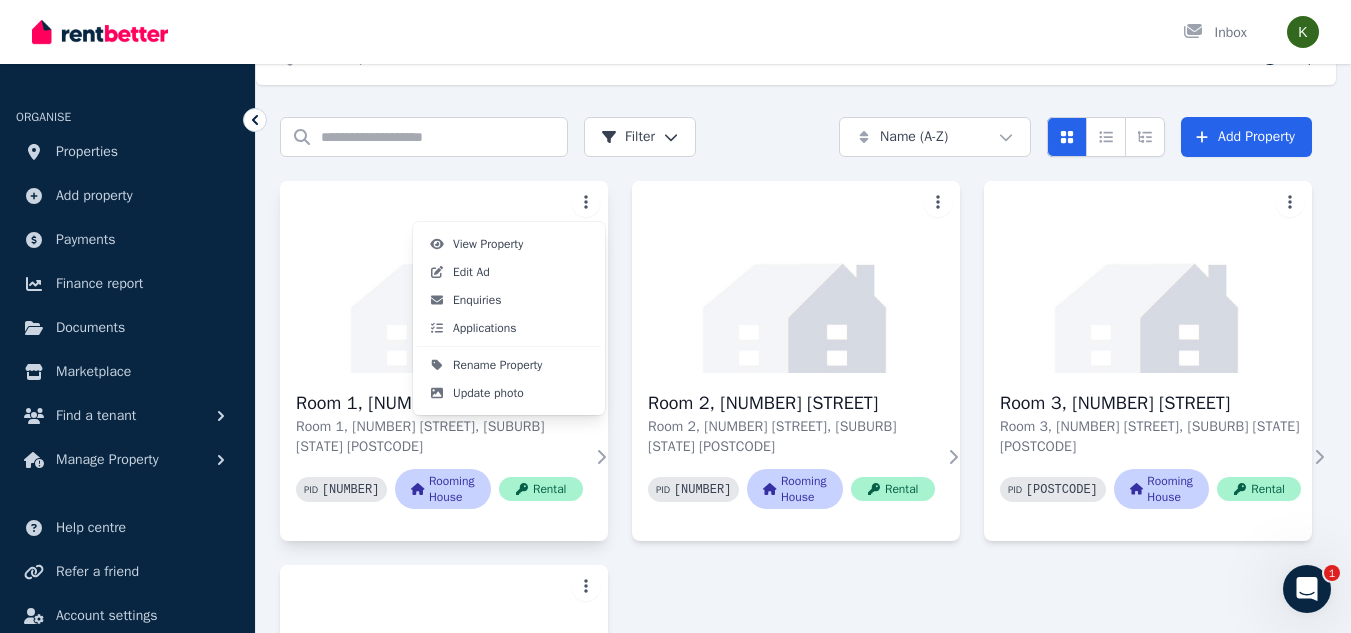 click on "Open main menu Inbox Open user menu ORGANISE Properties Add property Payments Finance report Documents Marketplace Find a tenant Manage Property Help centre Refer a friend Account settings Your profile kinjalparikh83@gmail.com Home Properties Help Search properties Filter Name (A-Z) Add Property Room 1, 78 Hatchlands Dr Room 1, 78 Hatchlands Dr, Deer Park VIC 3023 PID   395669 Rooming House Rental Room 2, 78 Hatchlands Dr Room 2, 78 Hatchlands Dr, Deer Park VIC 3023 PID   395674 Rooming House Rental Room 3, 78 Hatchlands Dr Room 3, 78 Hatchlands Dr, Deer Park VIC 3023 PID   395682 Rooming House Rental Room 4, 78 Hatchlands Dr Room 4, 78 Hatchlands Dr, Deer Park VIC 3023 PID   395687 Rooming House Rental /portal
1 View Property Edit Ad Enquiries Applications Rename Property Update photo" at bounding box center (675, 281) 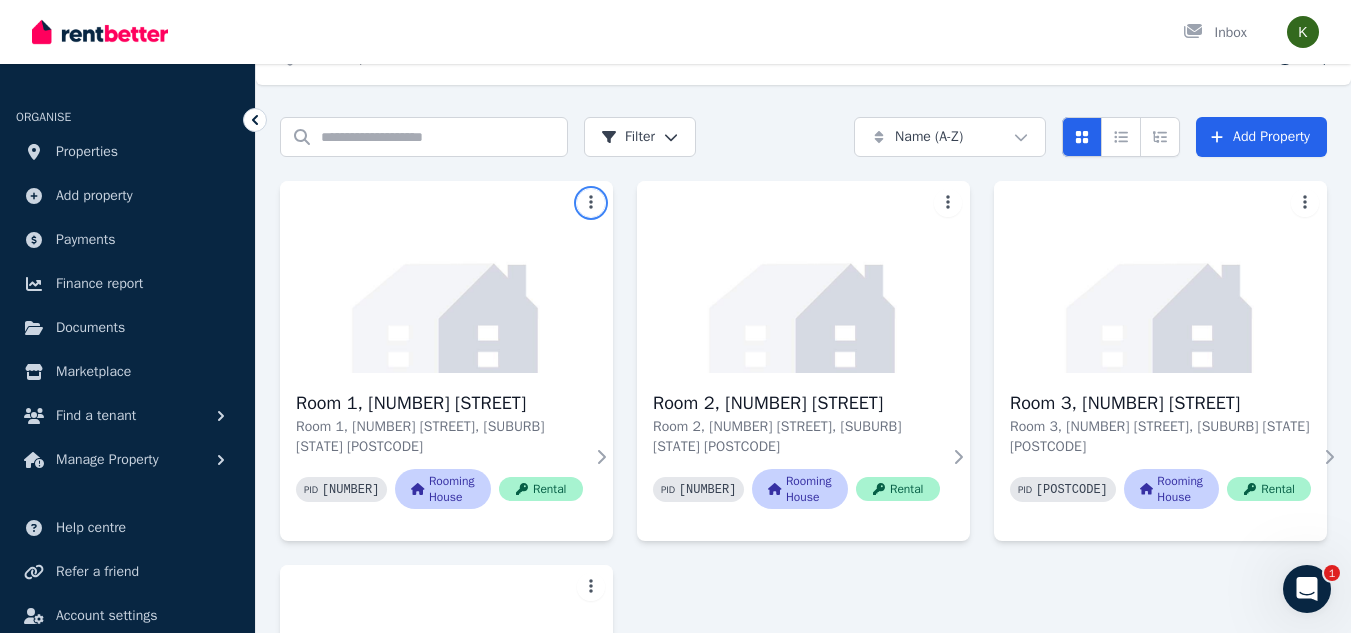 click on "Open main menu Inbox Open user menu ORGANISE Properties Add property Payments Finance report Documents Marketplace Find a tenant Manage Property Help centre Refer a friend Account settings Your profile kinjalparikh83@gmail.com Home Properties Help Search properties Filter Name (A-Z) Add Property Room 1, 78 Hatchlands Dr Room 1, 78 Hatchlands Dr, Deer Park VIC 3023 PID   395669 Rooming House Rental Room 2, 78 Hatchlands Dr Room 2, 78 Hatchlands Dr, Deer Park VIC 3023 PID   395674 Rooming House Rental Room 3, 78 Hatchlands Dr Room 3, 78 Hatchlands Dr, Deer Park VIC 3023 PID   395682 Rooming House Rental Room 4, 78 Hatchlands Dr Room 4, 78 Hatchlands Dr, Deer Park VIC 3023 PID   395687 Rooming House Rental /portal
1" at bounding box center (675, 281) 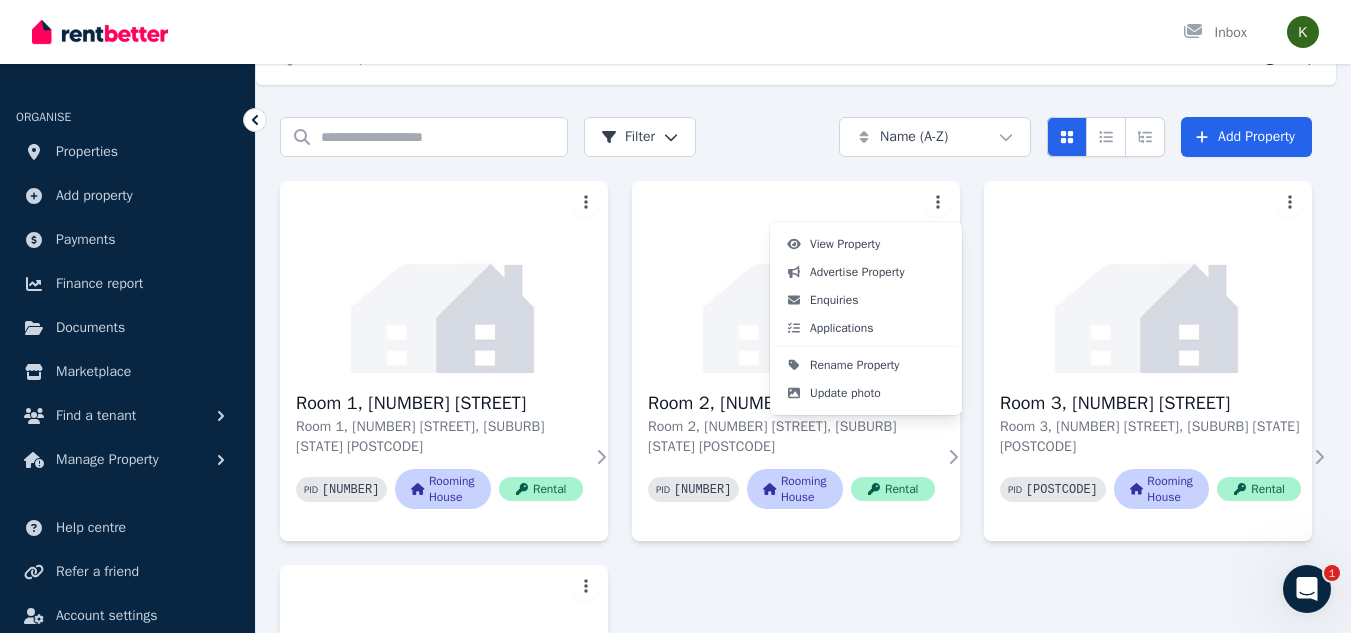 click on "Open main menu Inbox Open user menu ORGANISE Properties Add property Payments Finance report Documents Marketplace Find a tenant Manage Property Help centre Refer a friend Account settings Your profile kinjalparikh83@gmail.com Home Properties Help Search properties Filter Name (A-Z) Add Property Room 1, 78 Hatchlands Dr Room 1, 78 Hatchlands Dr, Deer Park VIC 3023 PID   395669 Rooming House Rental Room 2, 78 Hatchlands Dr Room 2, 78 Hatchlands Dr, Deer Park VIC 3023 PID   395674 Rooming House Rental Room 3, 78 Hatchlands Dr Room 3, 78 Hatchlands Dr, Deer Park VIC 3023 PID   395682 Rooming House Rental Room 4, 78 Hatchlands Dr Room 4, 78 Hatchlands Dr, Deer Park VIC 3023 PID   395687 Rooming House Rental /portal
1 View Property Advertise Property Enquiries Applications Rename Property Update photo" at bounding box center [675, 281] 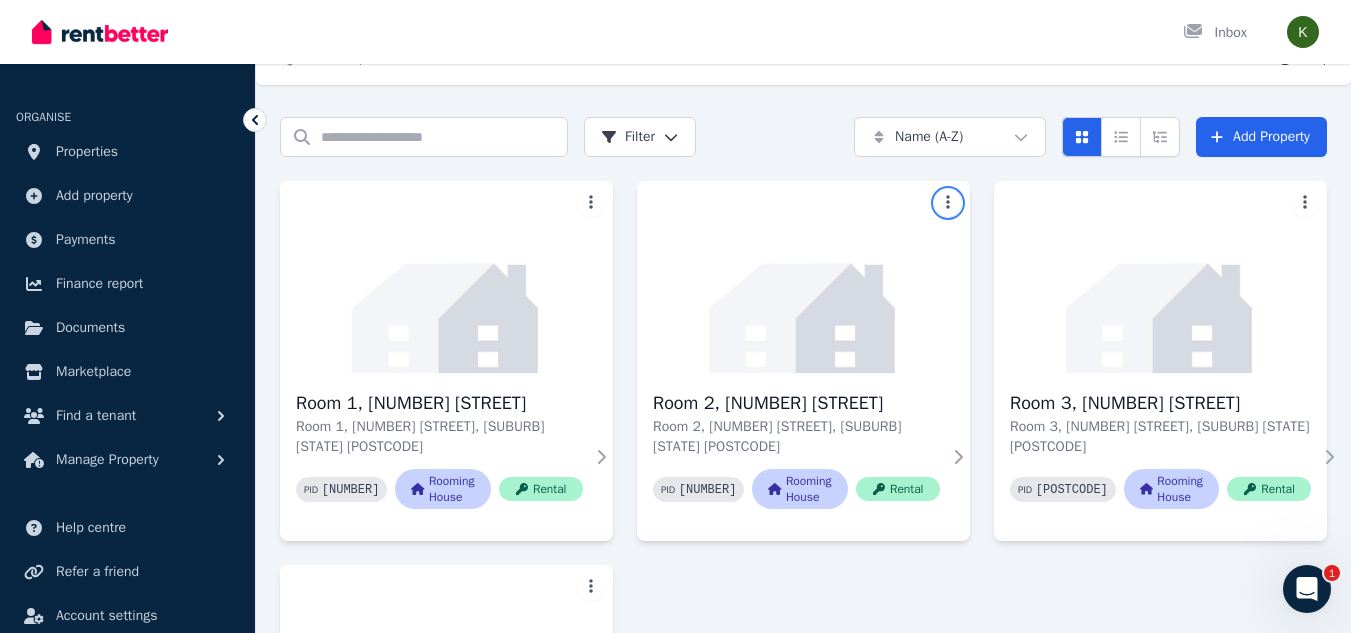 click on "Open main menu Inbox Open user menu ORGANISE Properties Add property Payments Finance report Documents Marketplace Find a tenant Manage Property Help centre Refer a friend Account settings Your profile kinjalparikh83@gmail.com Home Properties Help Search properties Filter Name (A-Z) Add Property Room 1, 78 Hatchlands Dr Room 1, 78 Hatchlands Dr, Deer Park VIC 3023 PID   395669 Rooming House Rental Room 2, 78 Hatchlands Dr Room 2, 78 Hatchlands Dr, Deer Park VIC 3023 PID   395674 Rooming House Rental Room 3, 78 Hatchlands Dr Room 3, 78 Hatchlands Dr, Deer Park VIC 3023 PID   395682 Rooming House Rental Room 4, 78 Hatchlands Dr Room 4, 78 Hatchlands Dr, Deer Park VIC 3023 PID   395687 Rooming House Rental /portal
1" at bounding box center [675, 281] 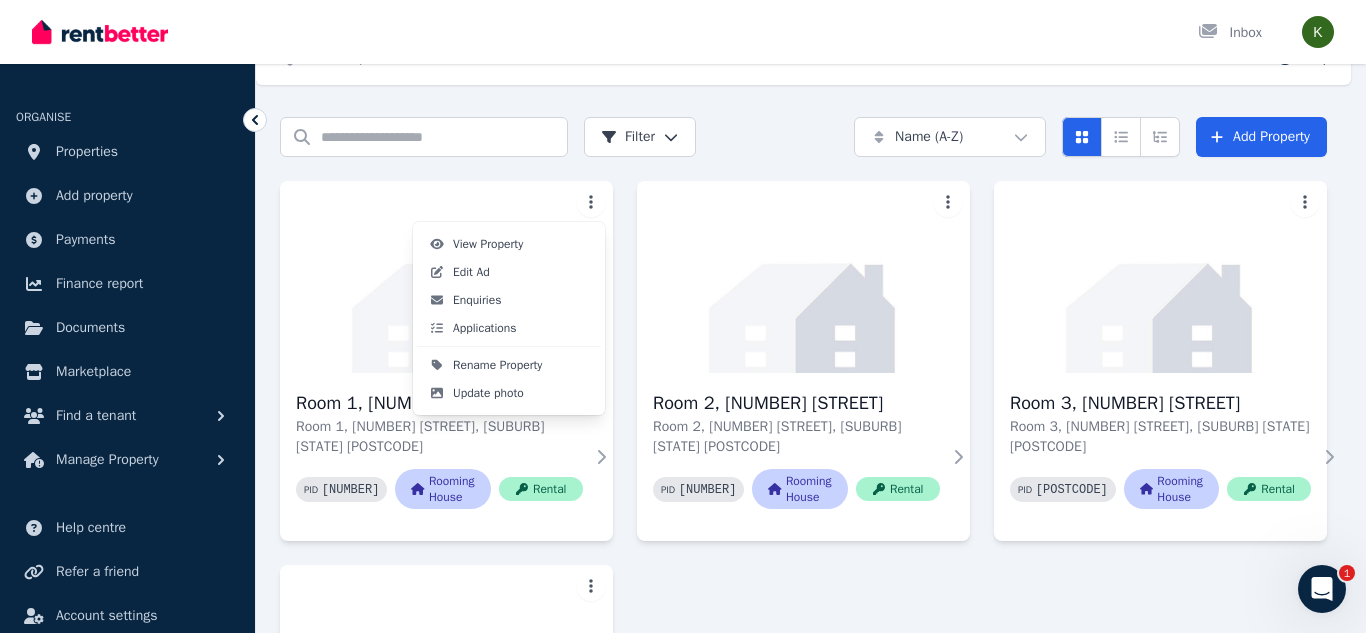 click on "Open main menu Inbox Open user menu ORGANISE Properties Add property Payments Finance report Documents Marketplace Find a tenant Manage Property Help centre Refer a friend Account settings Your profile kinjalparikh83@gmail.com Home Properties Help Search properties Filter Name (A-Z) Add Property Room 1, 78 Hatchlands Dr Room 1, 78 Hatchlands Dr, Deer Park VIC 3023 PID   395669 Rooming House Rental Room 2, 78 Hatchlands Dr Room 2, 78 Hatchlands Dr, Deer Park VIC 3023 PID   395674 Rooming House Rental Room 3, 78 Hatchlands Dr Room 3, 78 Hatchlands Dr, Deer Park VIC 3023 PID   395682 Rooming House Rental Room 4, 78 Hatchlands Dr Room 4, 78 Hatchlands Dr, Deer Park VIC 3023 PID   395687 Rooming House Rental /portal
1 View Property Edit Ad Enquiries Applications Rename Property Update photo" at bounding box center [683, 281] 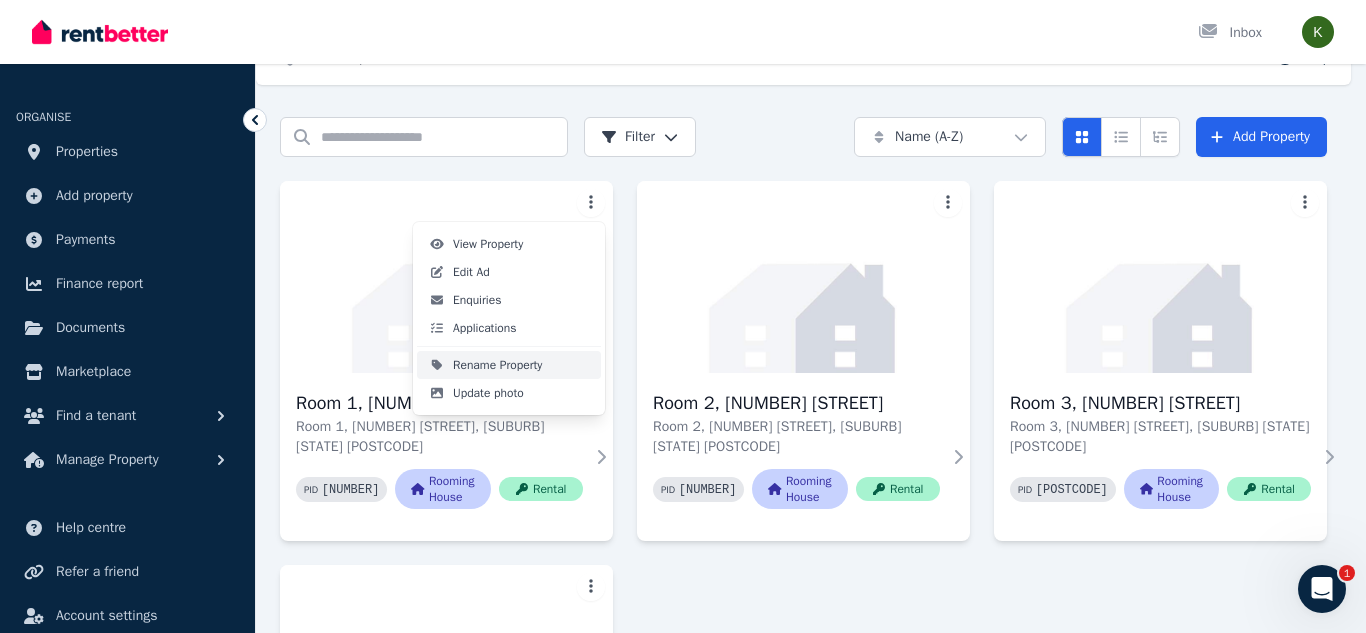 click on "Rename Property" at bounding box center [497, 365] 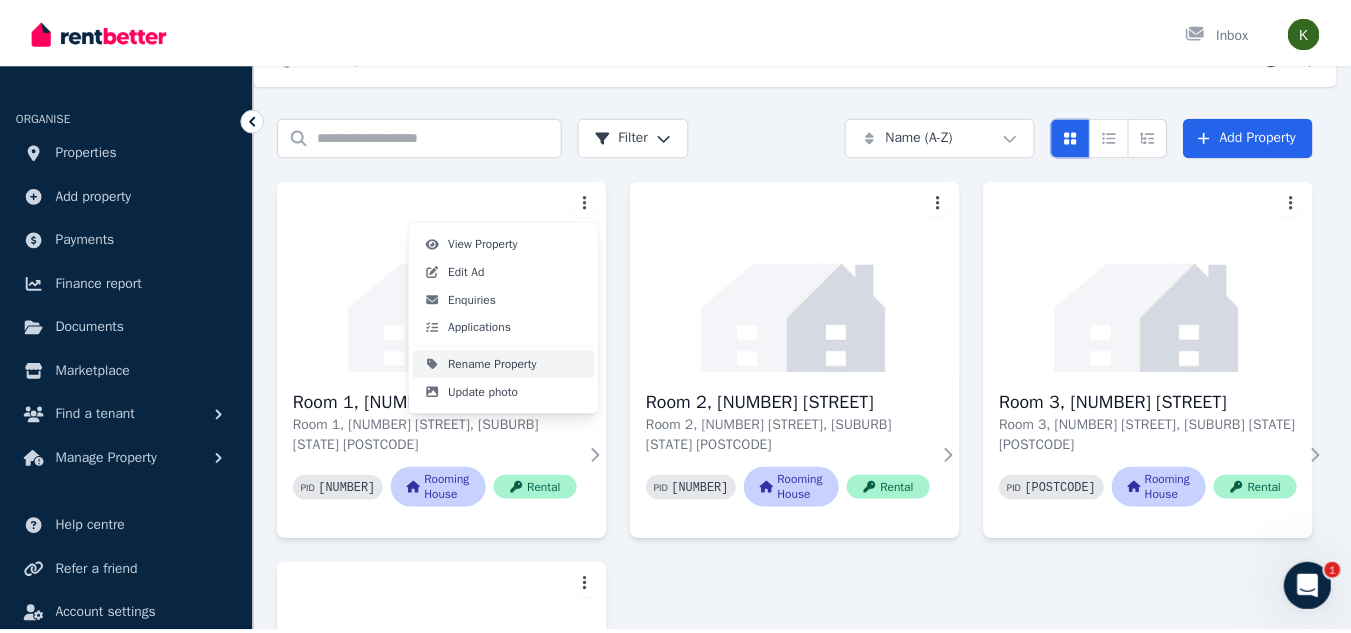 scroll, scrollTop: 0, scrollLeft: 0, axis: both 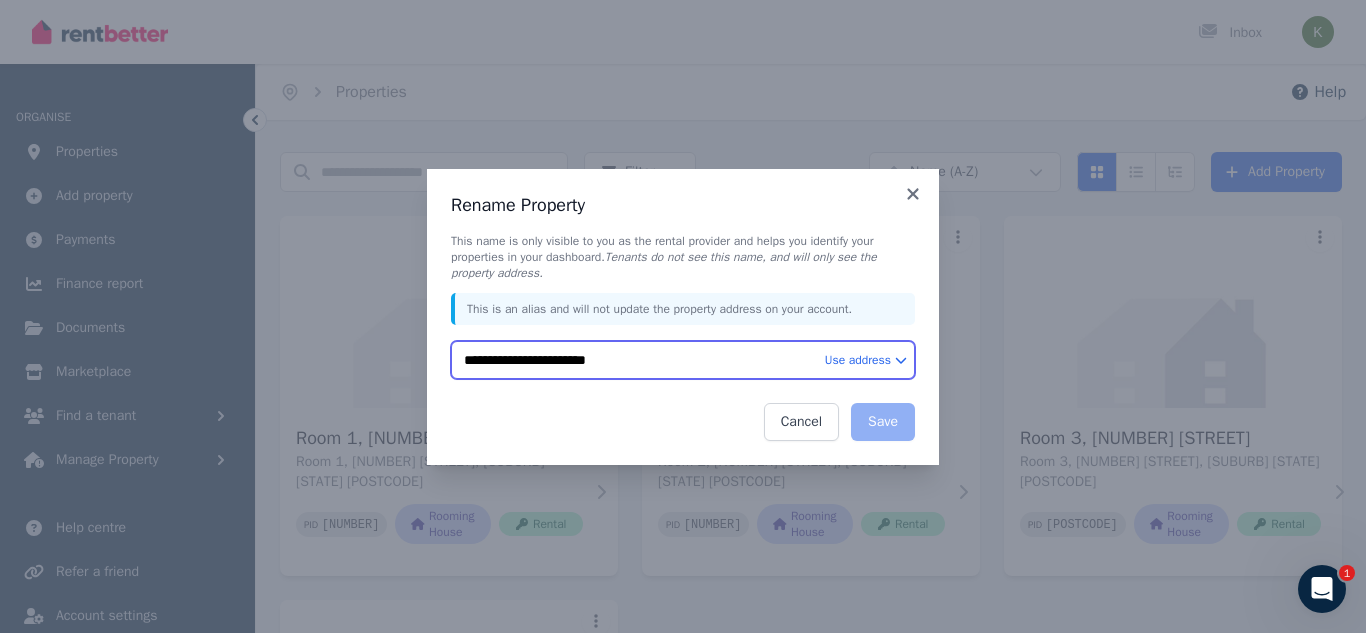 drag, startPoint x: 516, startPoint y: 356, endPoint x: 400, endPoint y: 361, distance: 116.10771 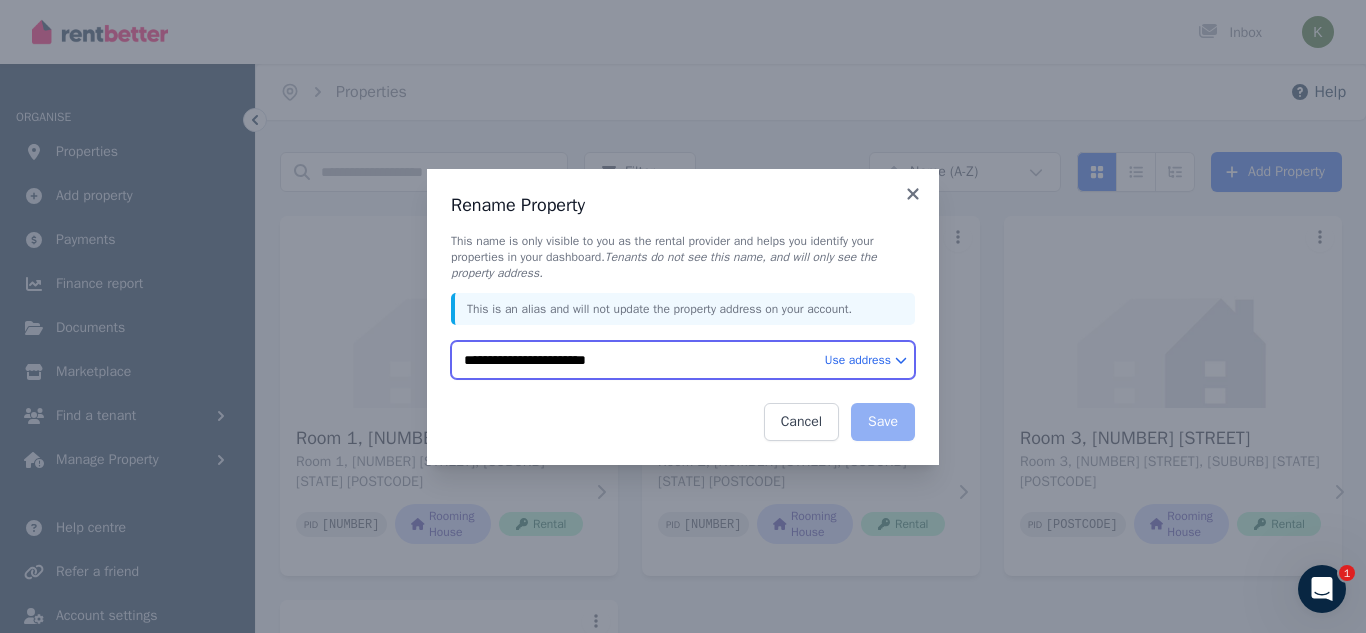 click on "**********" at bounding box center [683, 316] 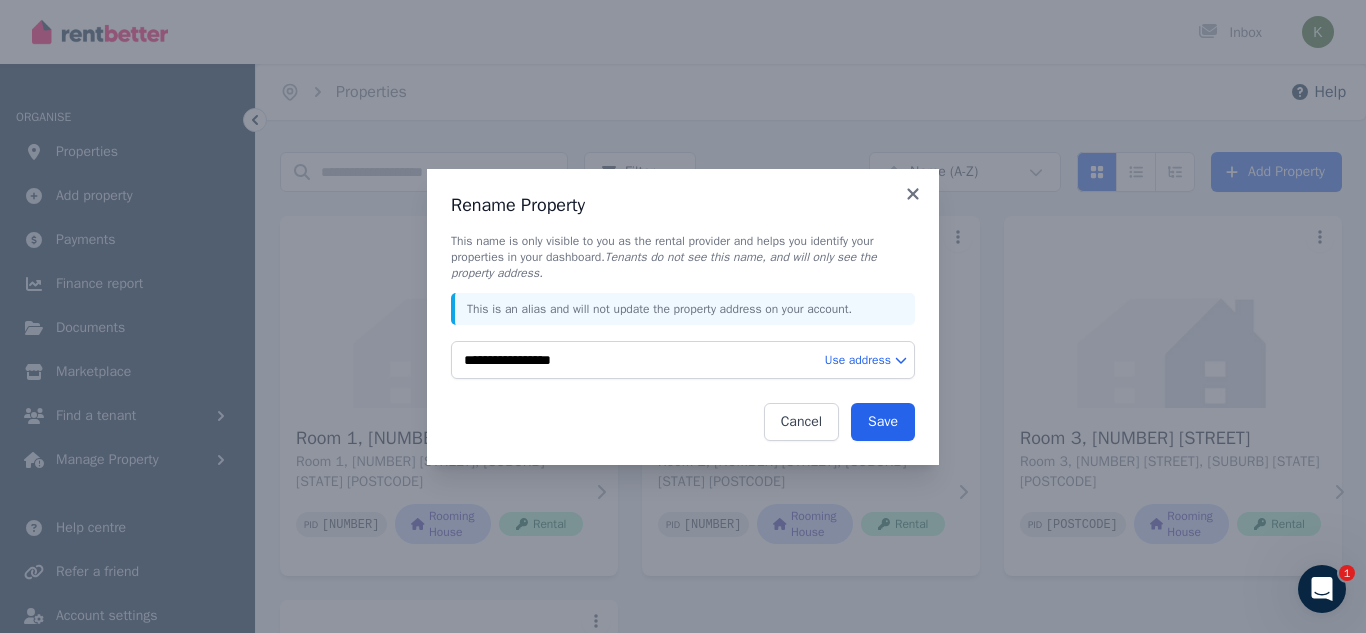 click on "**********" at bounding box center (683, 316) 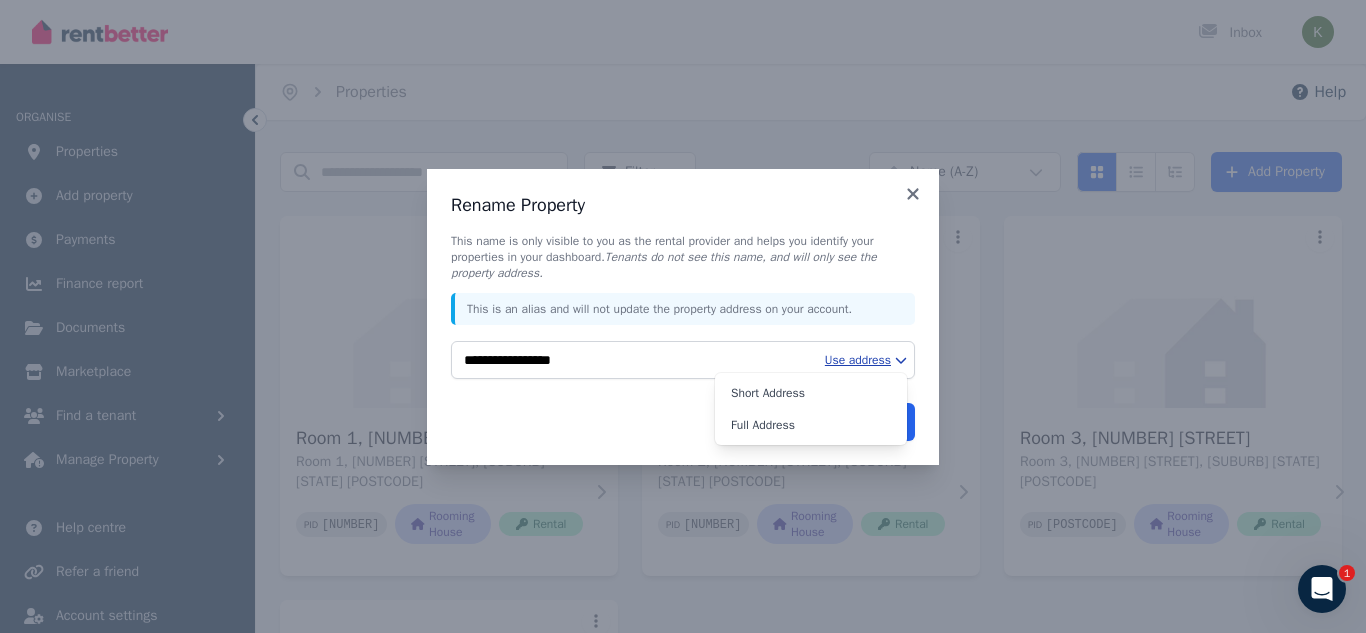 click on "Open main menu Inbox Open user menu ORGANISE Properties Add property Payments Finance report Documents Marketplace Find a tenant Manage Property Help centre Refer a friend Account settings Your profile kinjalparikh83@gmail.com Home Properties Help Search properties Filter Name (A-Z) Add Property Room 1, 78 Hatchlands Dr Room 1, 78 Hatchlands Dr, Deer Park VIC 3023 PID   395669 Rooming House Rental Room 2, 78 Hatchlands Dr Room 2, 78 Hatchlands Dr, Deer Park VIC 3023 PID   395674 Rooming House Rental Room 3, 78 Hatchlands Dr Room 3, 78 Hatchlands Dr, Deer Park VIC 3023 PID   395682 Rooming House Rental Room 4, 78 Hatchlands Dr Room 4, 78 Hatchlands Dr, Deer Park VIC 3023 PID   395687 Rooming House Rental /portal
1 Rename Property Property Name This name is only visible to you as the rental provider and helps you identify your properties in your dashboard. Tenants do not see this name, and will only see the property address. This is an alias and will not update the property address on your account.   Cancel" at bounding box center [683, 316] 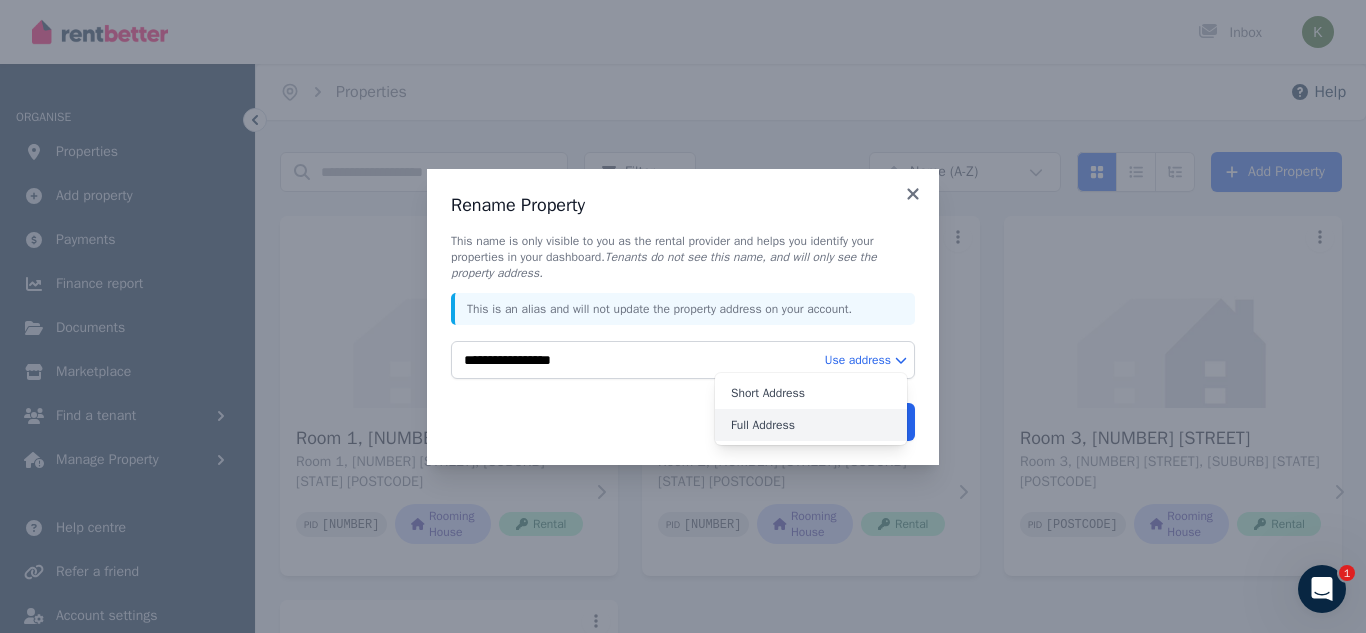click on "Full Address" at bounding box center (811, 425) 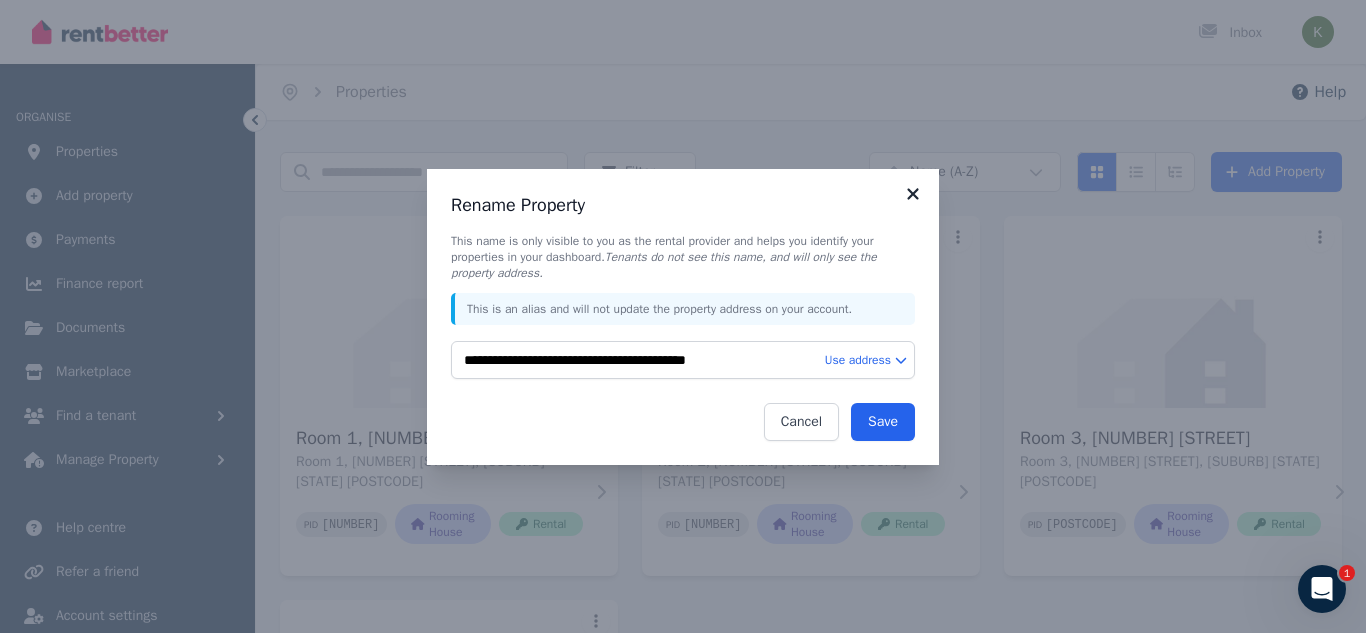 click 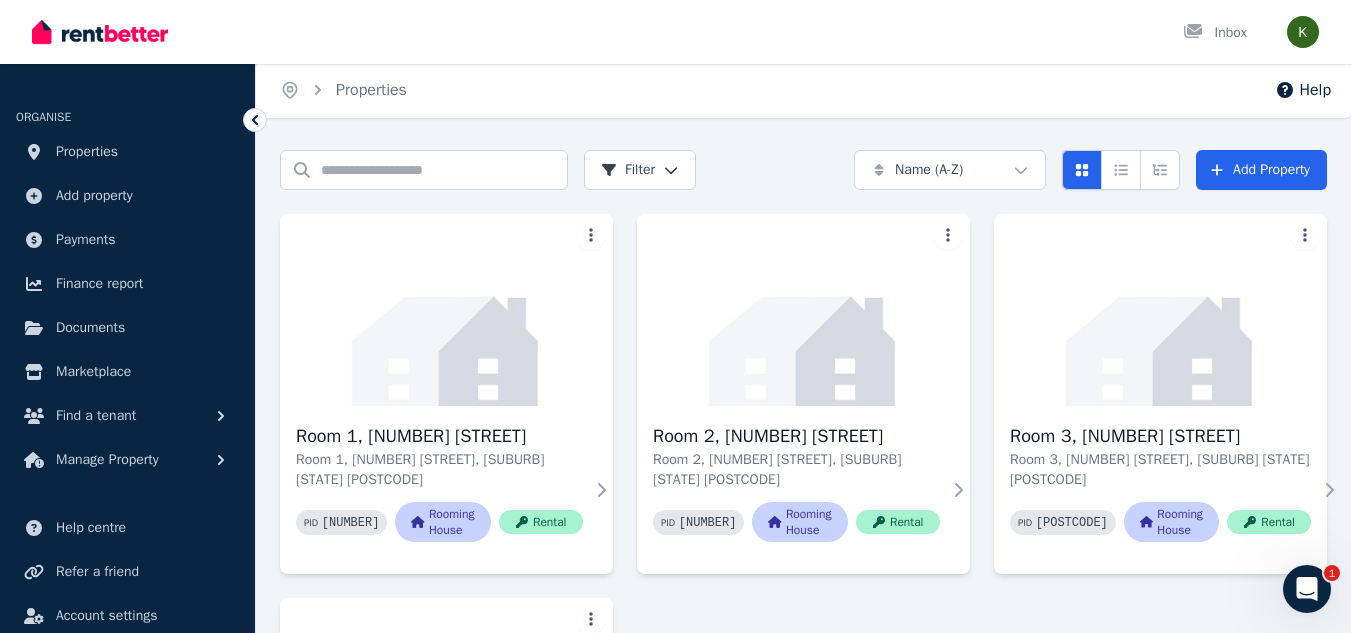 scroll, scrollTop: 0, scrollLeft: 0, axis: both 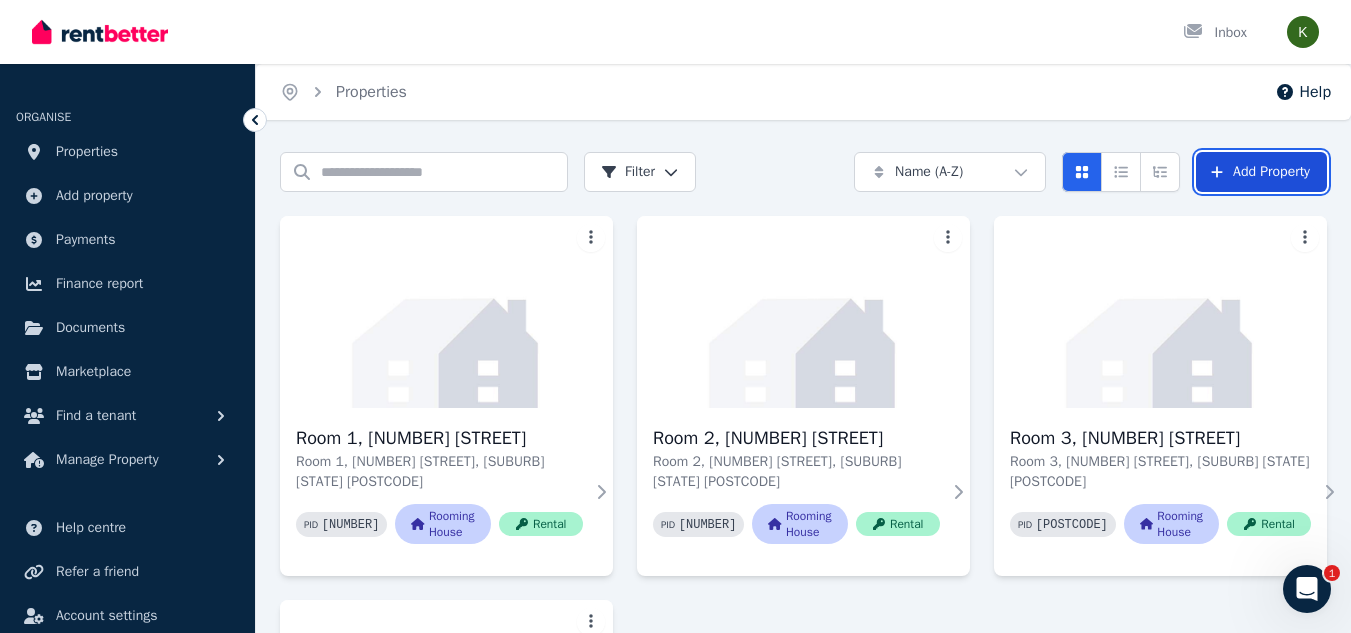 click on "Add Property" at bounding box center (1261, 172) 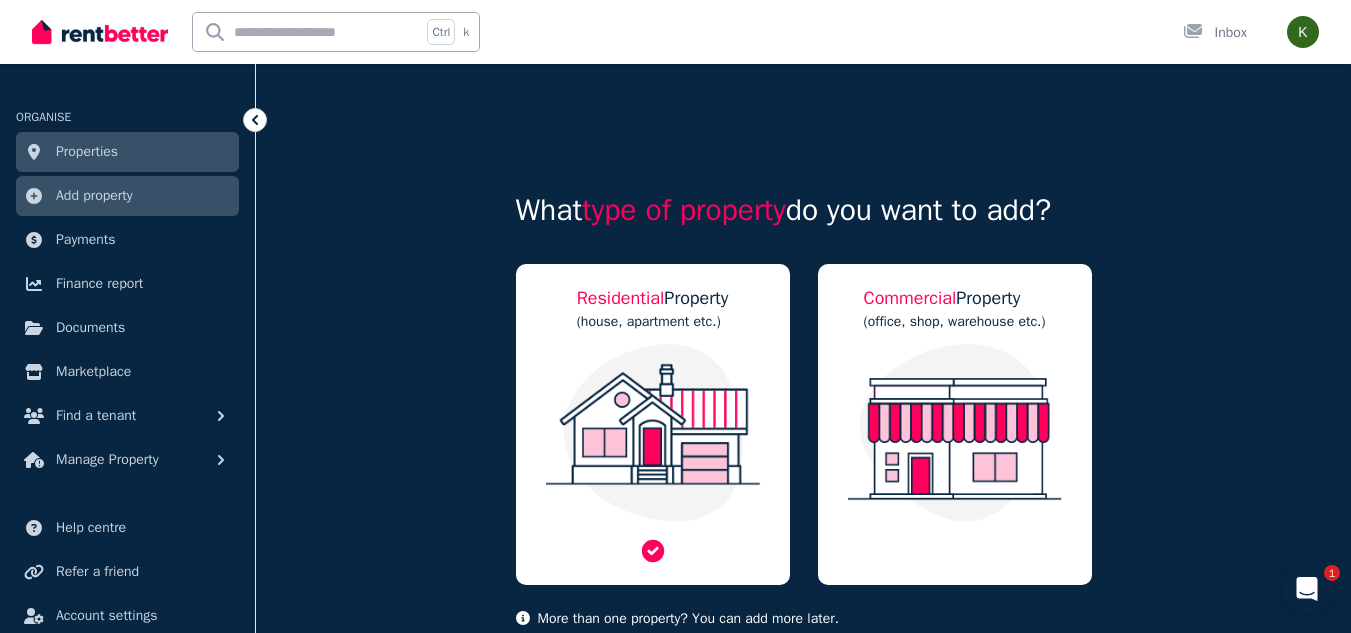 click at bounding box center (653, 433) 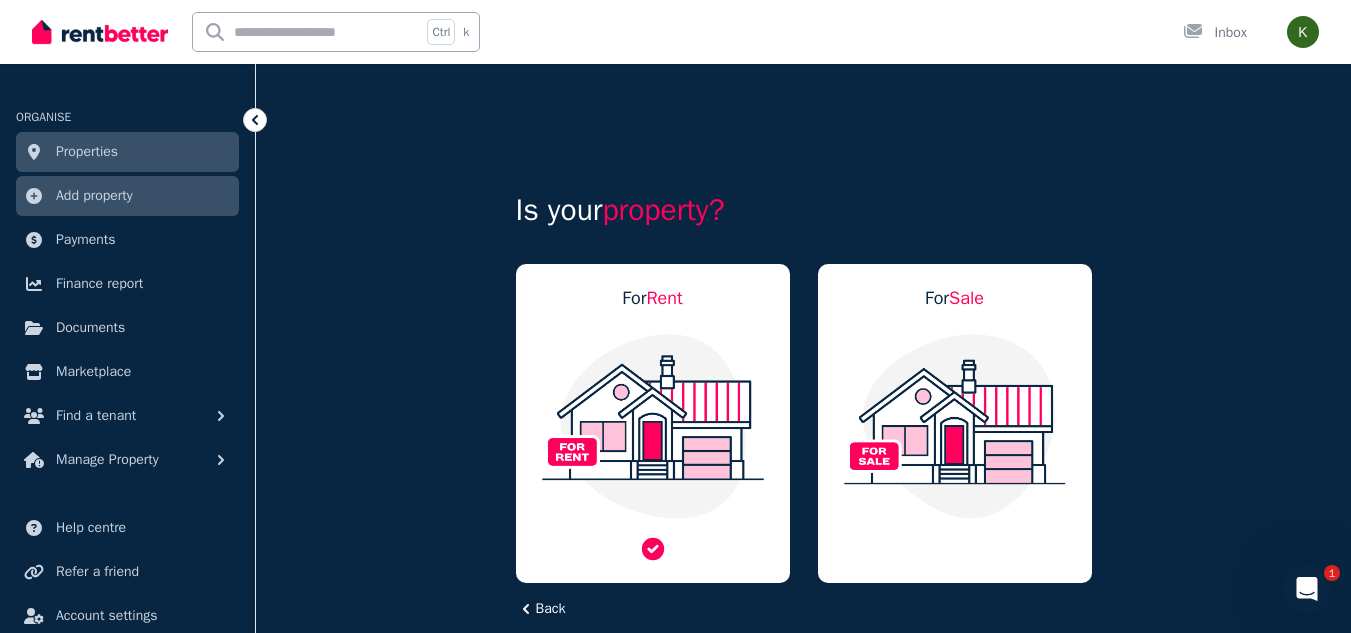 click at bounding box center (653, 426) 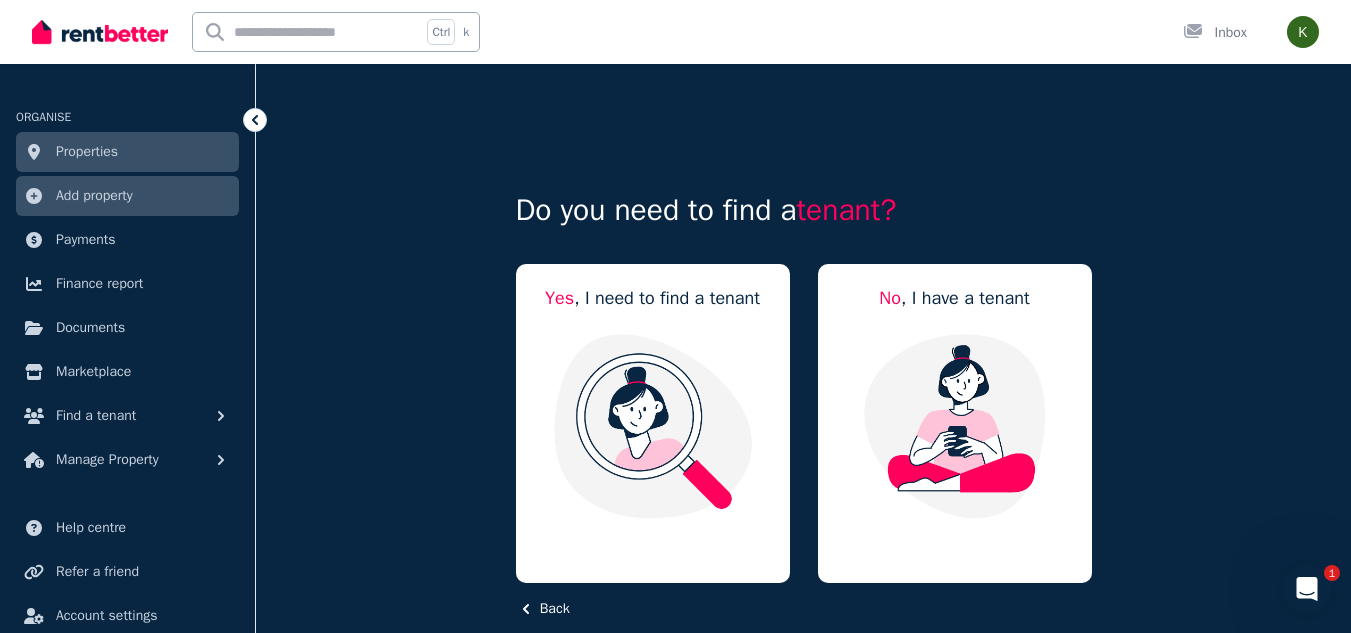 click at bounding box center (653, 426) 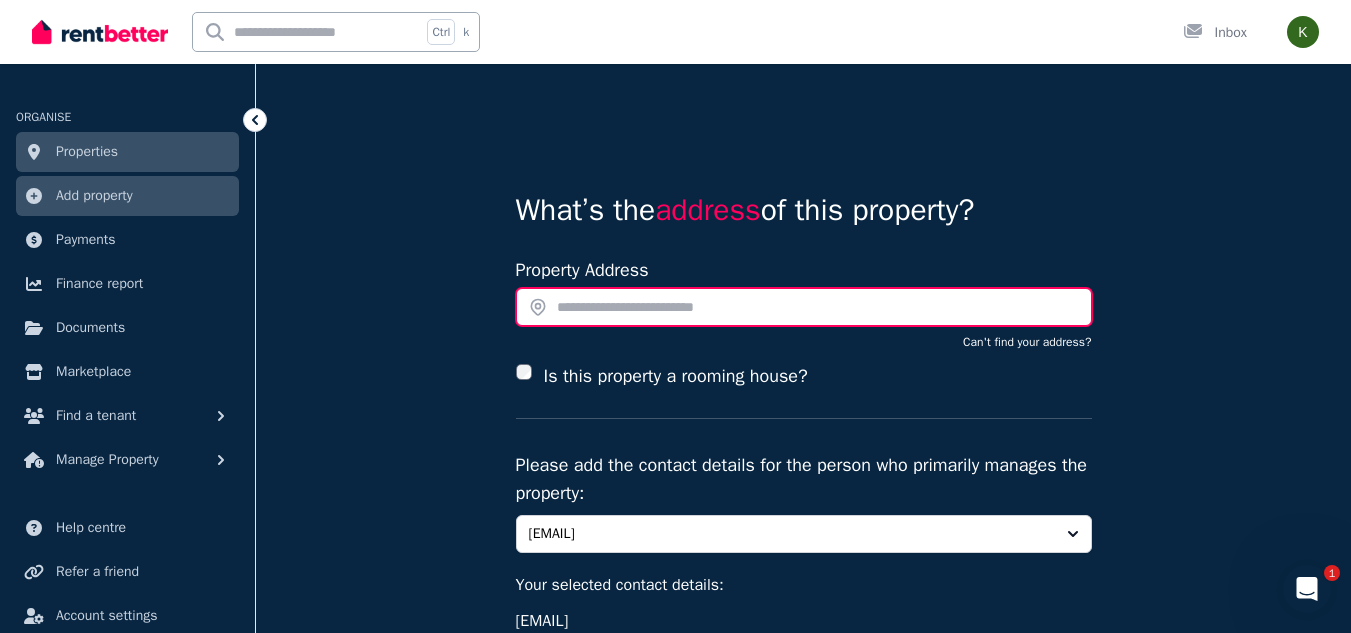 click at bounding box center (804, 307) 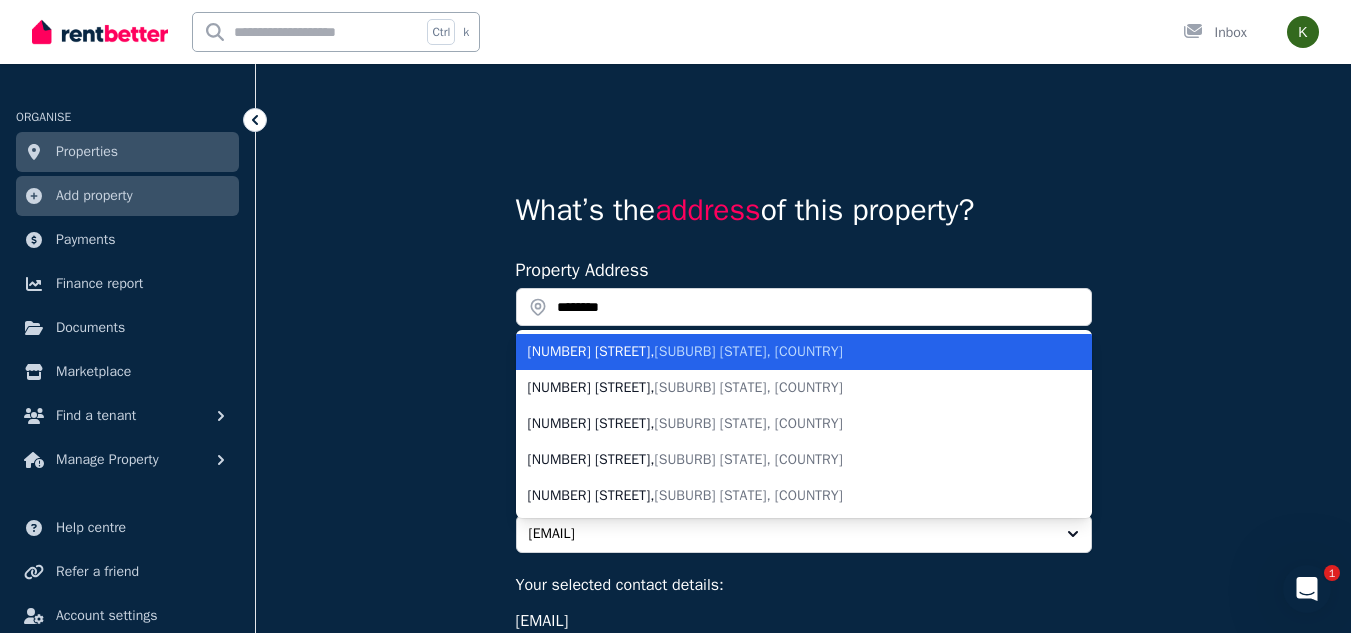 click on "Deer Park VIC, Australia" at bounding box center (749, 351) 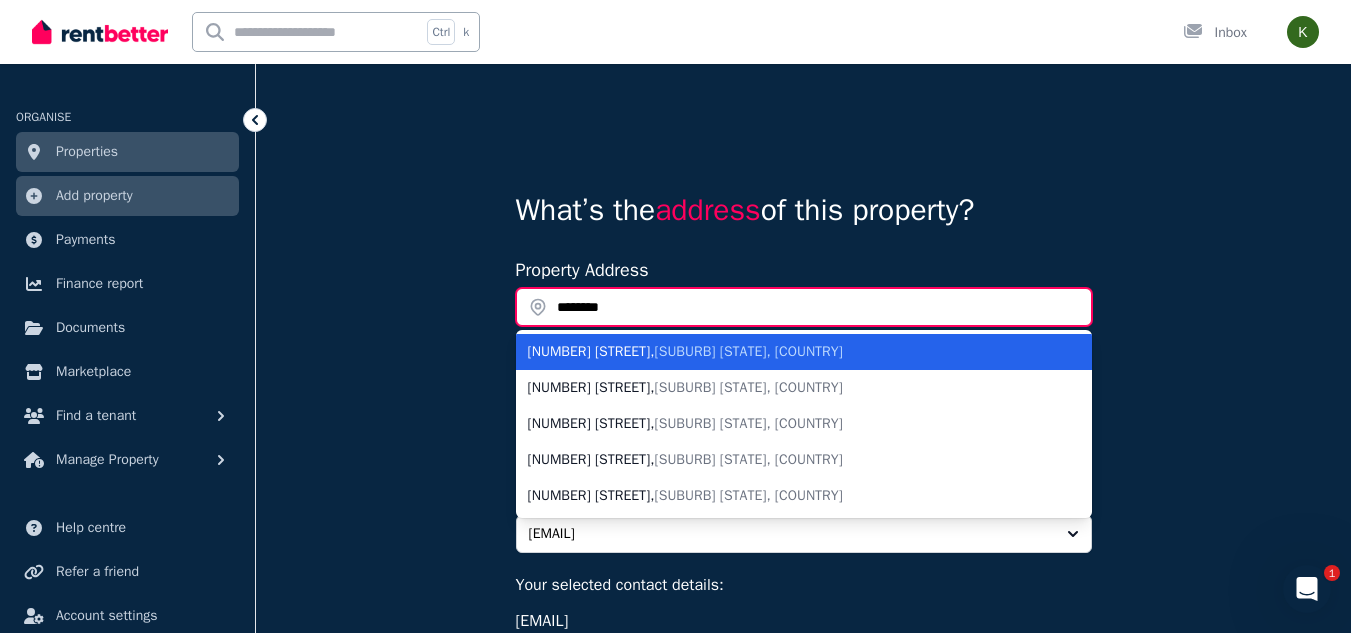 type on "**********" 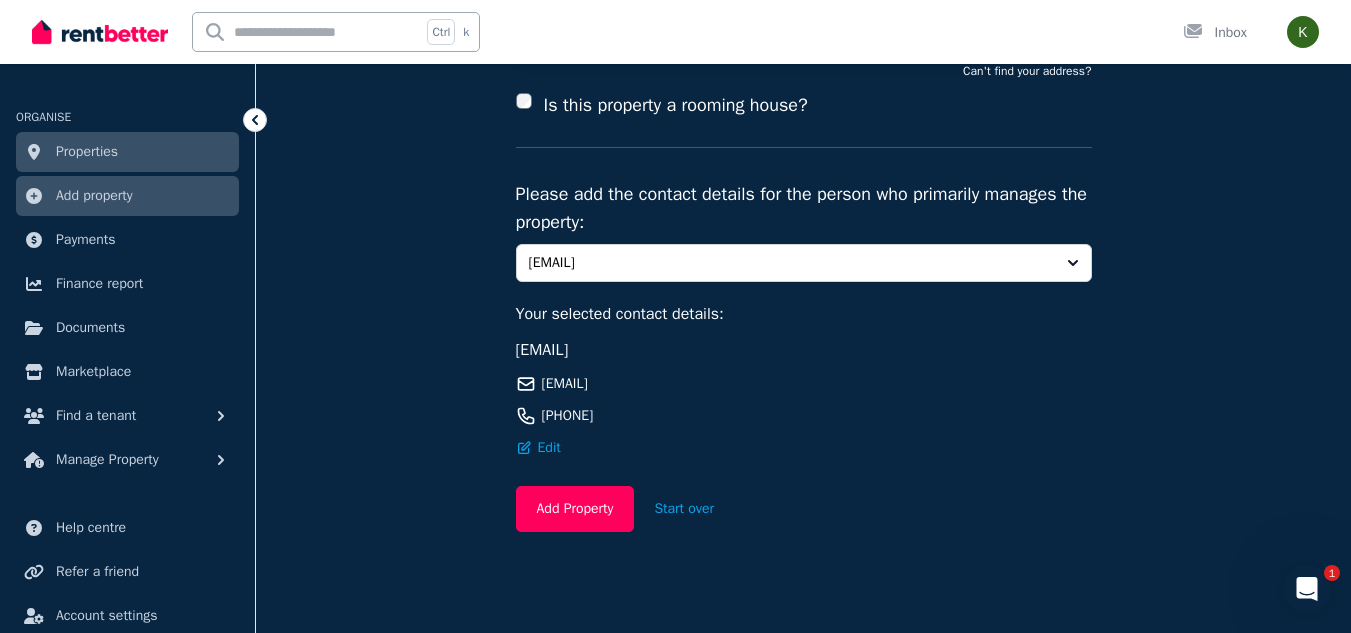 scroll, scrollTop: 454, scrollLeft: 0, axis: vertical 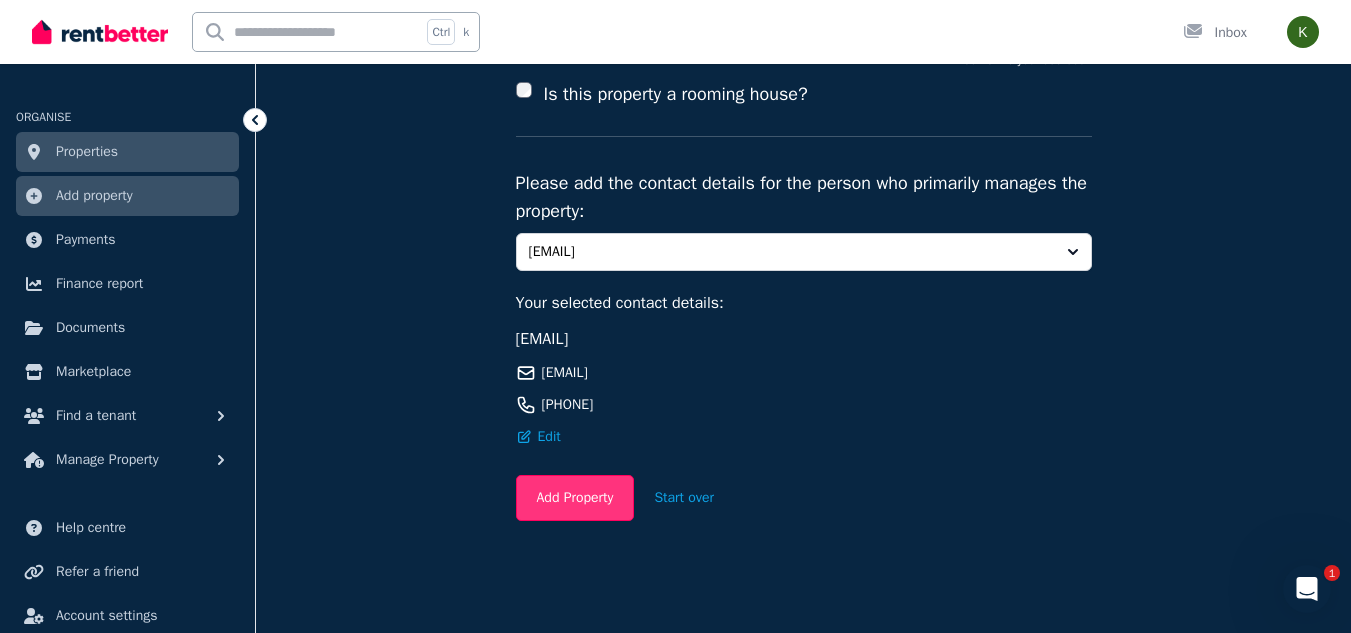 click on "Add Property" at bounding box center (575, 498) 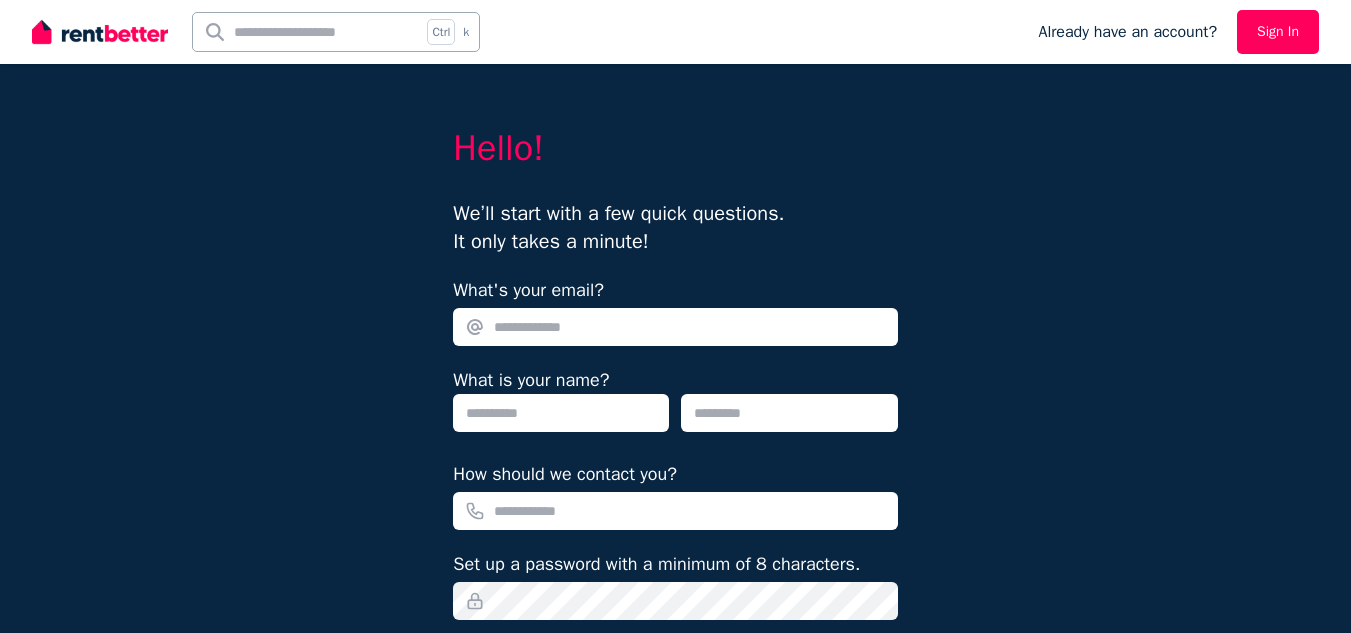 scroll, scrollTop: 0, scrollLeft: 0, axis: both 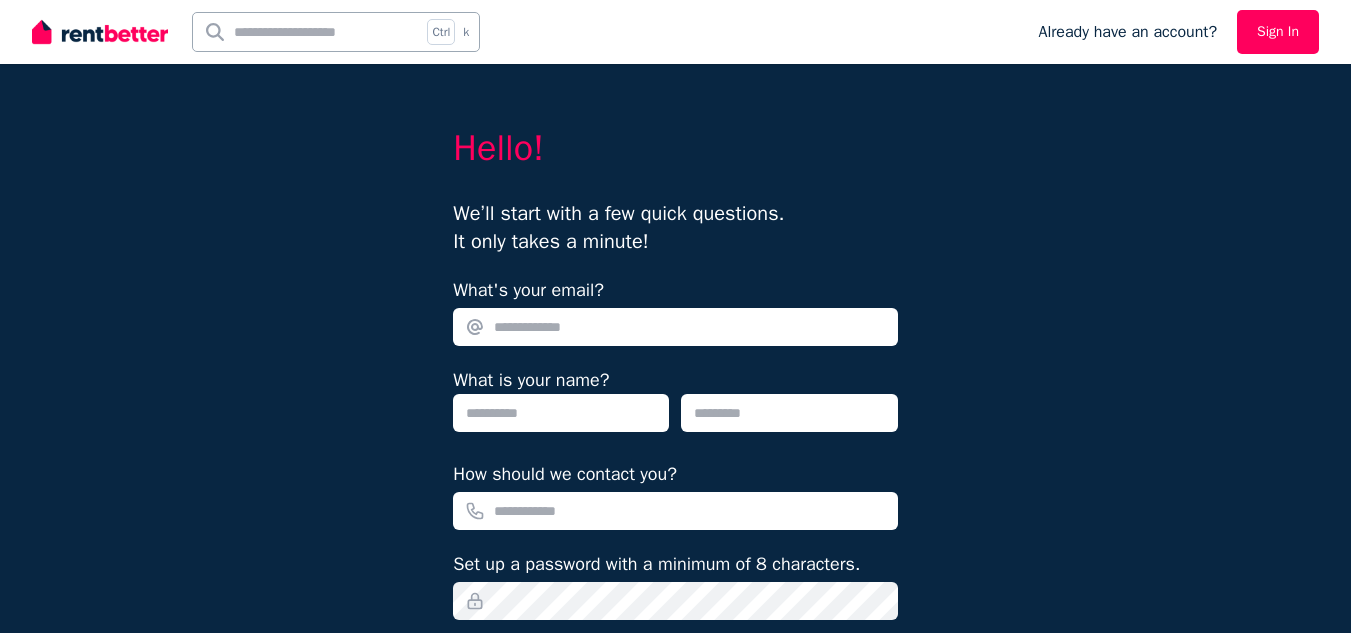 click on "What's your email?" at bounding box center (675, 327) 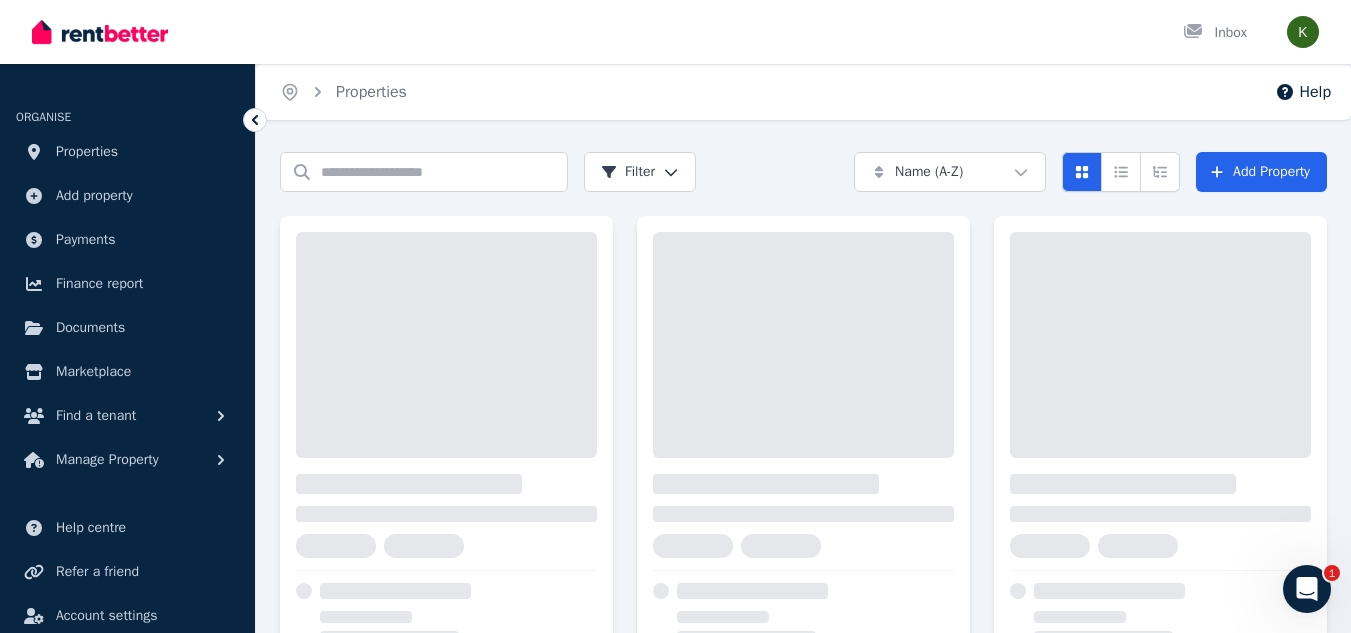 scroll, scrollTop: 0, scrollLeft: 0, axis: both 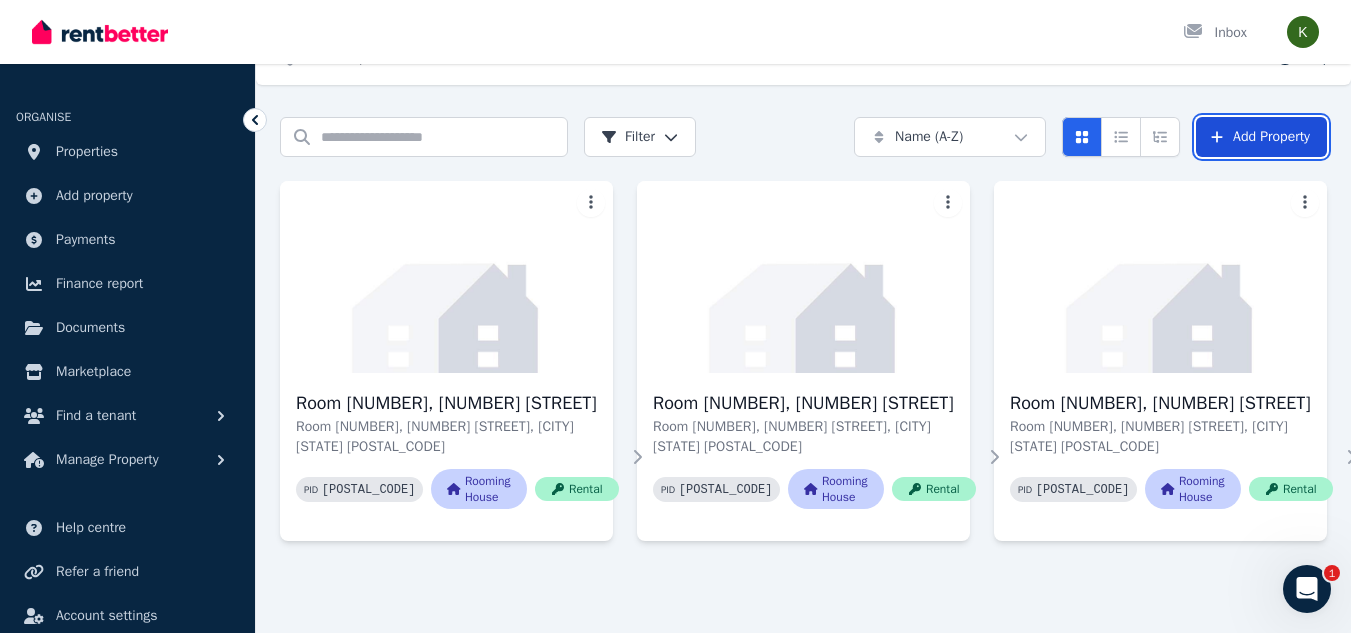 click on "Add Property" at bounding box center [1261, 137] 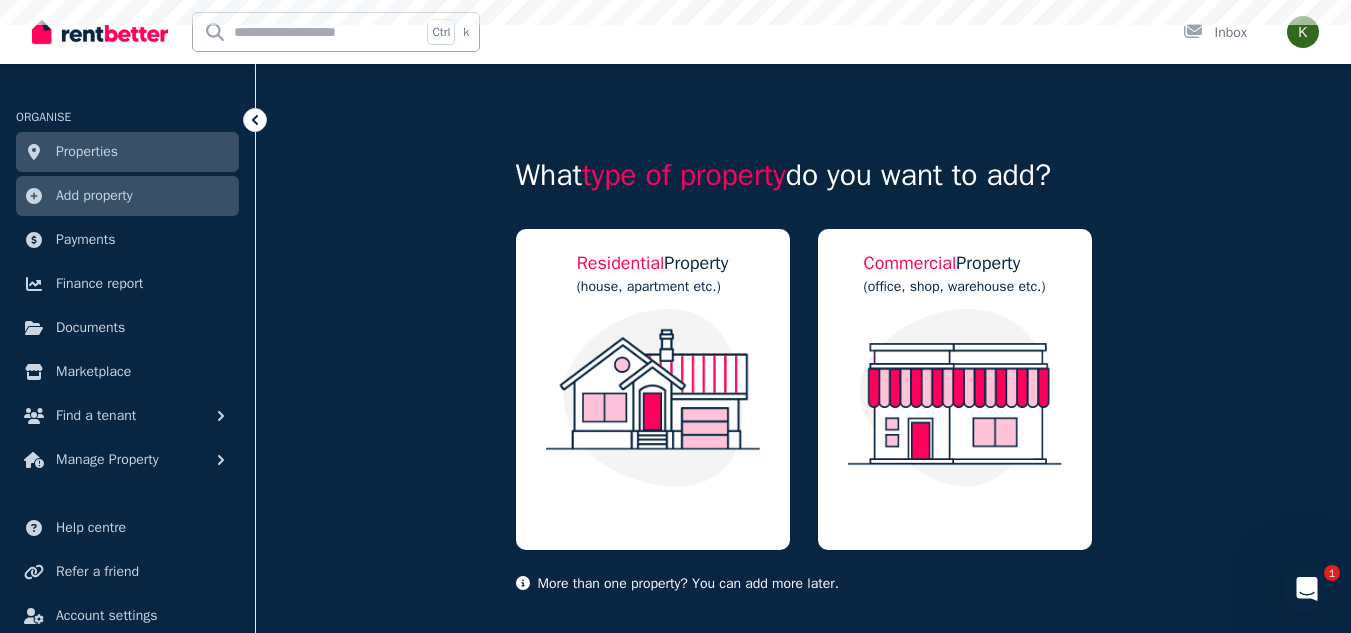 scroll, scrollTop: 0, scrollLeft: 0, axis: both 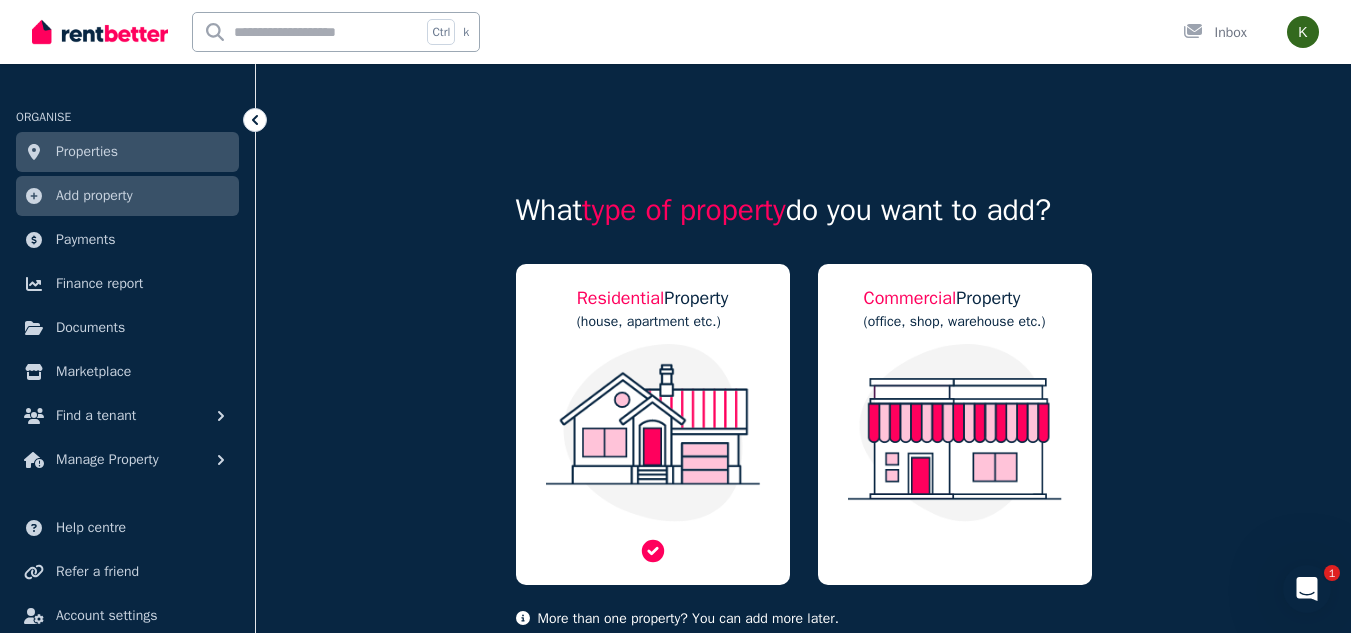 click on "(house, apartment etc.)" at bounding box center [653, 322] 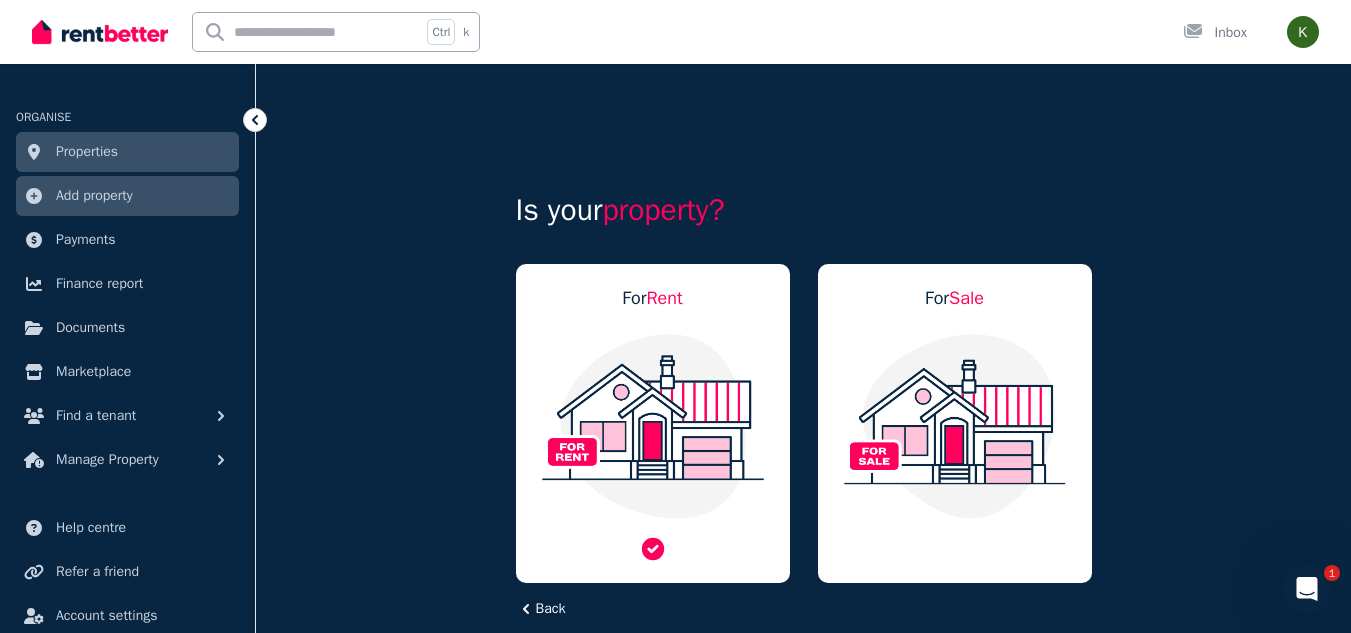 click at bounding box center (653, 426) 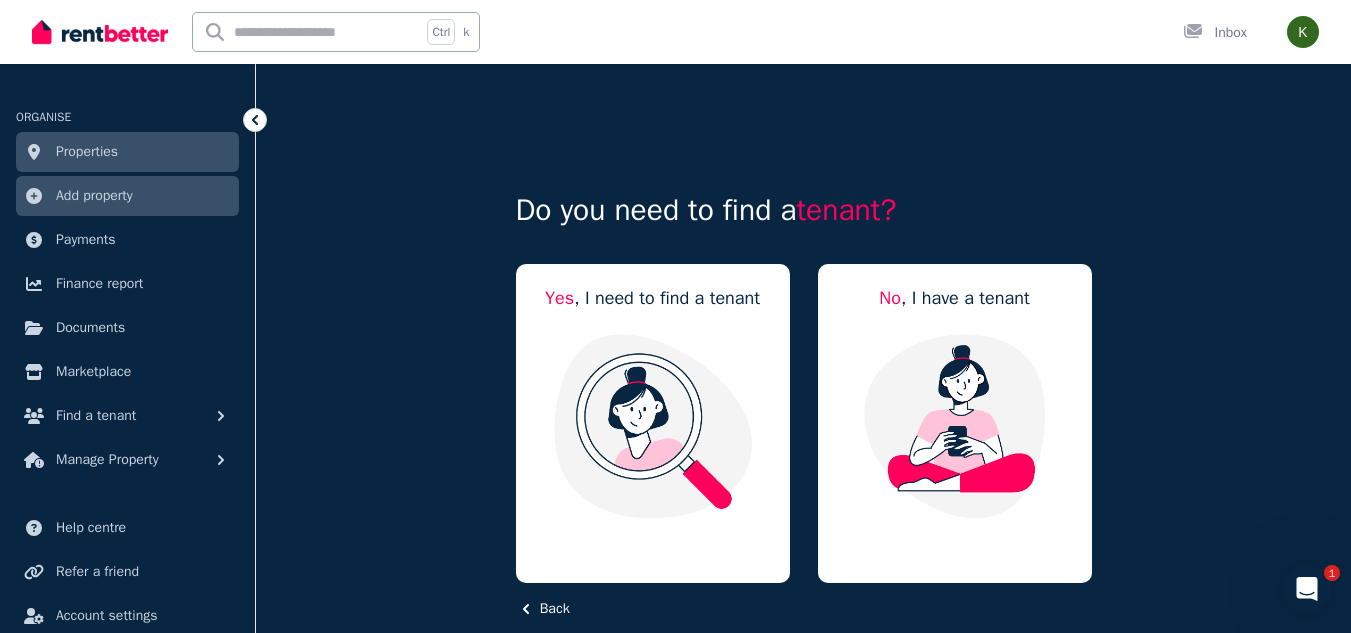 click at bounding box center [653, 426] 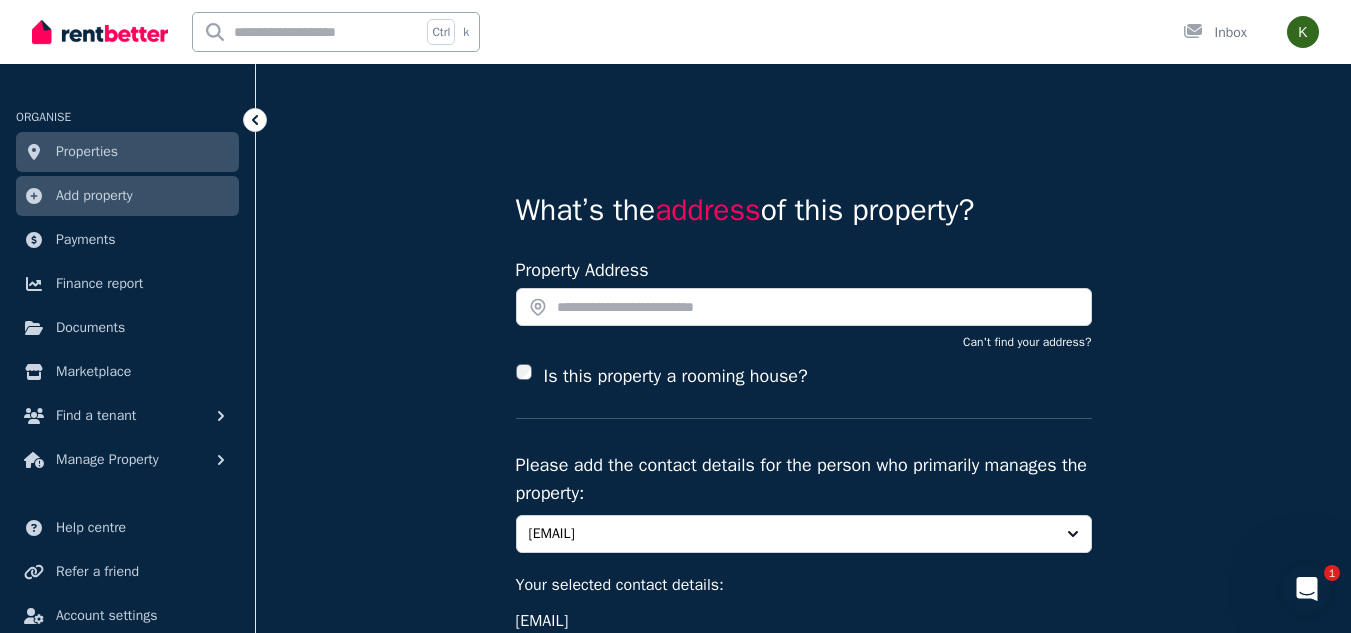 click on "Is this property a rooming house?" at bounding box center [804, 376] 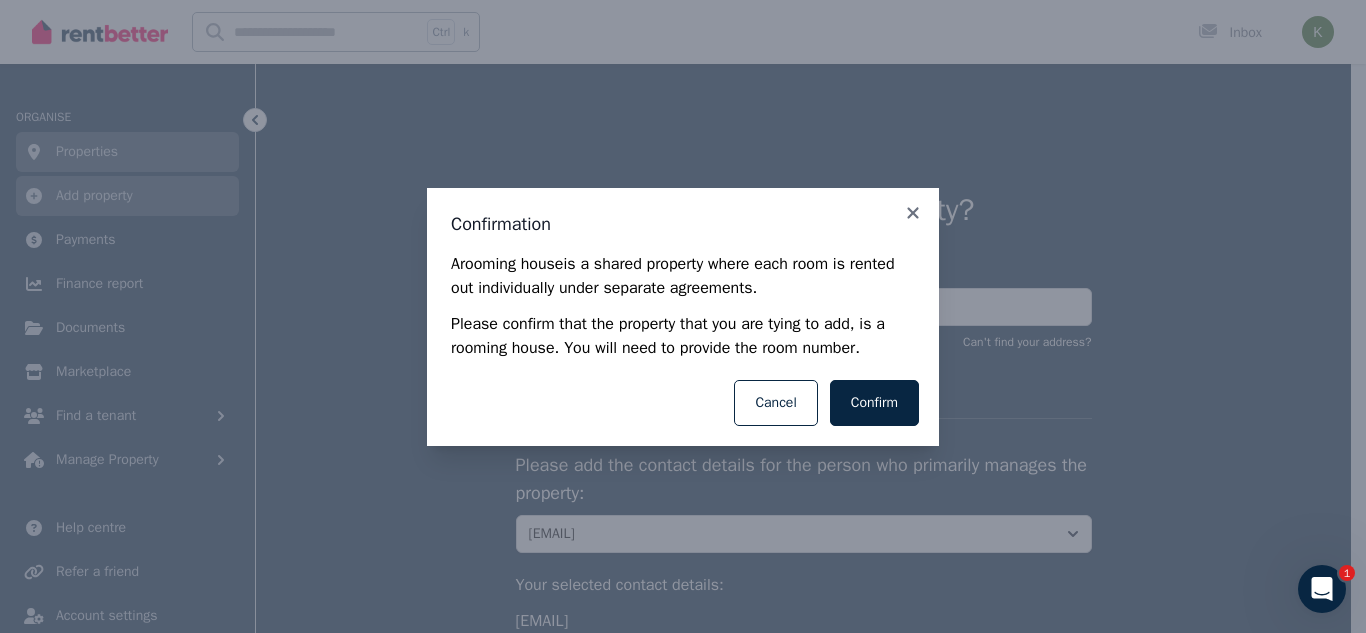 click on "Confirm Cancel" at bounding box center [683, 403] 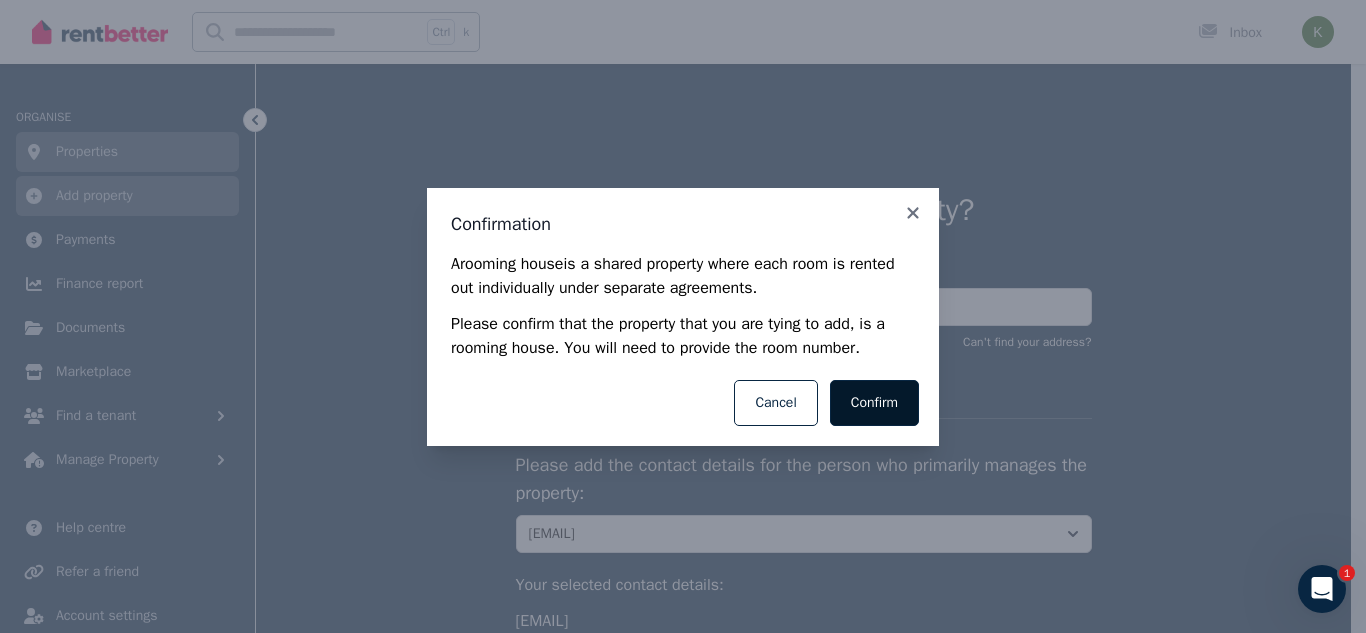 click on "Confirm" at bounding box center (874, 403) 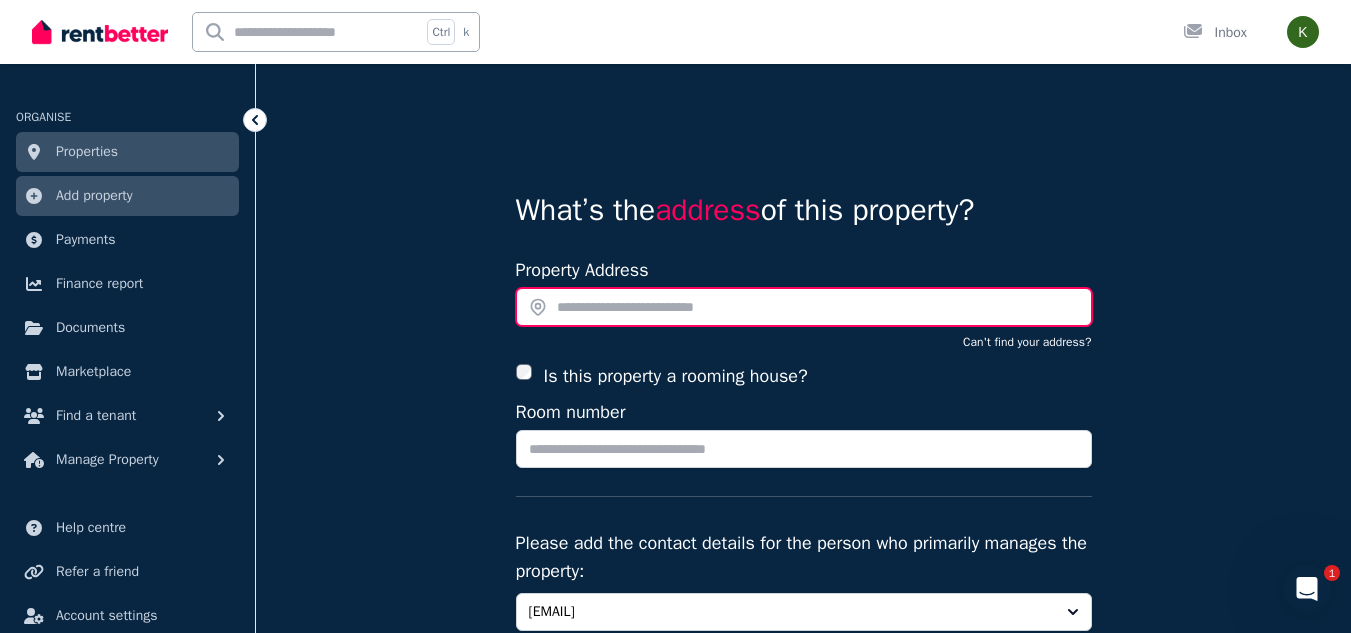 click at bounding box center (804, 307) 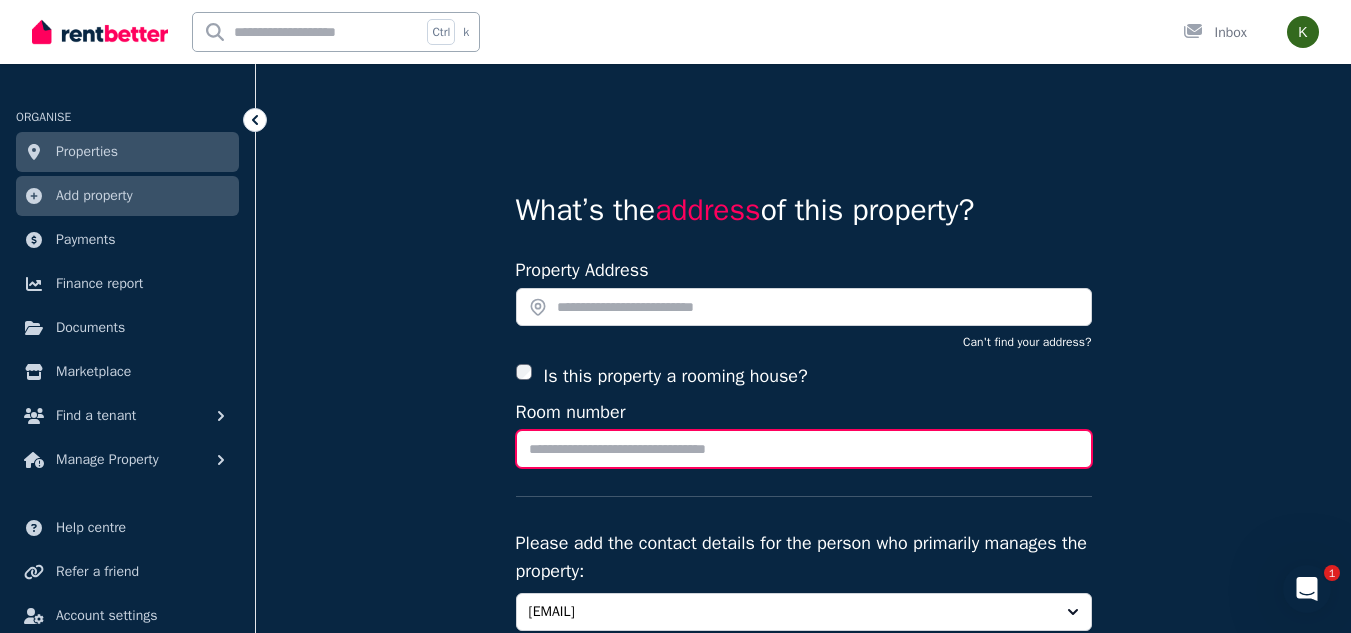 click on "Room number" at bounding box center (804, 449) 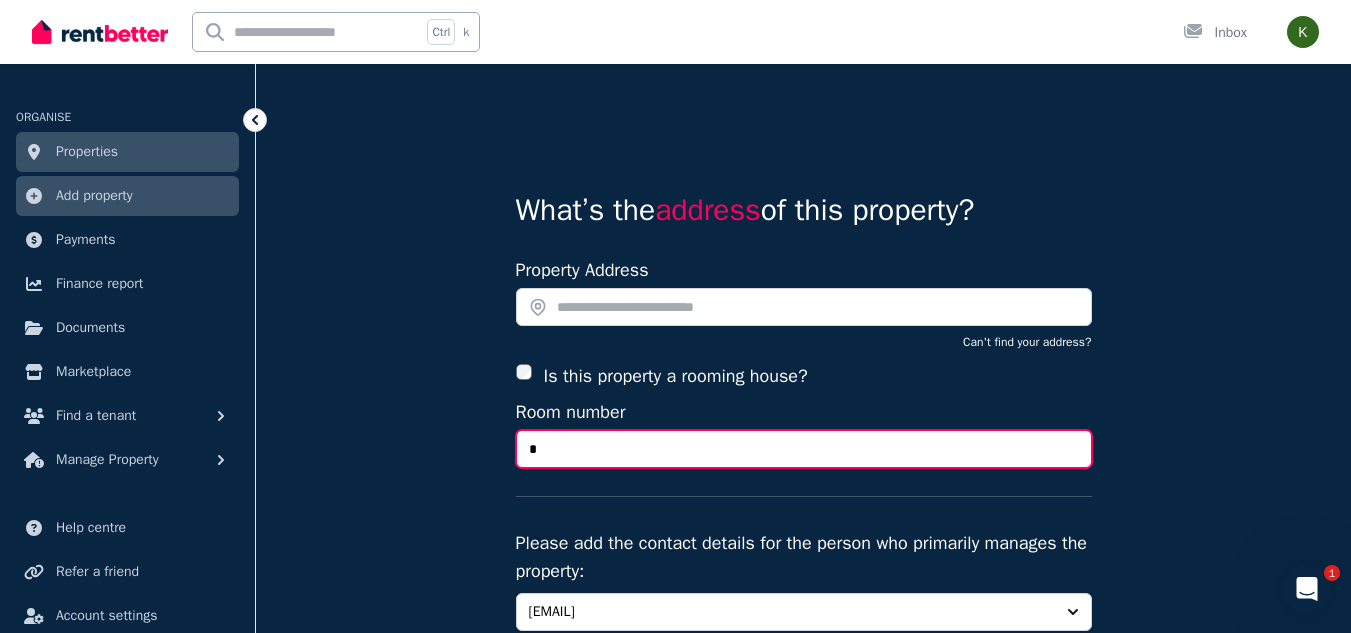 type on "*" 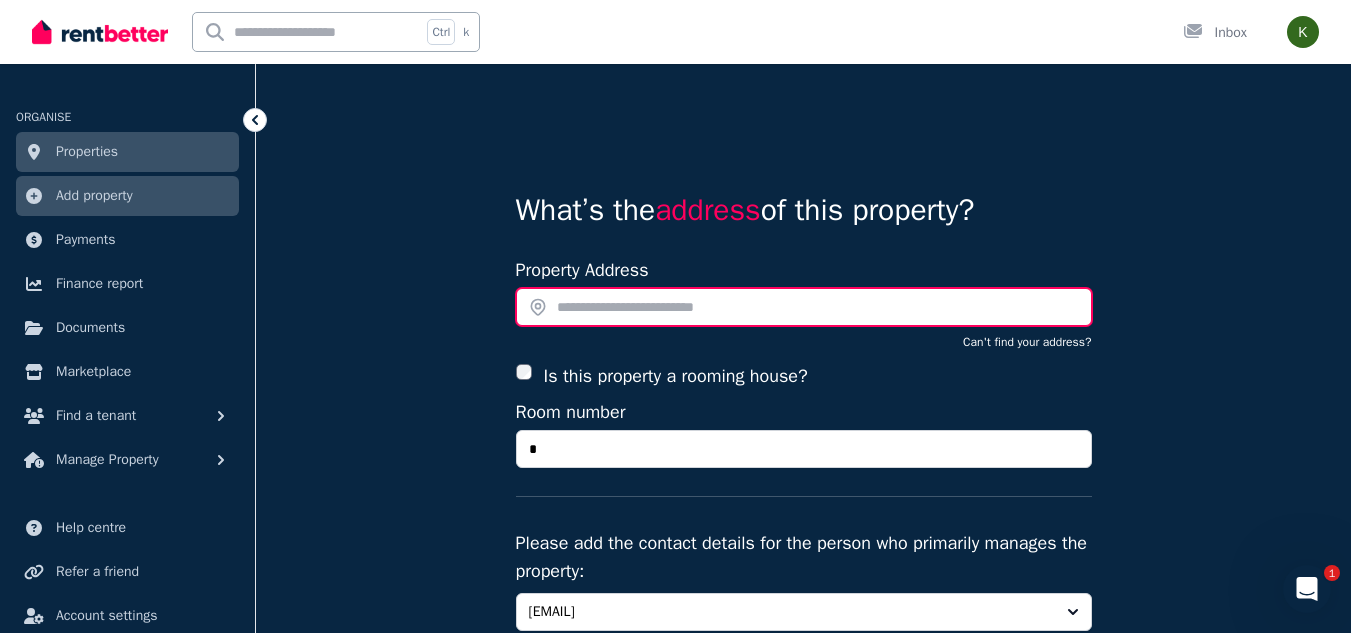 click at bounding box center [804, 307] 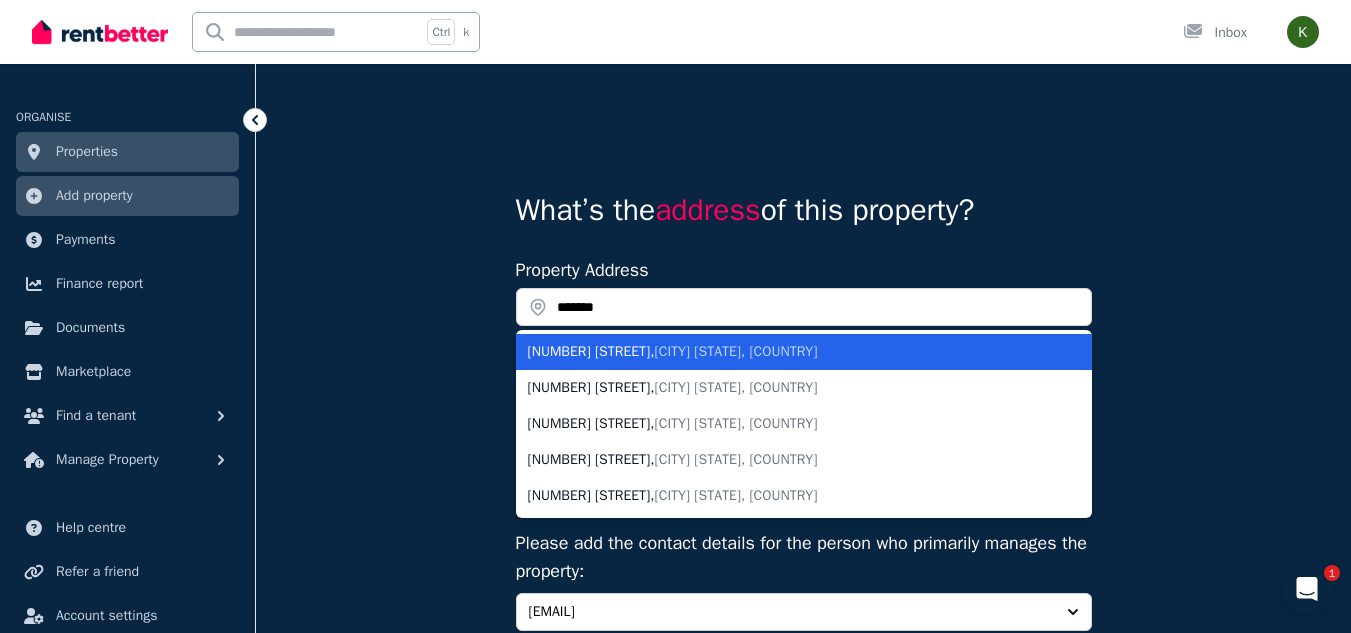 click on "[NUMBER] [STREET] ,  [CITY] [STATE], [COUNTRY]" at bounding box center [792, 352] 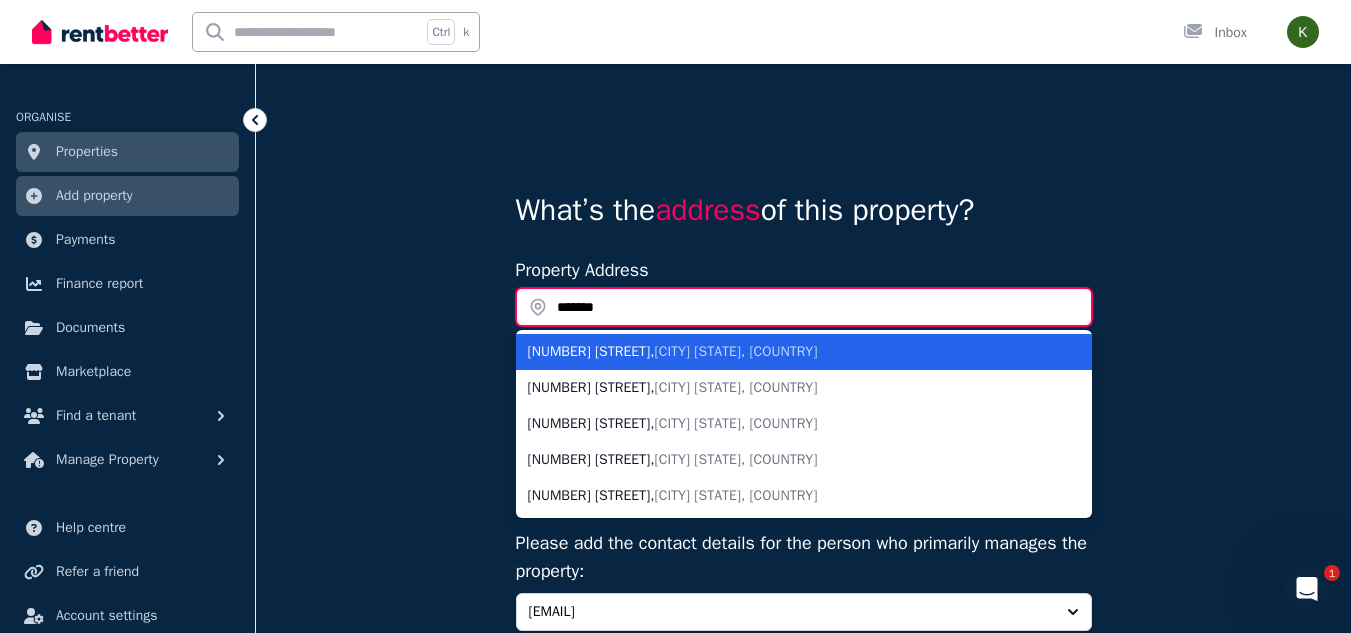 type on "**********" 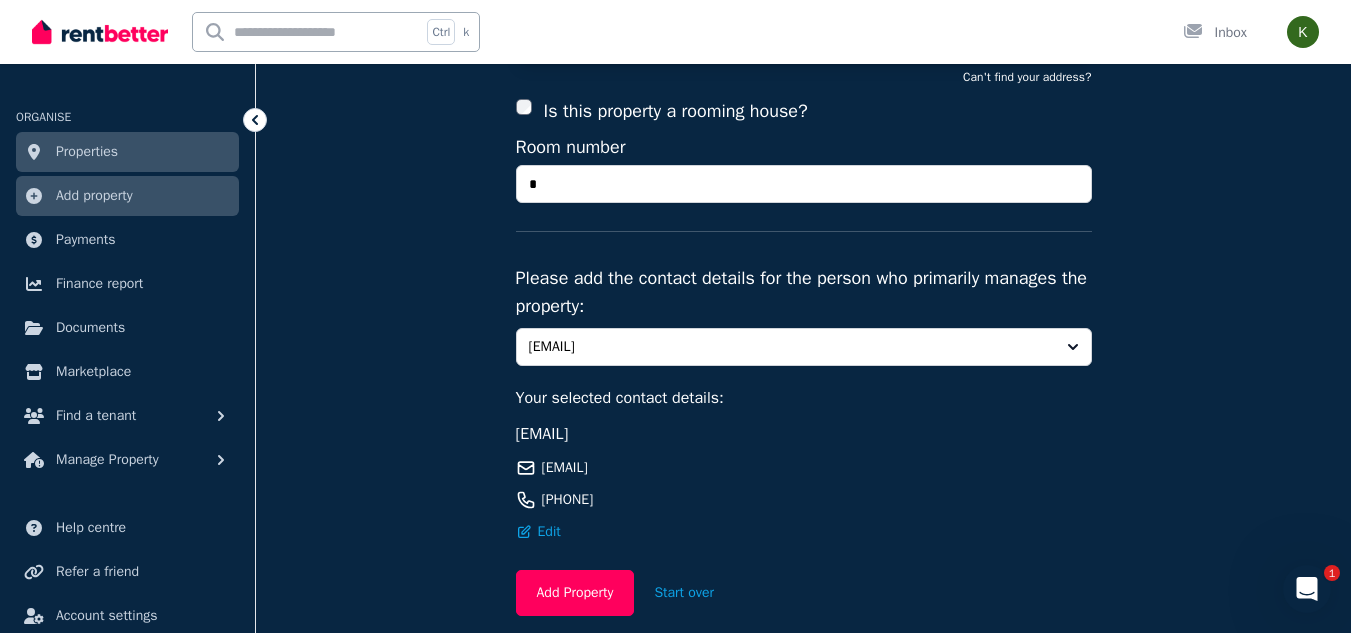 scroll, scrollTop: 532, scrollLeft: 0, axis: vertical 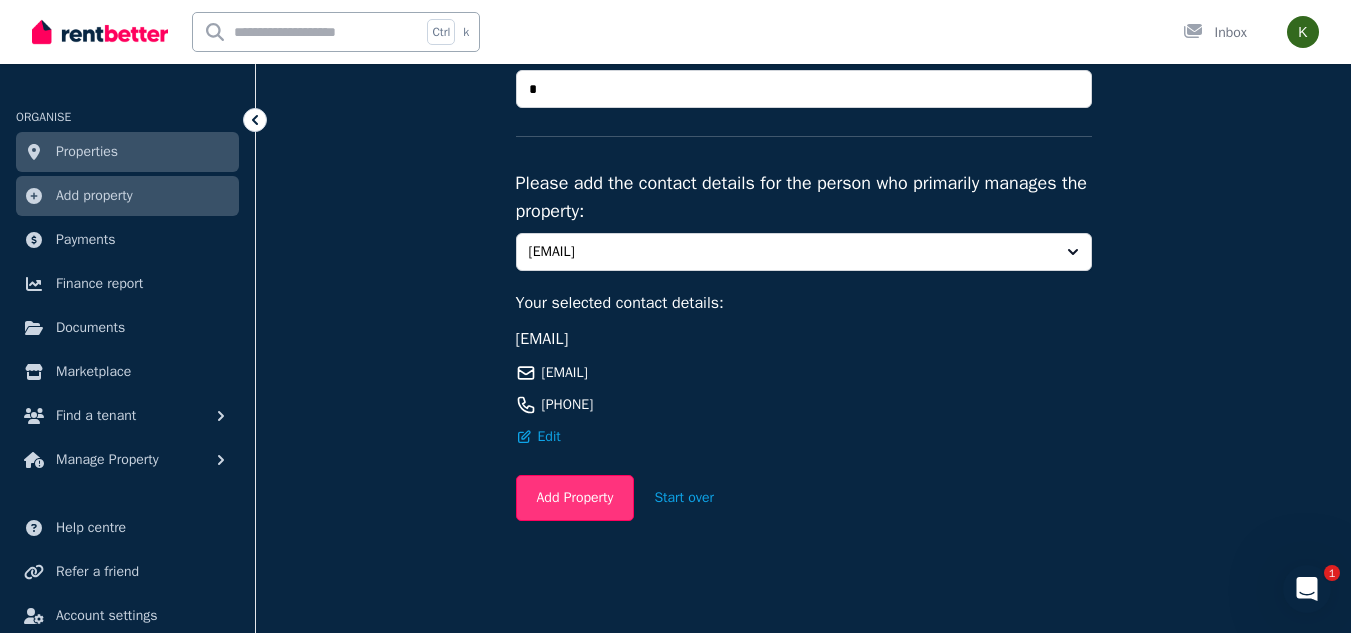 click on "Add Property" at bounding box center [575, 498] 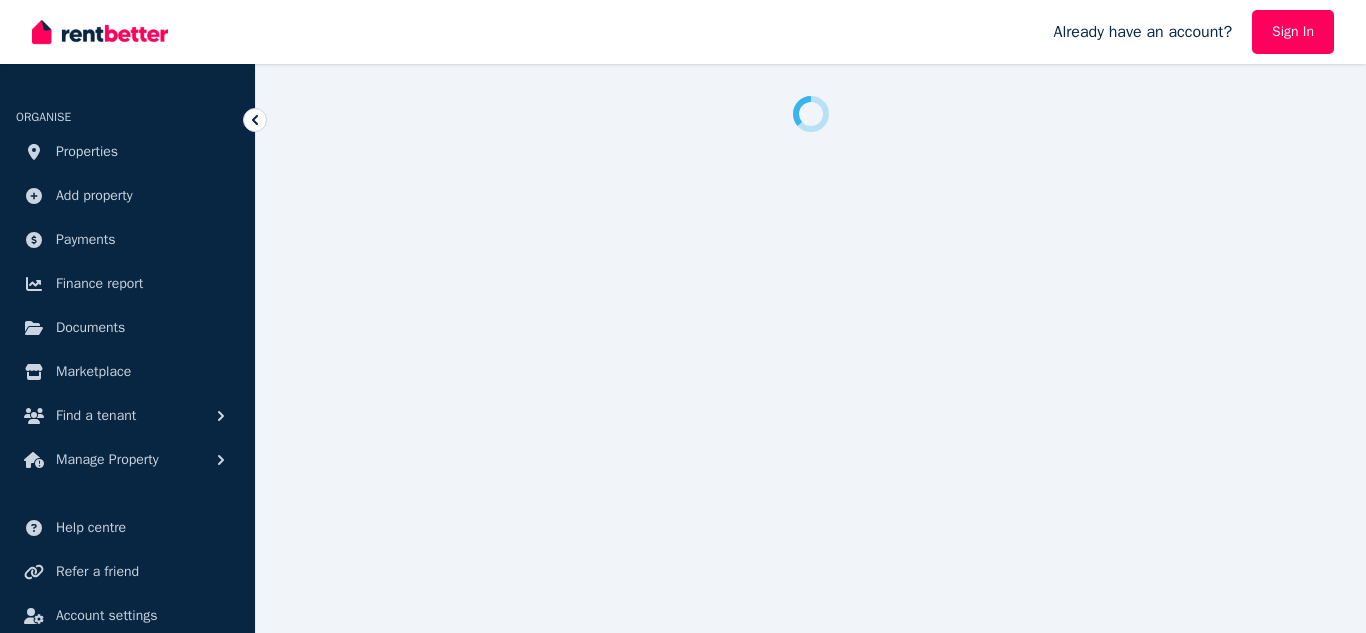 scroll, scrollTop: 0, scrollLeft: 0, axis: both 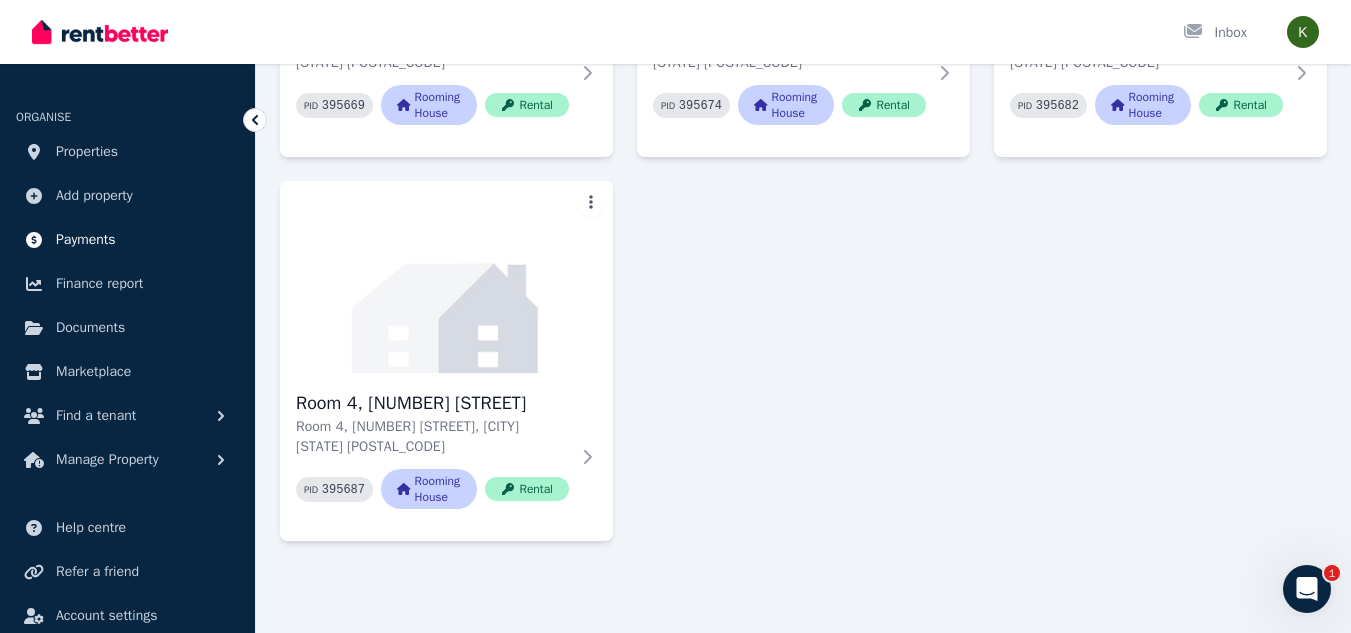 click on "Payments" at bounding box center (86, 240) 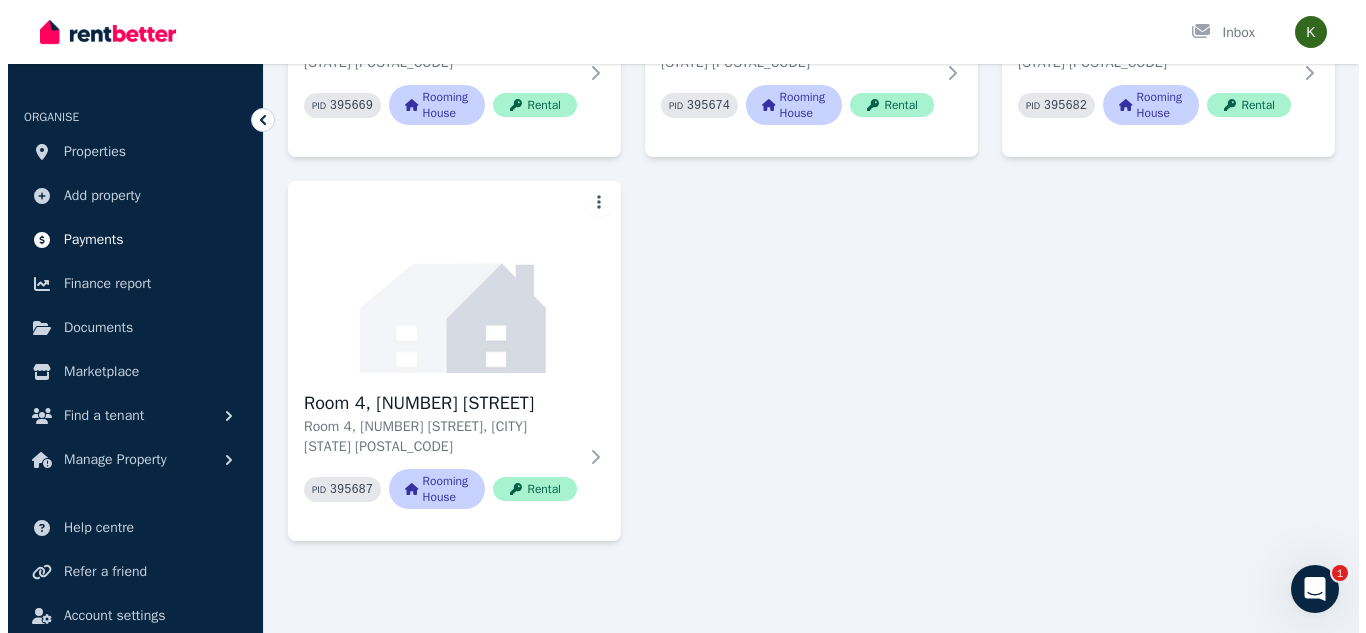 scroll, scrollTop: 0, scrollLeft: 0, axis: both 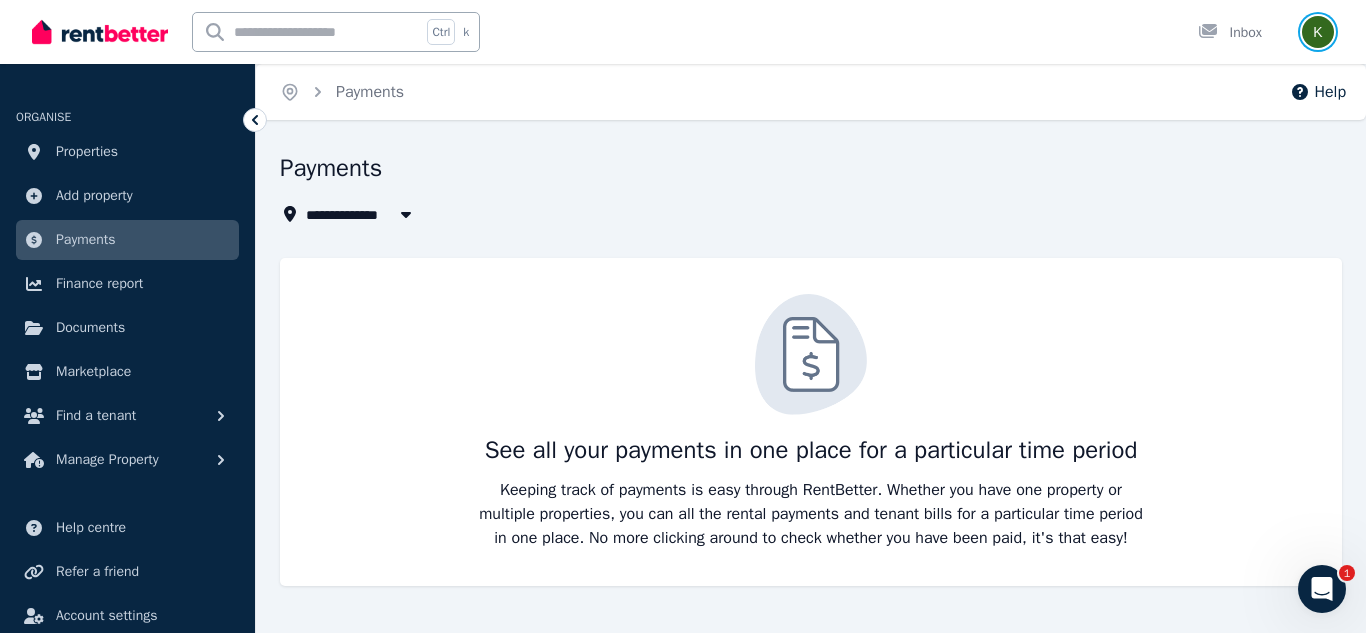 click at bounding box center (1318, 32) 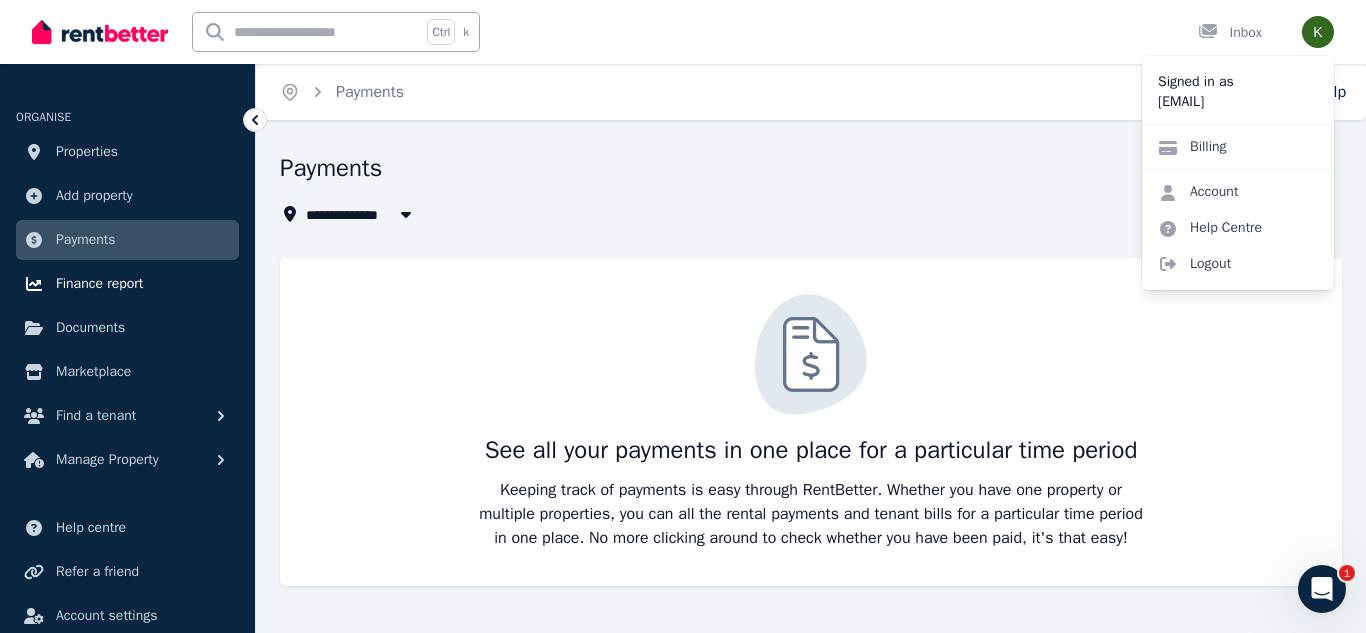 click on "Finance report" at bounding box center [99, 284] 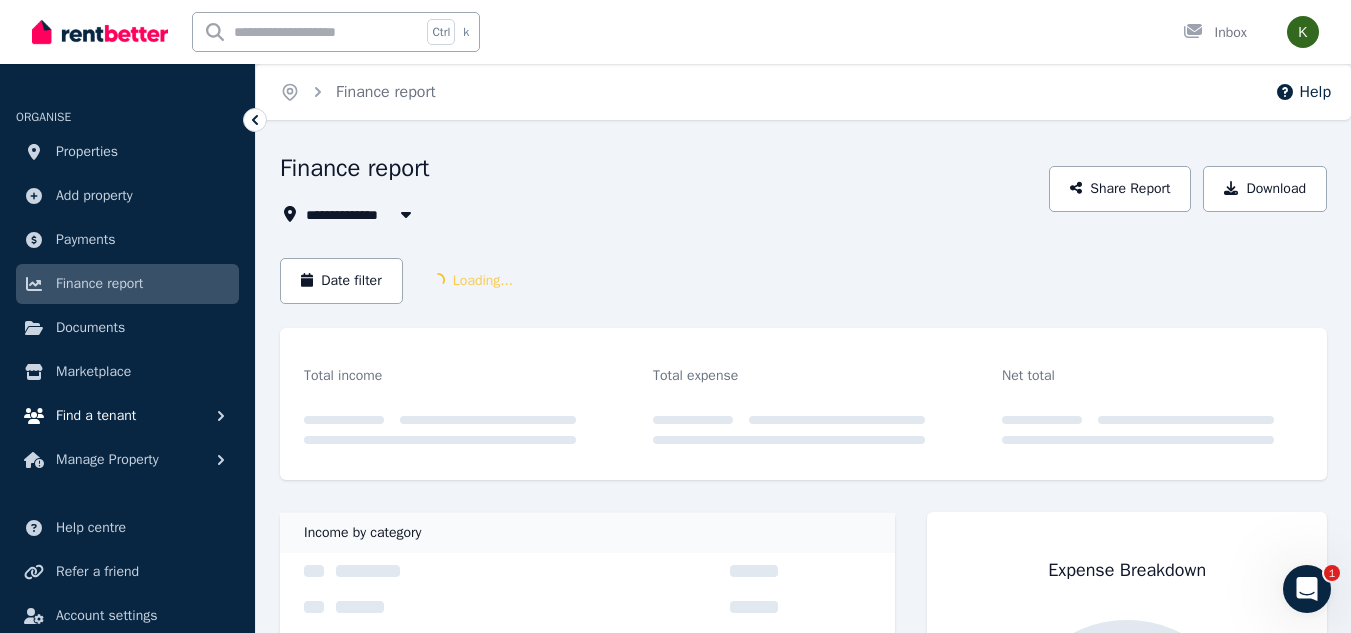 click on "Find a tenant" at bounding box center (96, 416) 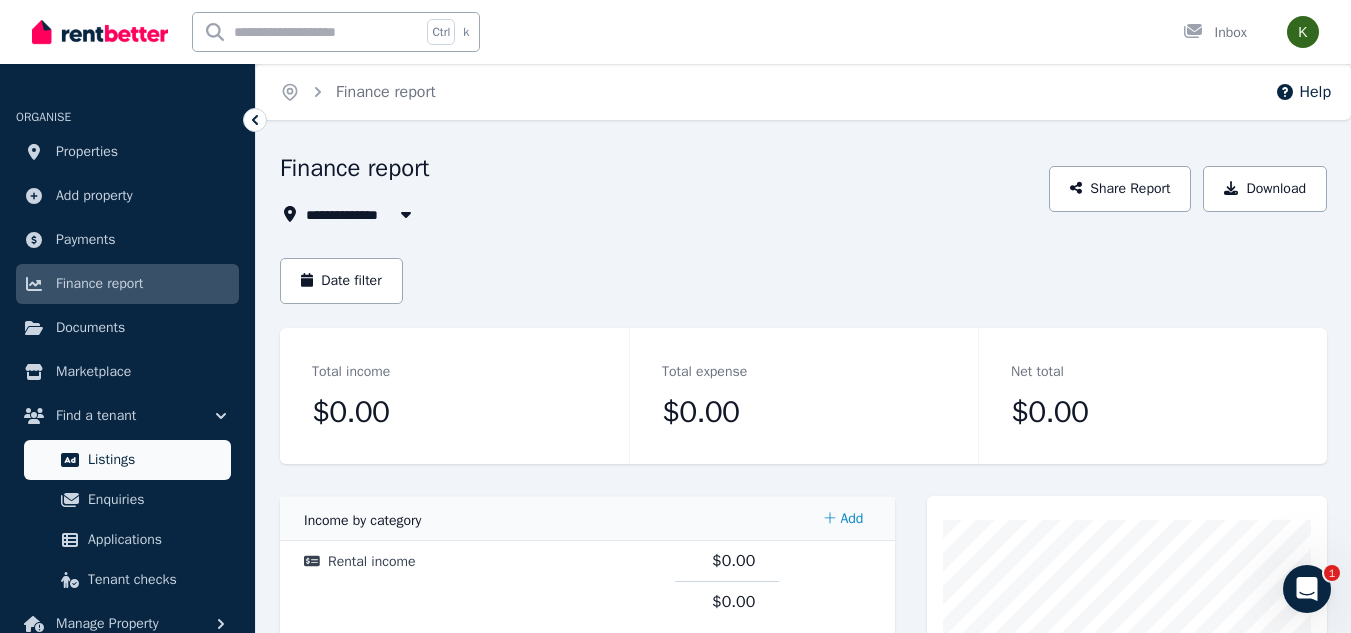 click on "Listings" at bounding box center [155, 460] 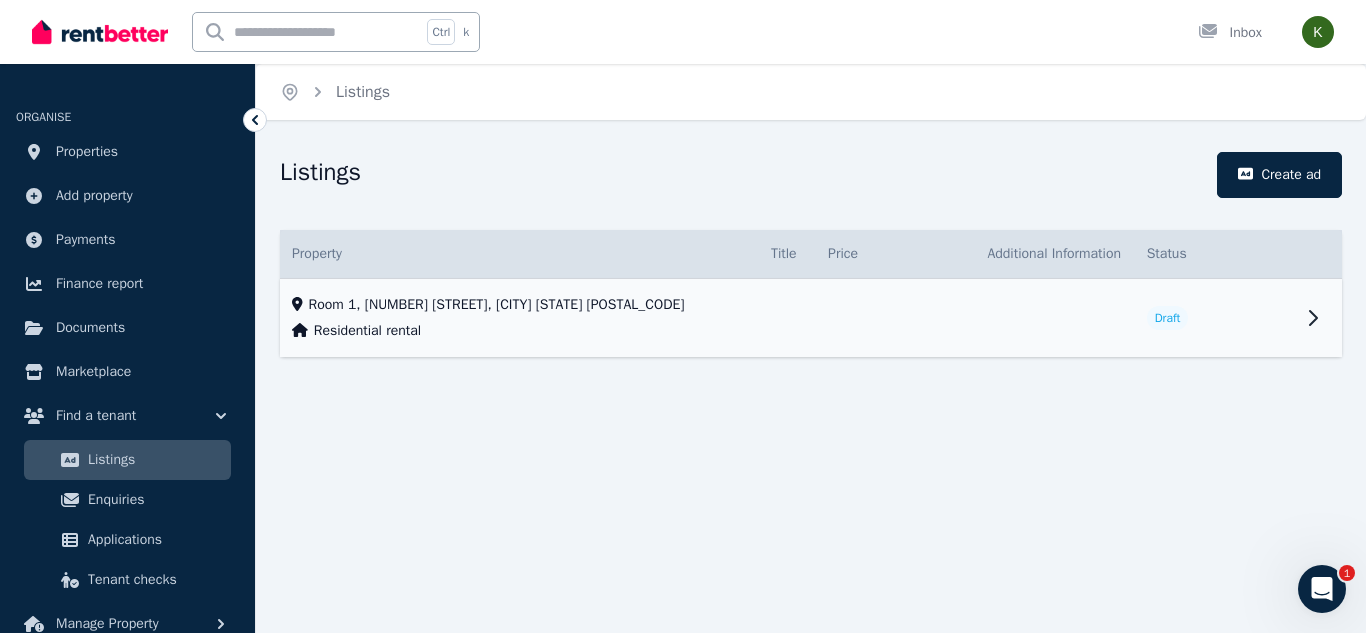 click at bounding box center [1318, 318] 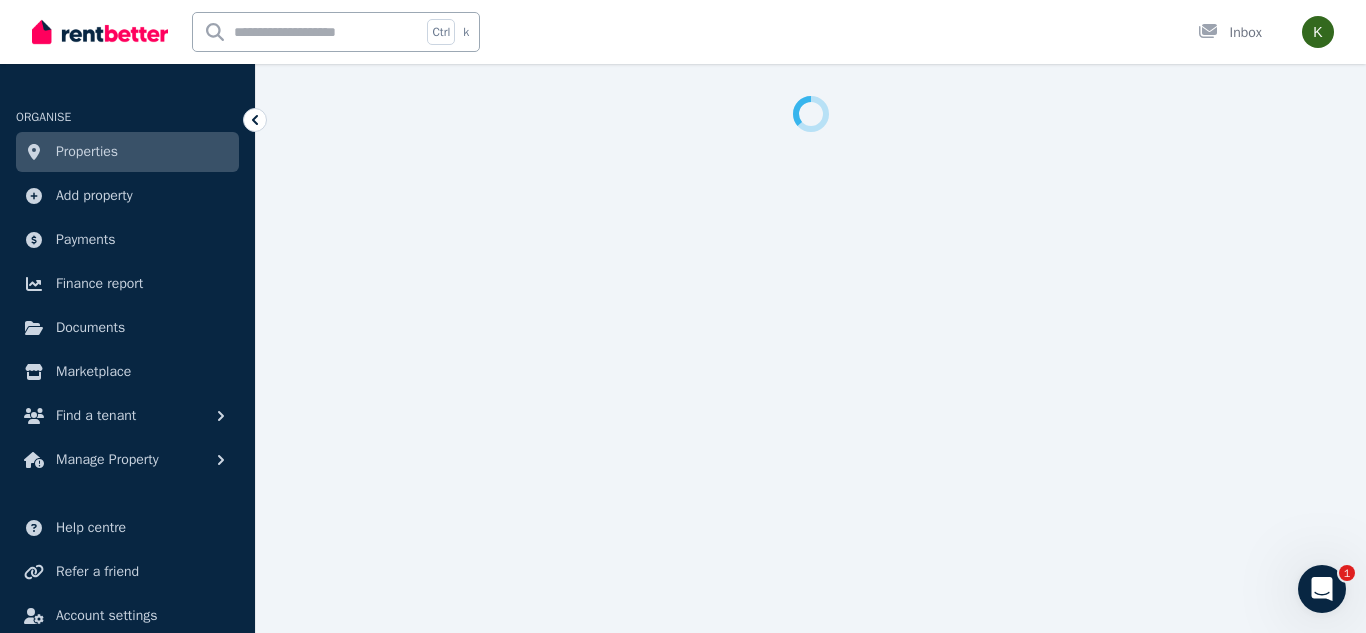 select on "***" 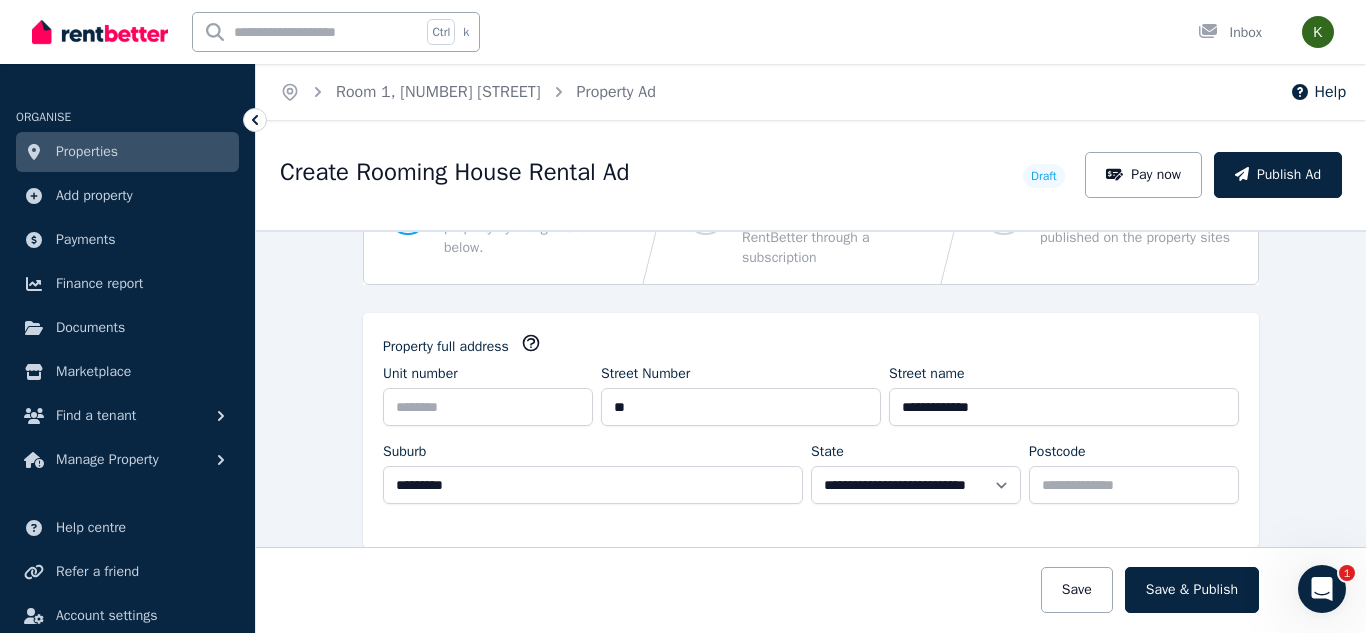 scroll, scrollTop: 125, scrollLeft: 0, axis: vertical 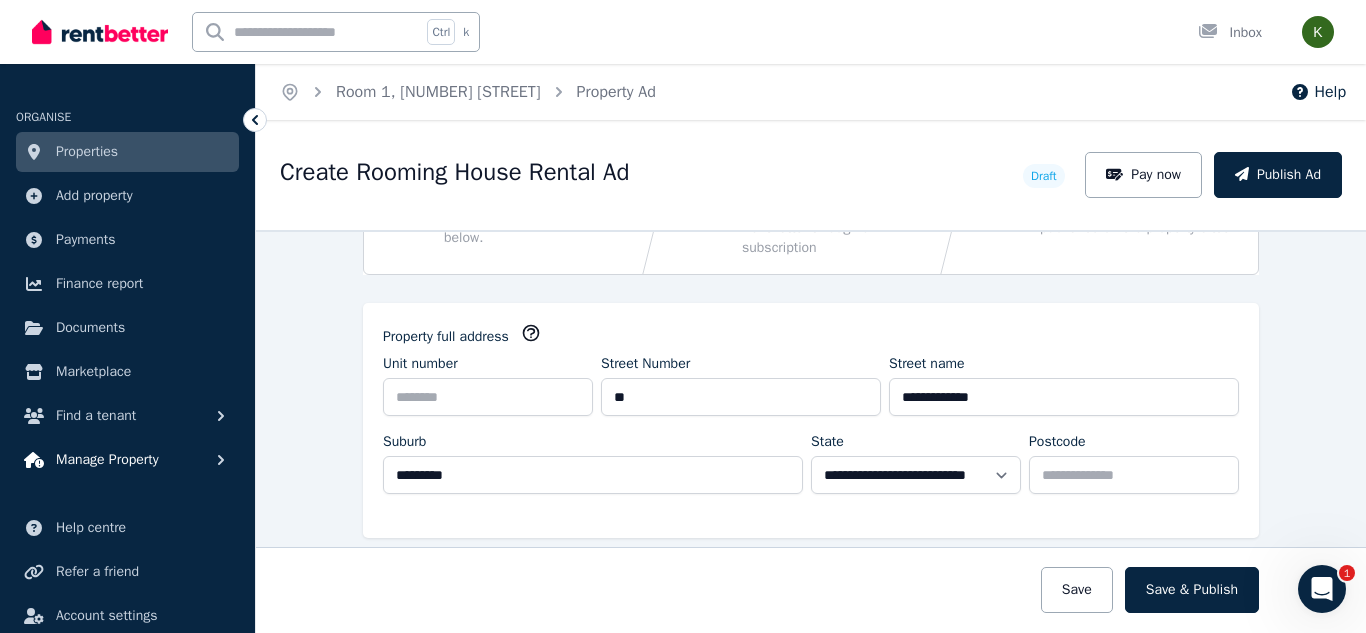 click on "Manage Property" at bounding box center [127, 460] 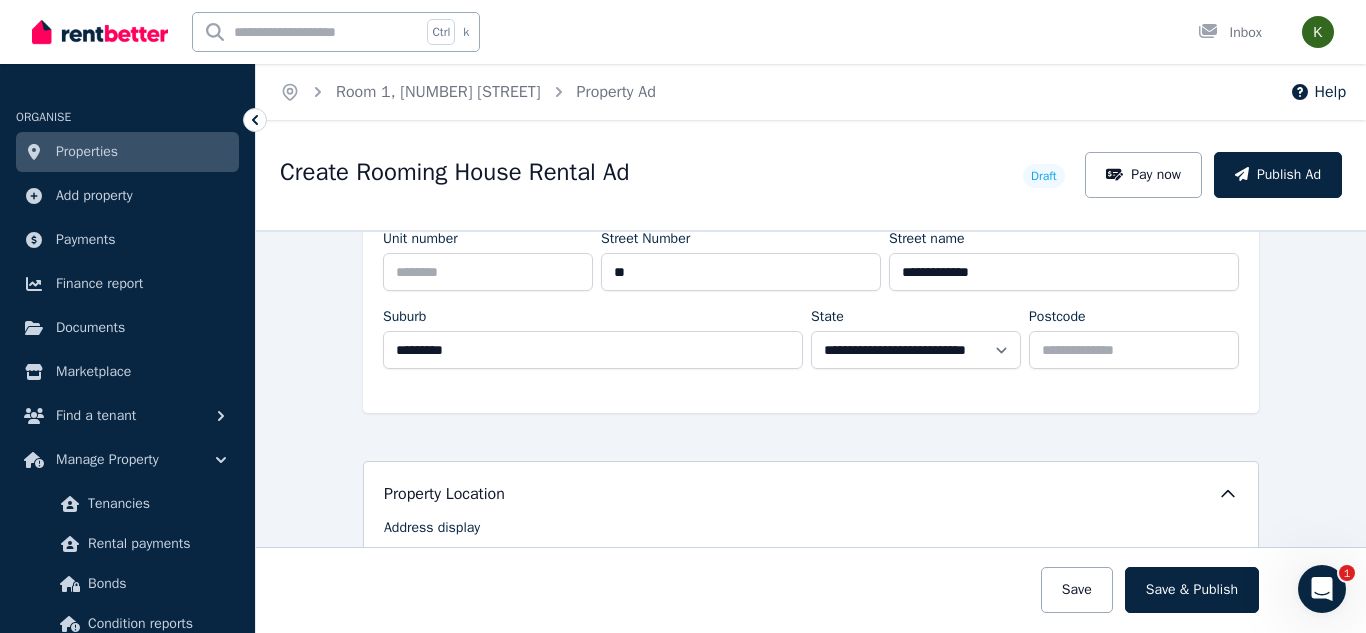 scroll, scrollTop: 259, scrollLeft: 0, axis: vertical 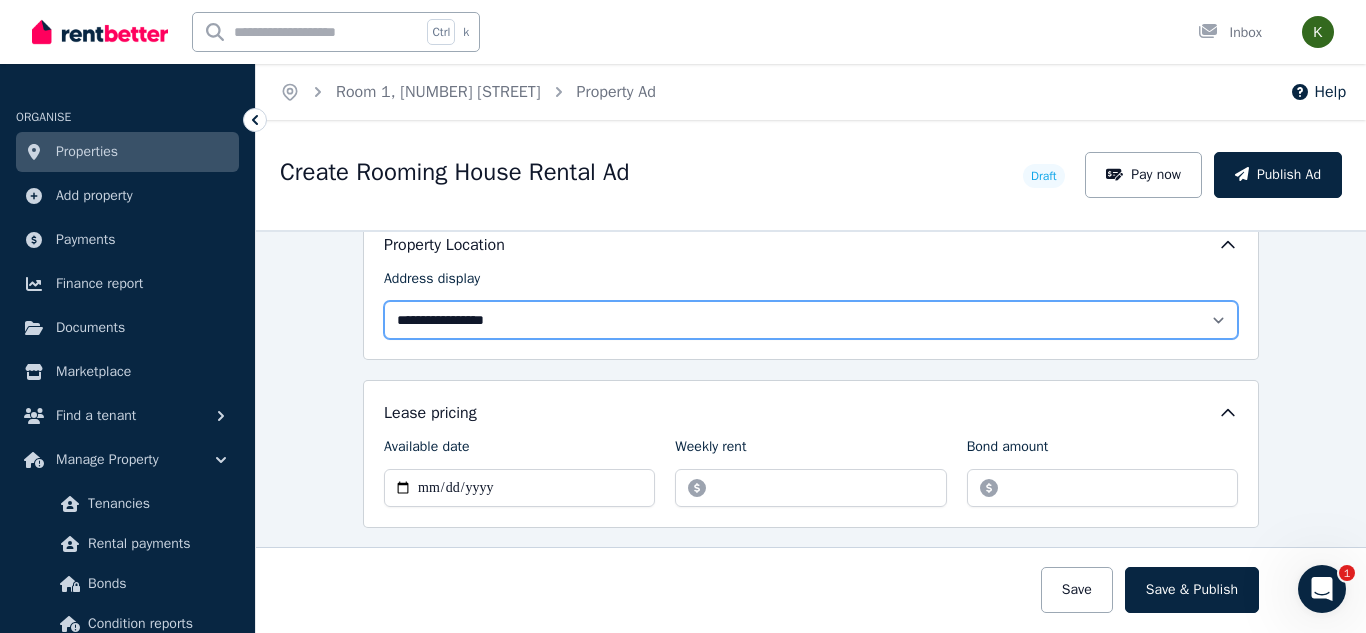 click on "**********" at bounding box center [811, 320] 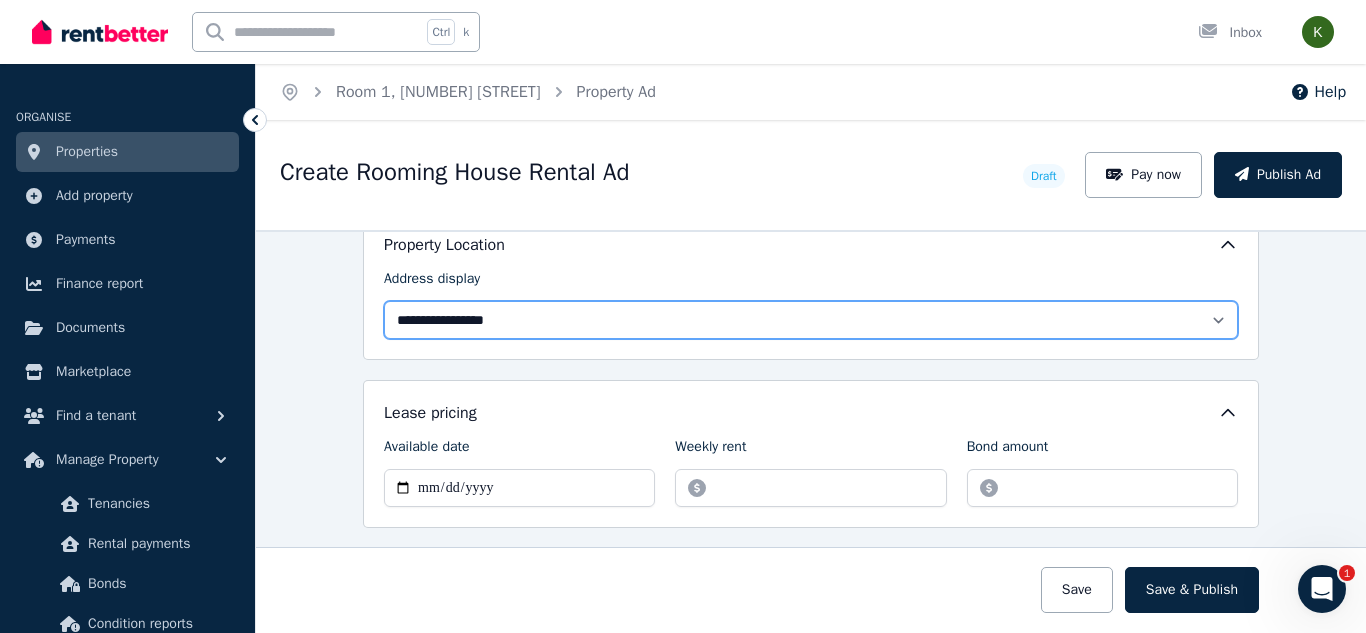 select on "**********" 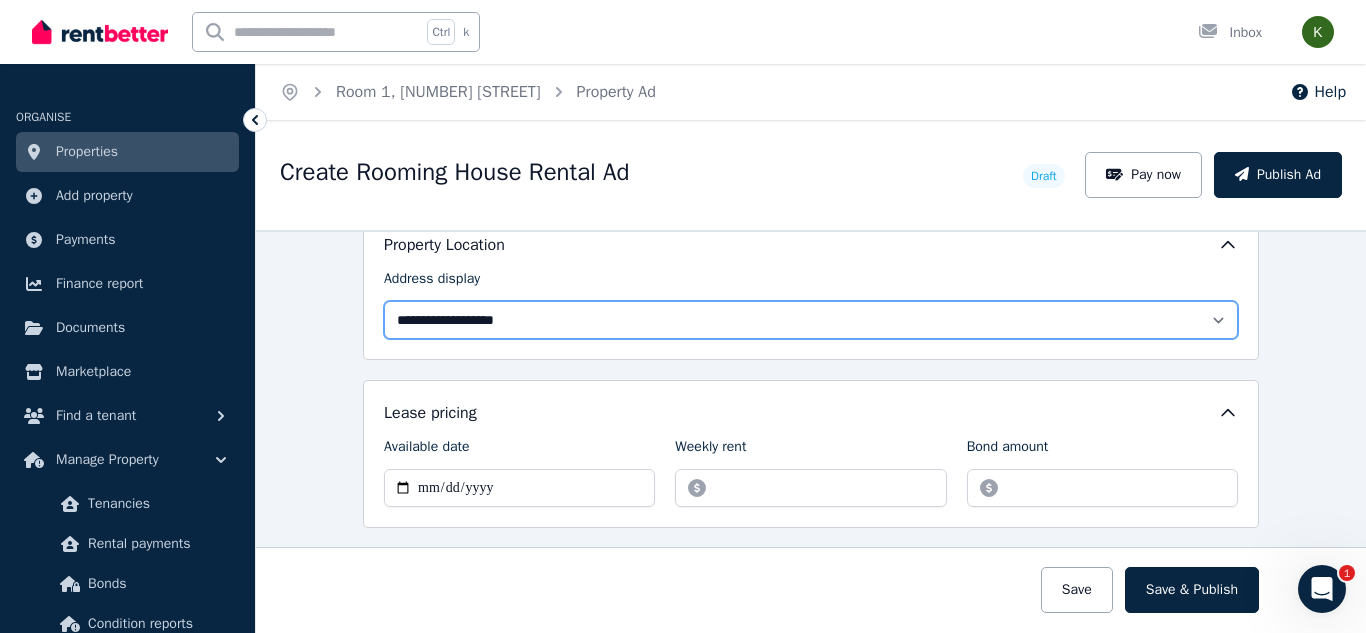 click on "**********" at bounding box center (811, 320) 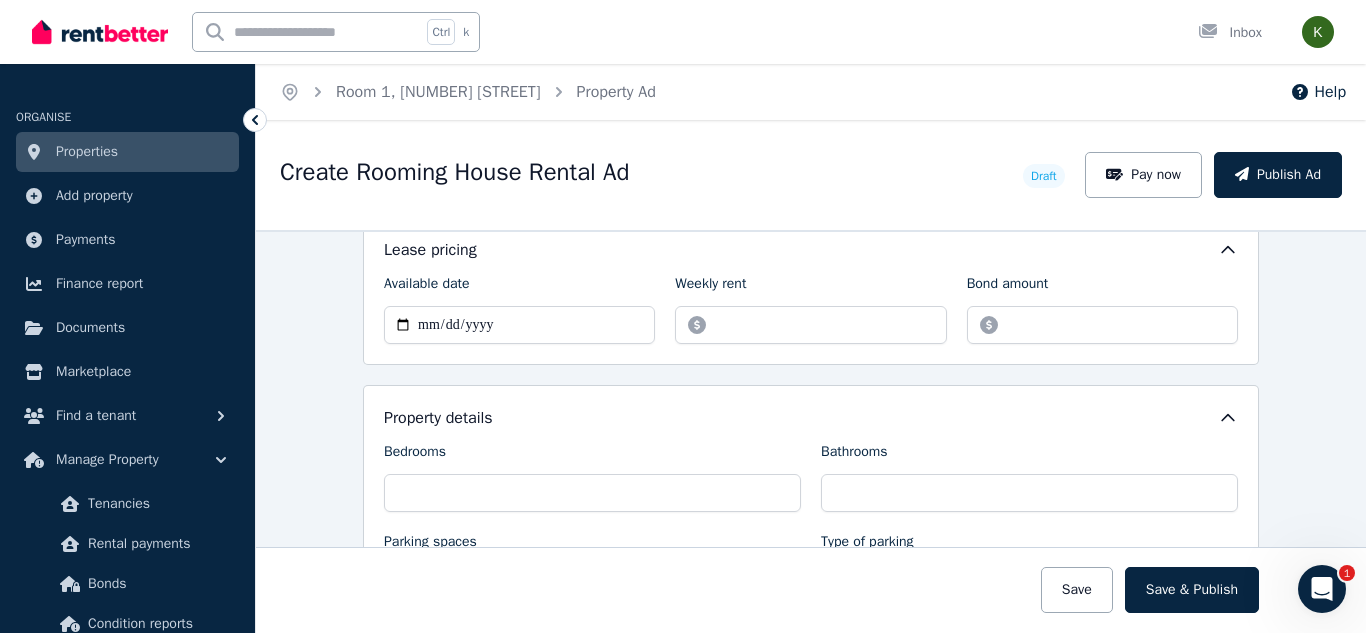 scroll, scrollTop: 671, scrollLeft: 0, axis: vertical 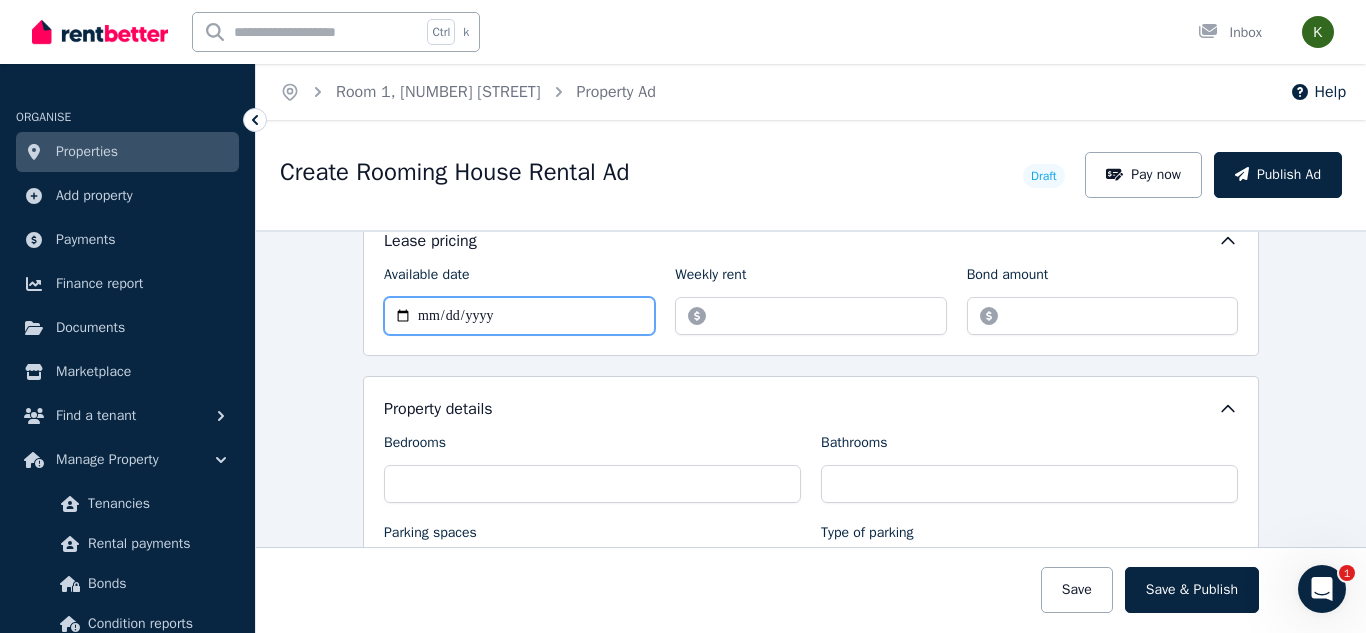 click on "Available date" at bounding box center (519, 316) 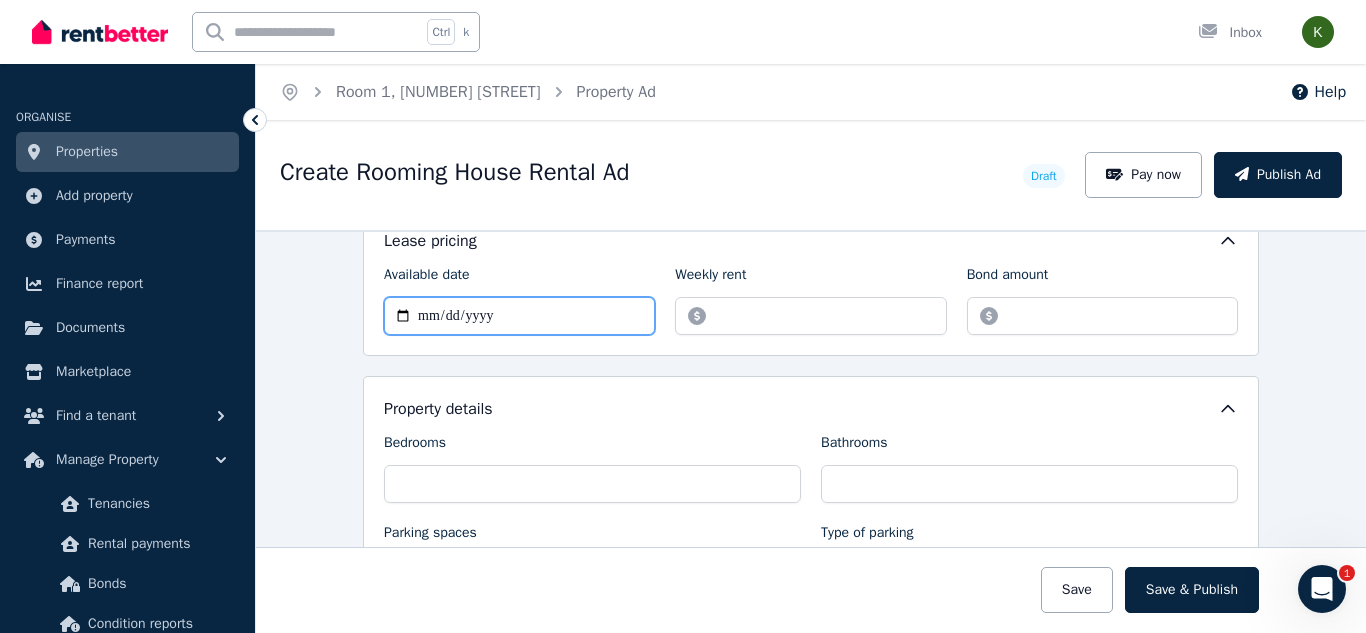 type on "**********" 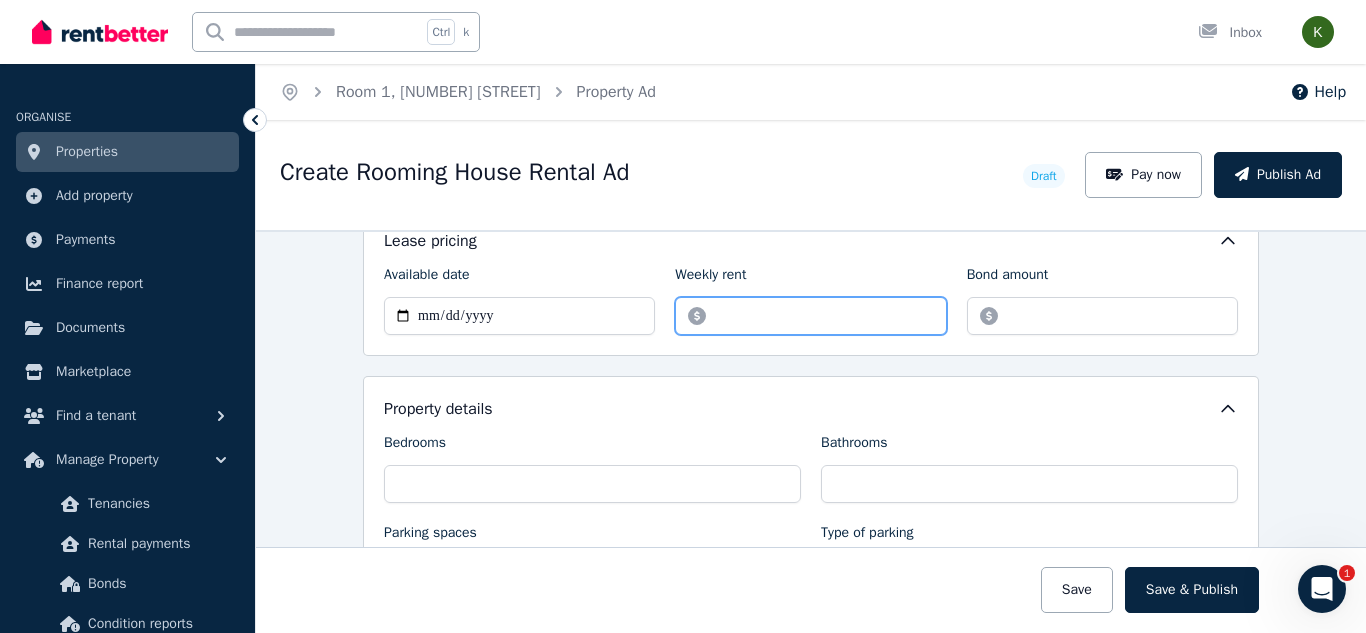 click on "Weekly rent" at bounding box center (810, 316) 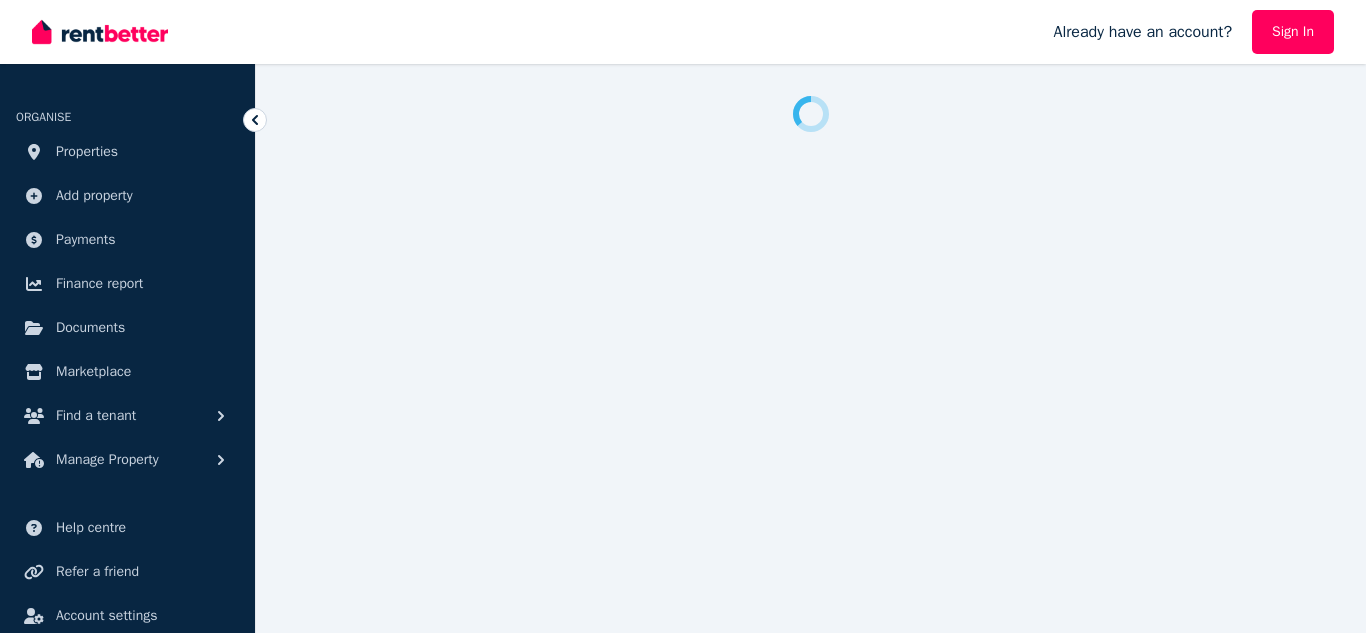 scroll, scrollTop: 0, scrollLeft: 0, axis: both 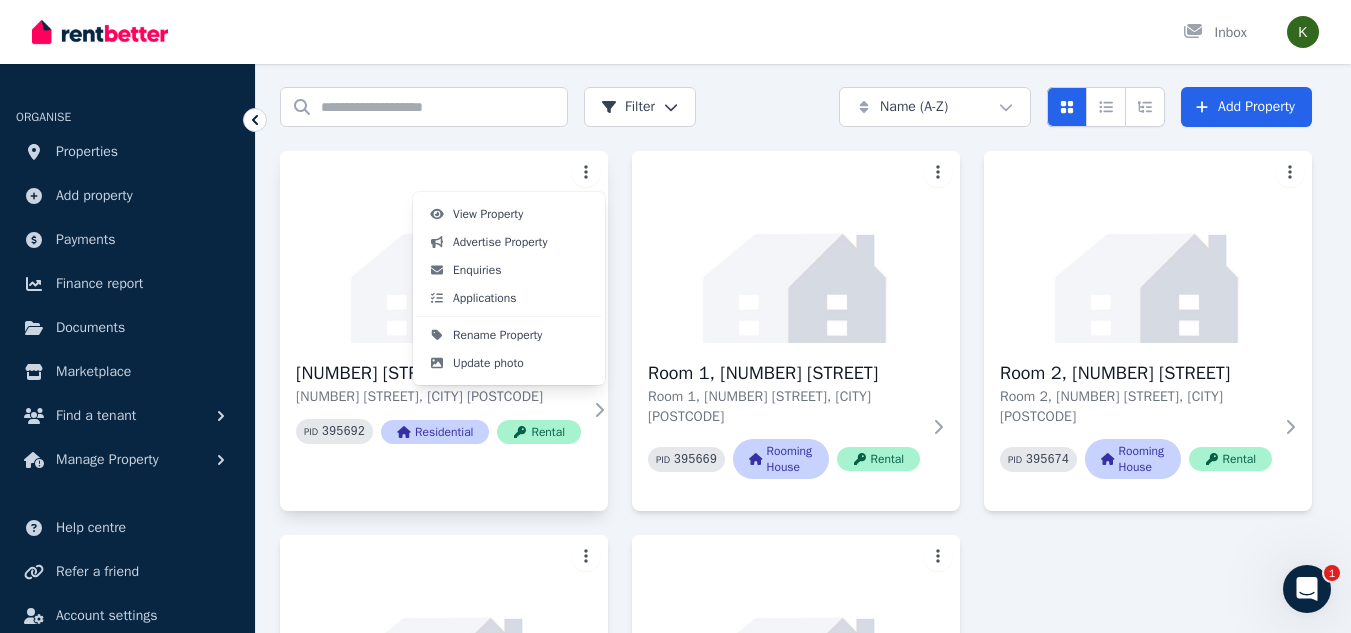 click on "Open main menu Inbox Open user menu ORGANISE Properties Add property Payments Finance report Documents Marketplace Find a tenant Manage Property Help centre Refer a friend Account settings Your profile [EMAIL] Home Properties Help Search properties Filter Name (A-Z) Add Property [NUMBER] [STREET], [CITY] [POSTCODE] PID   395692 Residential Rental Room 1, [NUMBER] [STREET] Room 1, [NUMBER] [STREET], [CITY] [POSTCODE] PID   395669 Rooming House Rental Room 2, [NUMBER] [STREET] Room 2, [NUMBER] [STREET], [CITY] [POSTCODE] PID   395674 Rooming House Rental Room 3, [NUMBER] [STREET] Room 3, [NUMBER] [STREET], [CITY] [POSTCODE] PID   395682 Rooming House Rental Room 4, [NUMBER] [STREET] Room 4, [NUMBER] [STREET], [CITY] [POSTCODE] PID   395687 Rooming House Rental
1 View Property Advertise Property Enquiries Applications Rename Property Update photo" at bounding box center (675, 251) 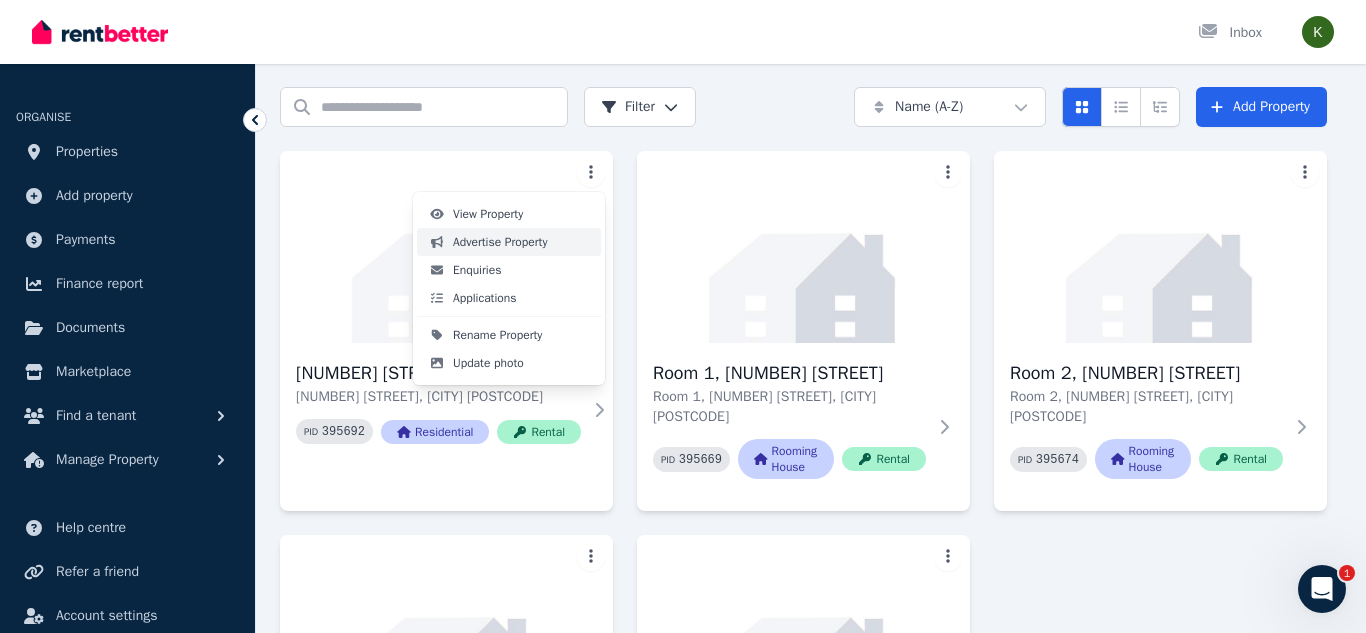 click on "Advertise Property" at bounding box center [509, 242] 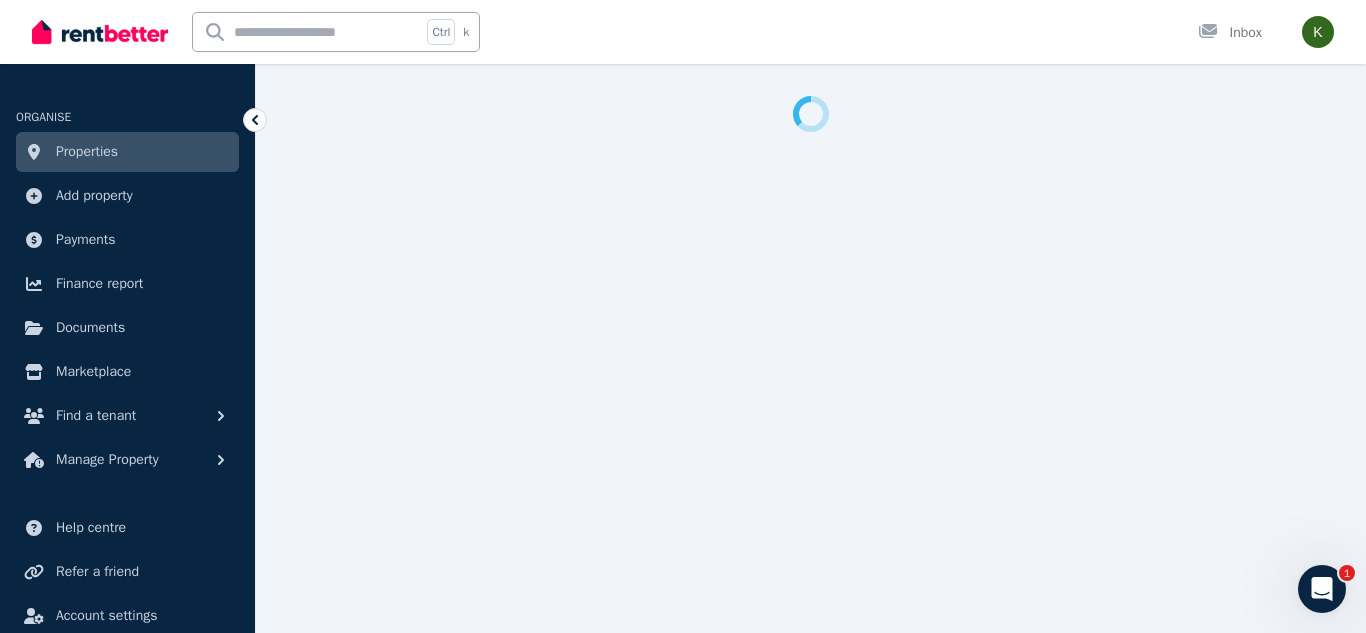select on "***" 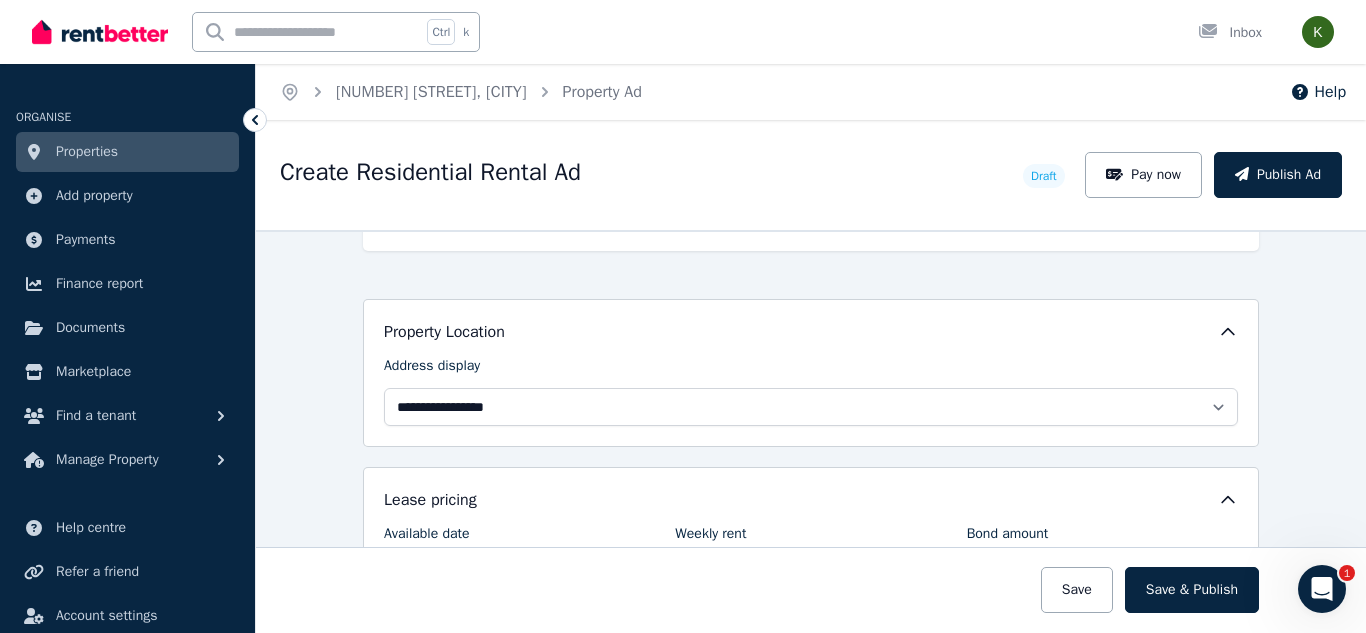 scroll, scrollTop: 422, scrollLeft: 0, axis: vertical 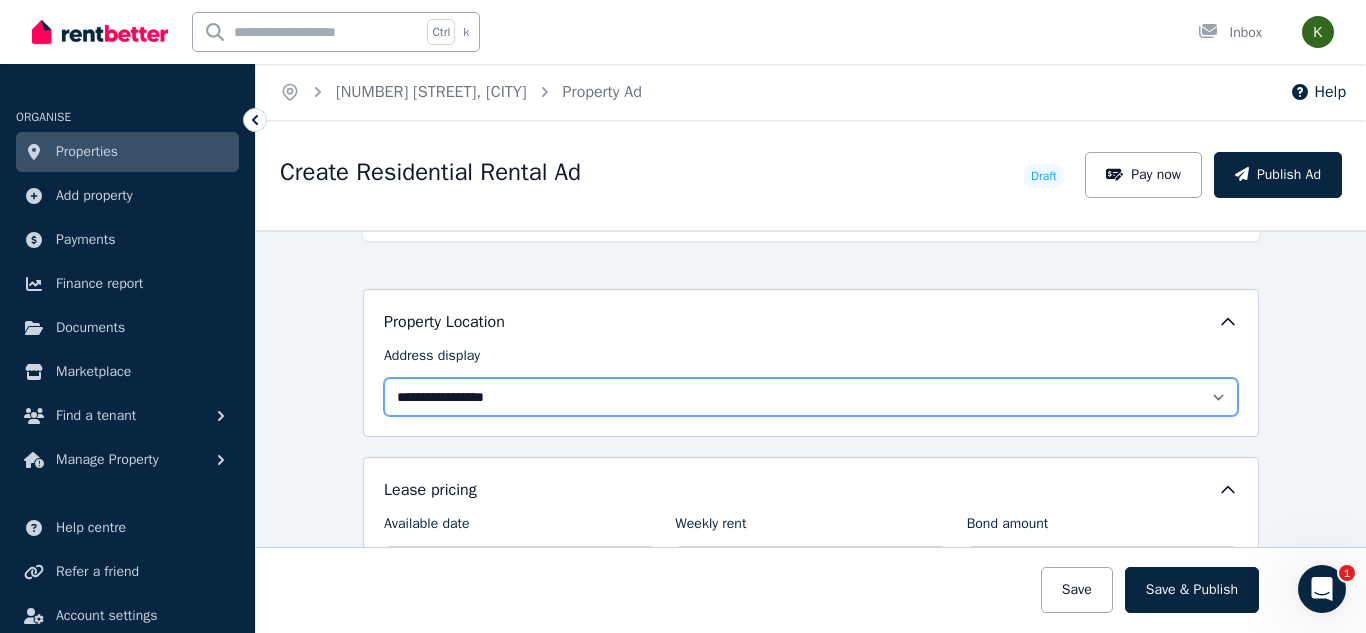 click on "**********" at bounding box center (811, 397) 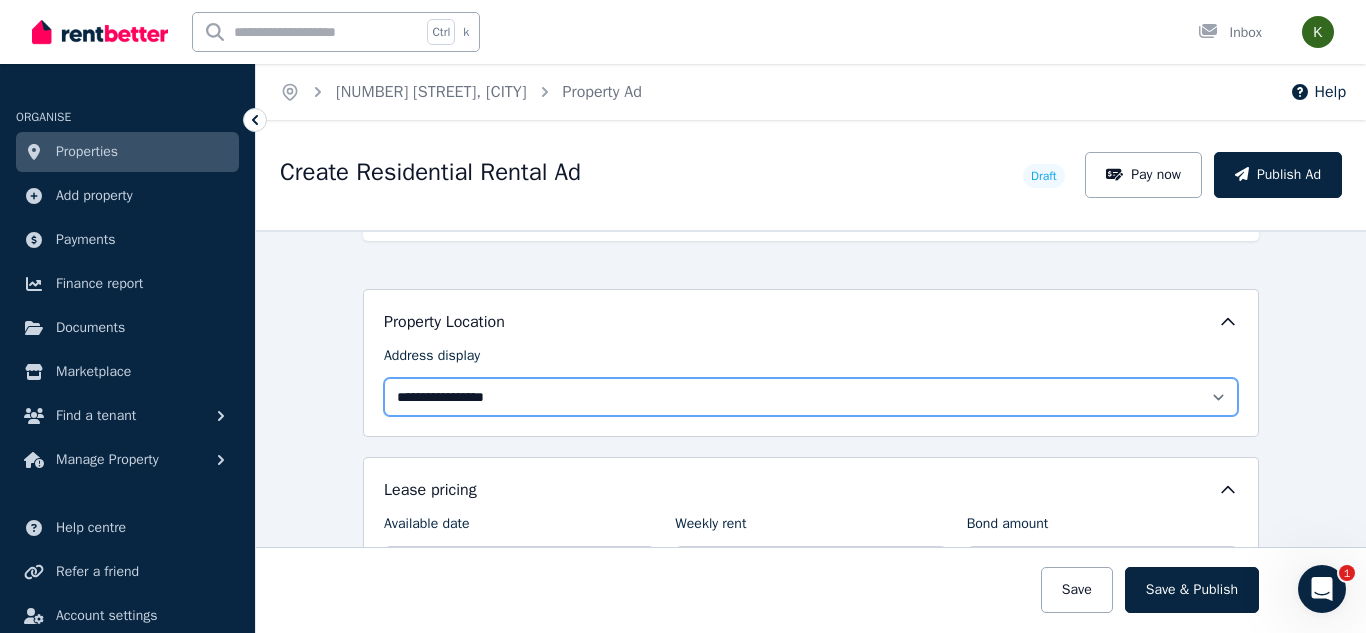 select on "**********" 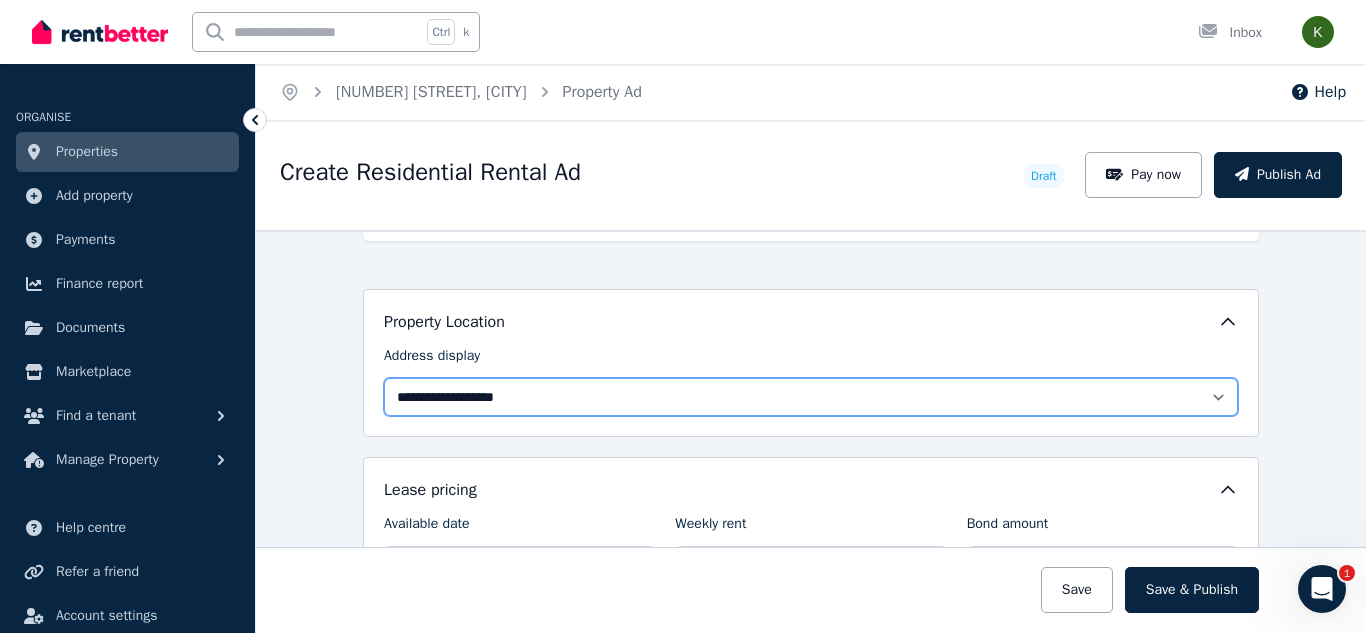 click on "**********" at bounding box center (811, 397) 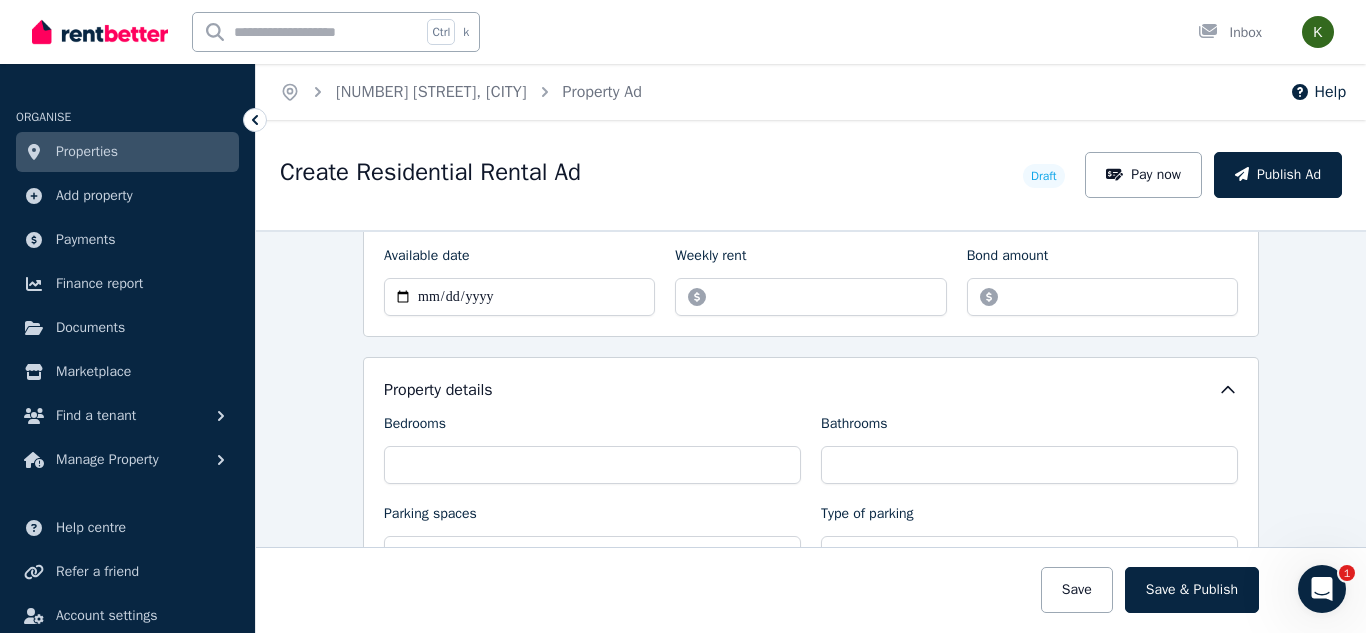 scroll, scrollTop: 700, scrollLeft: 0, axis: vertical 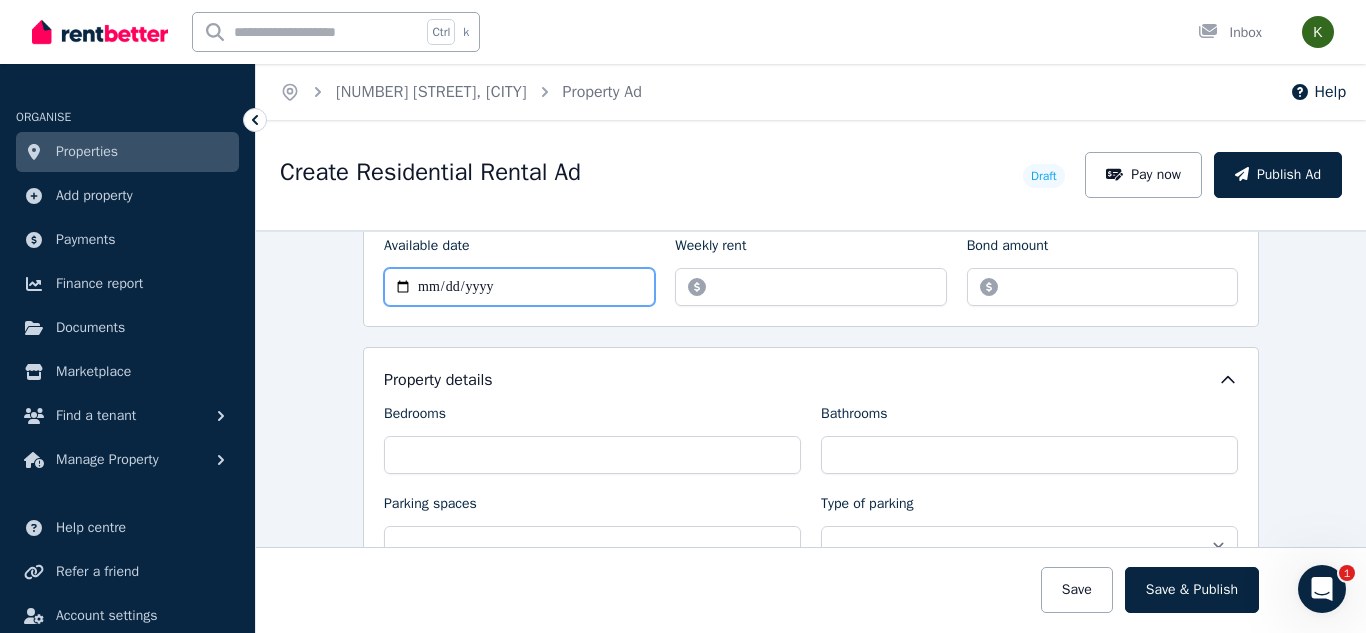 click on "Available date" at bounding box center [519, 287] 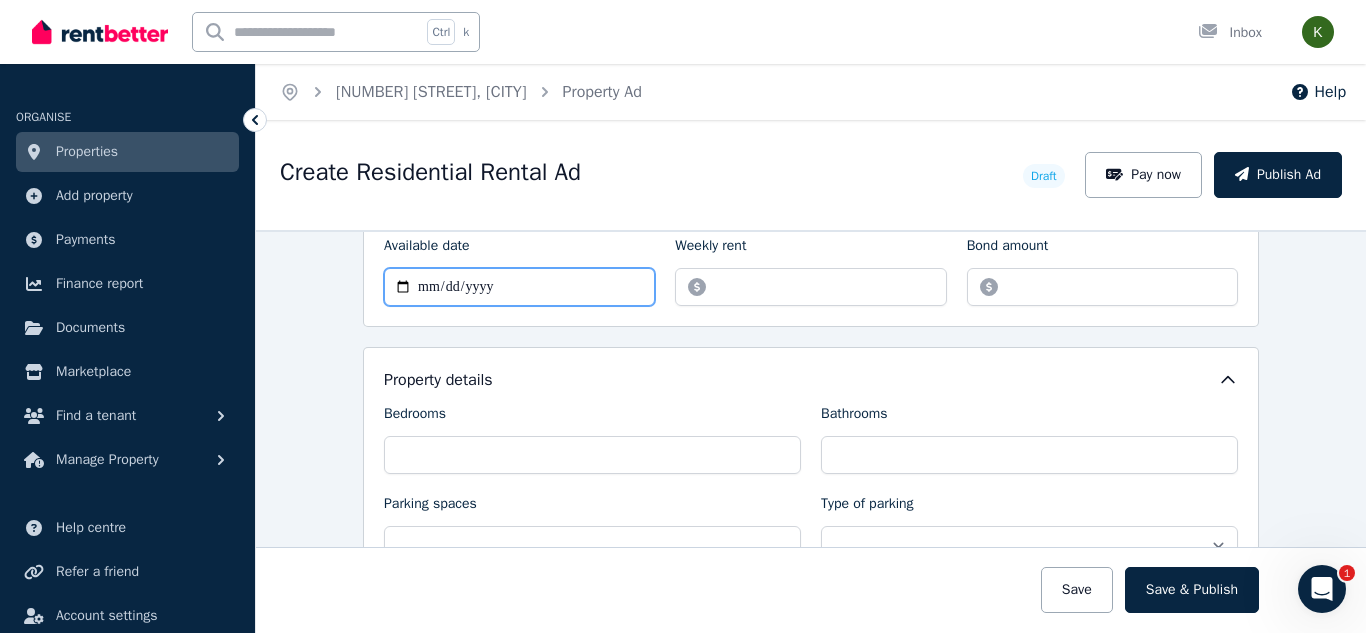 type on "**********" 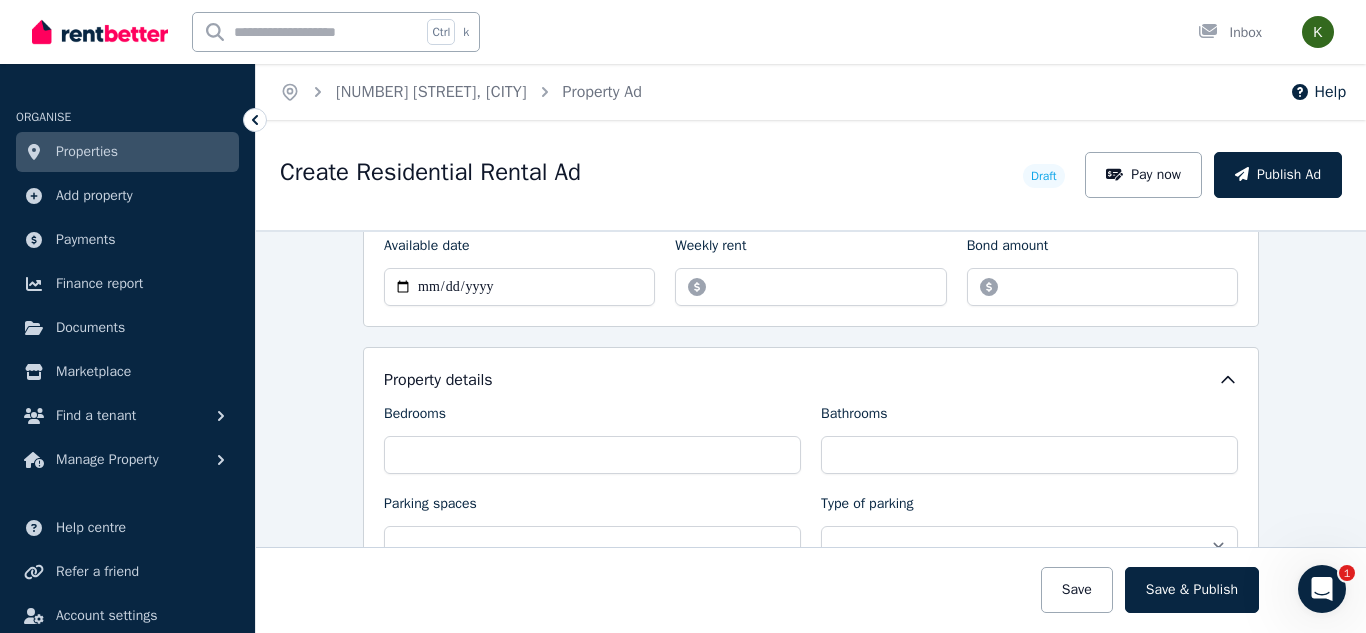 click on "Weekly rent" at bounding box center [710, 250] 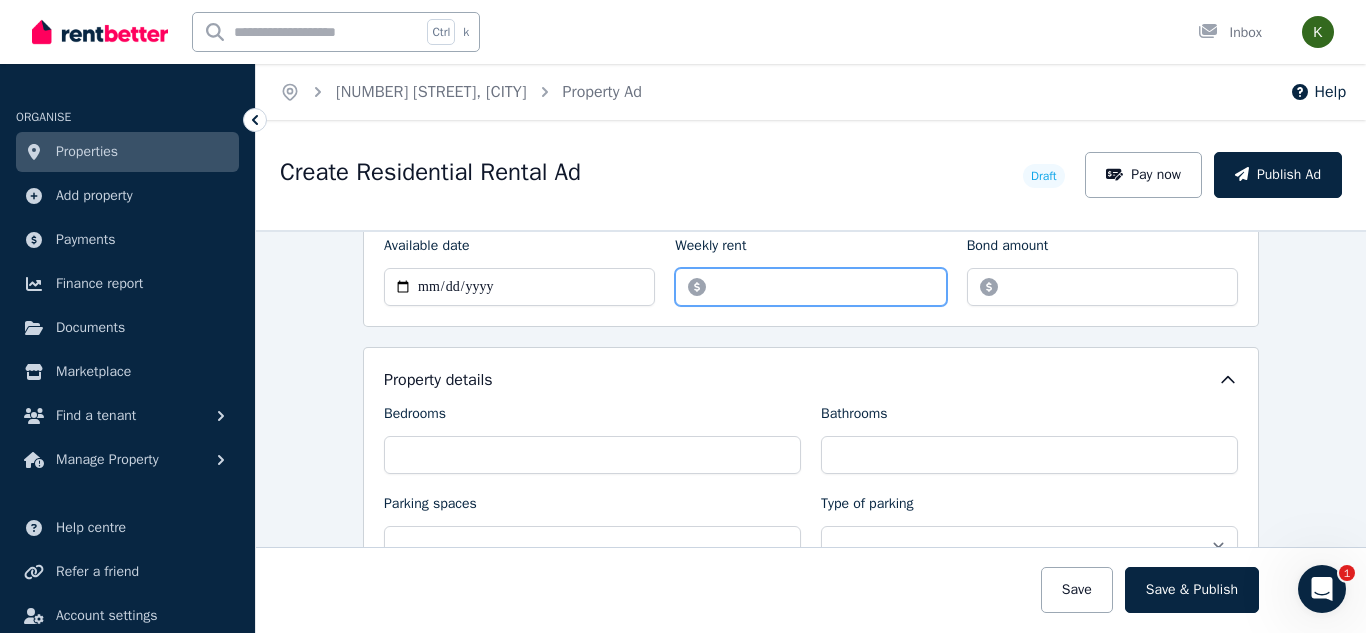 click on "Weekly rent" at bounding box center [810, 287] 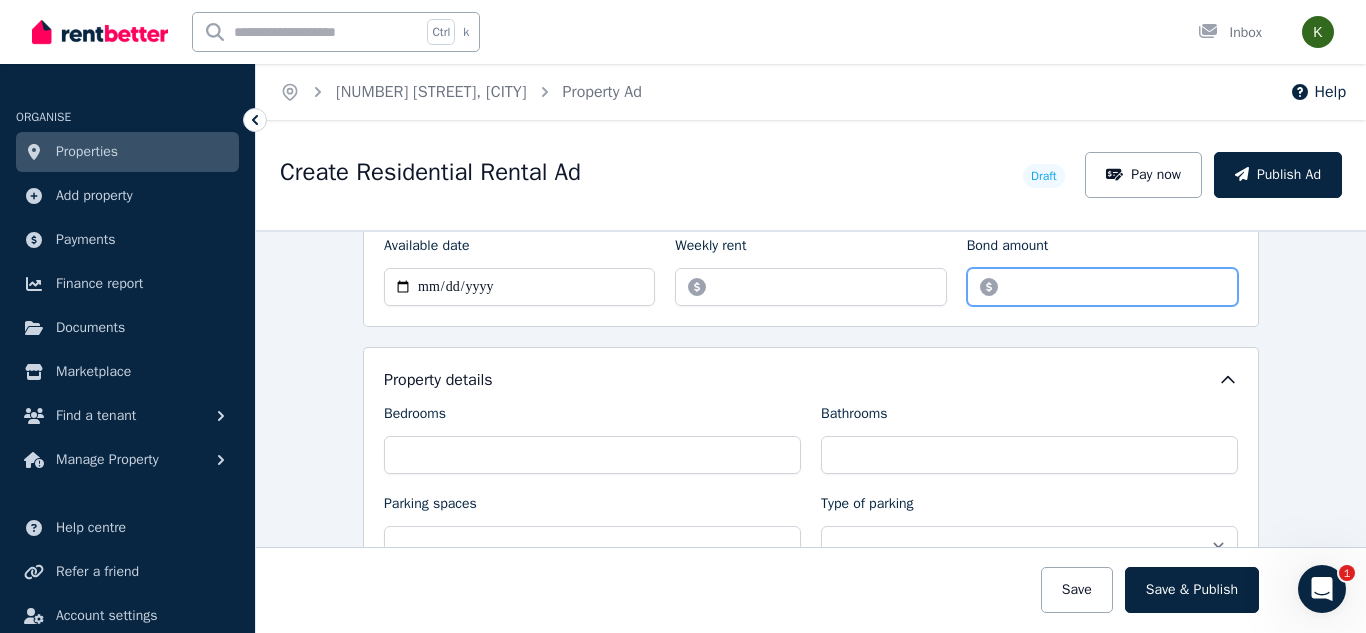 click on "Bond amount" at bounding box center (1102, 287) 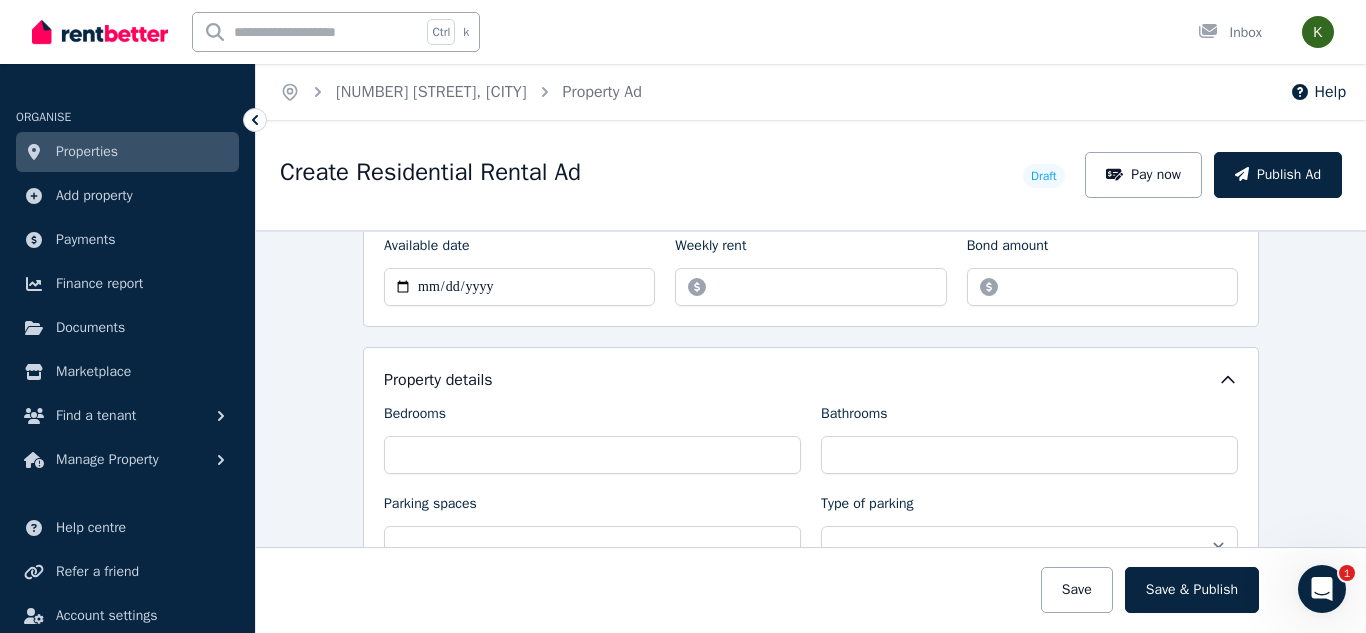 click on "Create Residential Rental Ad Draft Pay now Publish Ad" at bounding box center (811, 175) 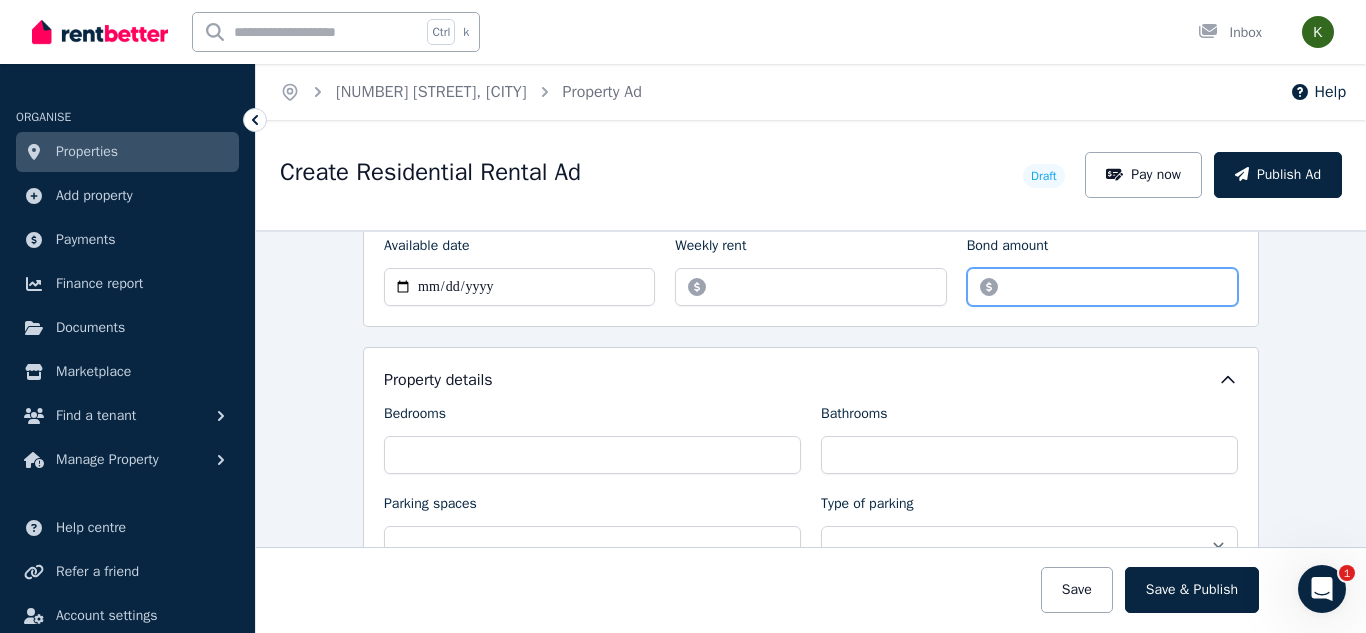 click on "Bond amount" at bounding box center [1102, 287] 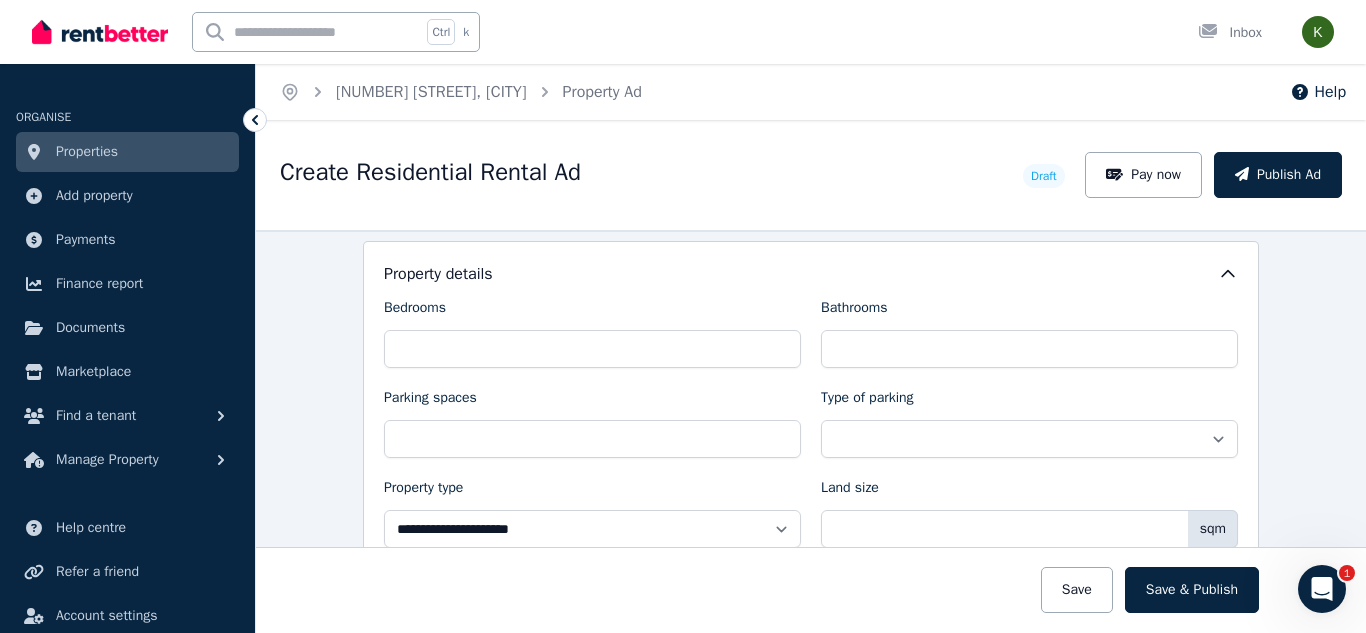 scroll, scrollTop: 815, scrollLeft: 0, axis: vertical 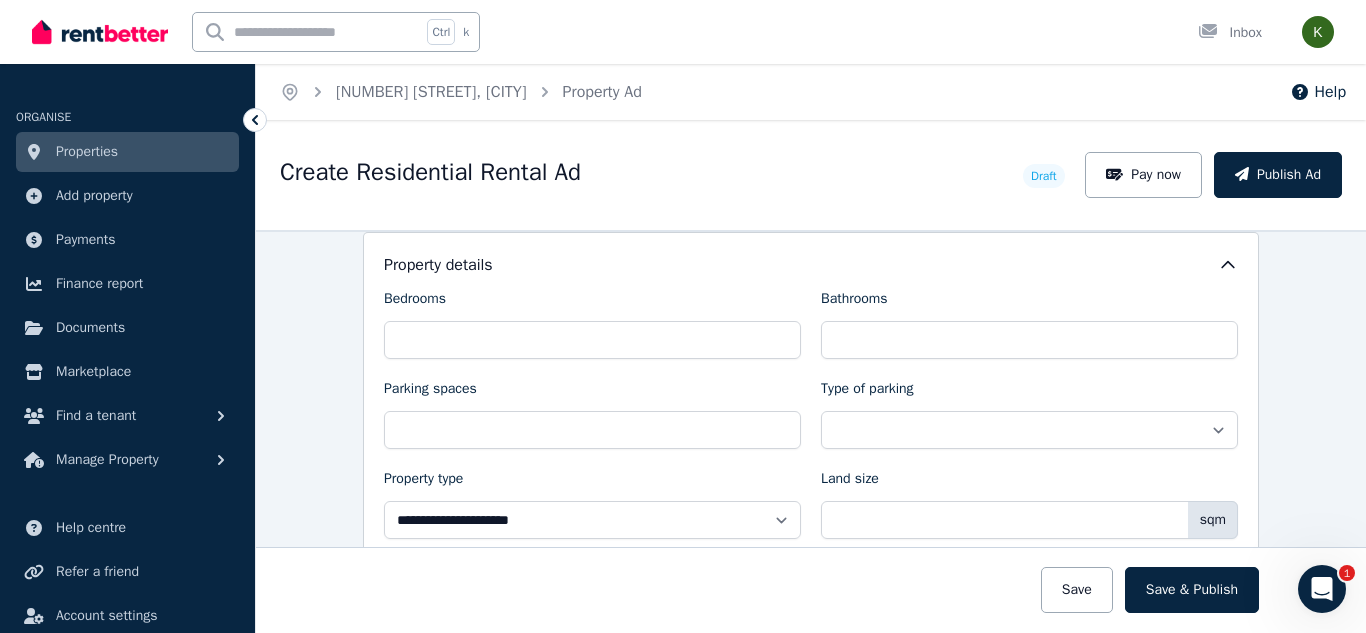 type on "****" 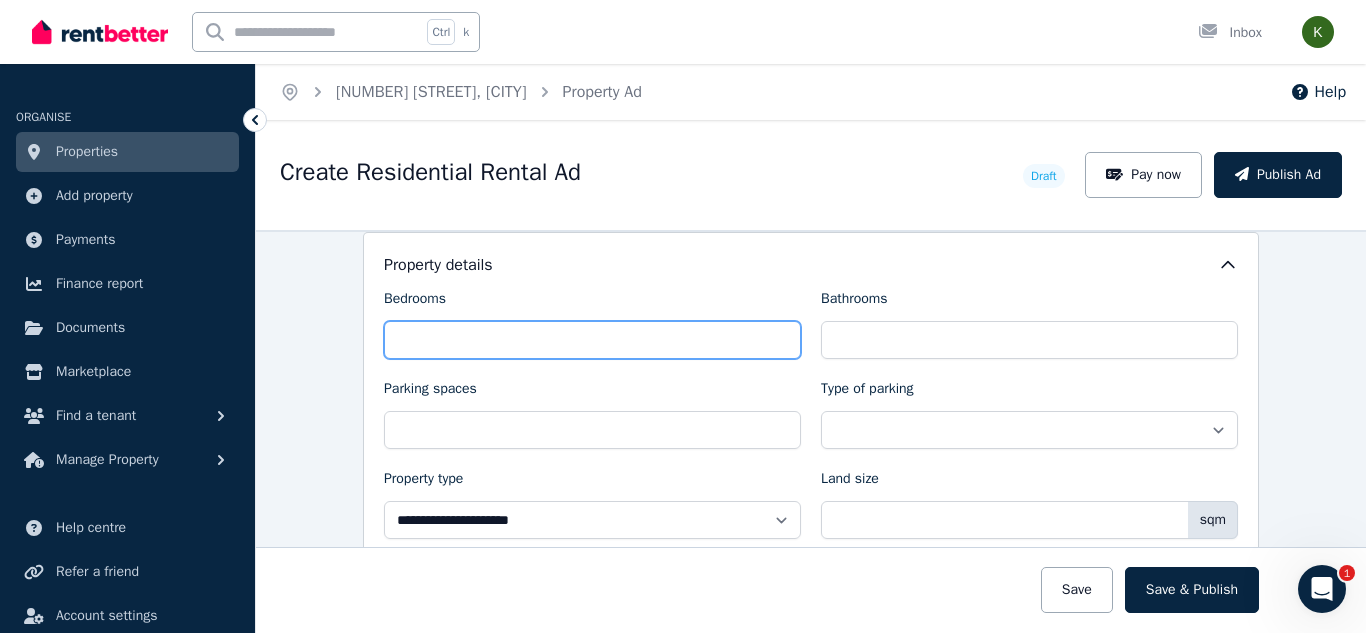 click on "Bedrooms" at bounding box center [592, 340] 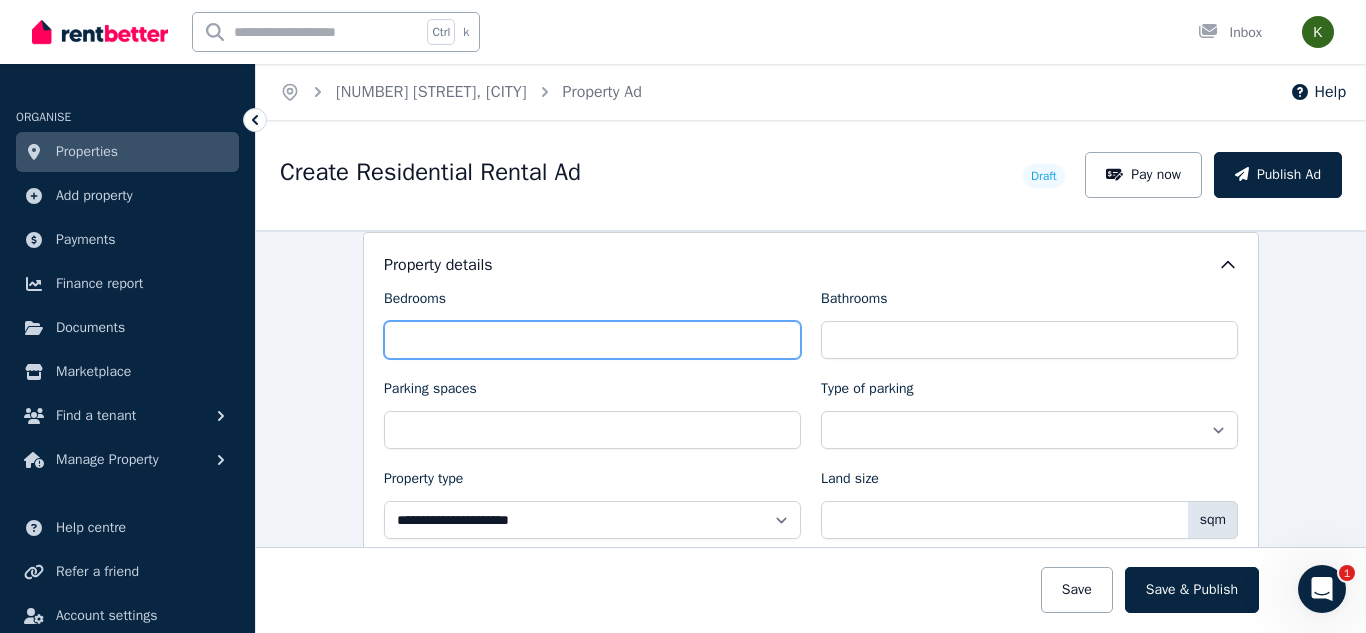 type on "*" 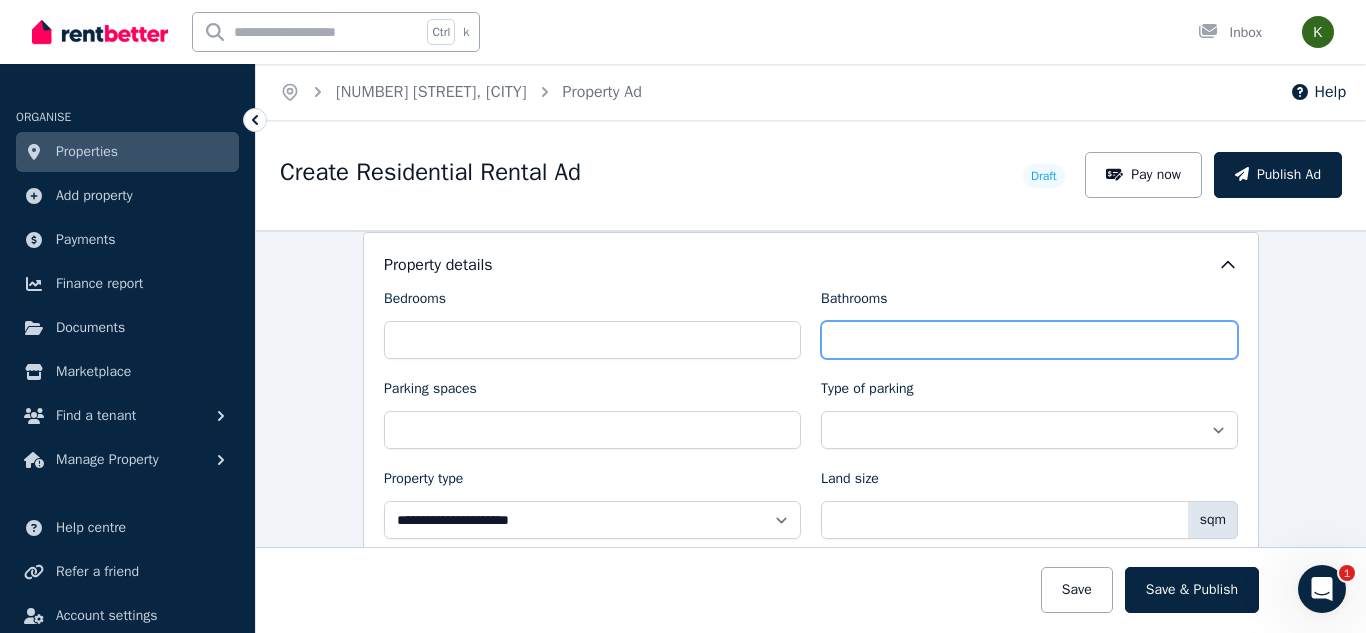 click on "Bathrooms" at bounding box center [1029, 340] 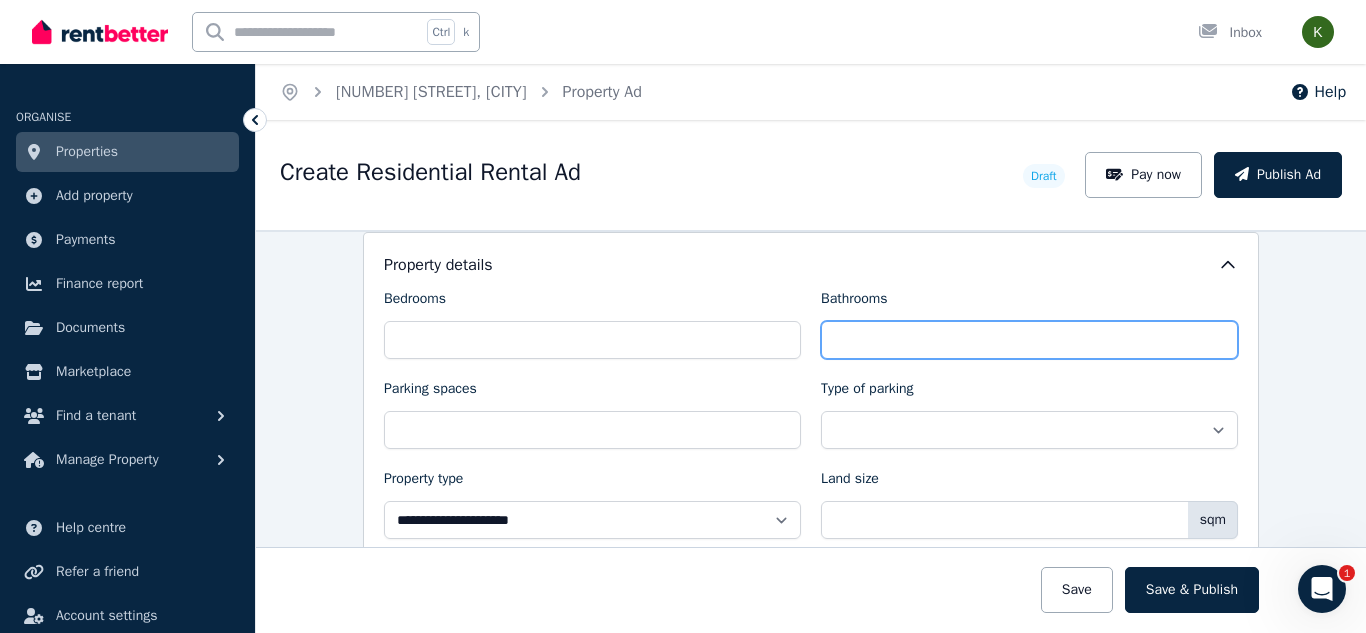 type on "*" 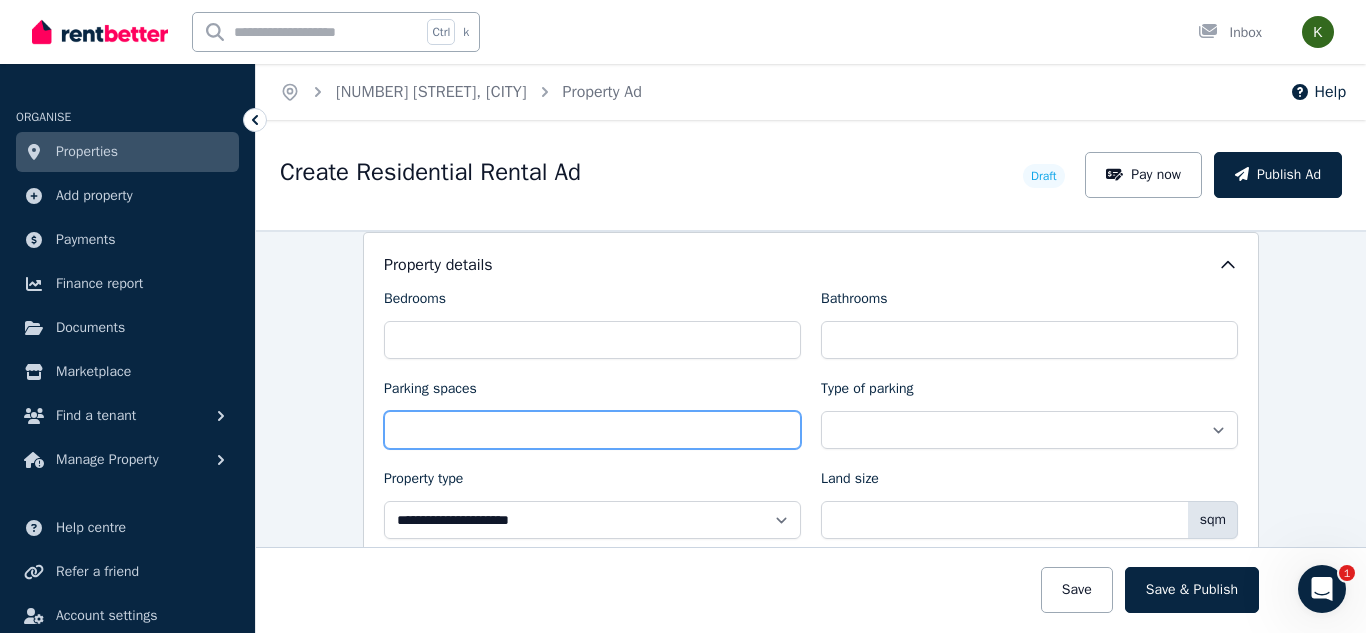 click on "Parking spaces" at bounding box center [592, 430] 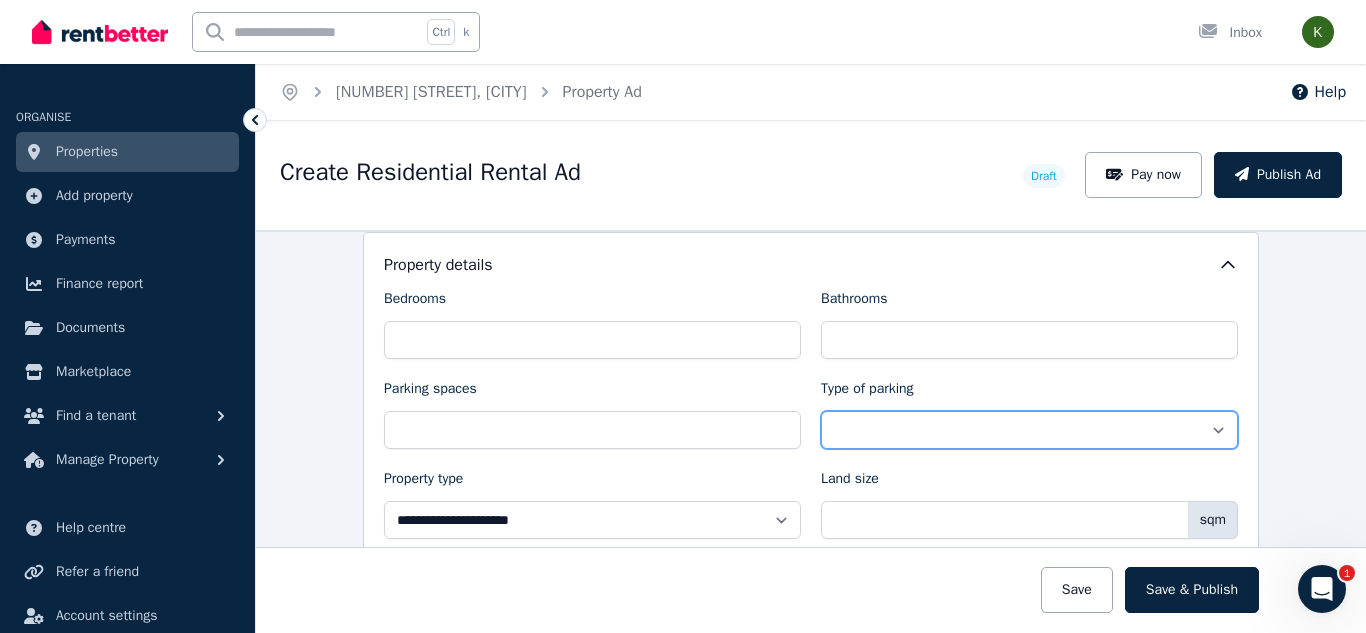 click on "**********" at bounding box center [1029, 430] 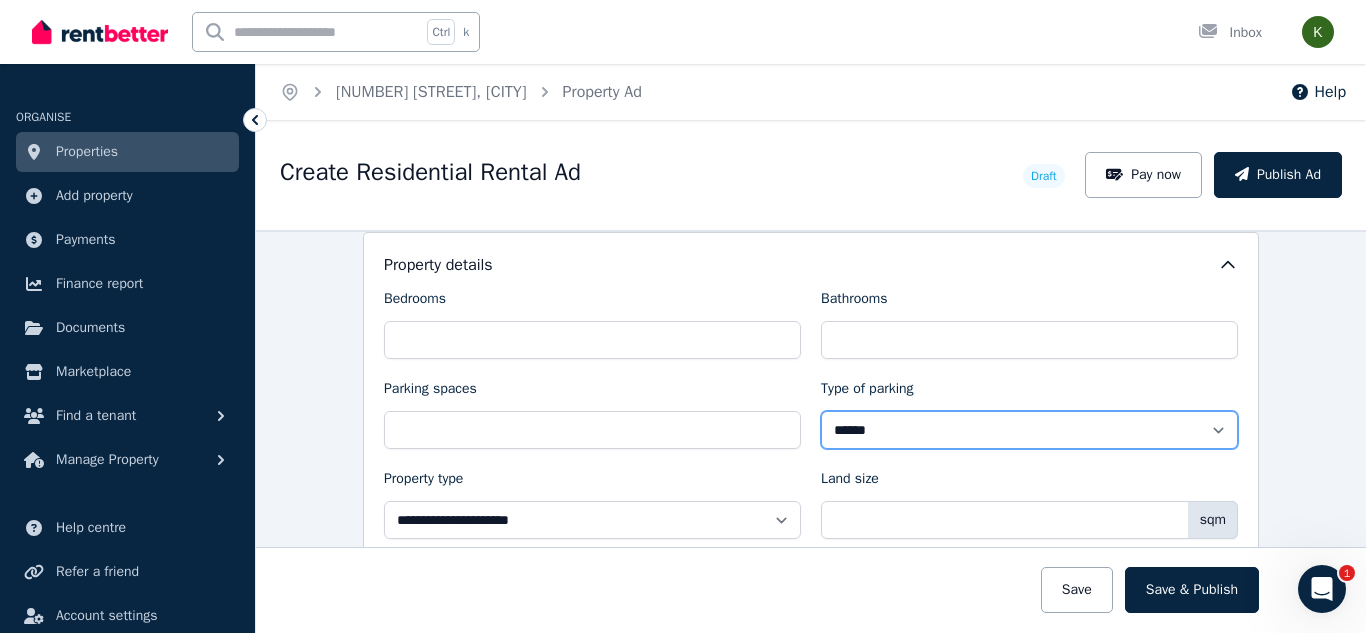 click on "**********" at bounding box center (1029, 430) 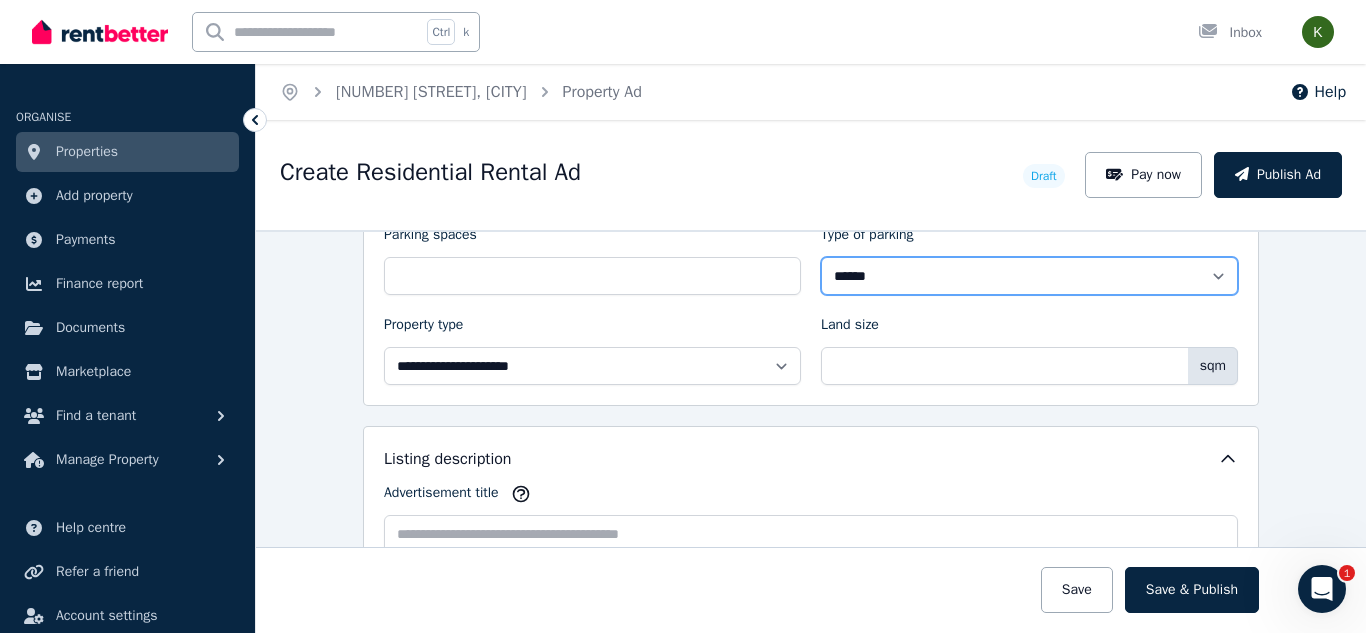 scroll, scrollTop: 978, scrollLeft: 0, axis: vertical 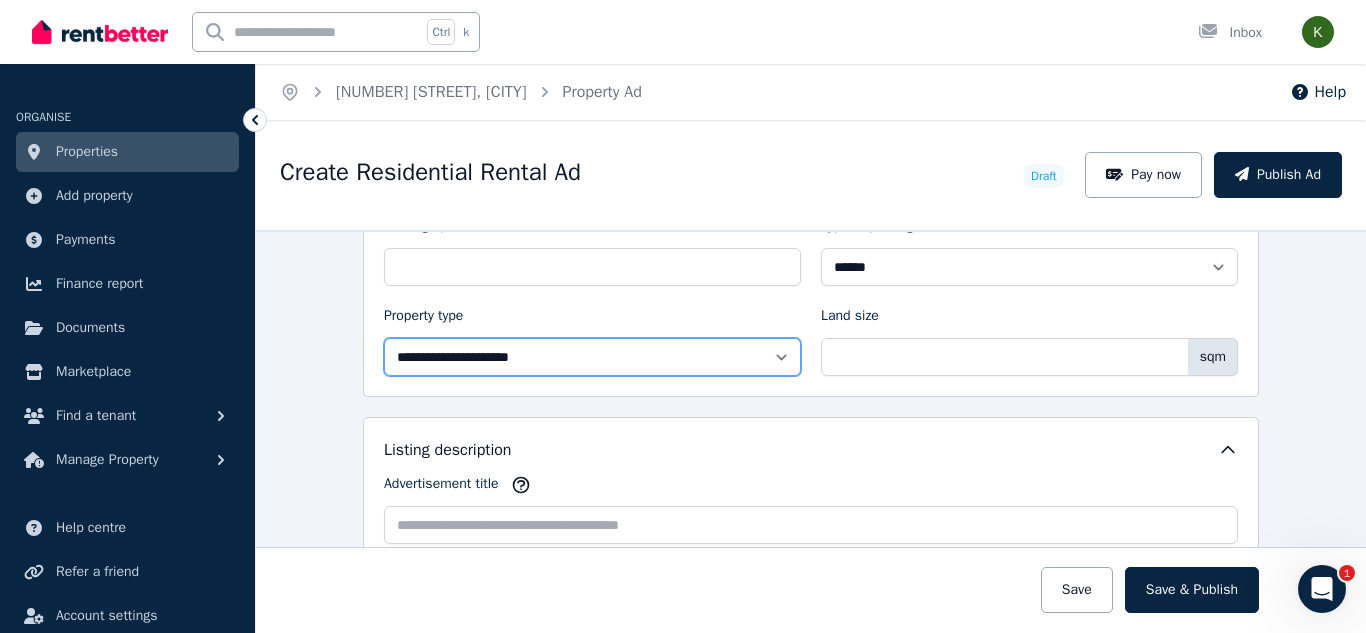 click on "**********" at bounding box center (592, 357) 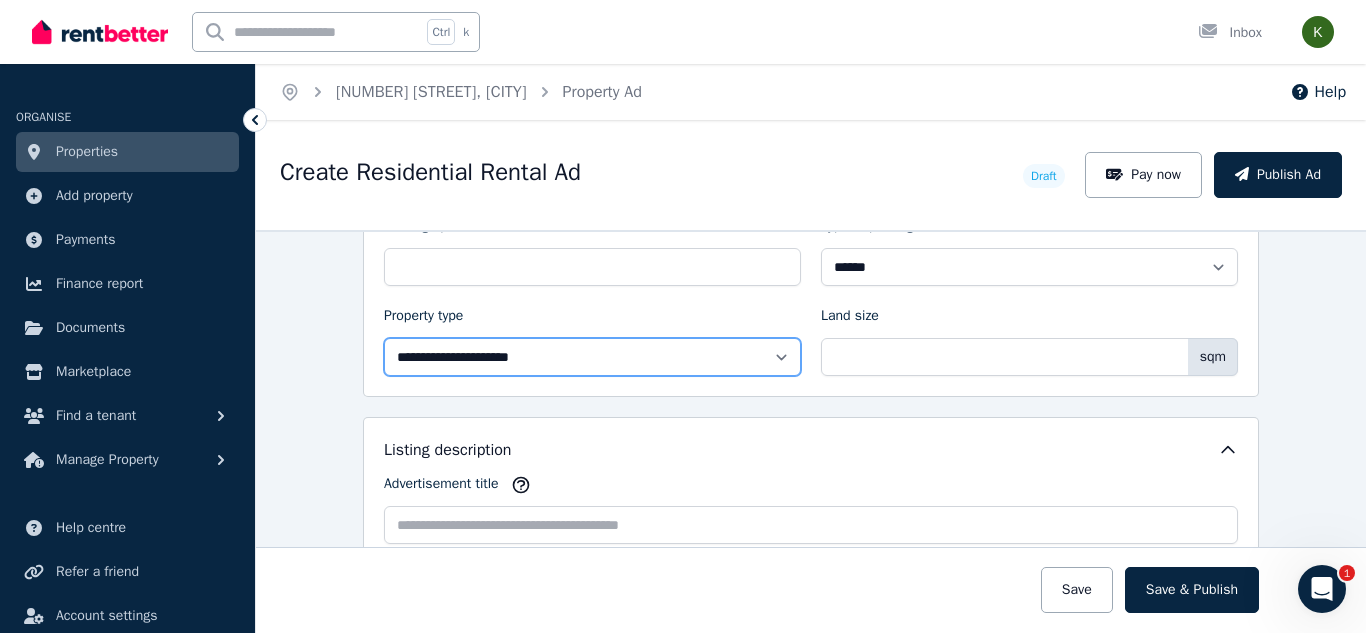 select on "**********" 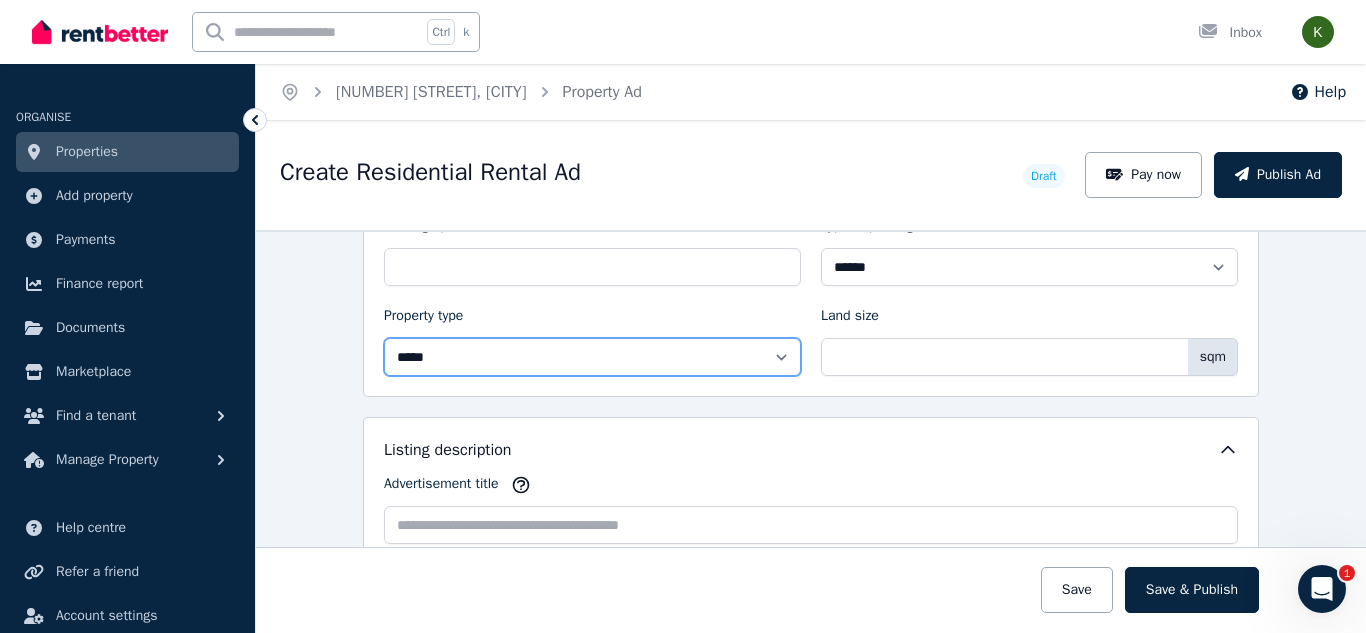 click on "**********" at bounding box center [592, 357] 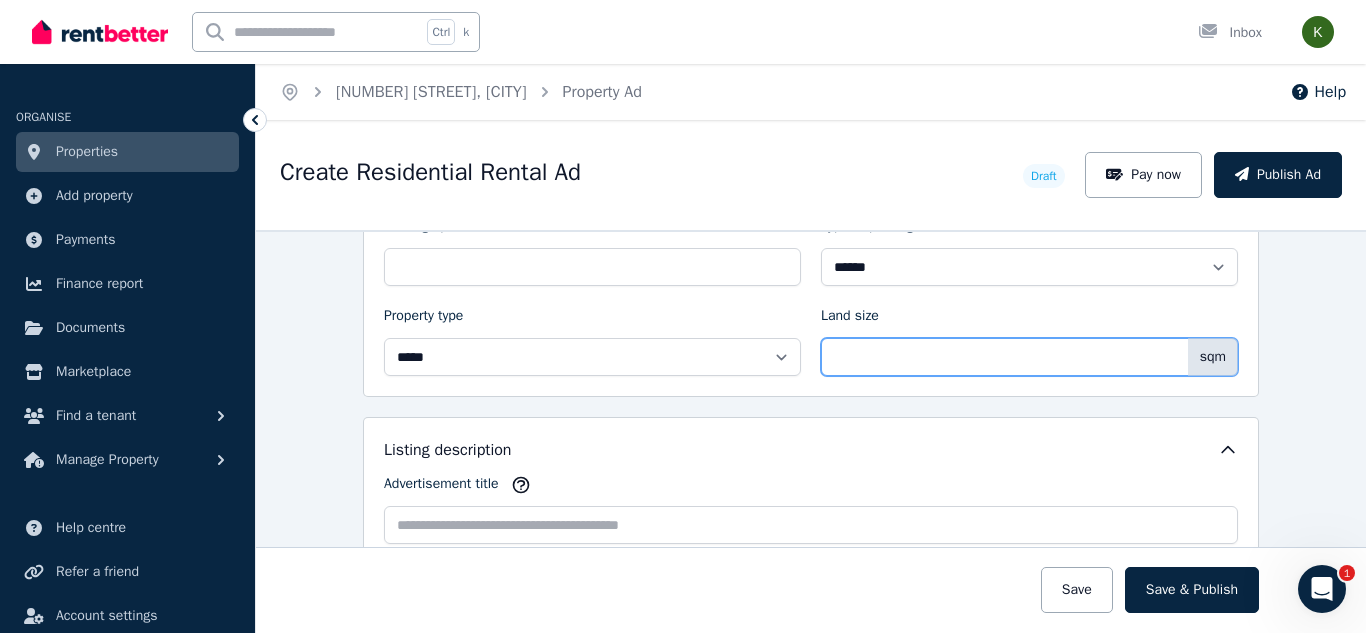 click on "Land size" at bounding box center (1029, 357) 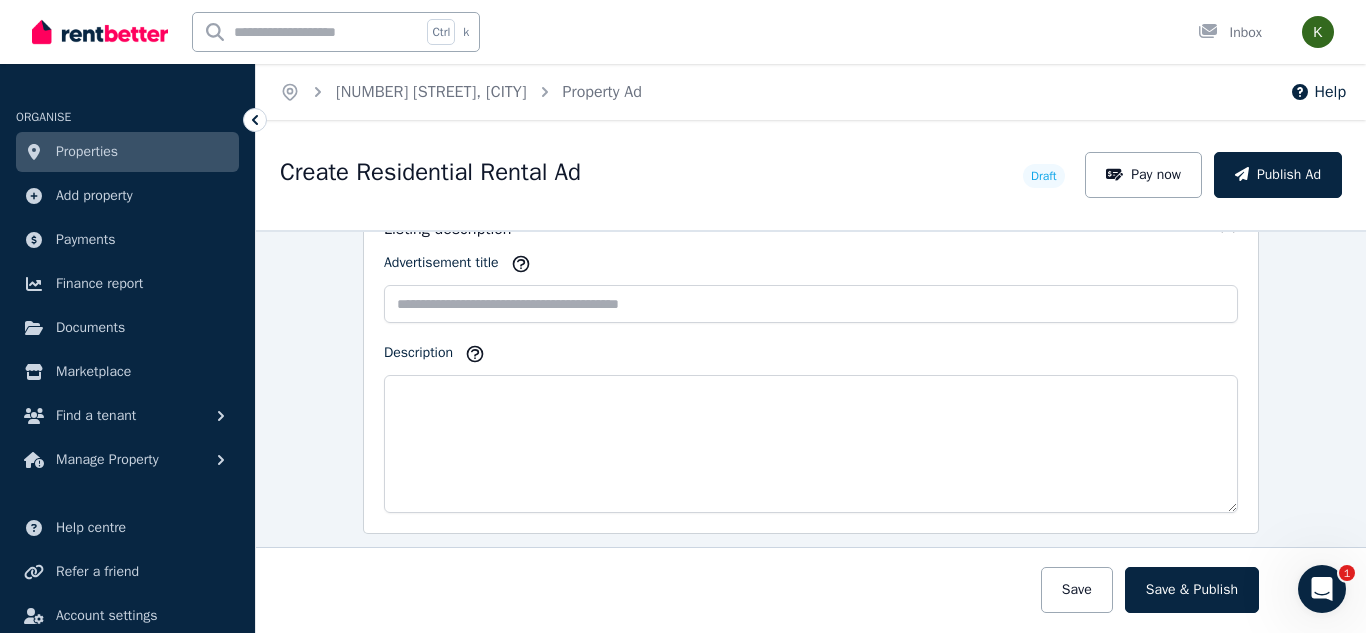 scroll, scrollTop: 1208, scrollLeft: 0, axis: vertical 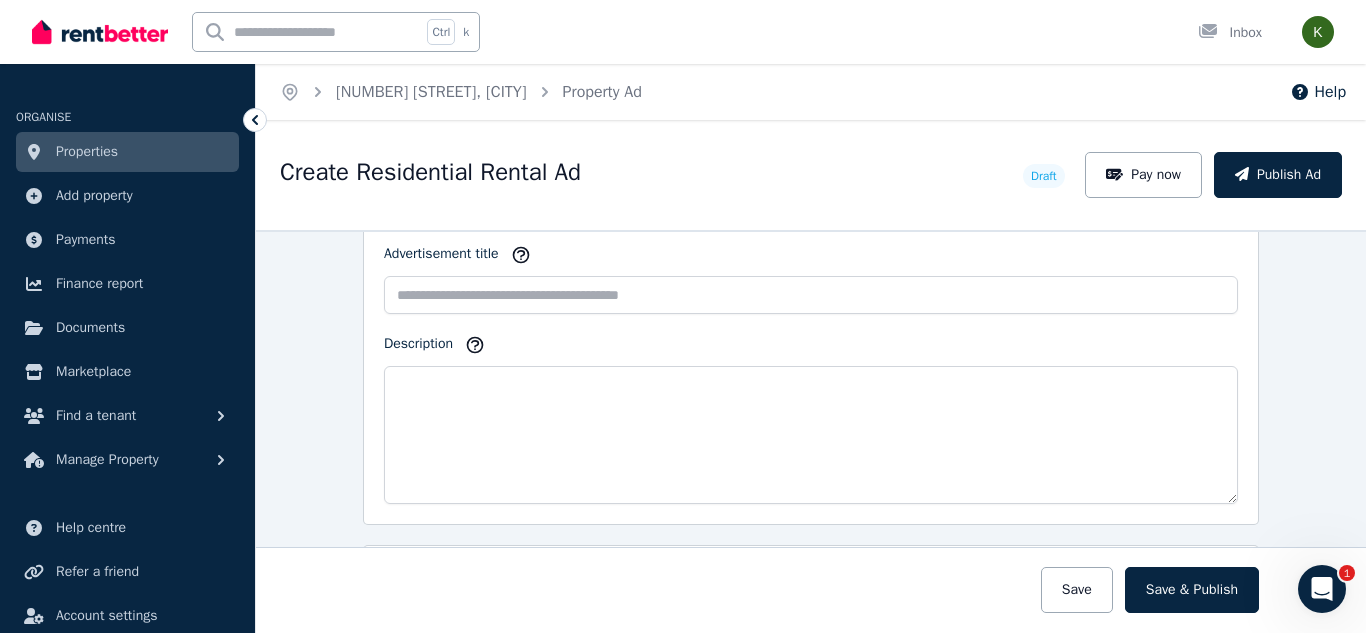 type on "***" 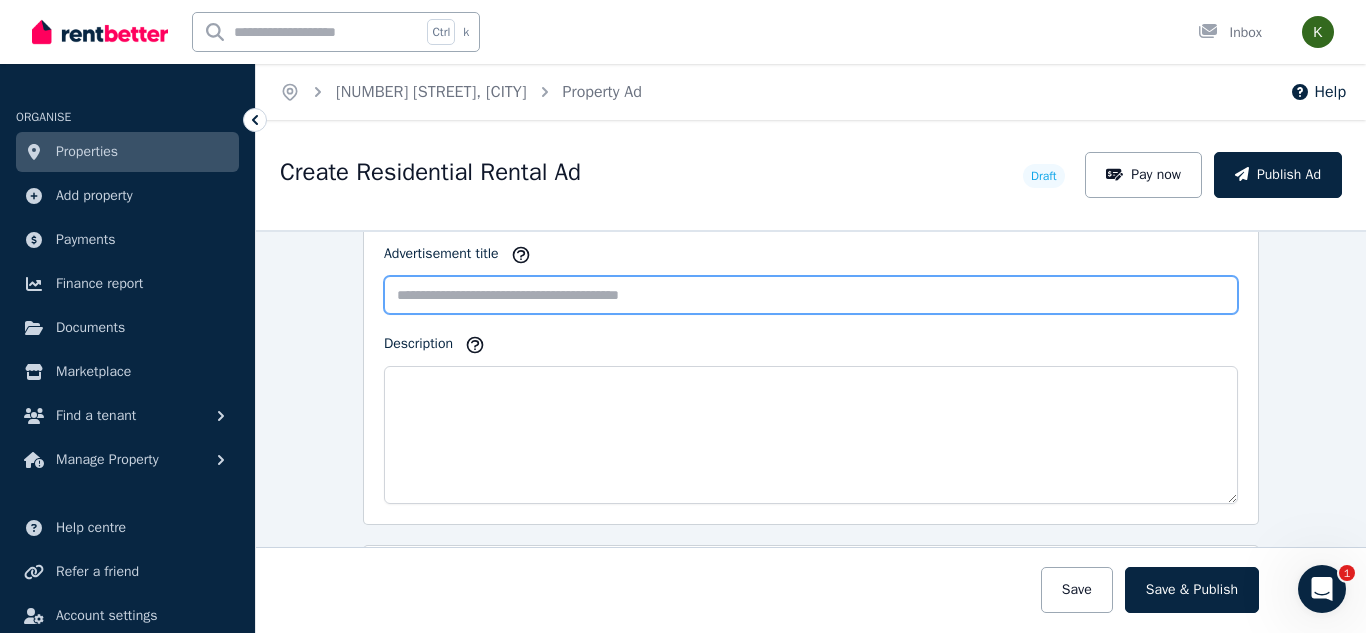 click on "Advertisement title" at bounding box center (811, 295) 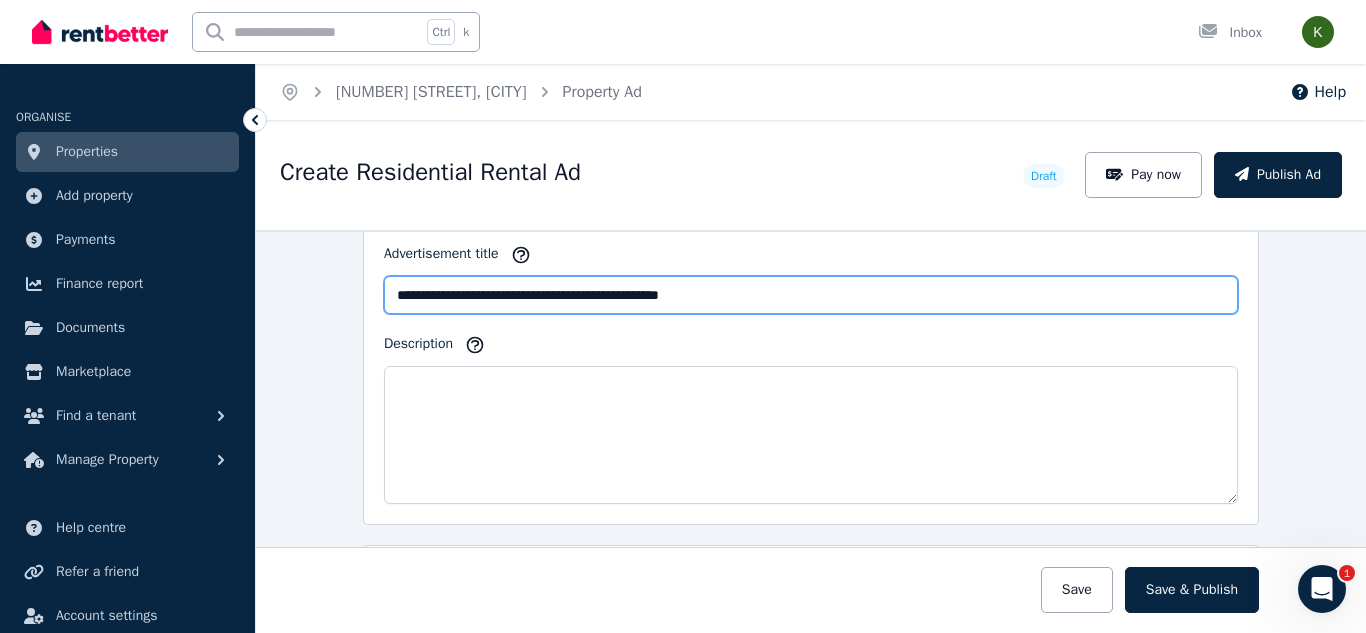 click on "**********" at bounding box center [811, 295] 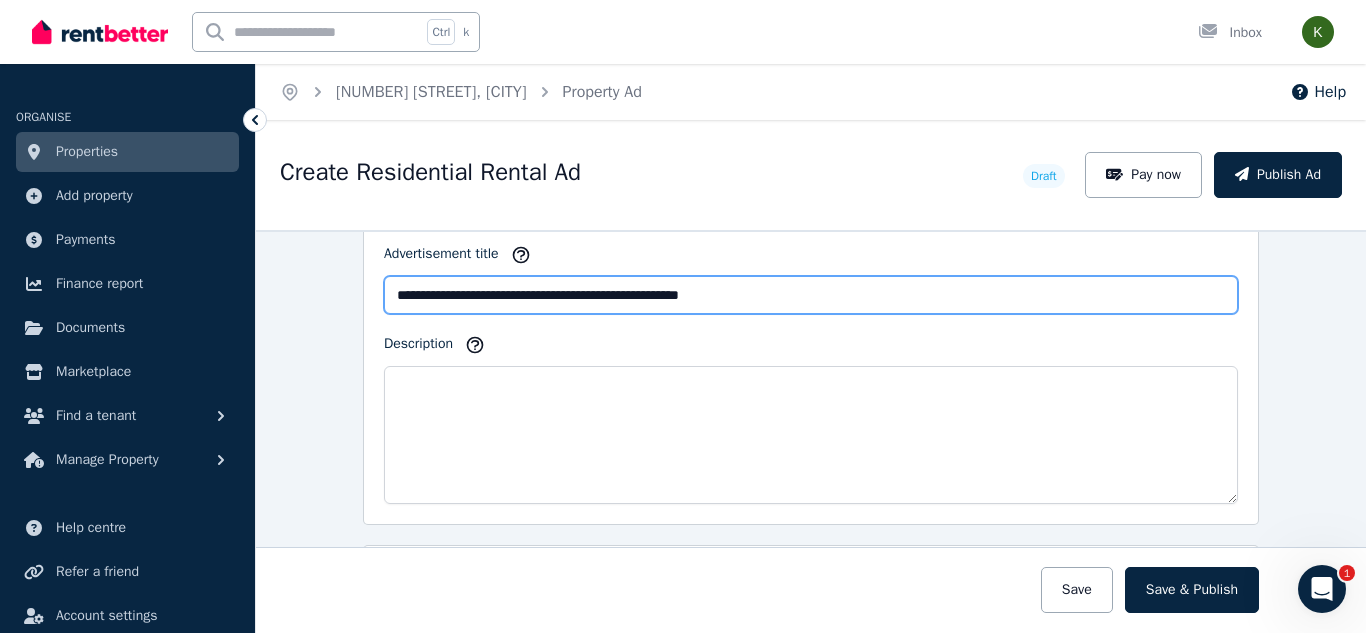 click on "**********" at bounding box center (811, 295) 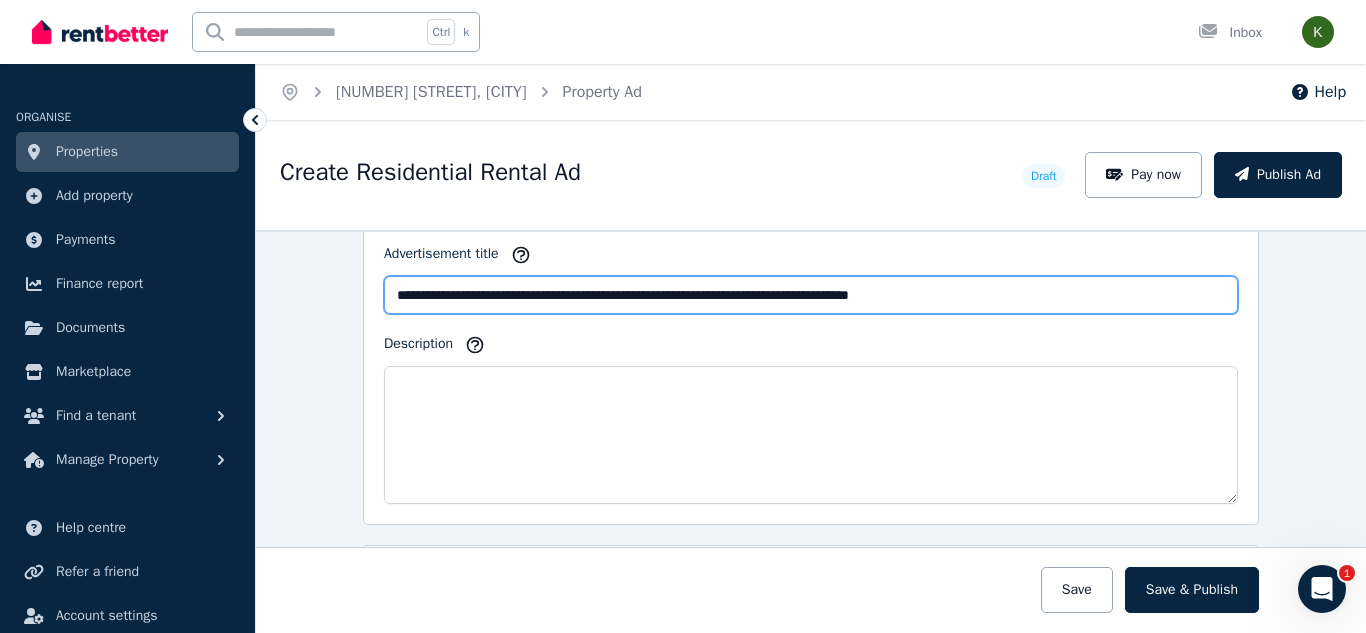 click on "**********" at bounding box center [811, 295] 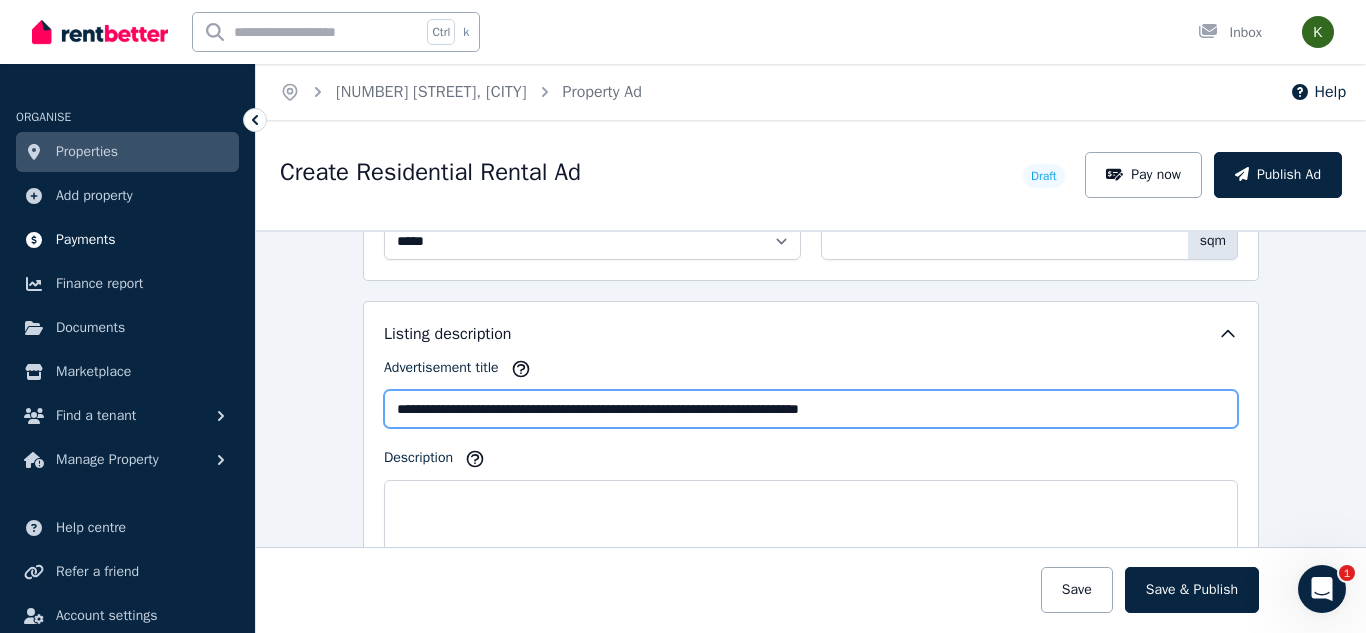 scroll, scrollTop: 1058, scrollLeft: 0, axis: vertical 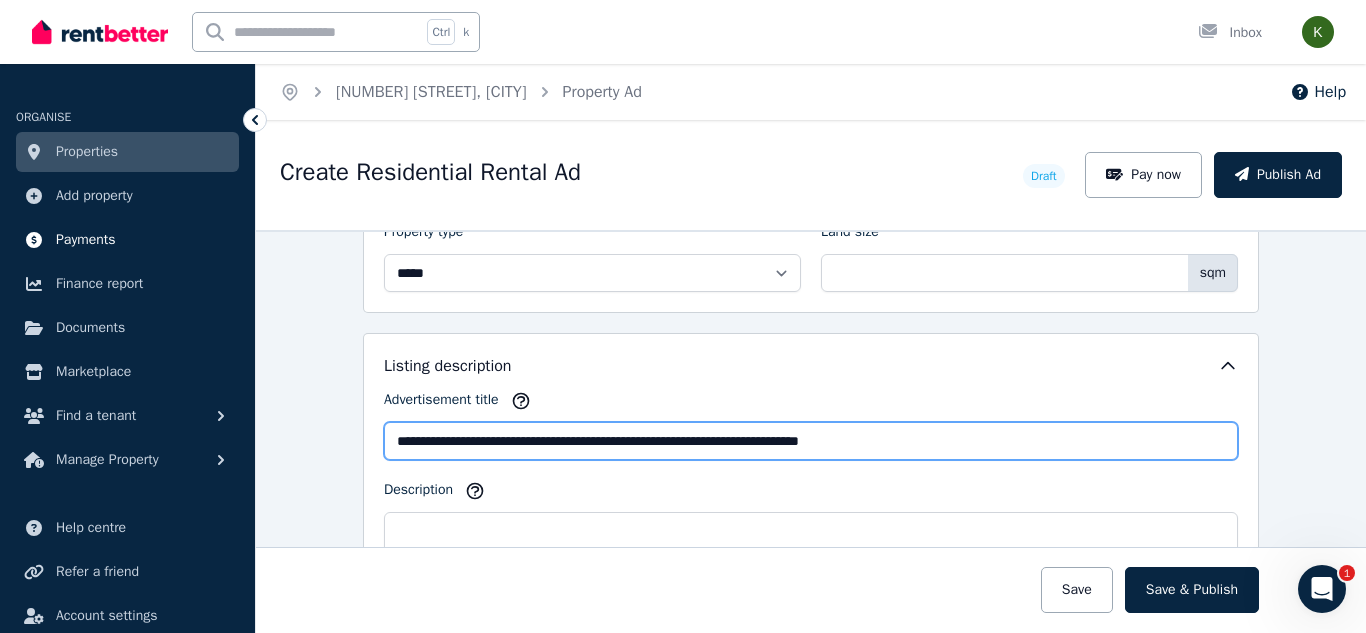 drag, startPoint x: 1005, startPoint y: 290, endPoint x: 184, endPoint y: 248, distance: 822.0736 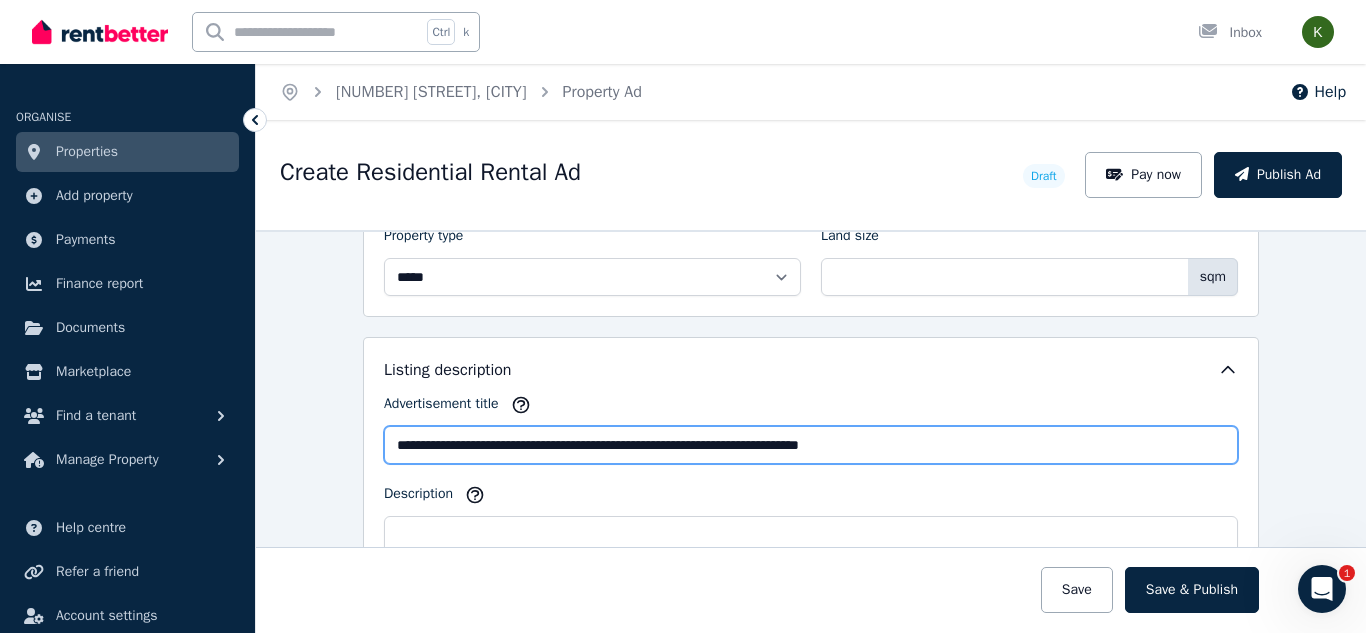 paste 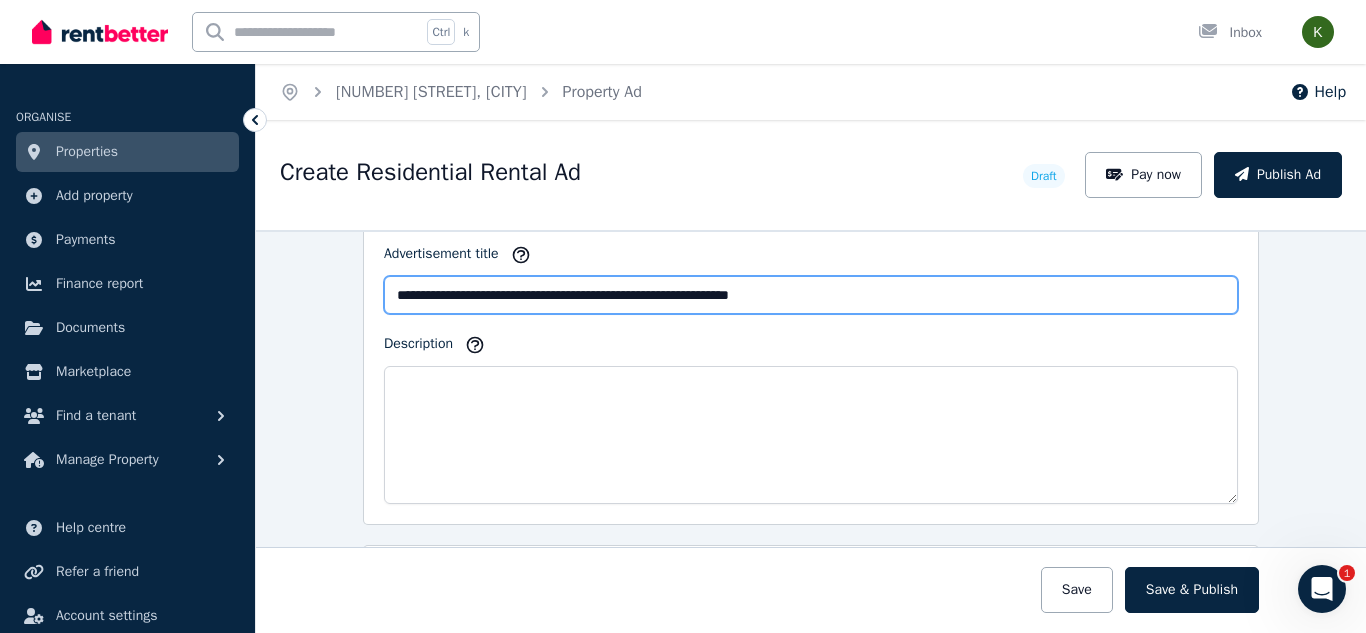 scroll, scrollTop: 1189, scrollLeft: 0, axis: vertical 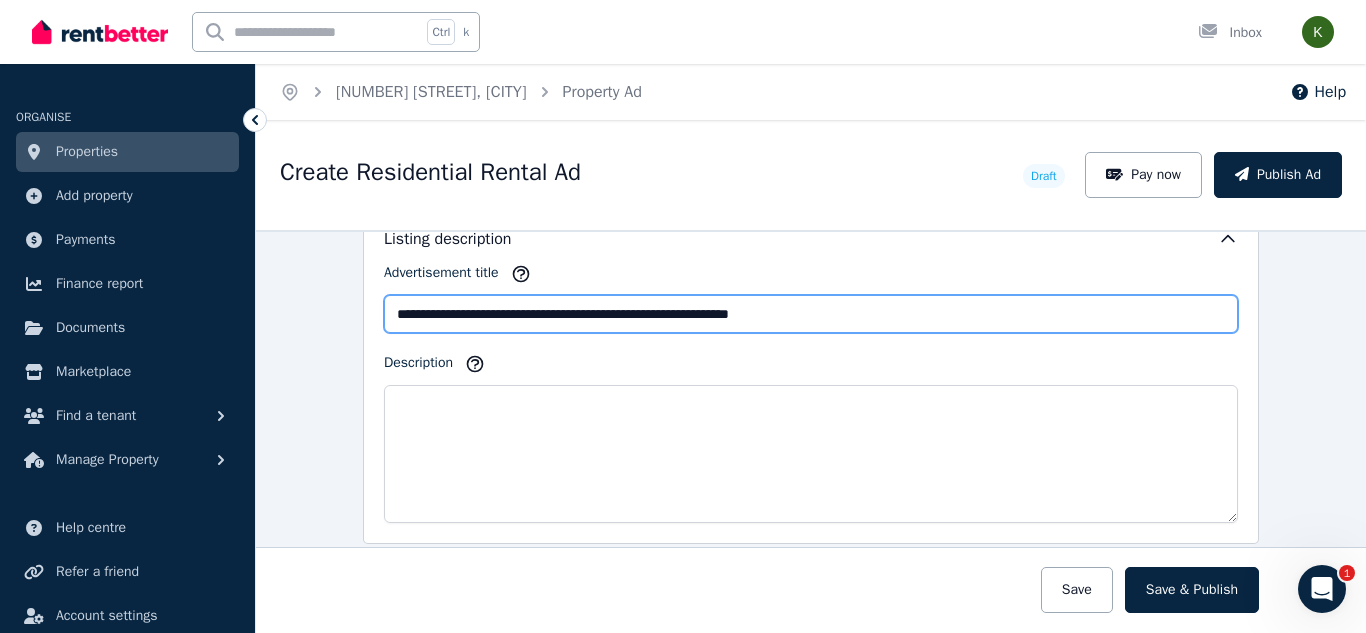 click on "**********" at bounding box center (811, 314) 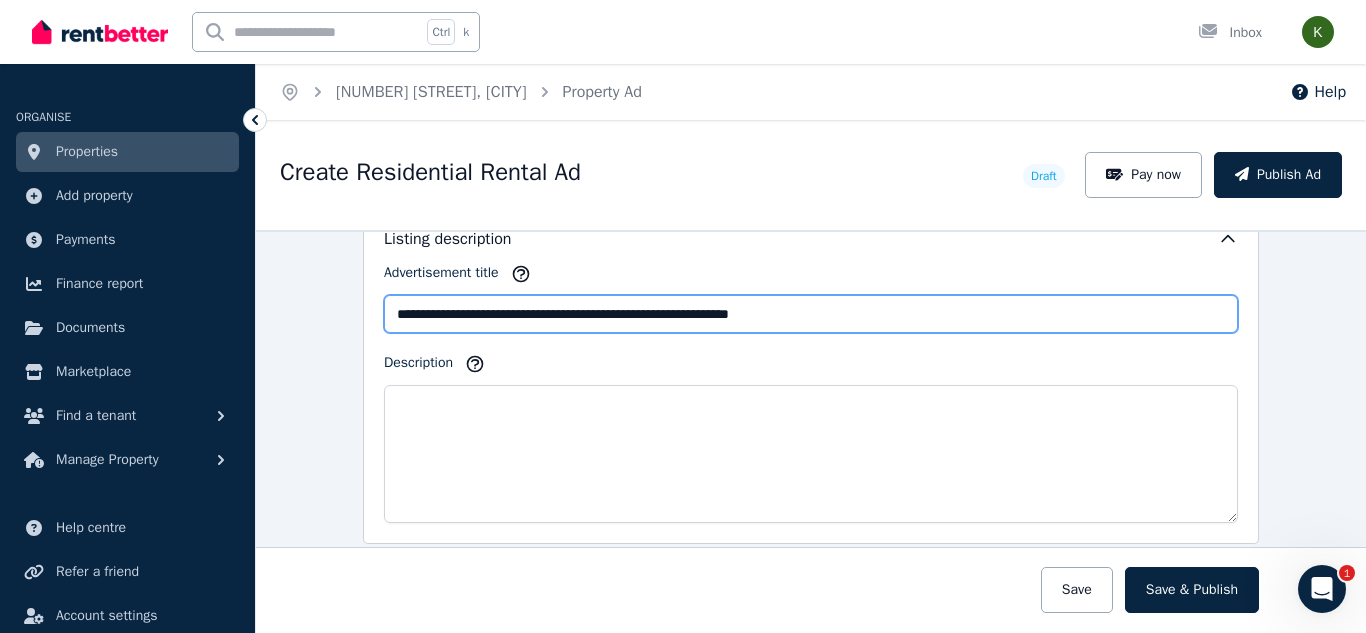 type on "**********" 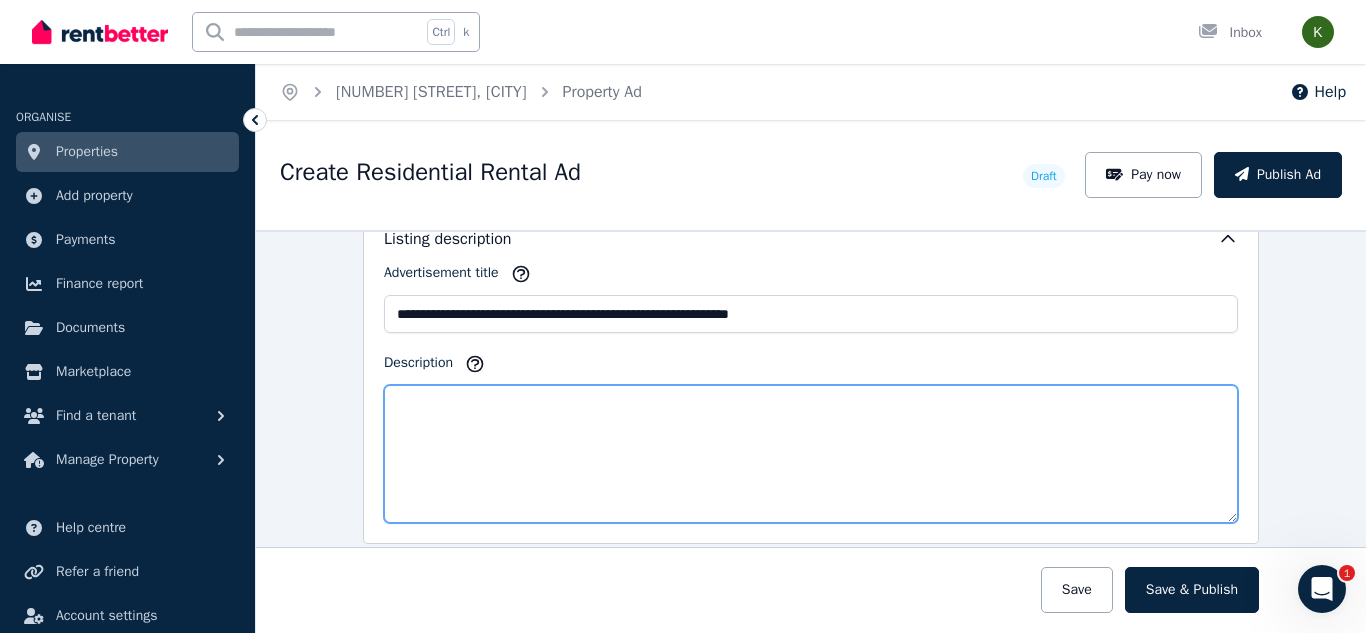 click on "Description" at bounding box center (811, 454) 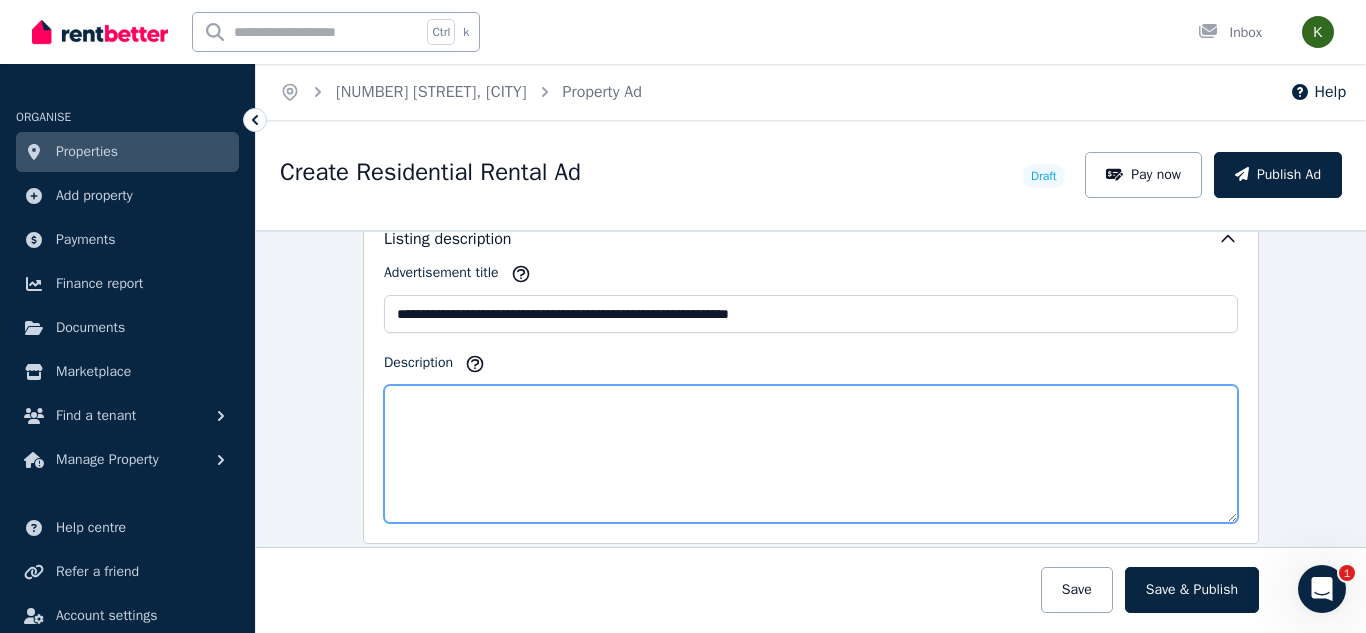 paste on "**********" 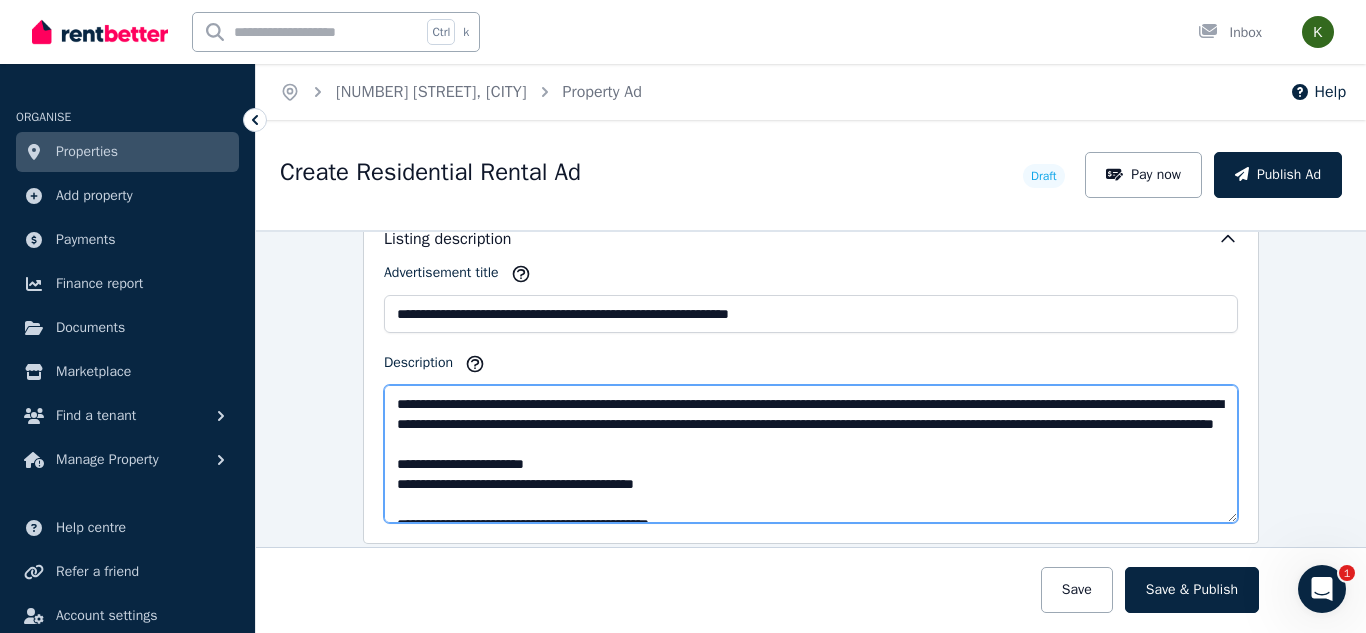 scroll, scrollTop: 1011, scrollLeft: 0, axis: vertical 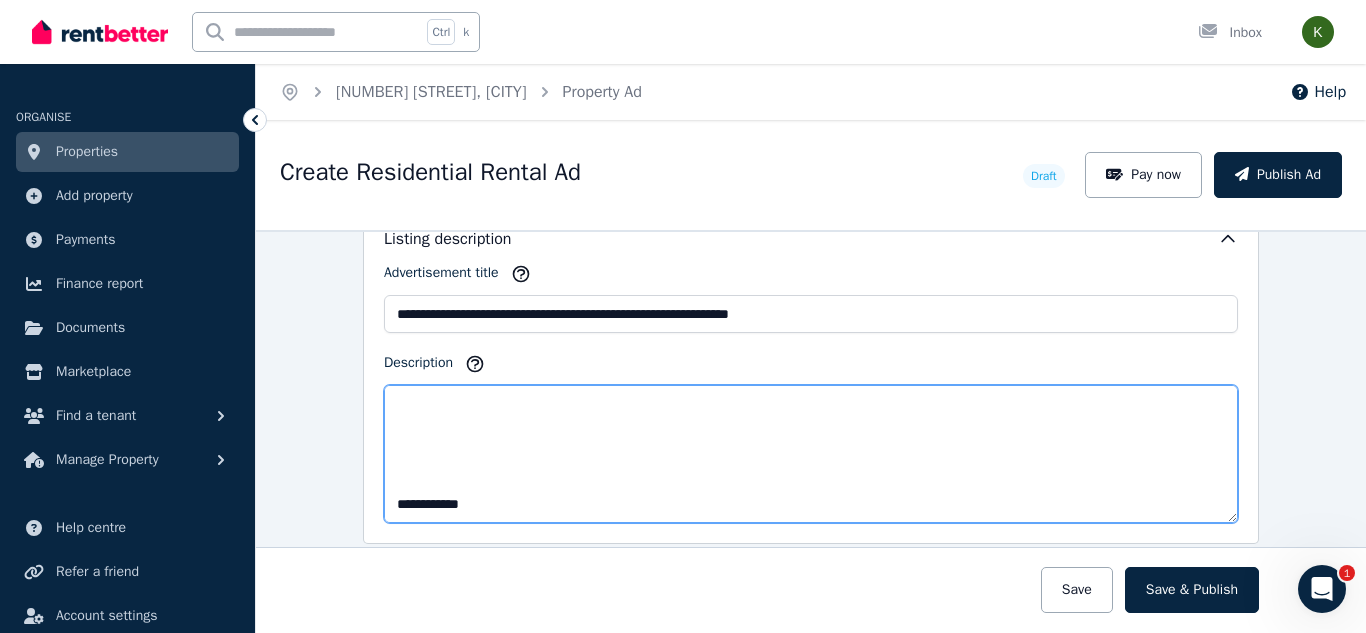 drag, startPoint x: 625, startPoint y: 521, endPoint x: 328, endPoint y: 473, distance: 300.8538 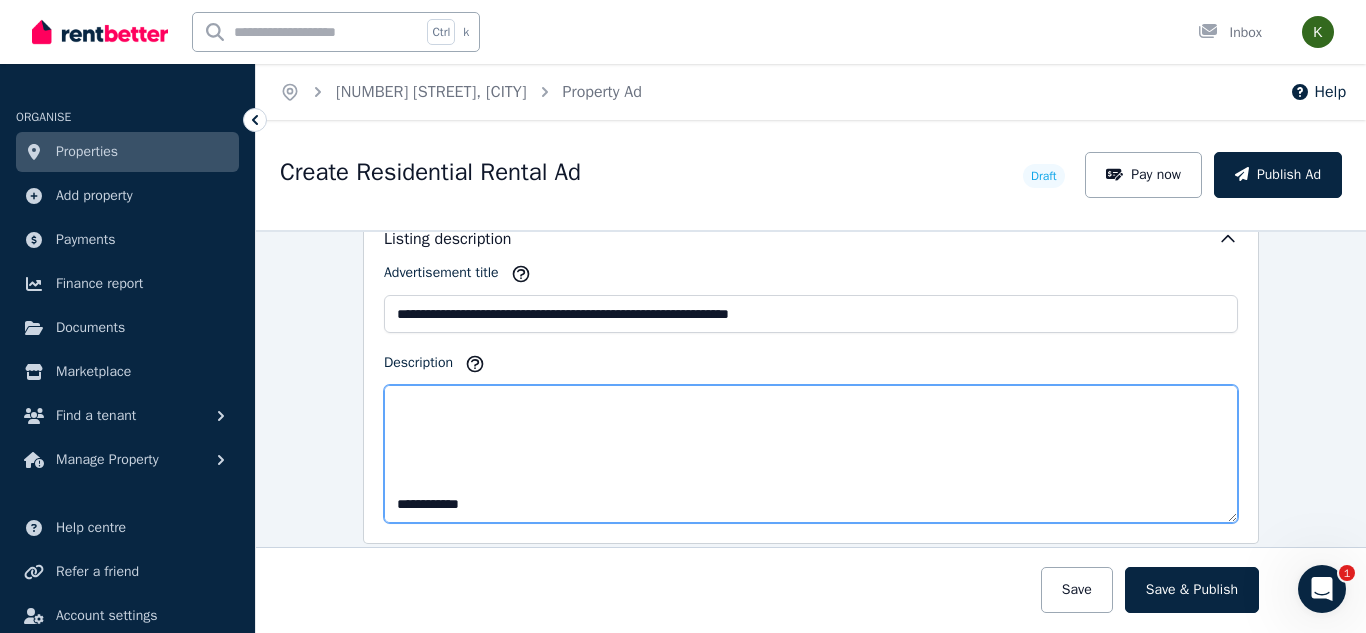 click on "**********" at bounding box center [811, 431] 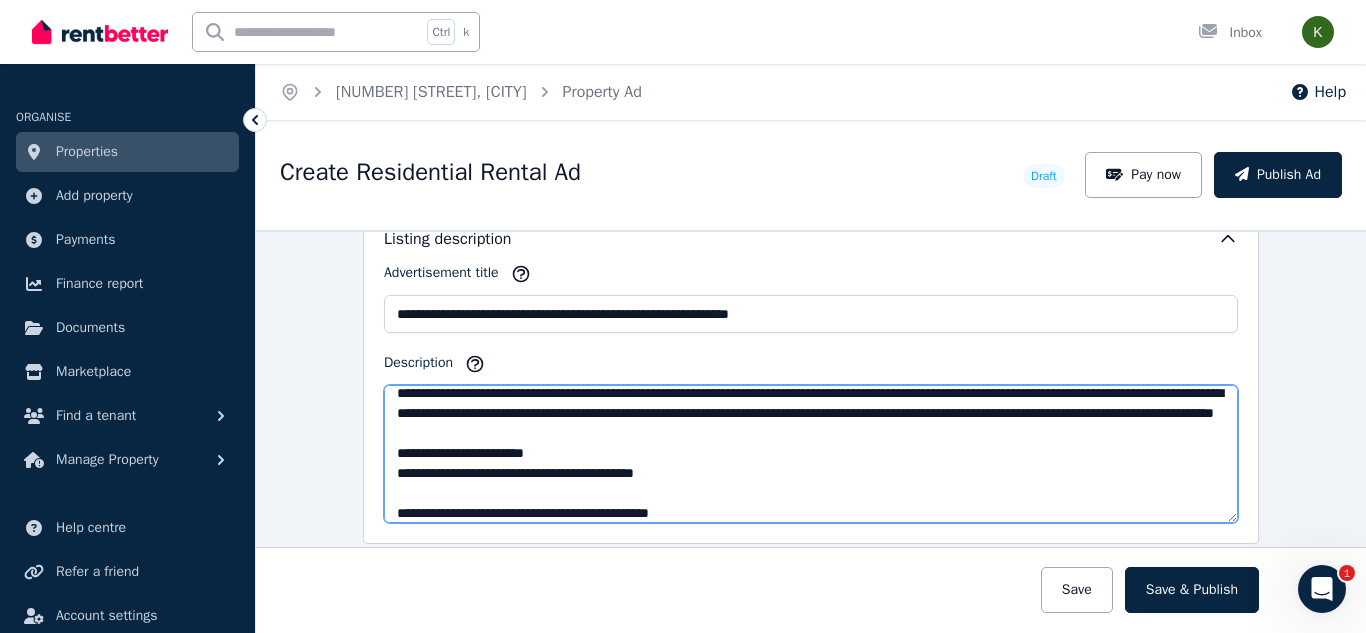 scroll, scrollTop: 31, scrollLeft: 0, axis: vertical 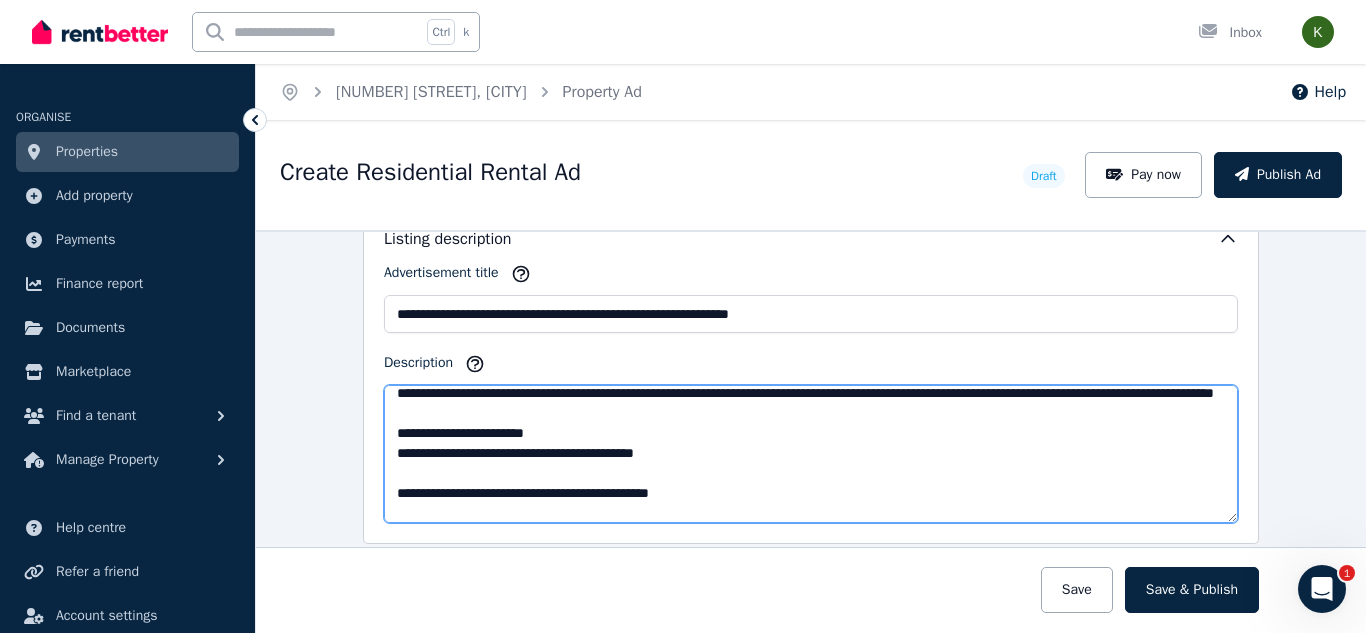click on "Description" at bounding box center [811, 454] 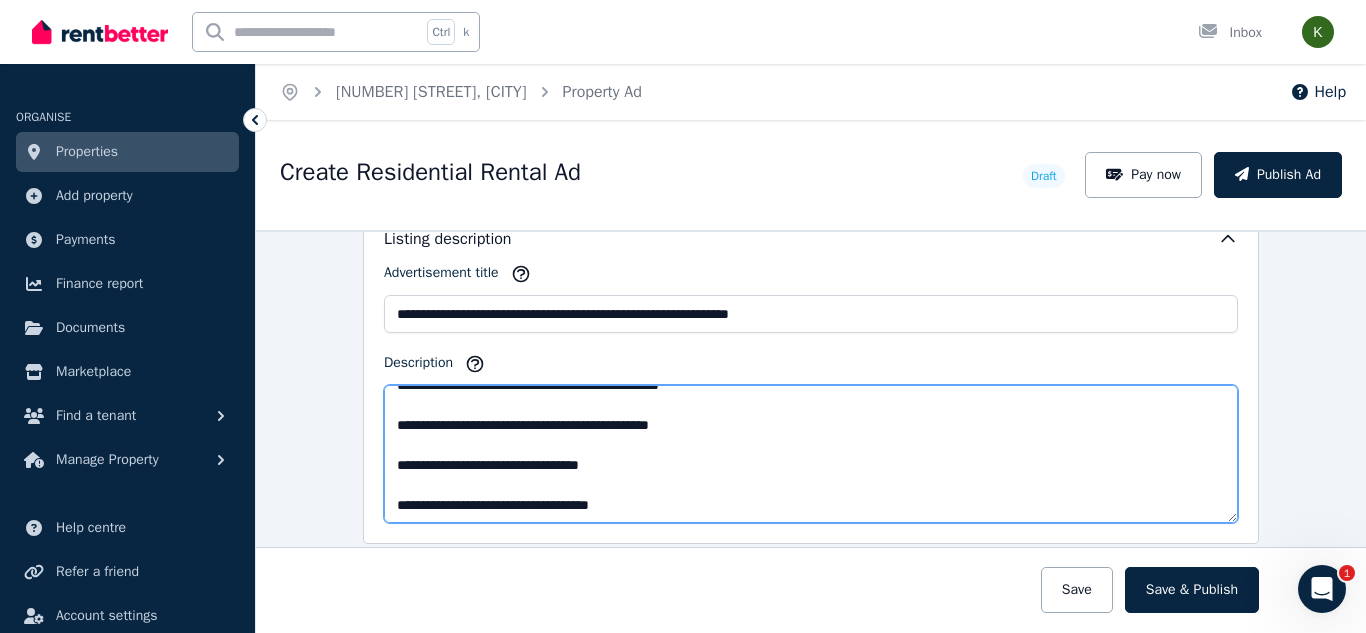 scroll, scrollTop: 111, scrollLeft: 0, axis: vertical 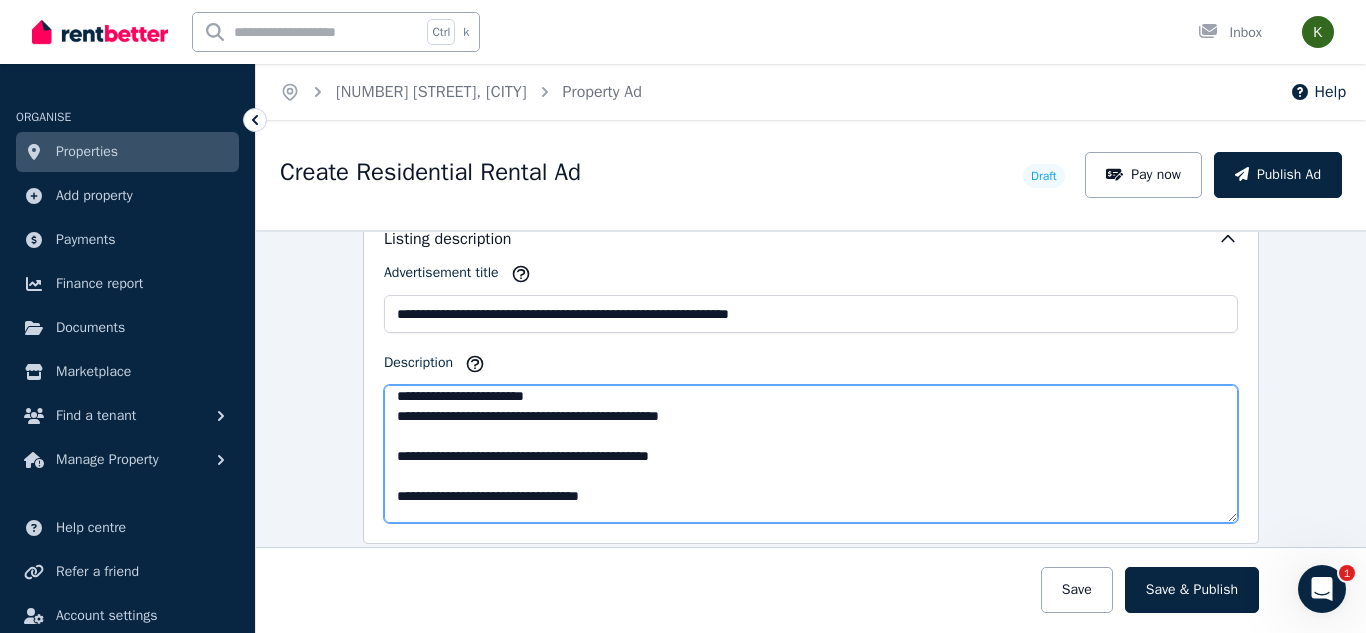 click on "Description" at bounding box center [811, 454] 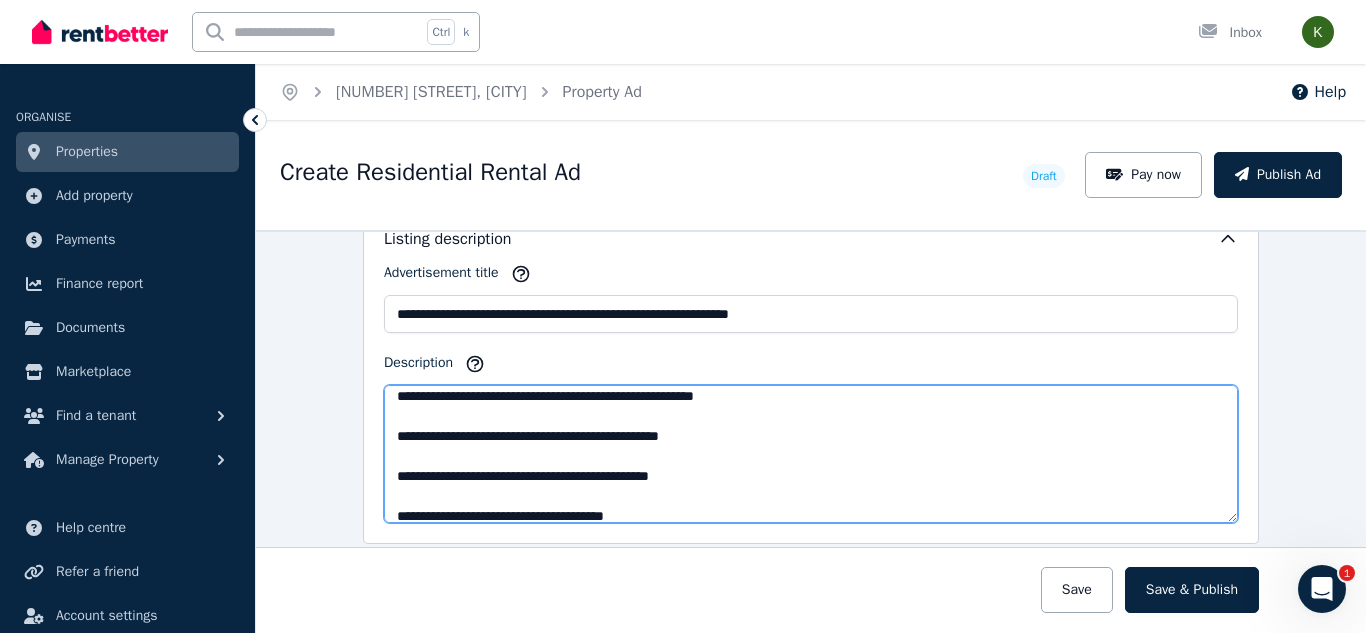 scroll, scrollTop: 248, scrollLeft: 0, axis: vertical 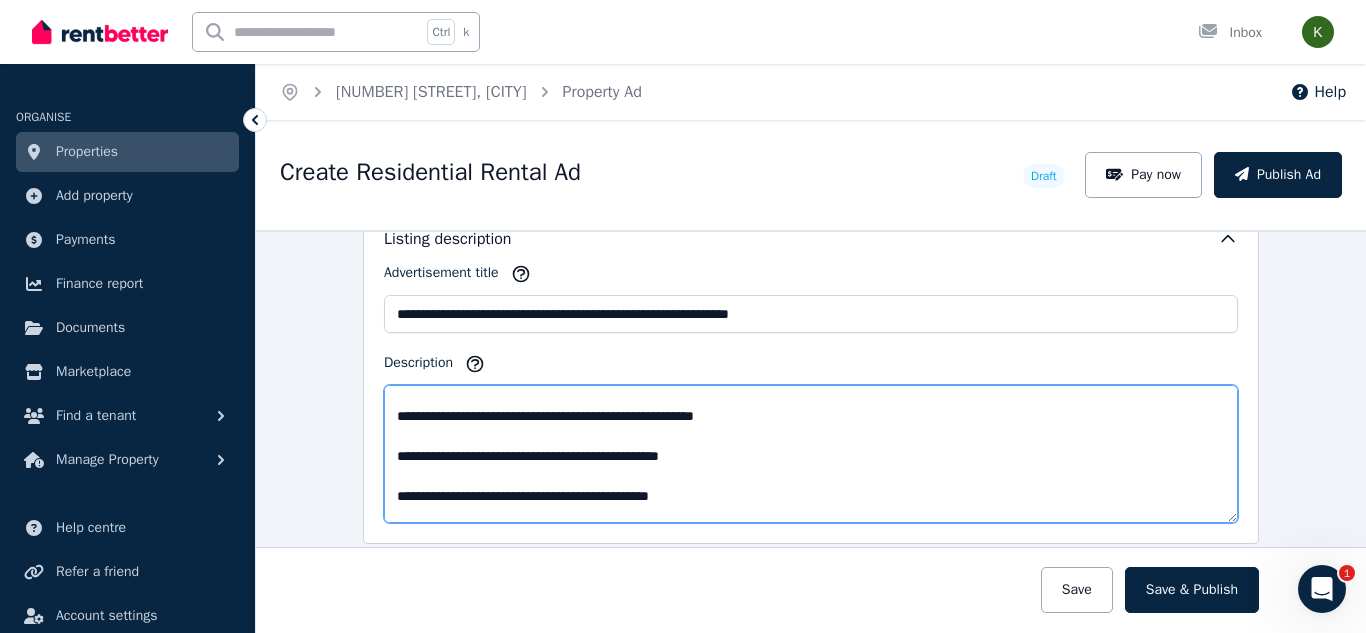 click on "Description" at bounding box center [811, 454] 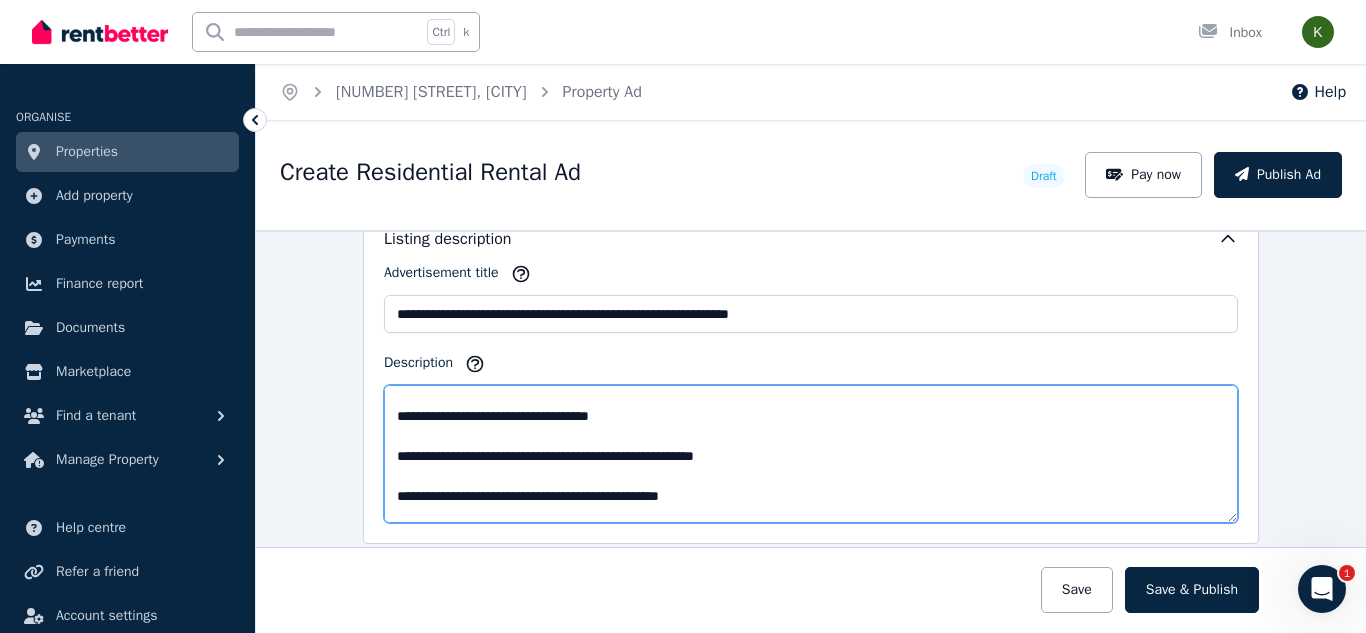 scroll, scrollTop: 188, scrollLeft: 0, axis: vertical 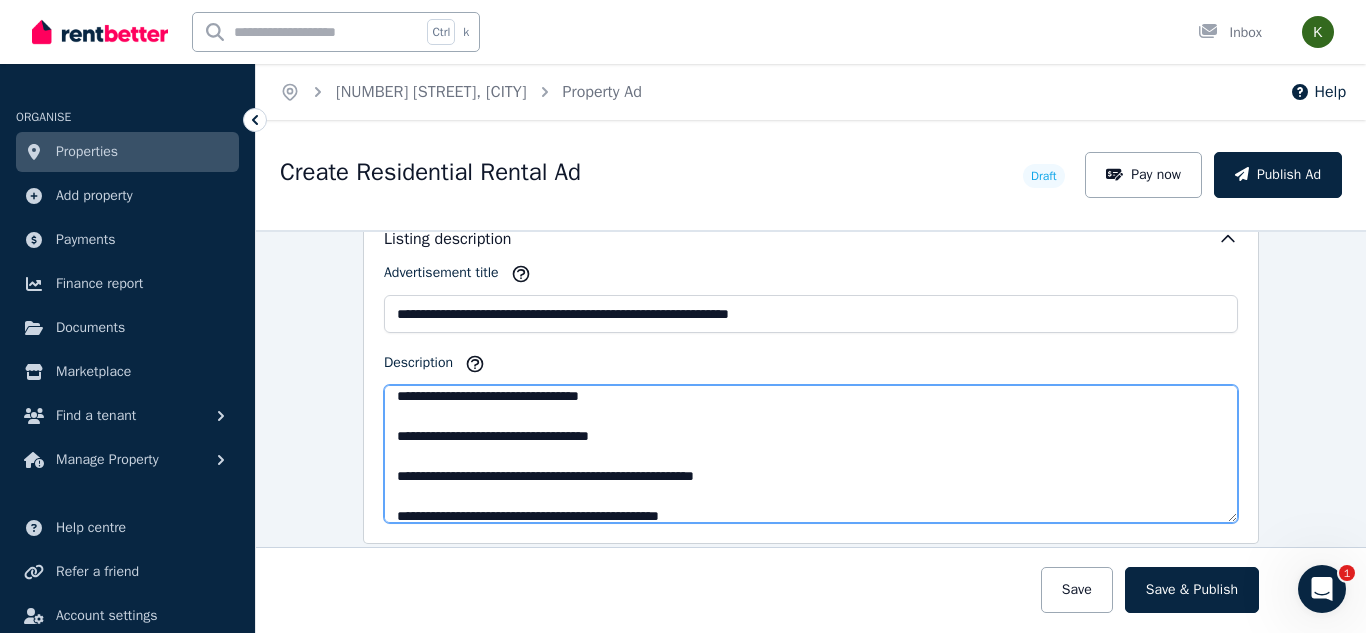 click on "Description" at bounding box center [811, 454] 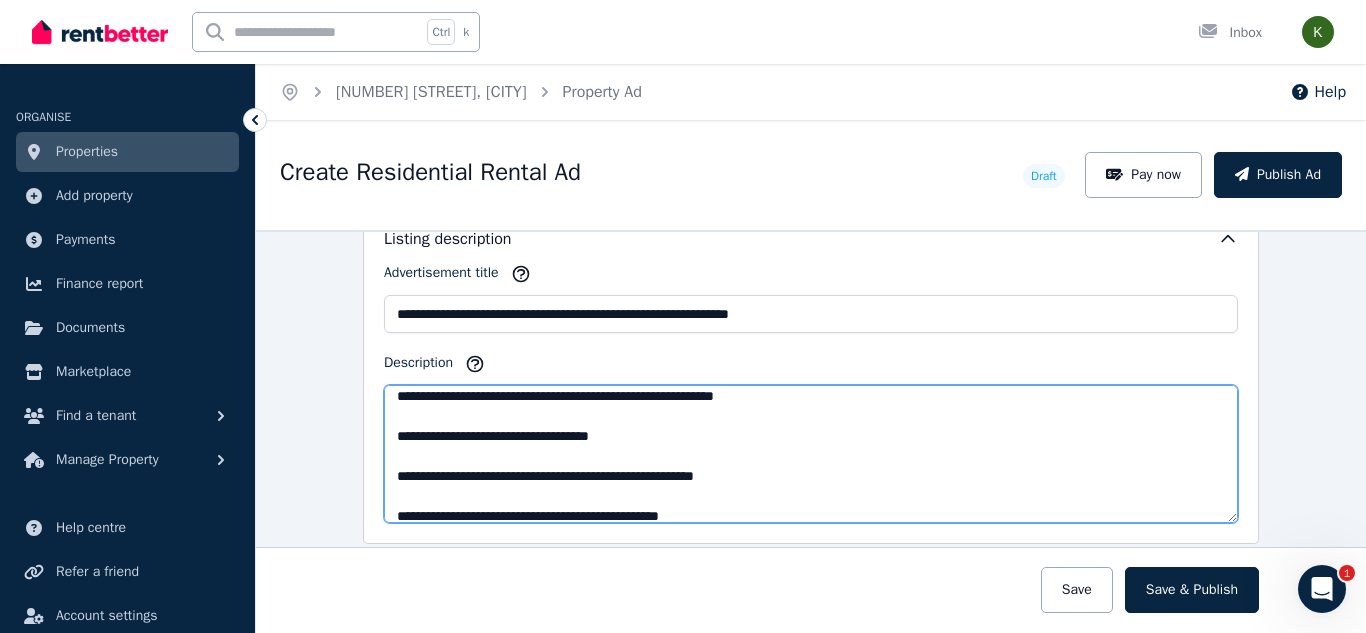 click on "Description" at bounding box center [811, 454] 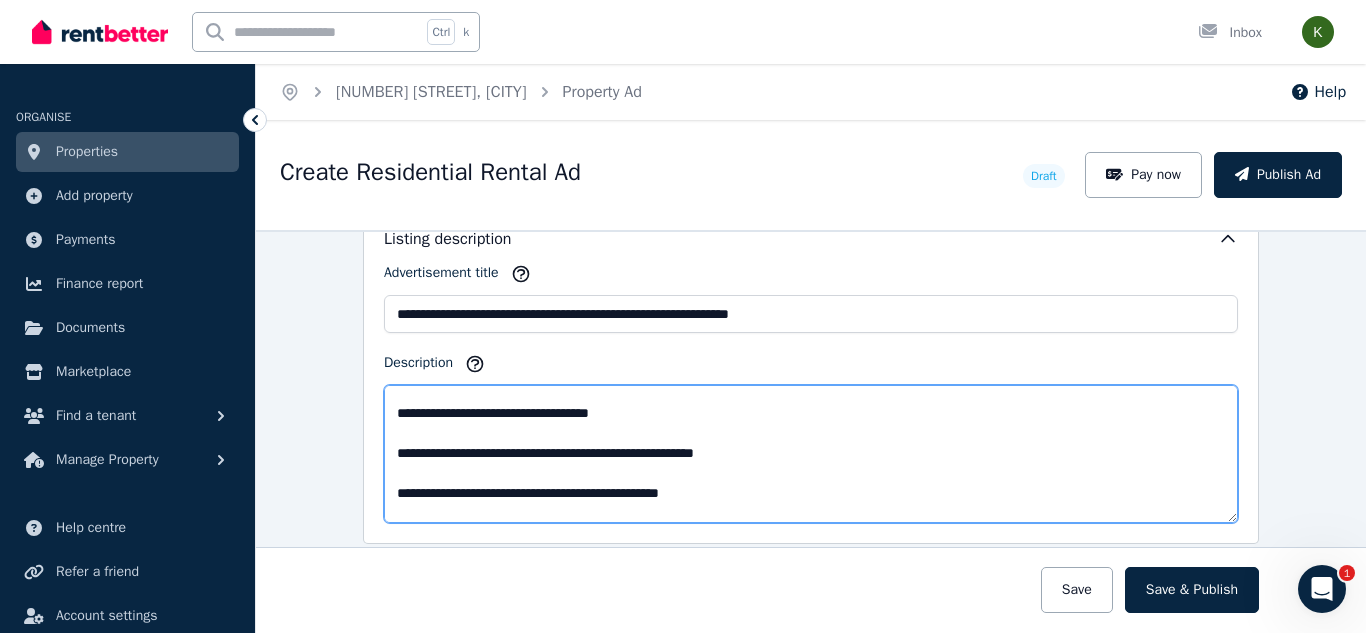 scroll, scrollTop: 231, scrollLeft: 0, axis: vertical 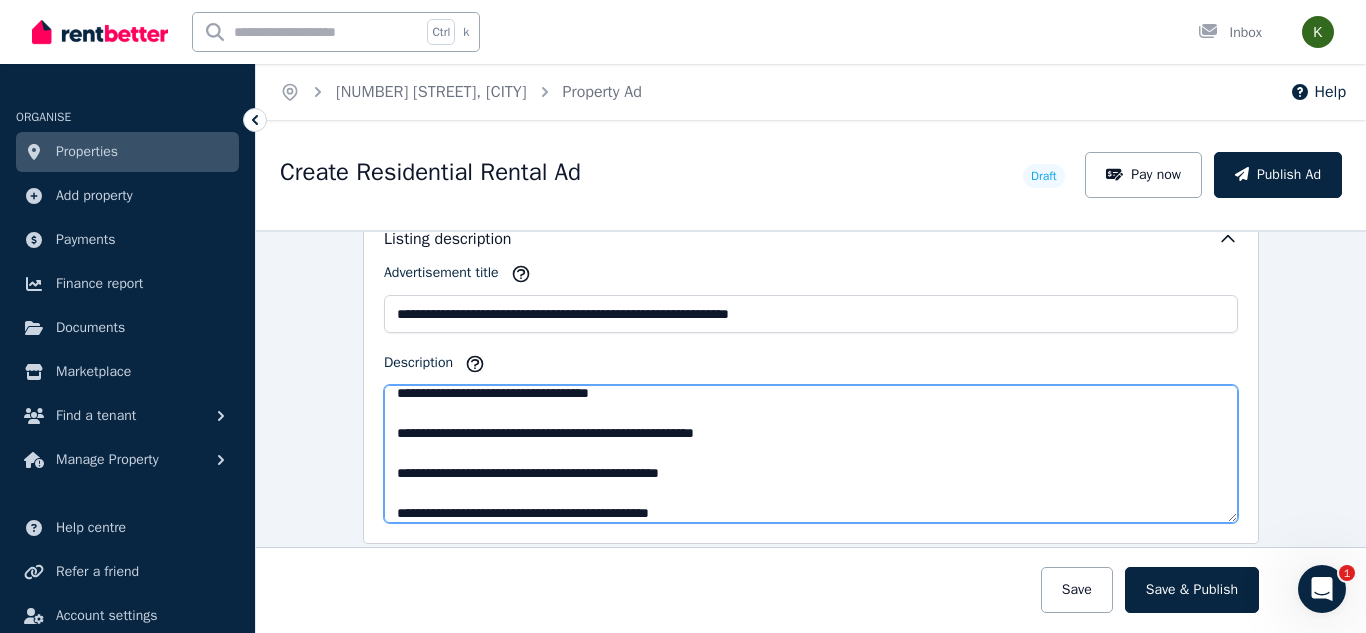 click on "Description" at bounding box center (811, 454) 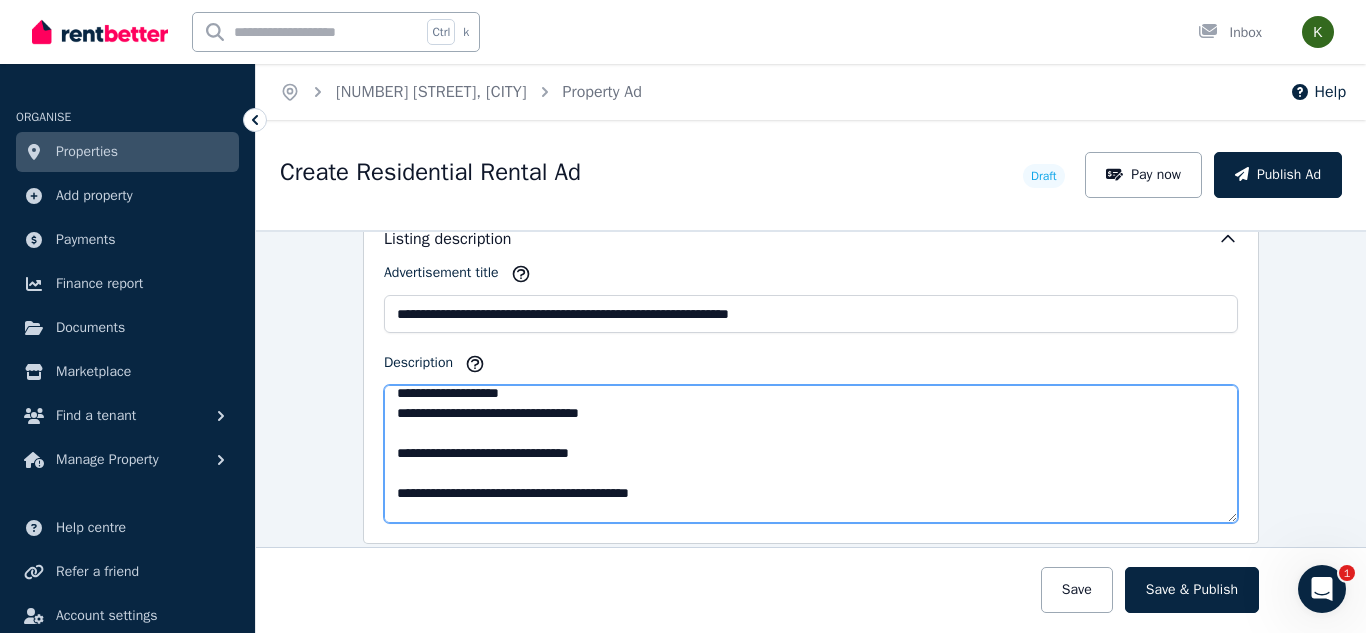 scroll, scrollTop: 471, scrollLeft: 0, axis: vertical 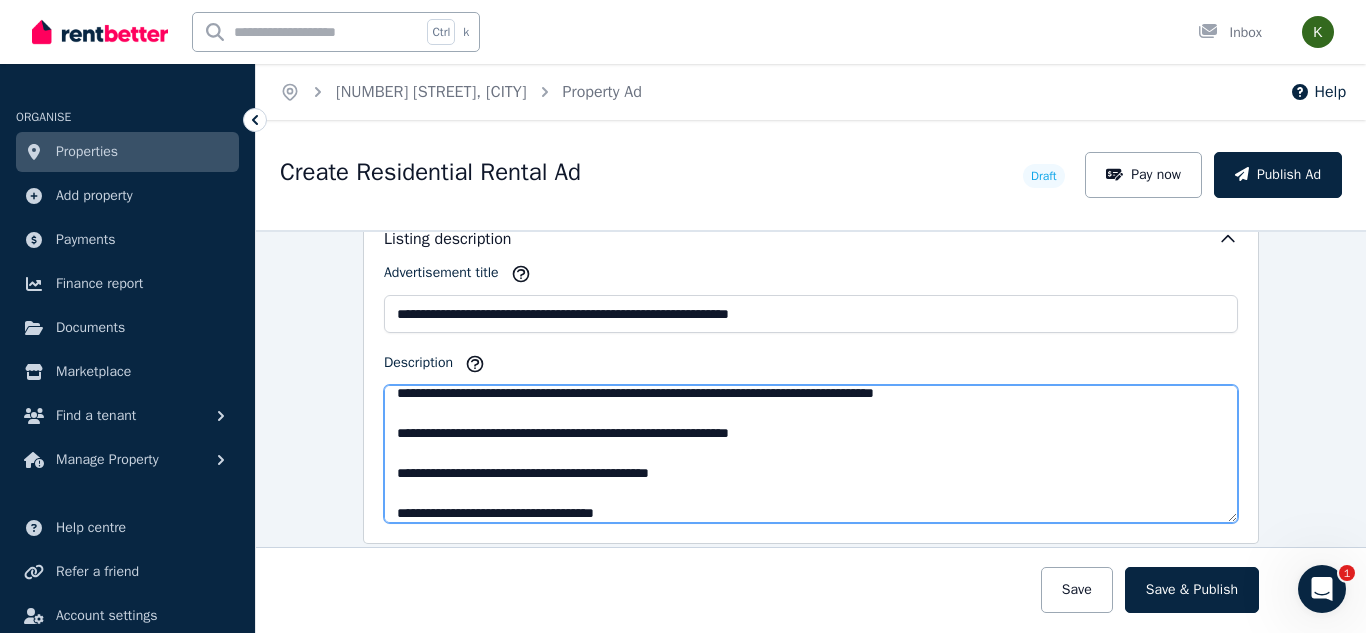 drag, startPoint x: 503, startPoint y: 453, endPoint x: 416, endPoint y: 452, distance: 87.005745 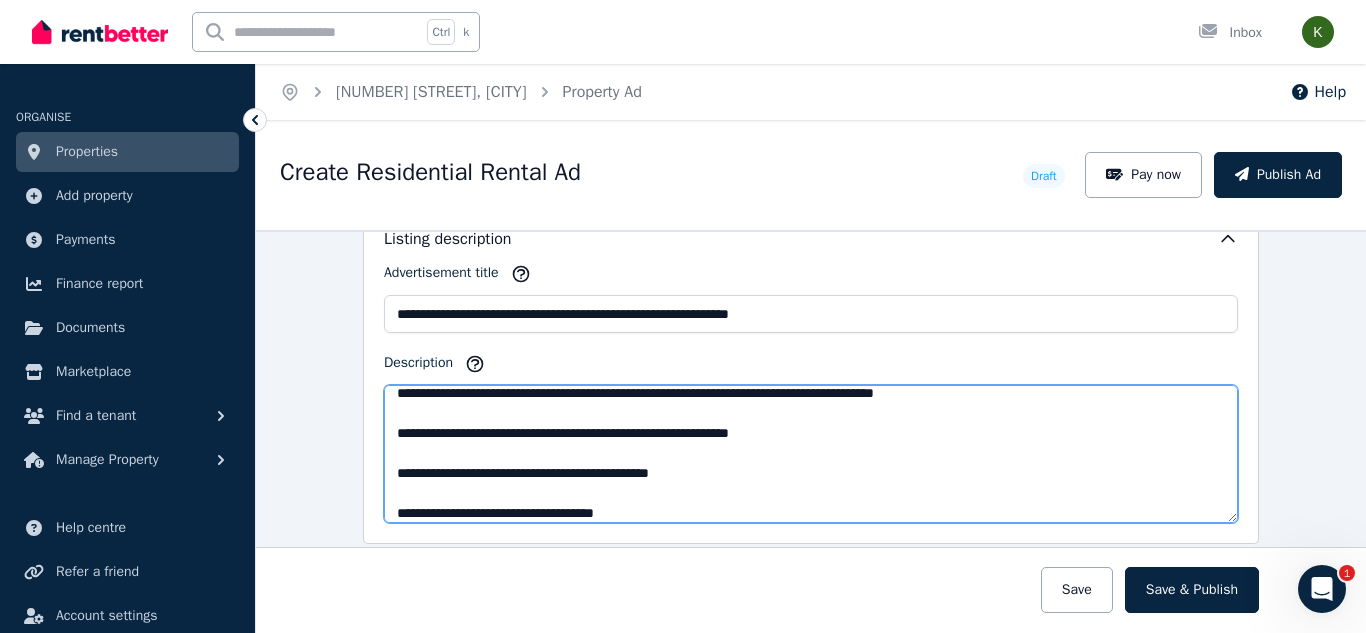 click on "Description" at bounding box center (811, 454) 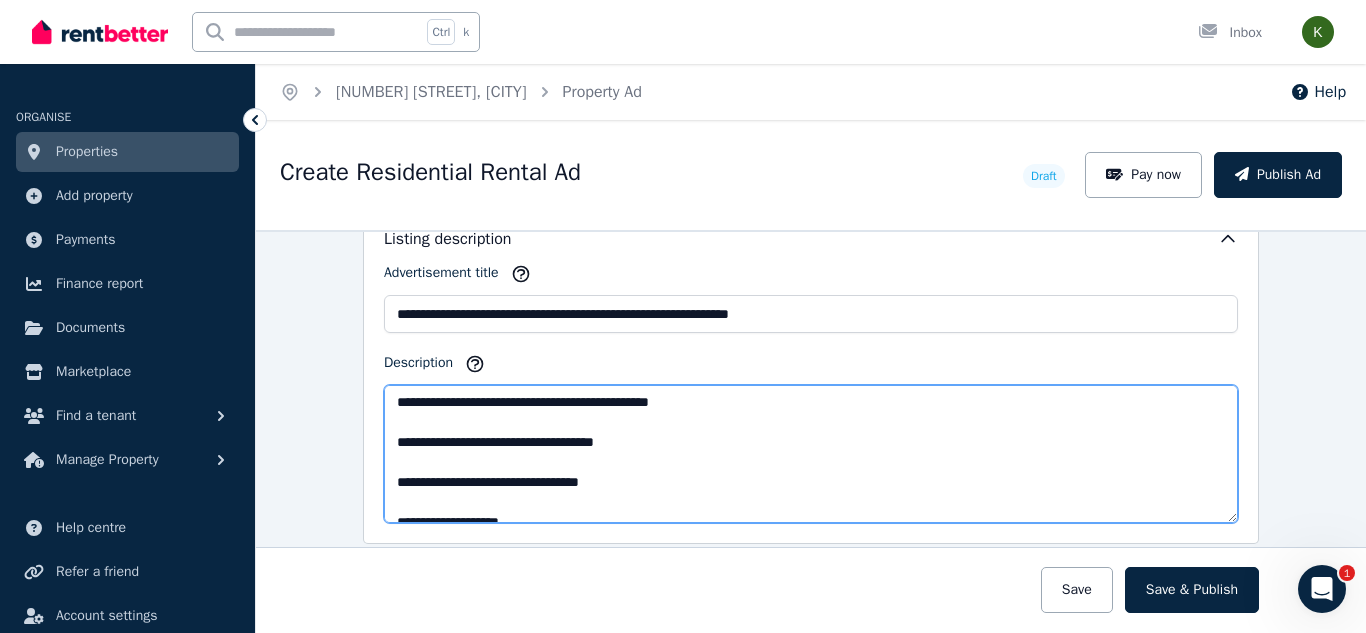 scroll, scrollTop: 671, scrollLeft: 0, axis: vertical 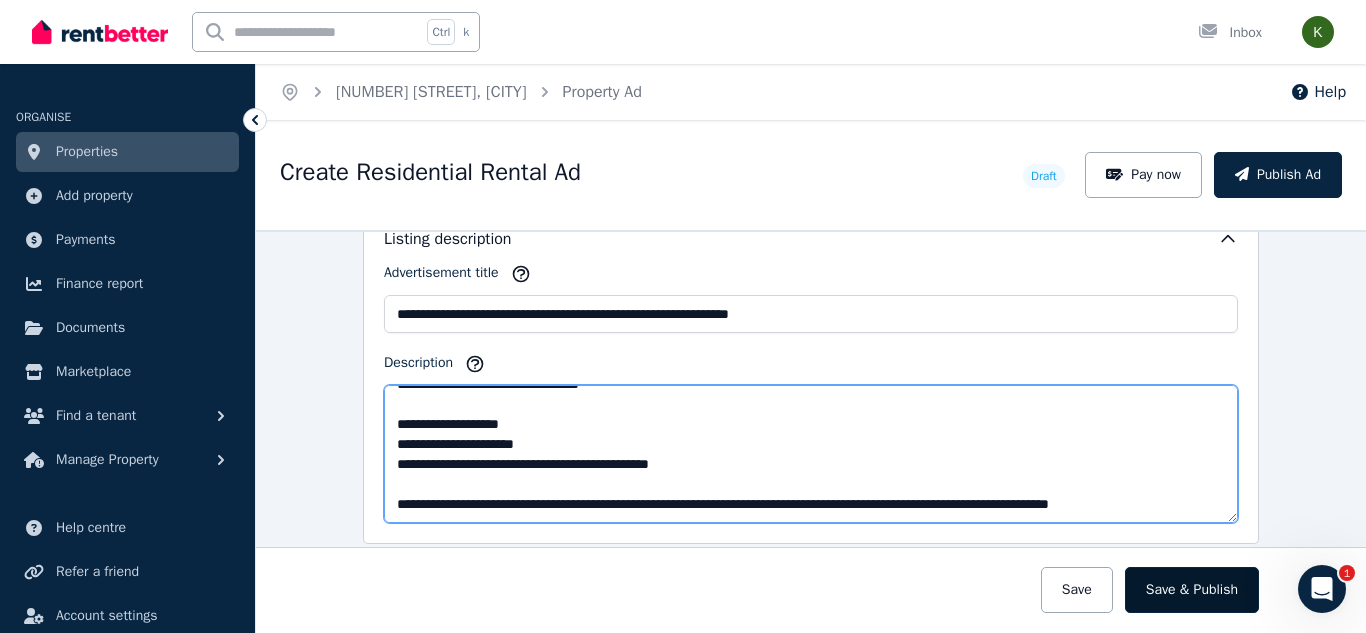type on "**********" 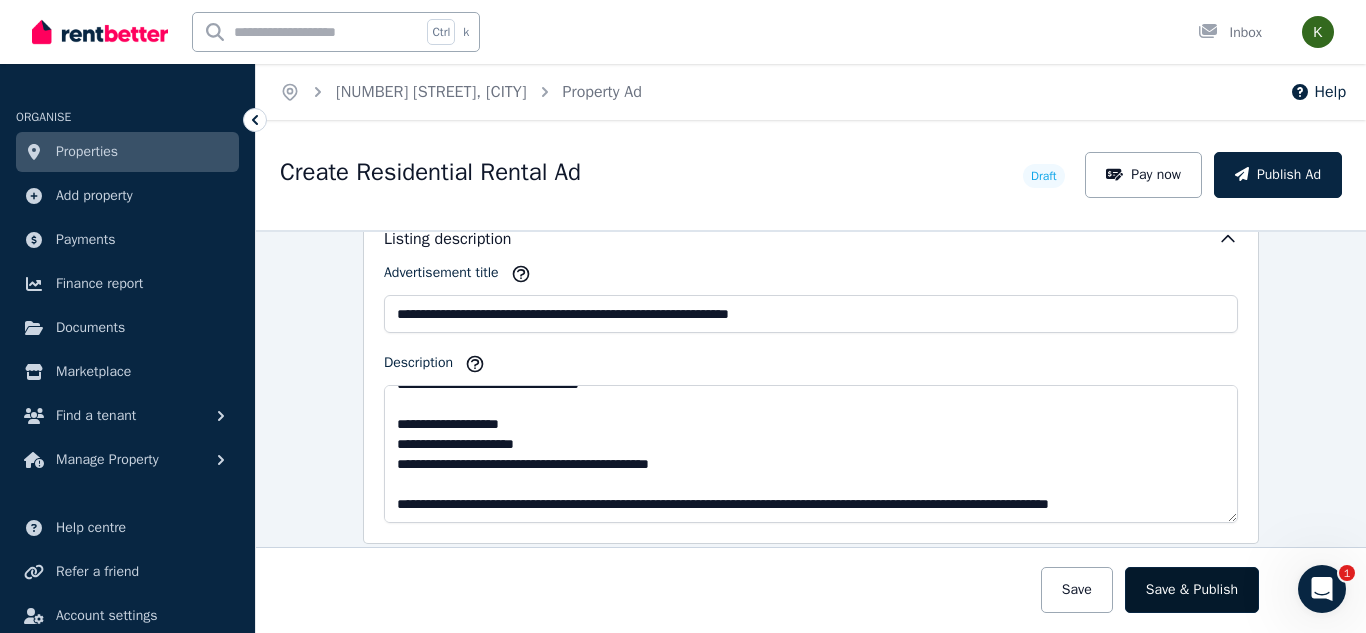 click on "Save & Publish" at bounding box center [1192, 590] 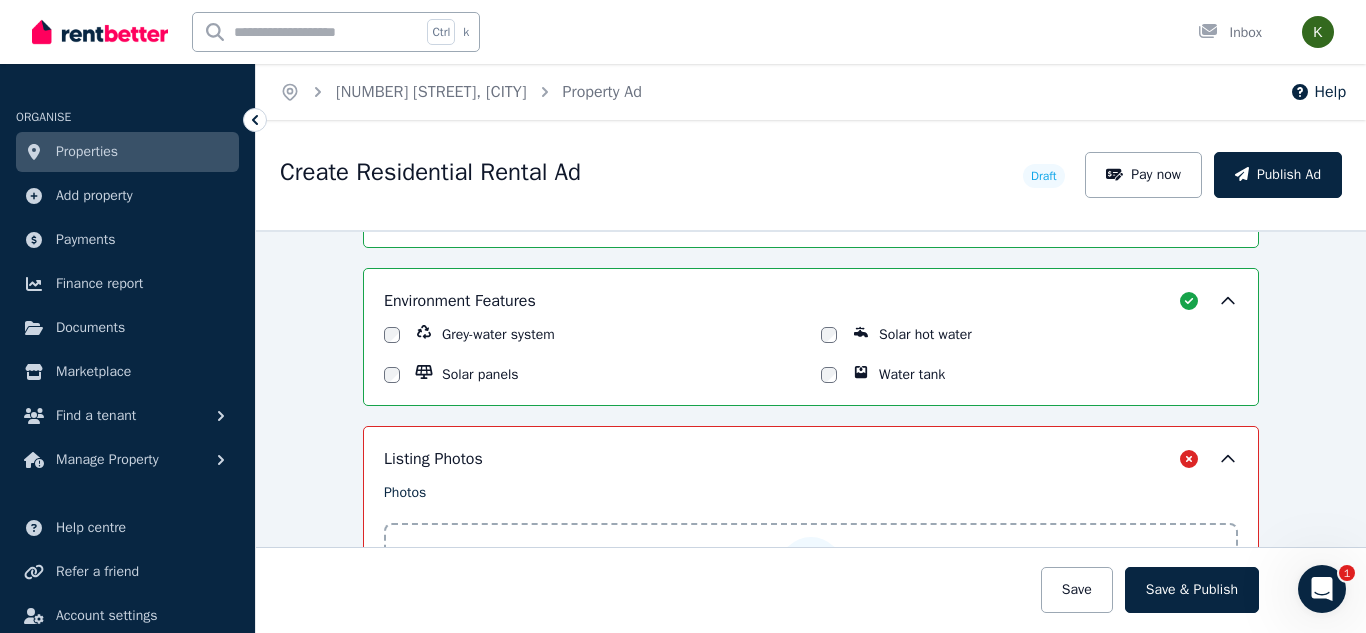 scroll, scrollTop: 2317, scrollLeft: 0, axis: vertical 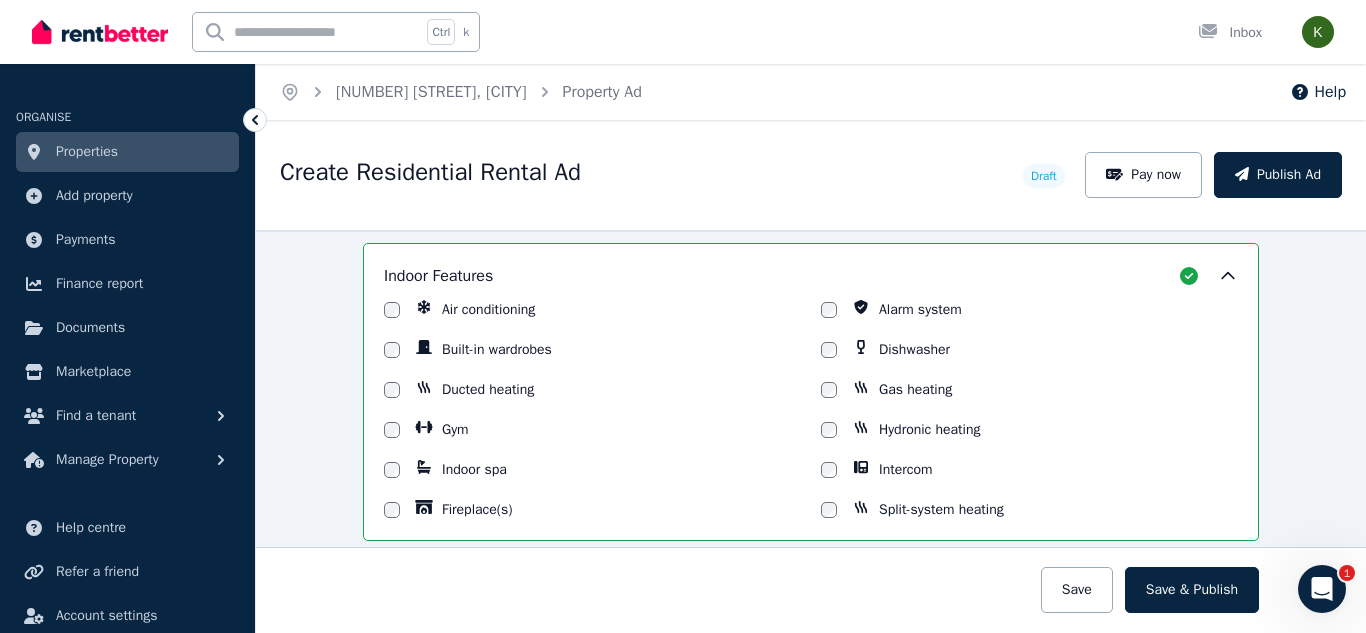 click on "Air conditioning Alarm system Built-in wardrobes Dishwasher Ducted heating Gas heating Gym Hydronic heating Indoor spa Intercom Fireplace(s) Split-system heating" at bounding box center [811, 410] 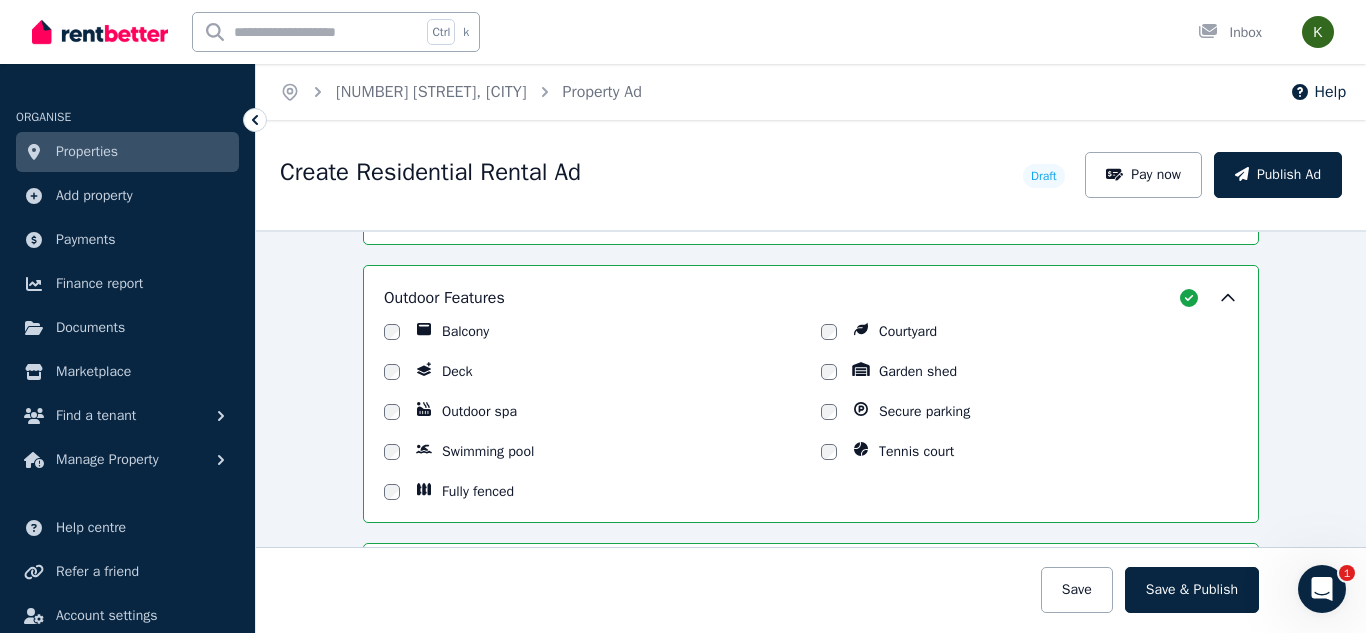 scroll, scrollTop: 1934, scrollLeft: 0, axis: vertical 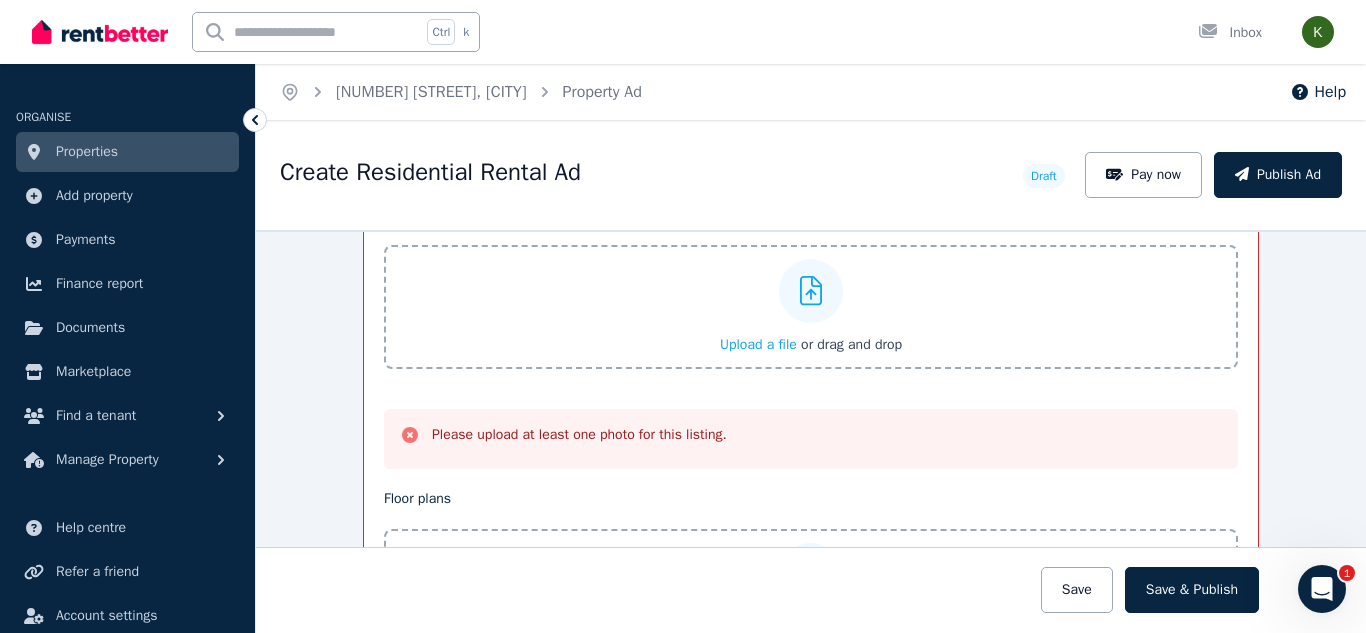 click 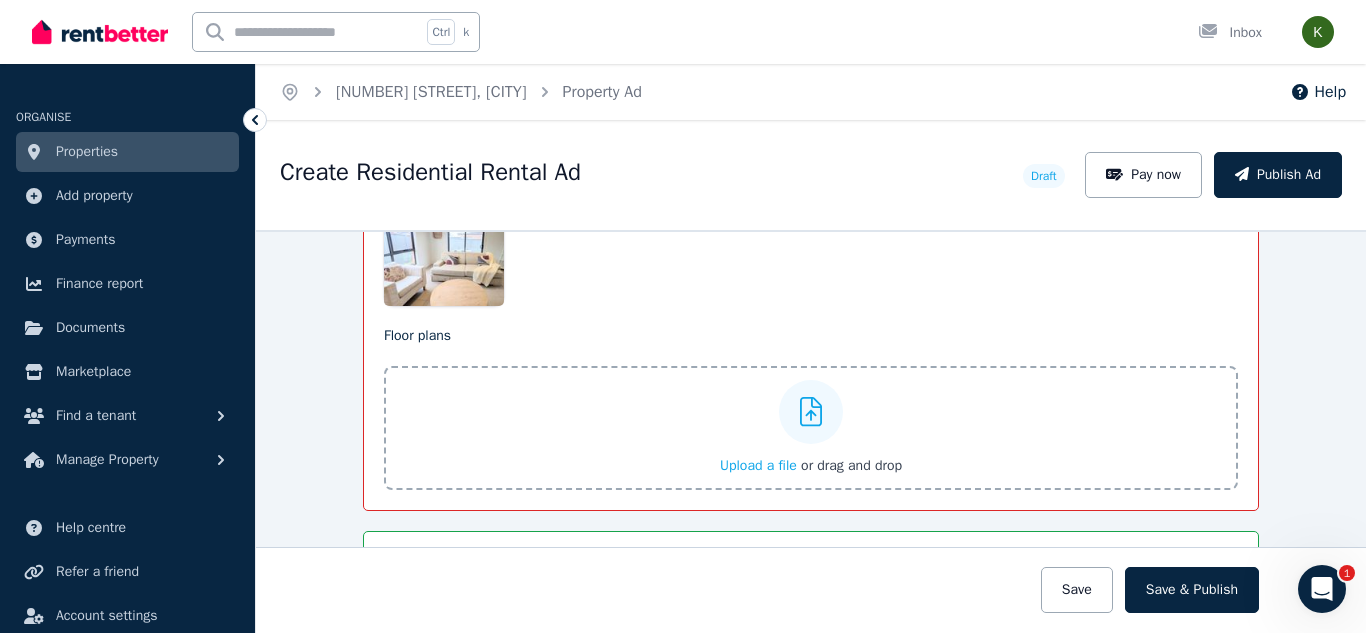 scroll, scrollTop: 2669, scrollLeft: 0, axis: vertical 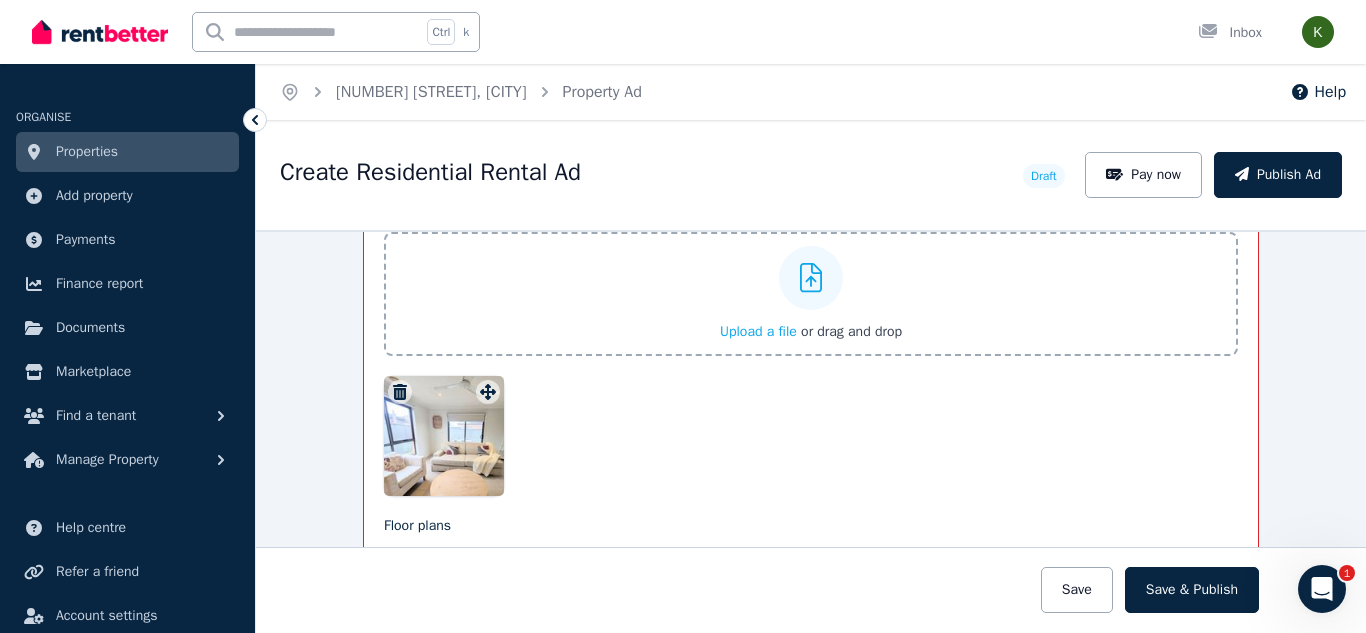 click on "Upload a file" at bounding box center [758, 331] 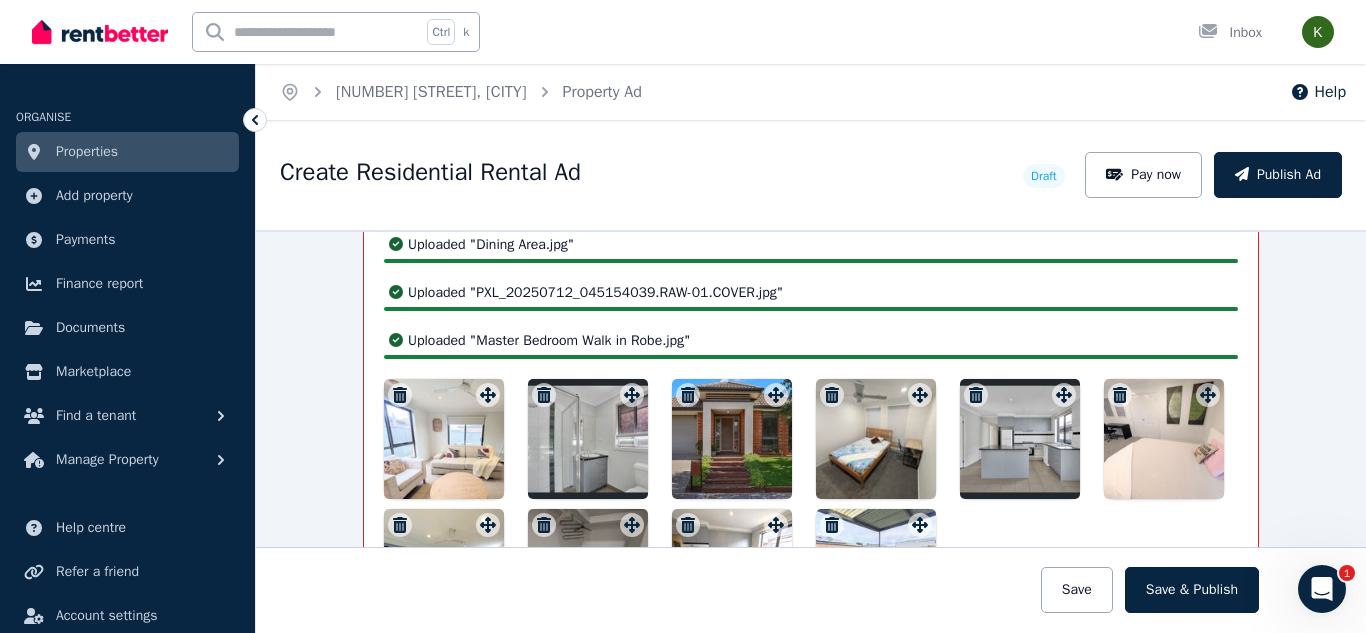 scroll, scrollTop: 2705, scrollLeft: 0, axis: vertical 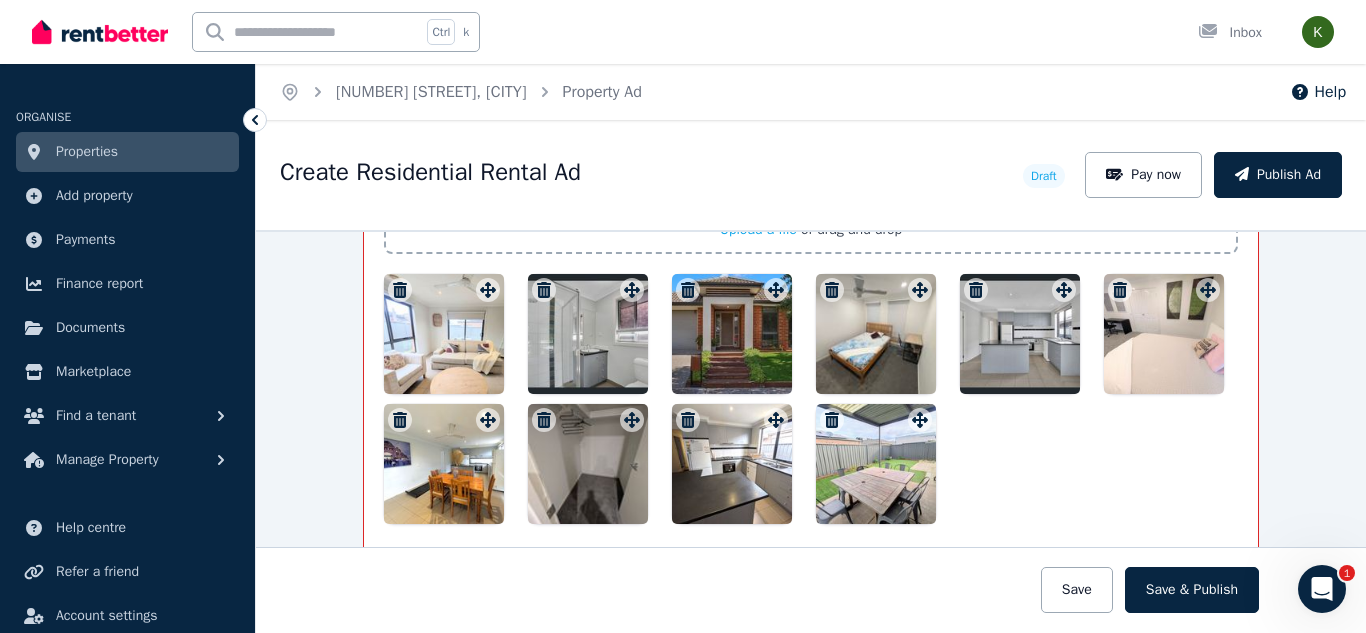 drag, startPoint x: 711, startPoint y: 333, endPoint x: 261, endPoint y: 293, distance: 451.7743 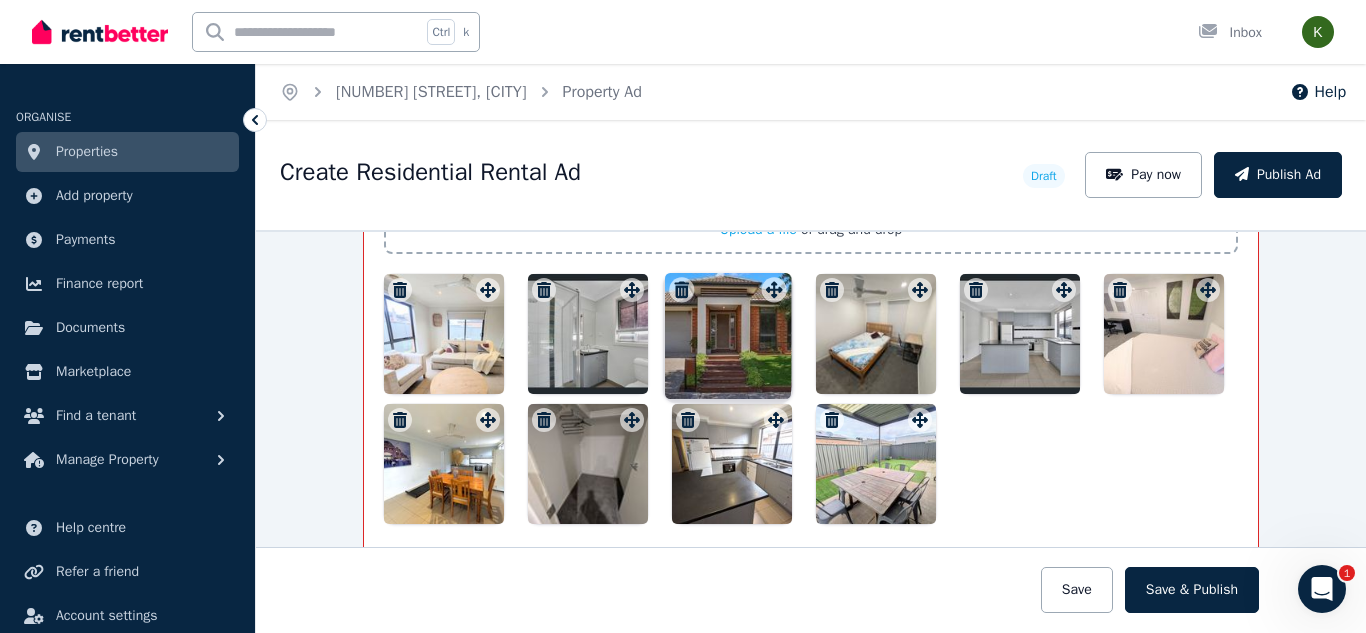 click on "Photos Upload a file   or drag and drop Uploaded   " 1000069873.jpg " Uploaded   " 1000069874.jpg " Uploaded   " 1000070106.jpg " Uploaded   " 1000070105.jpg " Uploaded   " Dining Area.jpg " Uploaded   " PXL_20250712_045154039.RAW-01.COVER.jpg " Uploaded   " Master Bedroom Walk in Robe.jpg " Uploaded   " Master Bedroom.jpg " Uploaded   " Bedroom 5 (6).jpg "
To pick up a draggable item, press the space bar.
While dragging, use the arrow keys to move the item.
Press space again to drop the item in its new position, or press escape to cancel.
Draggable item 17dd8fbc-8e78-4bb4-aa7b-fdde0babd835 was moved over droppable area 17dd8fbc-8e78-4bb4-aa7b-fdde0babd835." at bounding box center [811, 307] 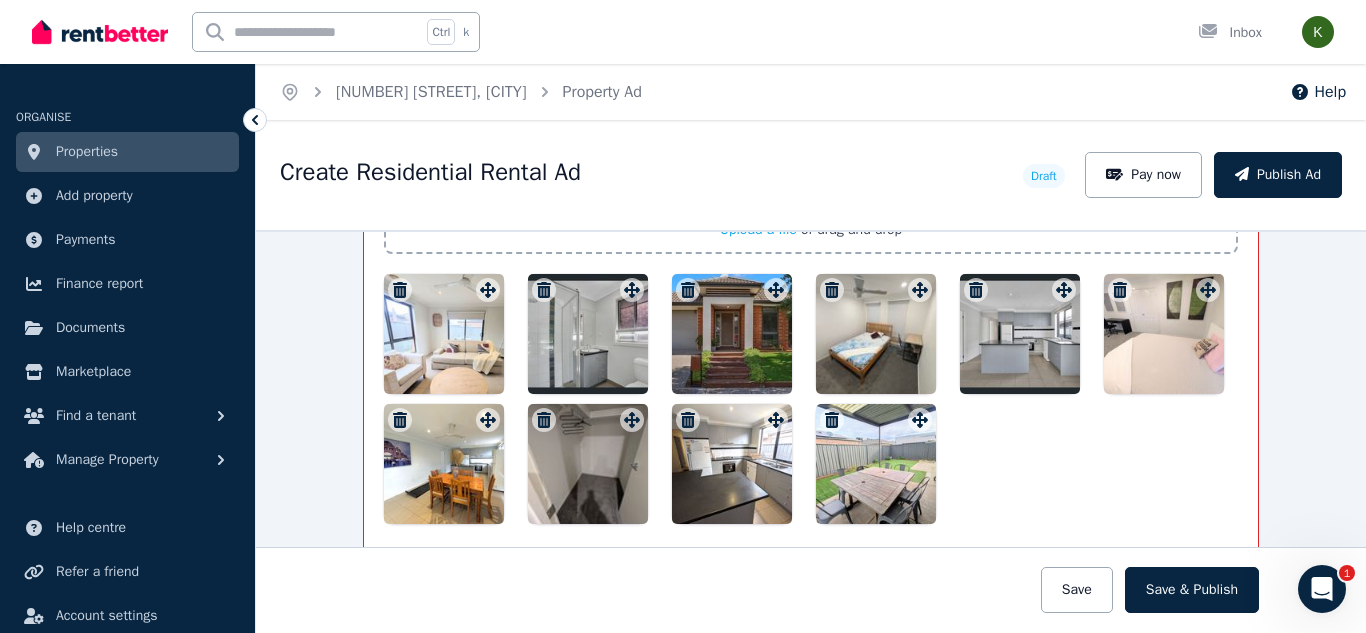 click on "Photos Upload a file   or drag and drop Uploaded   " 1000069873.jpg " Uploaded   " 1000069874.jpg " Uploaded   " 1000070106.jpg " Uploaded   " 1000070105.jpg " Uploaded   " Dining Area.jpg " Uploaded   " PXL_20250712_045154039.RAW-01.COVER.jpg " Uploaded   " Master Bedroom Walk in Robe.jpg " Uploaded   " Master Bedroom.jpg " Uploaded   " Bedroom 5 (6).jpg "
To pick up a draggable item, press the space bar.
While dragging, use the arrow keys to move the item.
Press space again to drop the item in its new position, or press escape to cancel.
Draggable item 17dd8fbc-8e78-4bb4-aa7b-fdde0babd835 was dropped over droppable area 17dd8fbc-8e78-4bb4-aa7b-fdde0babd835" at bounding box center (811, 307) 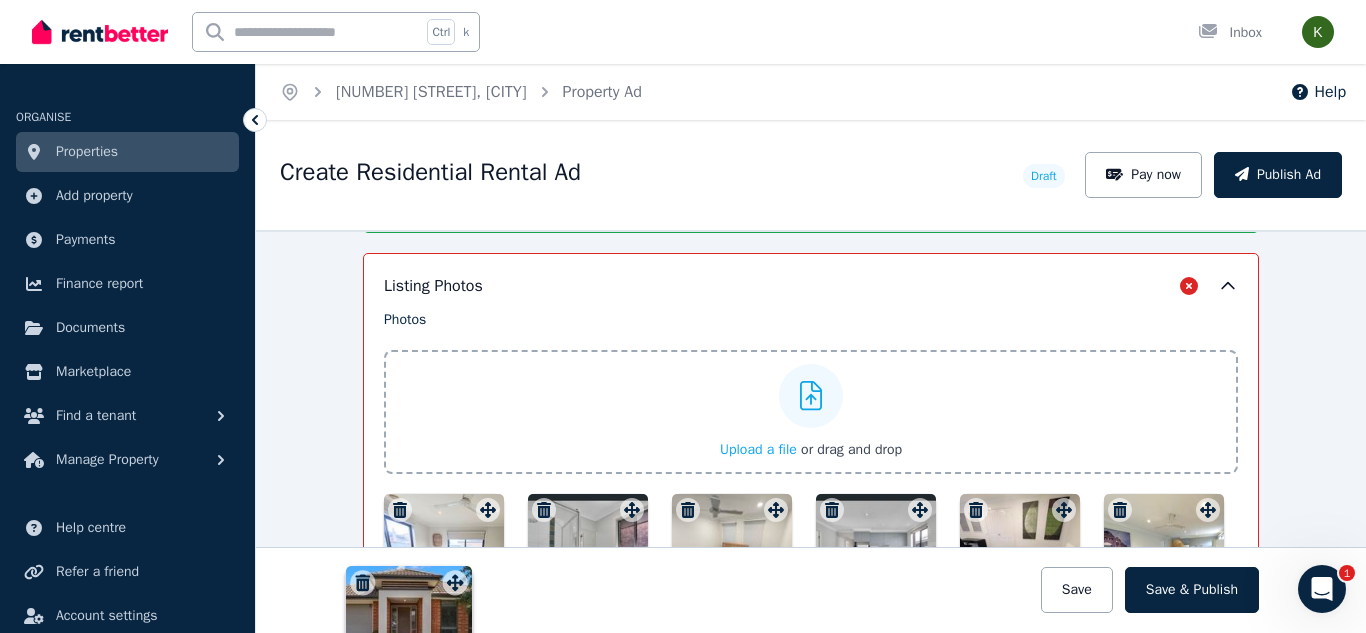 scroll, scrollTop: 2402, scrollLeft: 0, axis: vertical 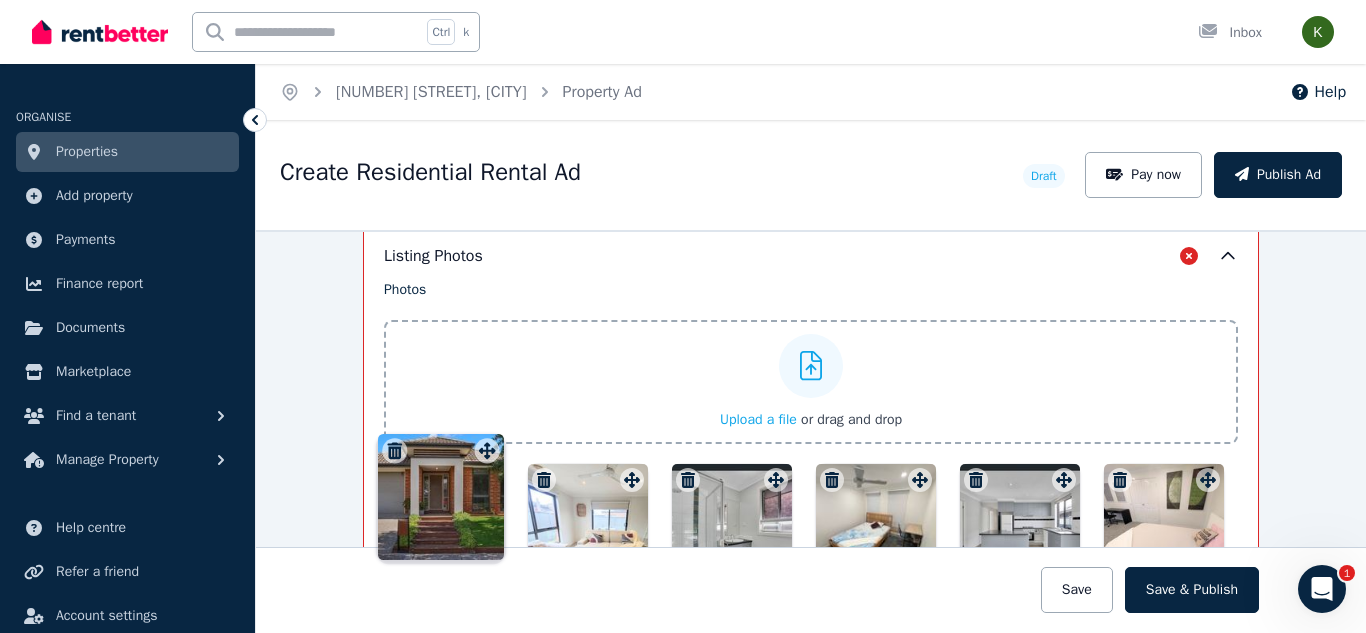 drag, startPoint x: 772, startPoint y: 295, endPoint x: 487, endPoint y: 450, distance: 324.42258 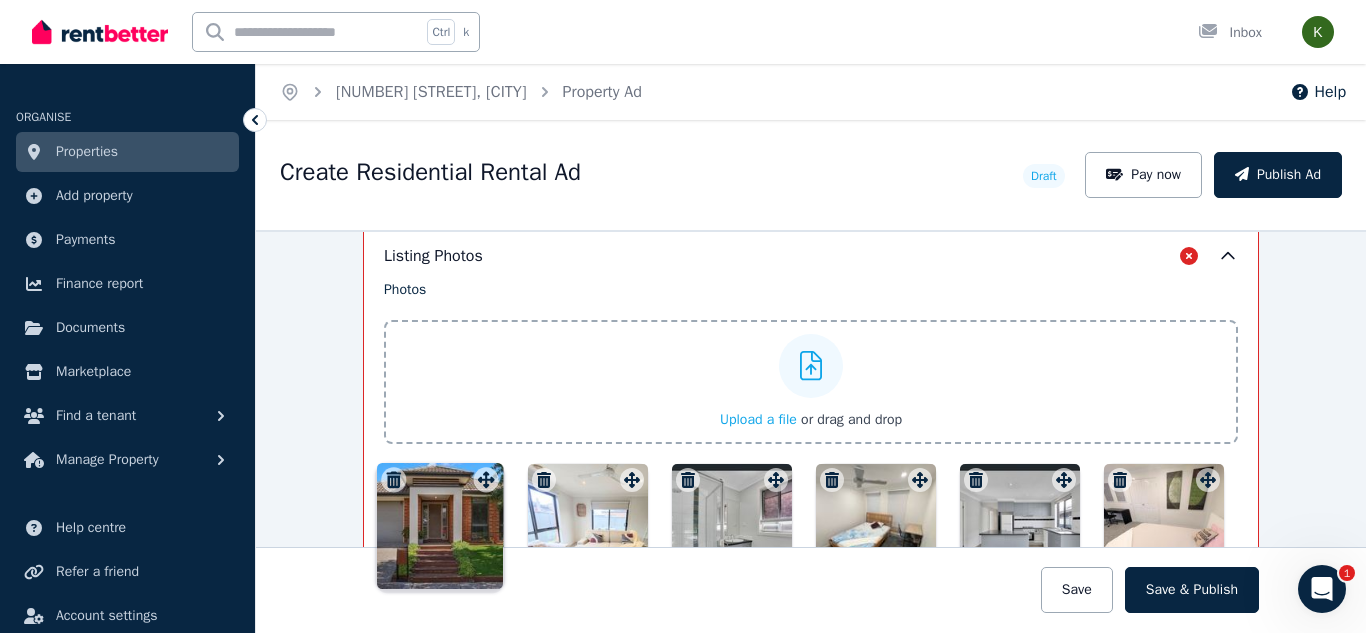 click on "Photos Upload a file   or drag and drop Uploaded   " 1000069873.jpg " Uploaded   " 1000069874.jpg " Uploaded   " 1000070106.jpg " Uploaded   " 1000070105.jpg " Uploaded   " Dining Area.jpg " Uploaded   " PXL_20250712_045154039.RAW-01.COVER.jpg " Uploaded   " Master Bedroom Walk in Robe.jpg " Uploaded   " Master Bedroom.jpg " Uploaded   " Bedroom 5 (6).jpg "
To pick up a draggable item, press the space bar.
While dragging, use the arrow keys to move the item.
Press space again to drop the item in its new position, or press escape to cancel.
Draggable item 17dd8fbc-8e78-4bb4-aa7b-fdde0babd835 was moved over droppable area bc06180e-2c10-452b-9398-afc52237c3cd." at bounding box center (811, 497) 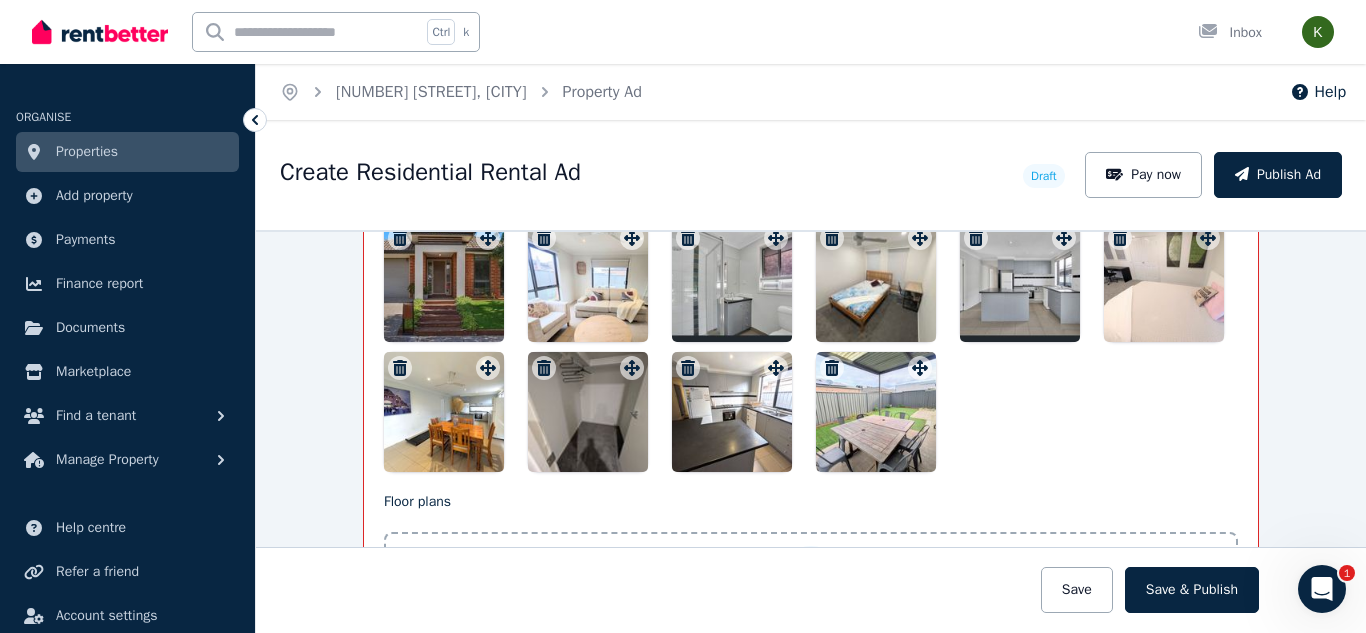 scroll, scrollTop: 2654, scrollLeft: 0, axis: vertical 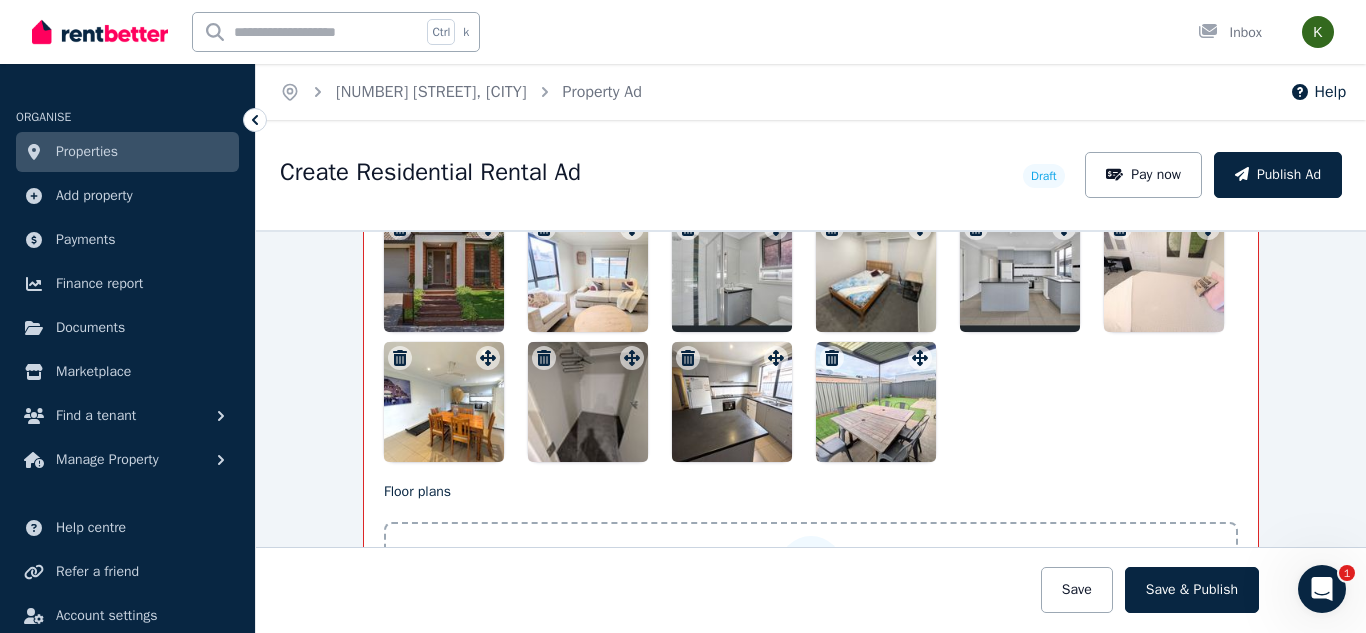 drag, startPoint x: 430, startPoint y: 404, endPoint x: 624, endPoint y: 351, distance: 201.10942 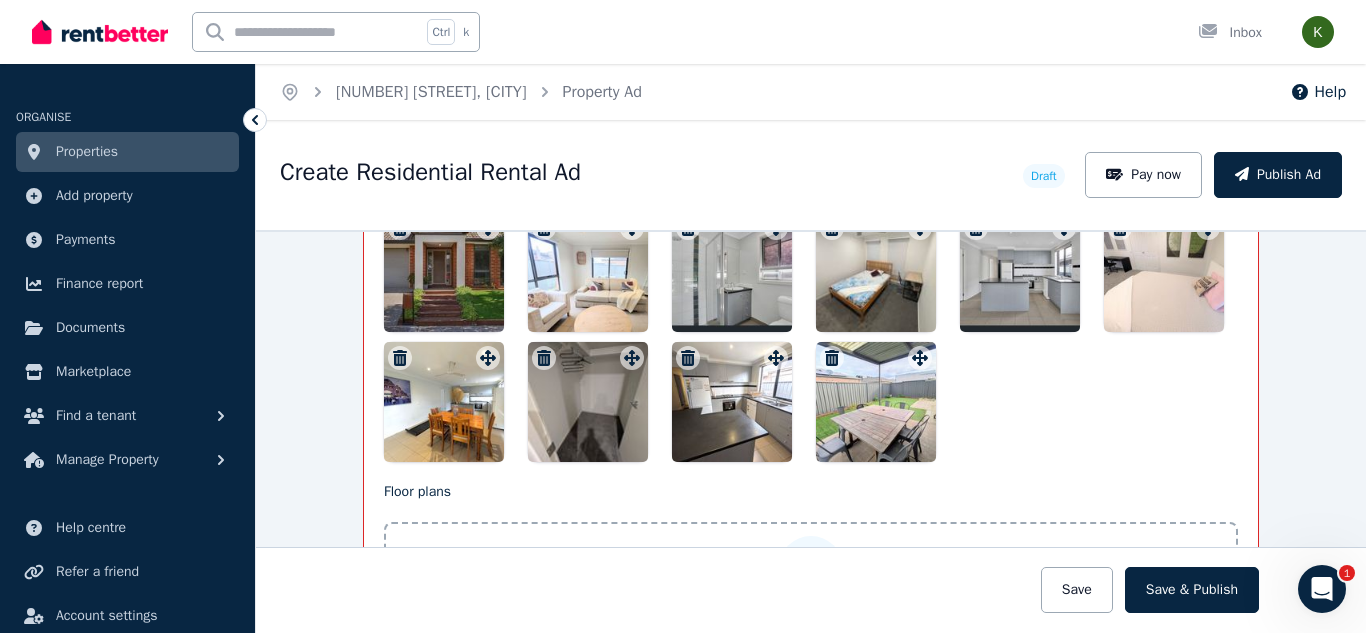 click at bounding box center [811, 337] 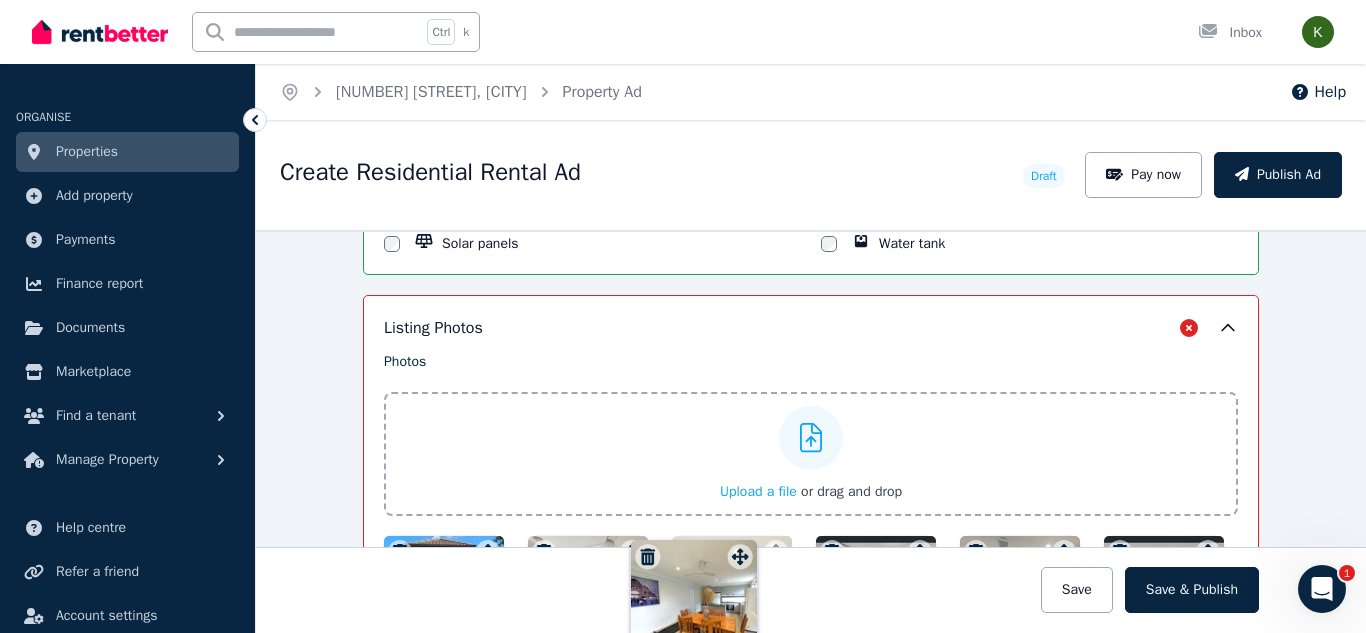 scroll, scrollTop: 2333, scrollLeft: 0, axis: vertical 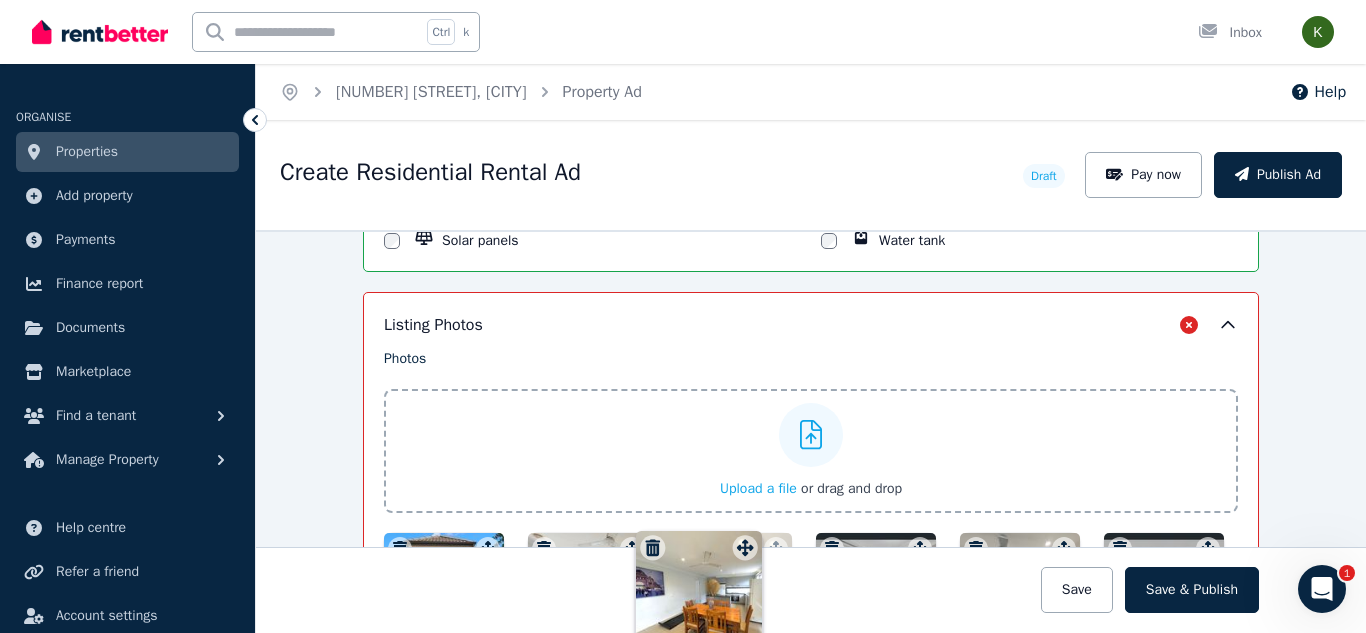 drag, startPoint x: 480, startPoint y: 357, endPoint x: 742, endPoint y: 532, distance: 315.06982 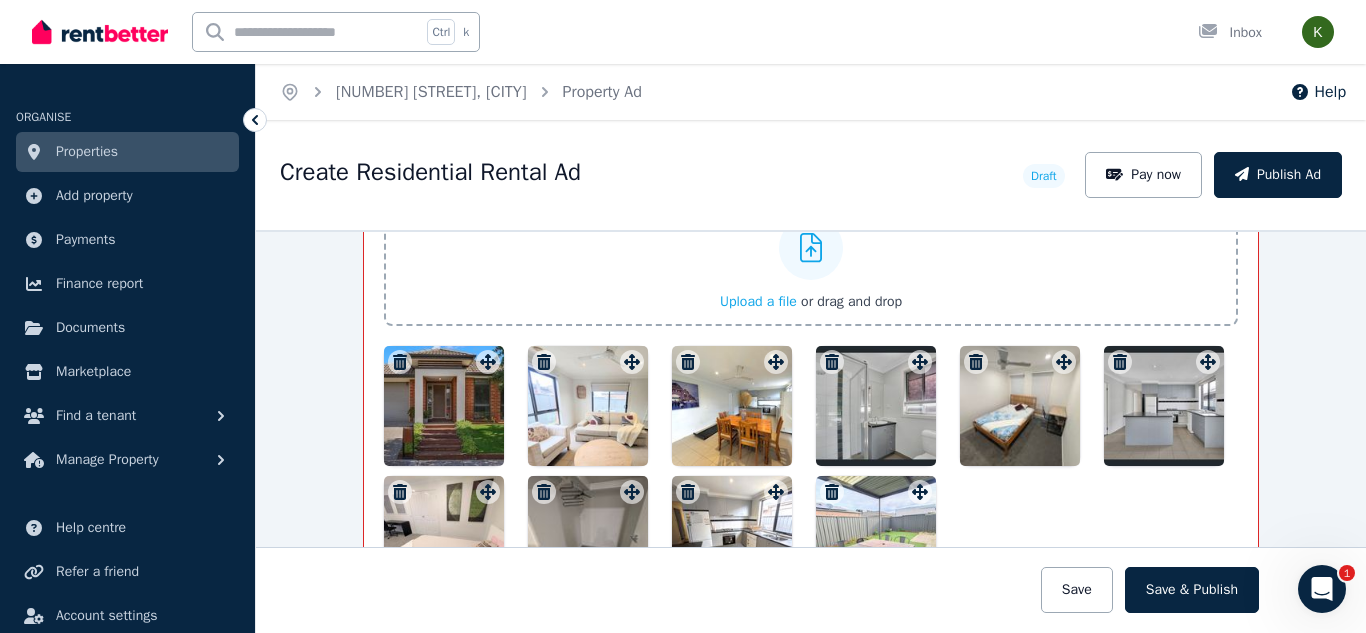 scroll, scrollTop: 2561, scrollLeft: 0, axis: vertical 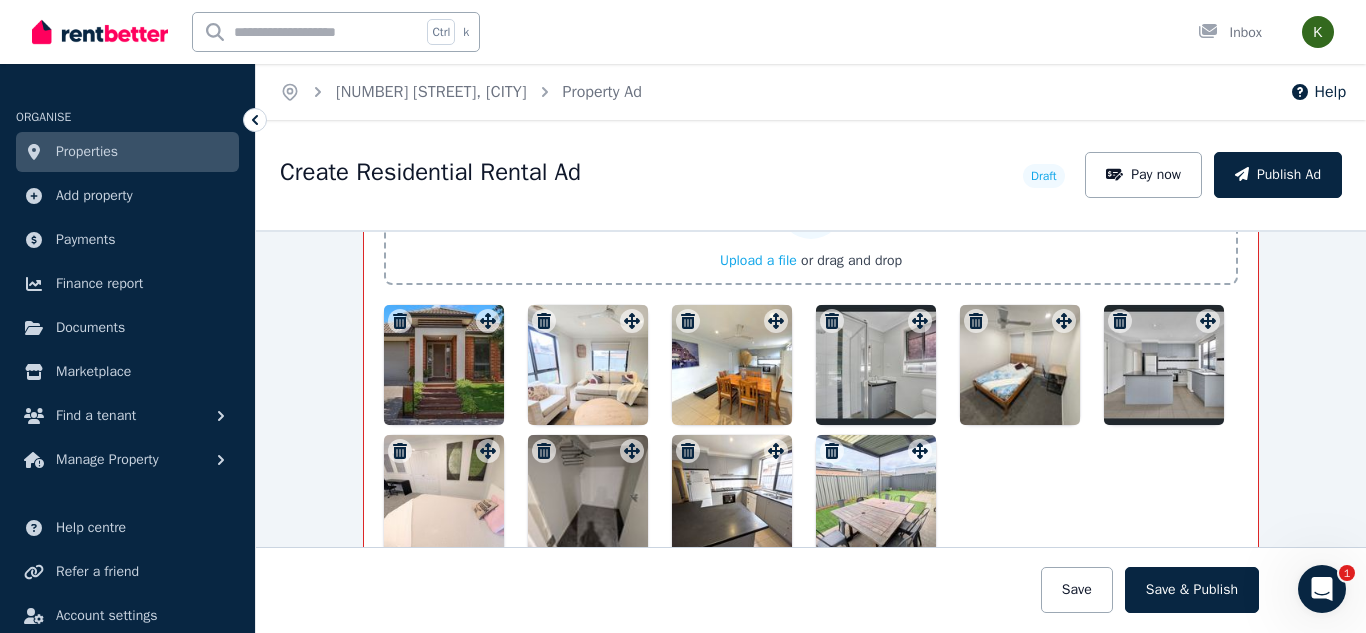 drag, startPoint x: 858, startPoint y: 472, endPoint x: 878, endPoint y: 446, distance: 32.80244 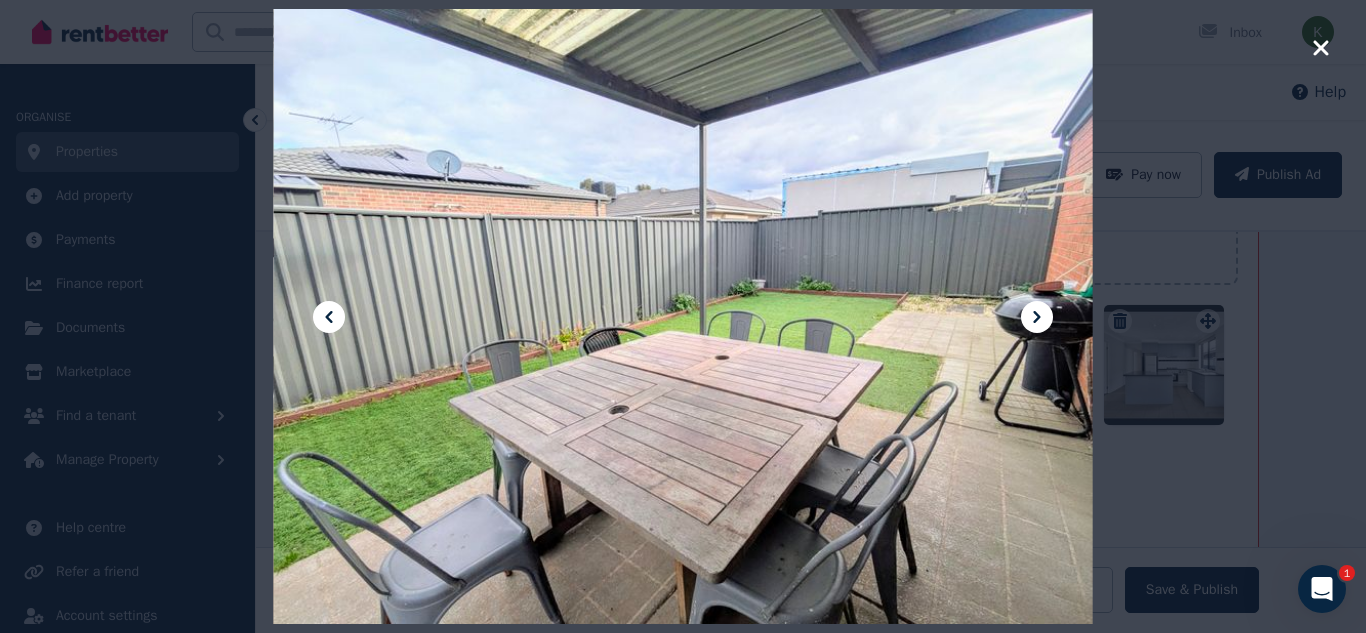 click 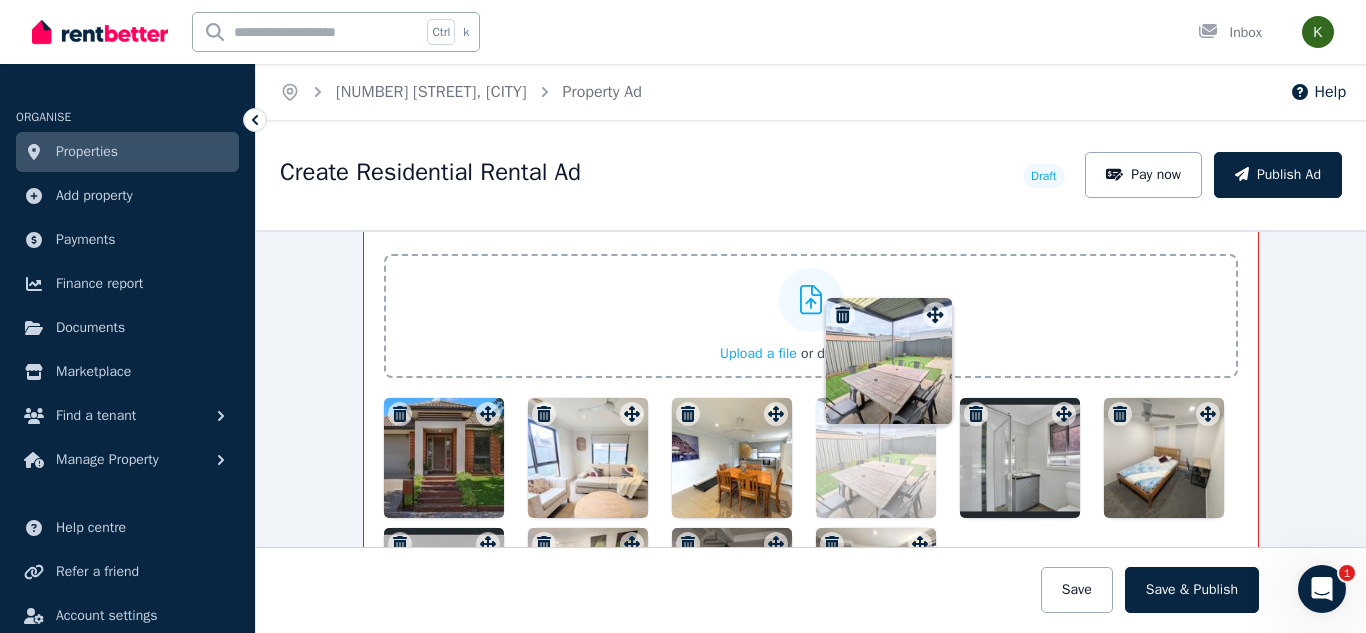 scroll, scrollTop: 2411, scrollLeft: 0, axis: vertical 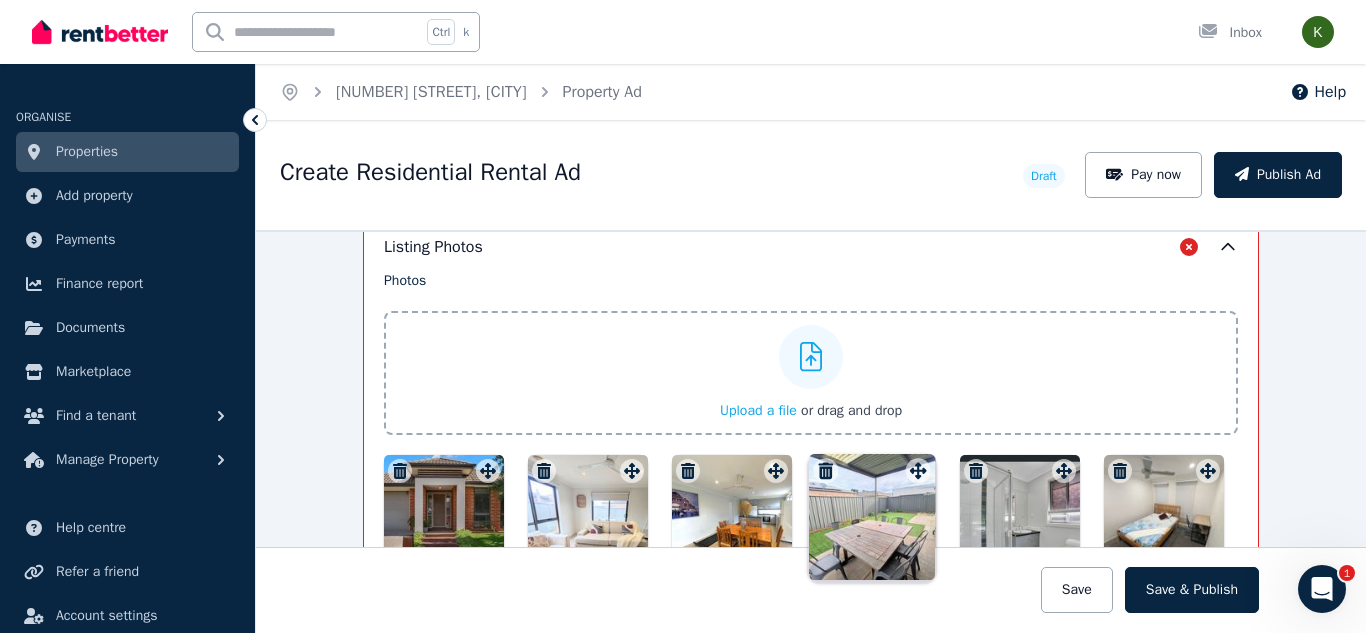 click on "Photos Upload a file   or drag and drop Uploaded   " 1000069873.jpg " Uploaded   " 1000069874.jpg " Uploaded   " 1000070106.jpg " Uploaded   " 1000070105.jpg " Uploaded   " Dining Area.jpg " Uploaded   " PXL_20250712_045154039.RAW-01.COVER.jpg " Uploaded   " Master Bedroom Walk in Robe.jpg " Uploaded   " Master Bedroom.jpg " Uploaded   " Bedroom 5 (6).jpg "
To pick up a draggable item, press the space bar.
While dragging, use the arrow keys to move the item.
Press space again to drop the item in its new position, or press escape to cancel.
Draggable item 9e838ed5-c9ed-410d-a419-e65d39de7cda was moved over droppable area 9e5d5f27-d7d3-445d-ab64-d602aea7f58c." at bounding box center (811, 488) 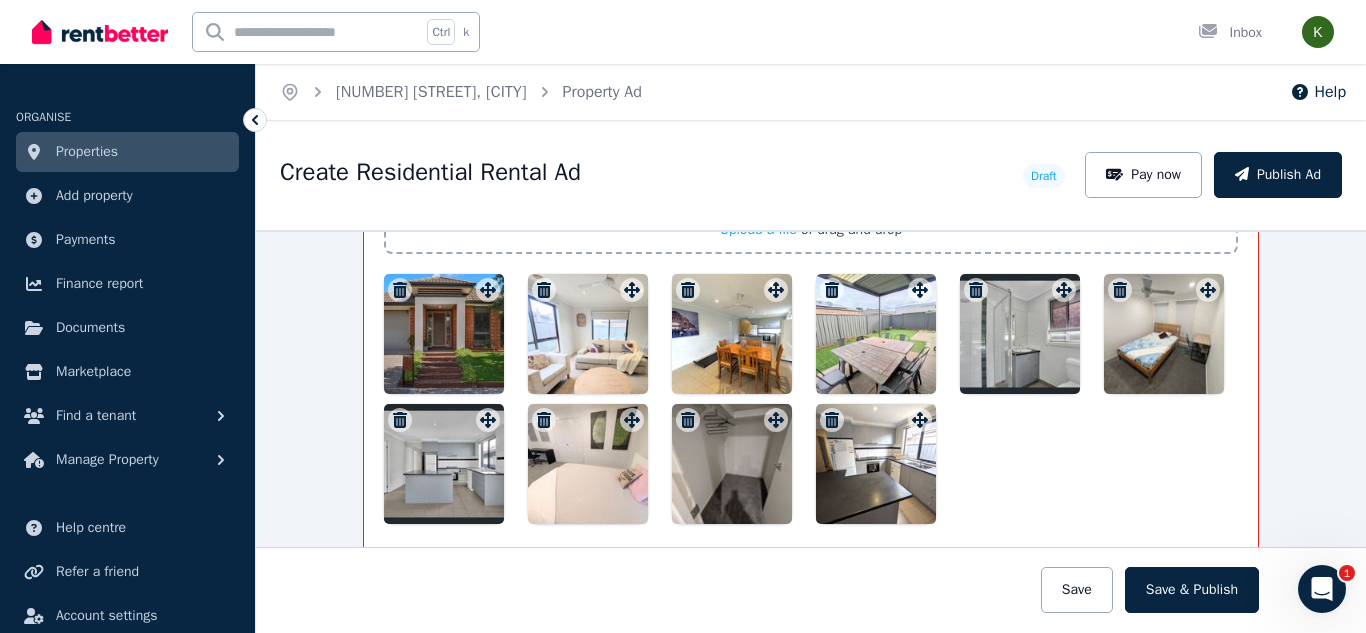 scroll, scrollTop: 2613, scrollLeft: 0, axis: vertical 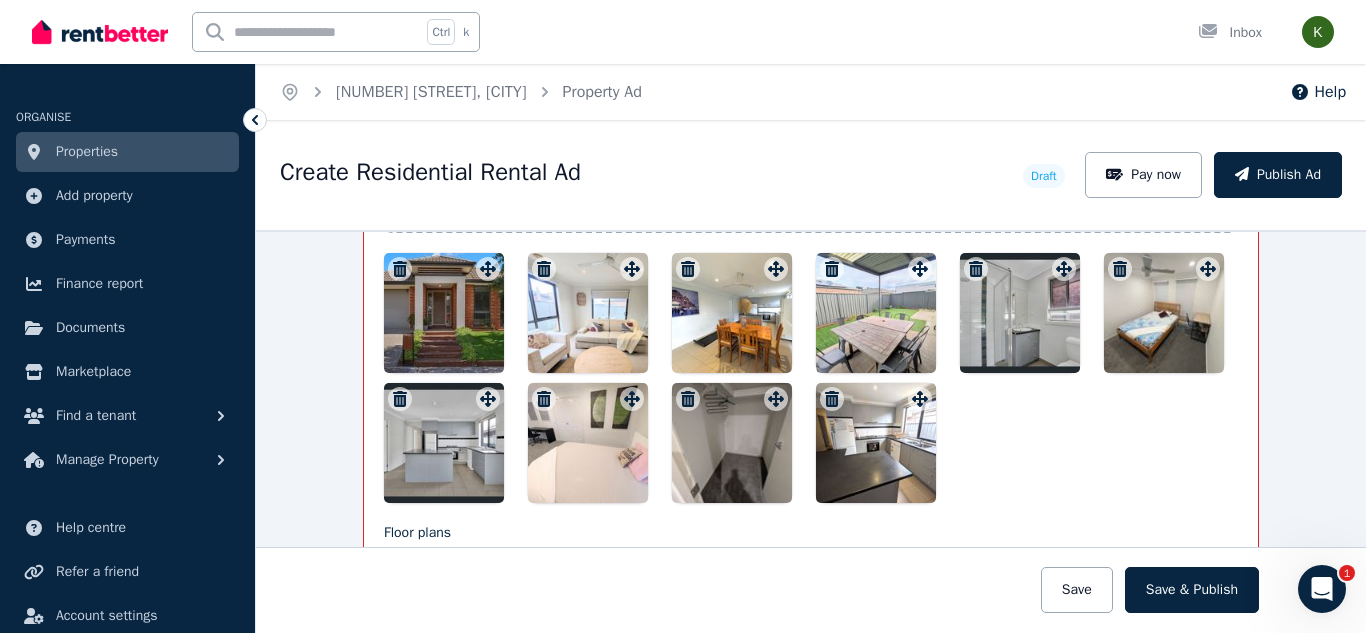 drag, startPoint x: 1152, startPoint y: 338, endPoint x: 1041, endPoint y: 318, distance: 112.78741 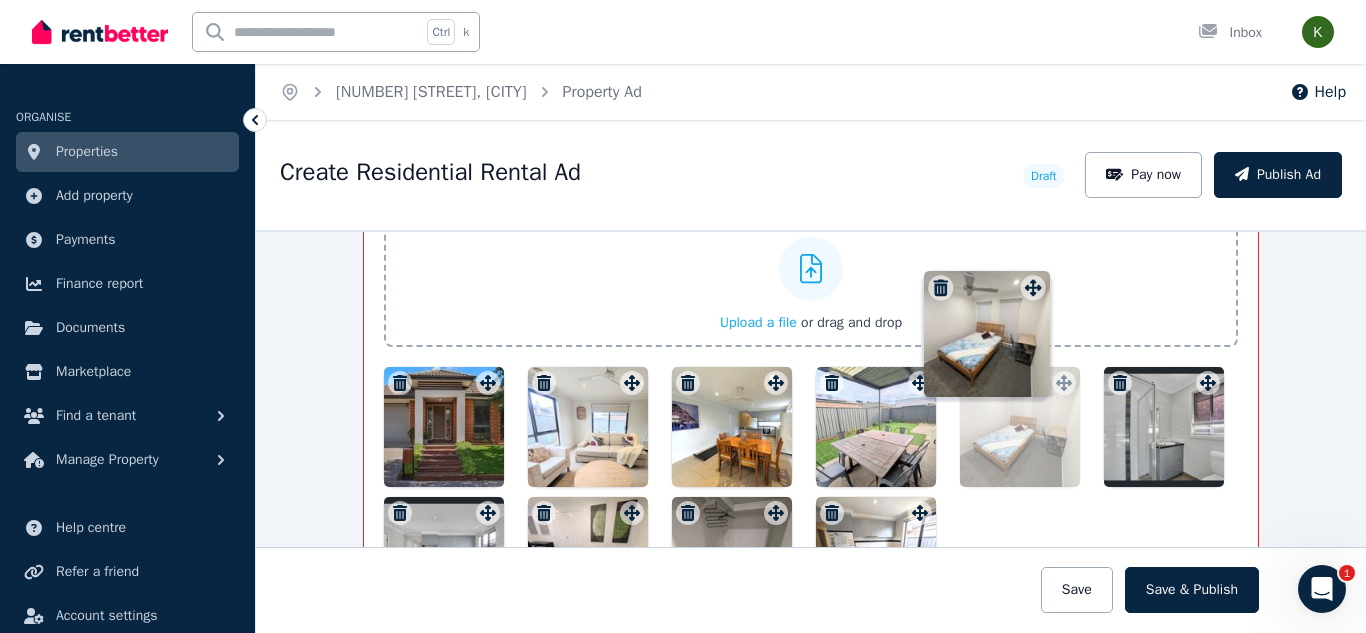 scroll, scrollTop: 2363, scrollLeft: 0, axis: vertical 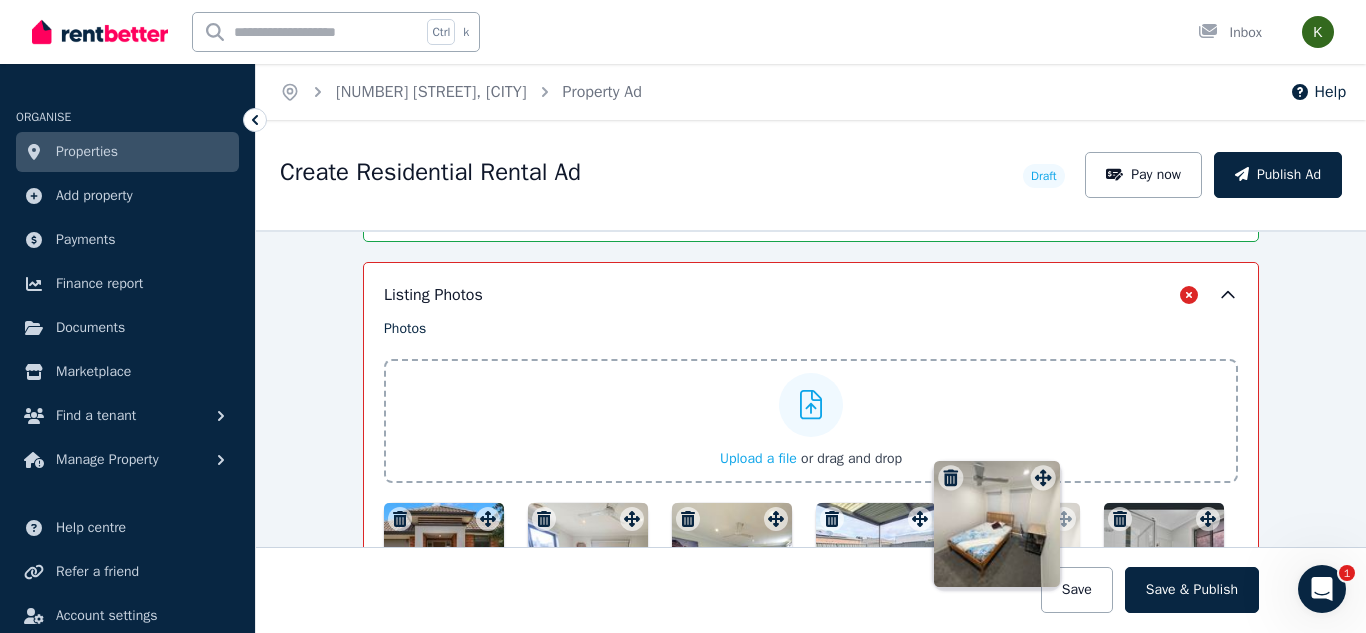 drag, startPoint x: 1206, startPoint y: 266, endPoint x: 1047, endPoint y: 459, distance: 250.06 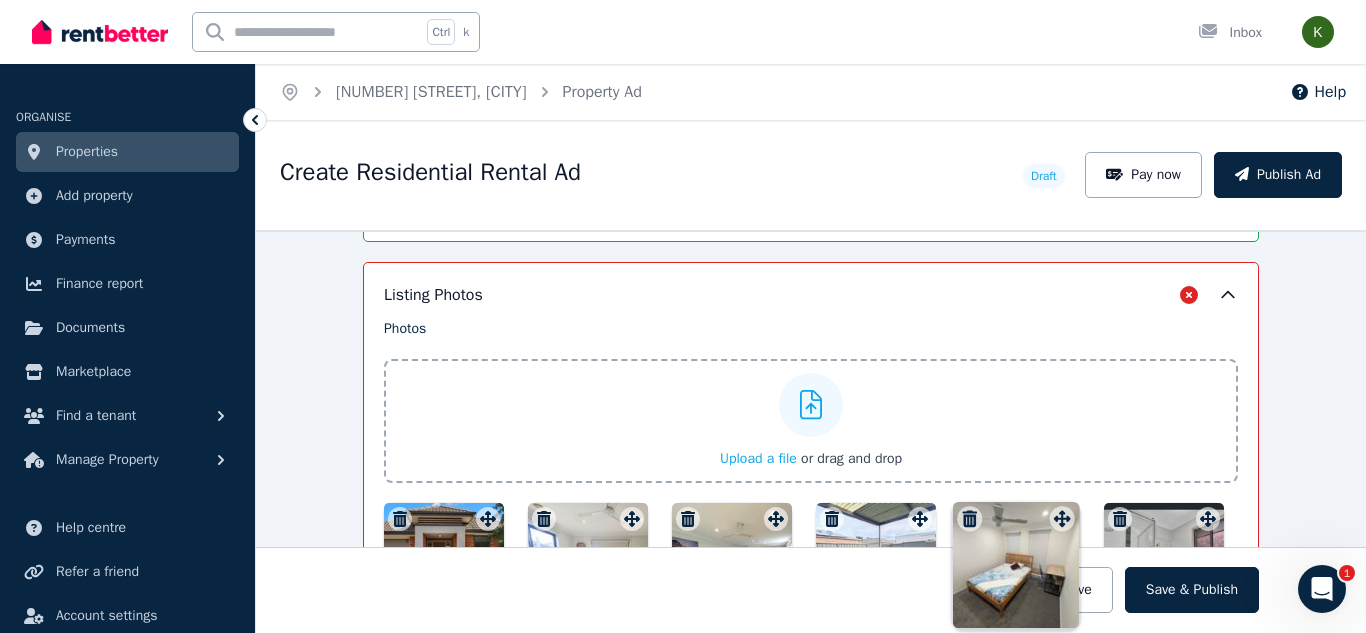 click on "Photos Upload a file   or drag and drop Uploaded   " 1000069873.jpg " Uploaded   " 1000069874.jpg " Uploaded   " 1000070106.jpg " Uploaded   " 1000070105.jpg " Uploaded   " Dining Area.jpg " Uploaded   " PXL_20250712_045154039.RAW-01.COVER.jpg " Uploaded   " Master Bedroom Walk in Robe.jpg " Uploaded   " Master Bedroom.jpg " Uploaded   " Bedroom 5 (6).jpg "
To pick up a draggable item, press the space bar.
While dragging, use the arrow keys to move the item.
Press space again to drop the item in its new position, or press escape to cancel.
Draggable item 7eae3dea-d069-48cb-9996-2ec01e03caa5 was moved over droppable area 9e5d5f27-d7d3-445d-ab64-d602aea7f58c." at bounding box center [811, 536] 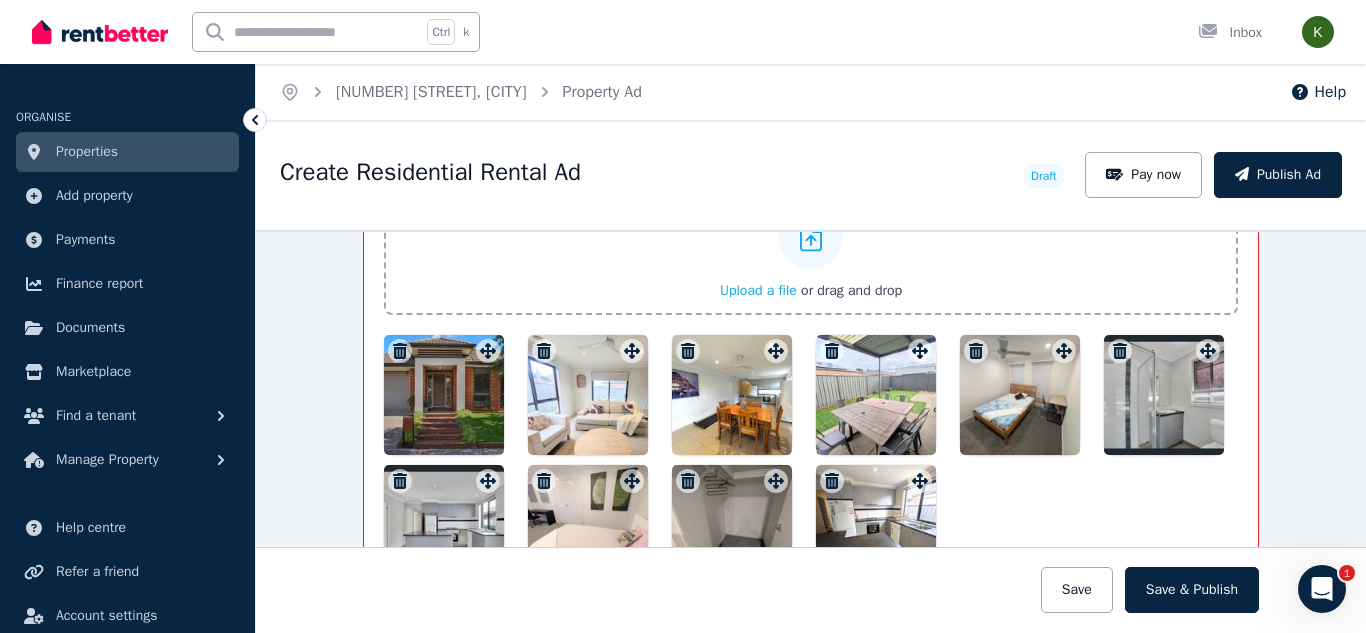 scroll, scrollTop: 2541, scrollLeft: 0, axis: vertical 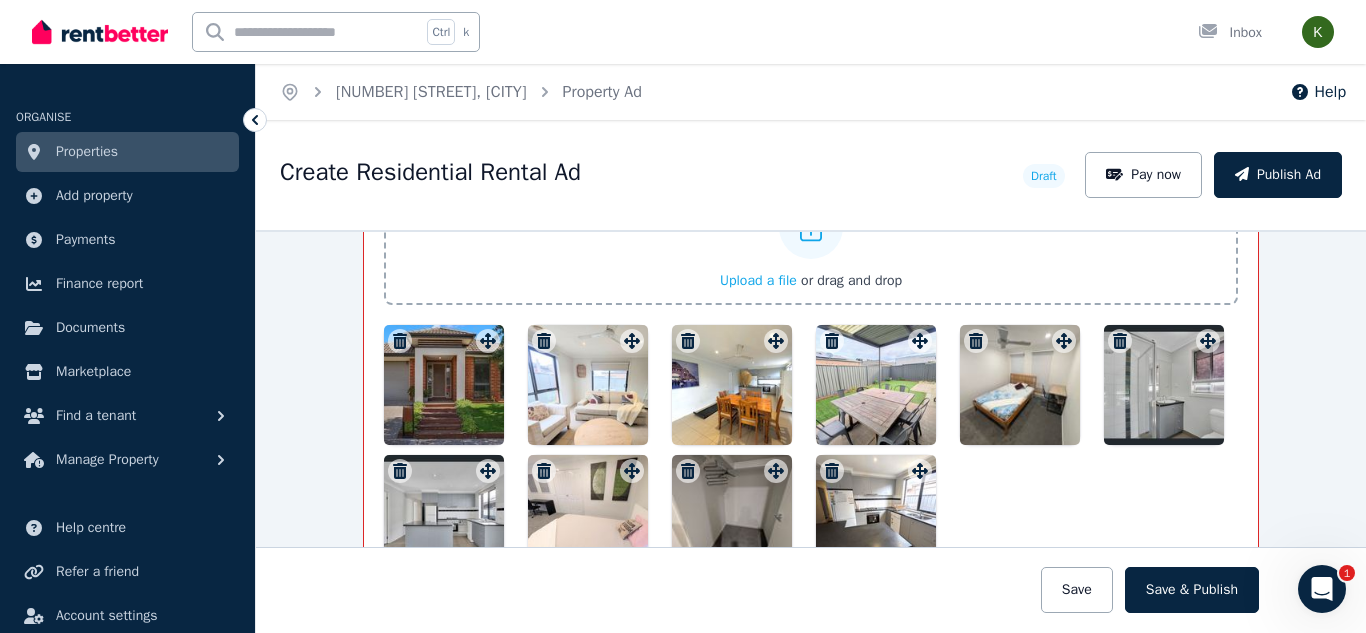click on "Upload a file" at bounding box center [758, 280] 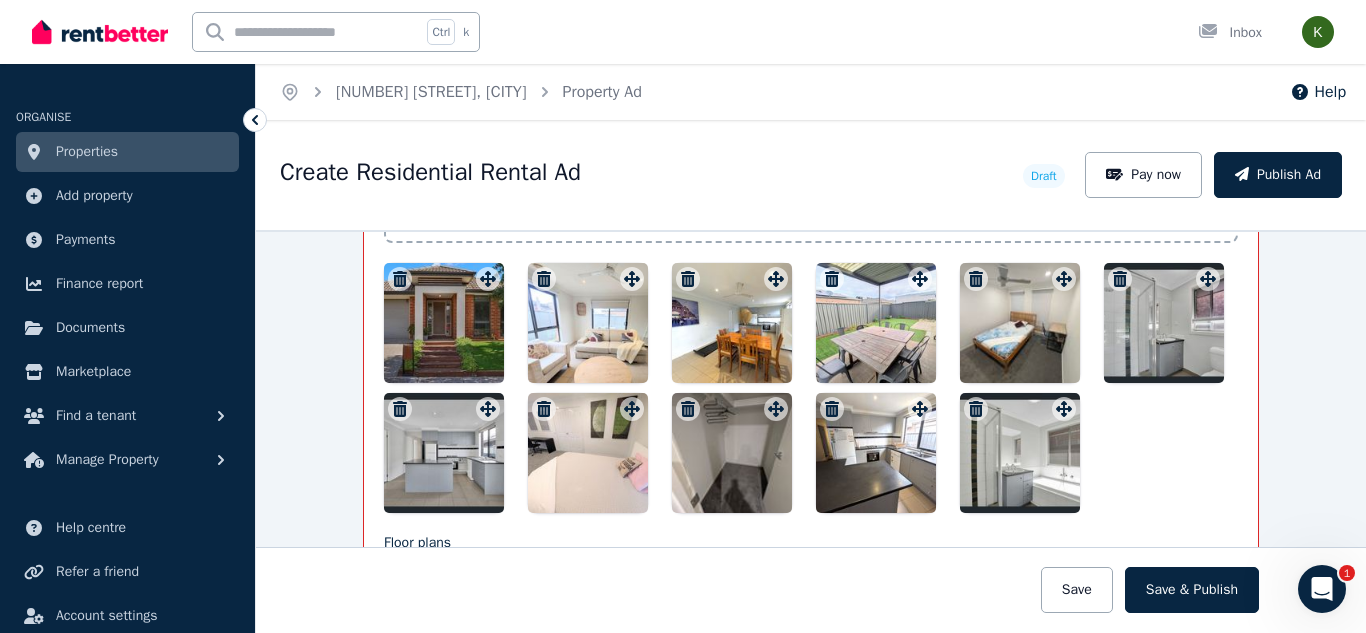 scroll, scrollTop: 2592, scrollLeft: 0, axis: vertical 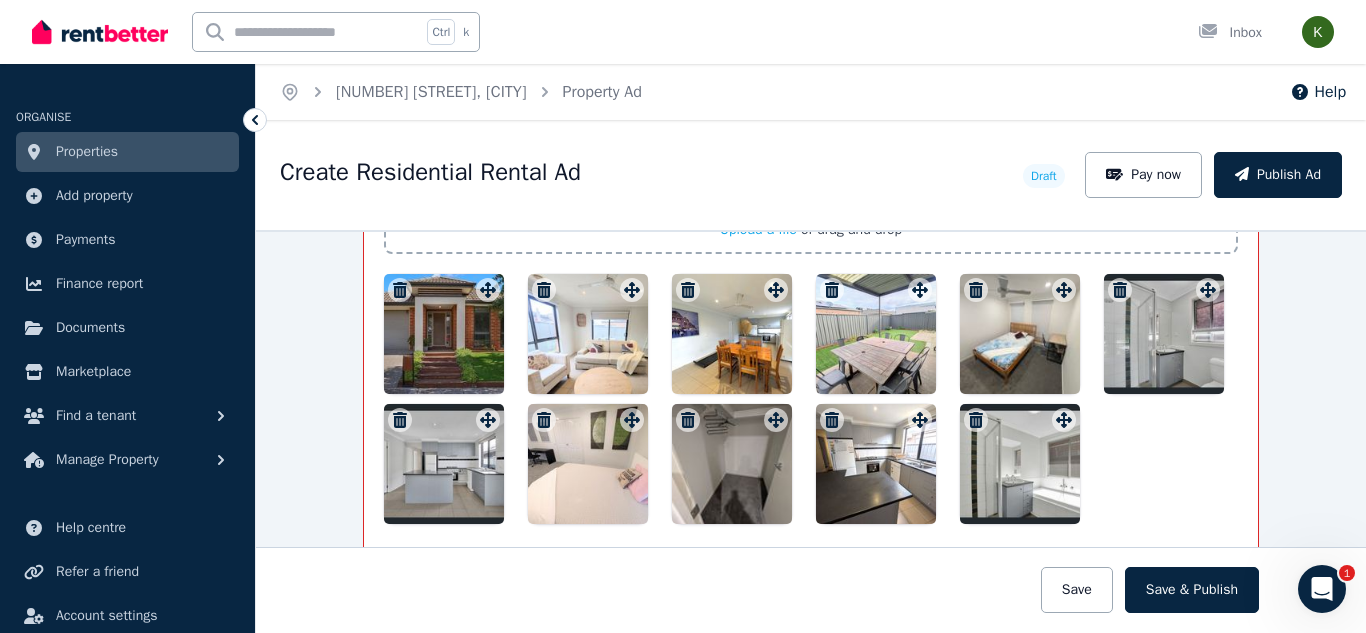 drag, startPoint x: 992, startPoint y: 460, endPoint x: 1147, endPoint y: 324, distance: 206.2062 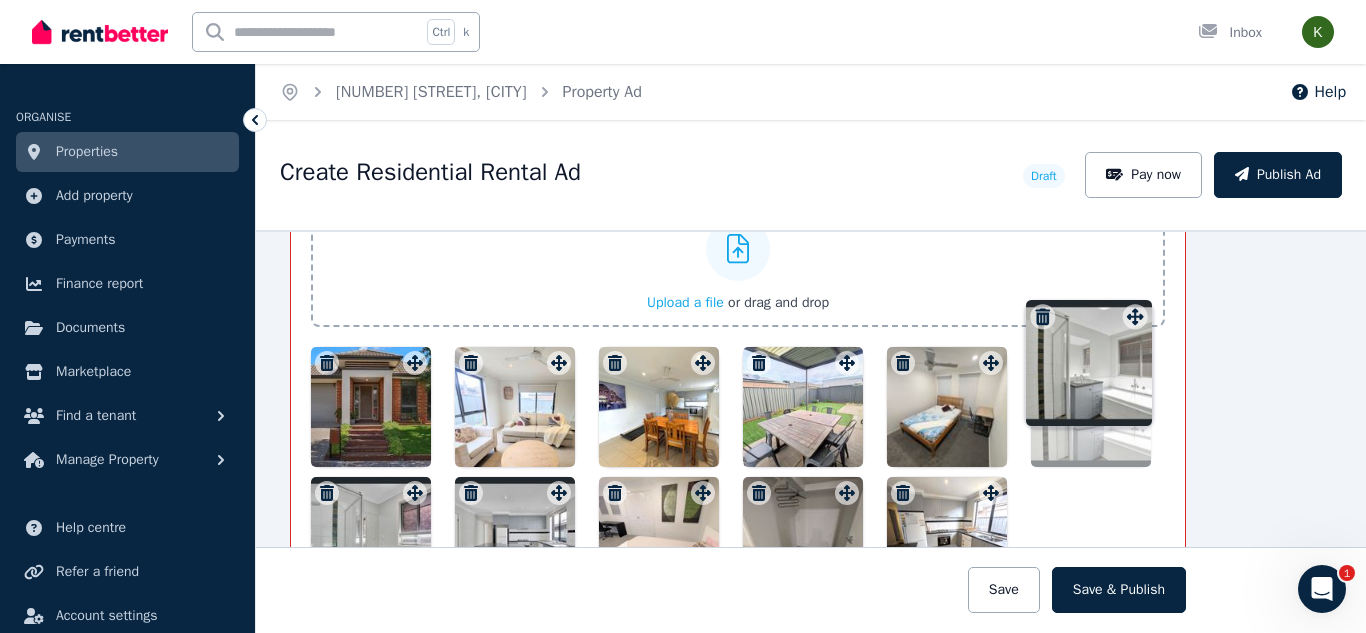 scroll, scrollTop: 2515, scrollLeft: 73, axis: both 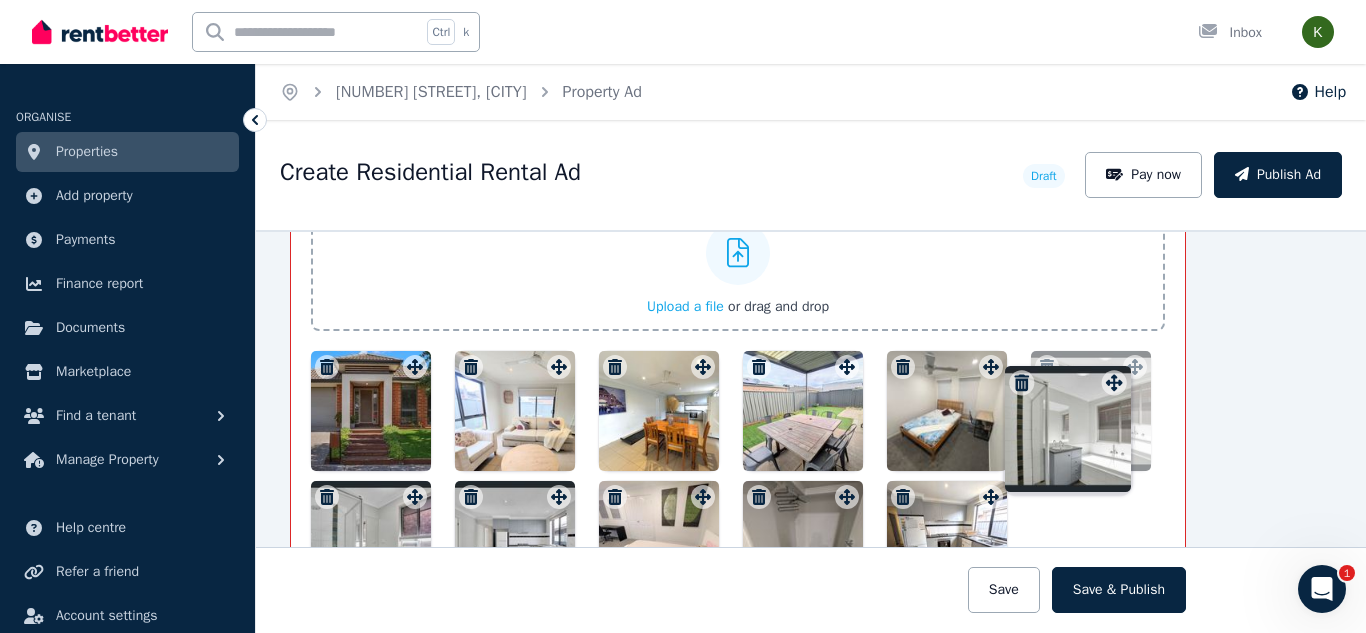 drag, startPoint x: 1058, startPoint y: 424, endPoint x: 1117, endPoint y: 364, distance: 84.14868 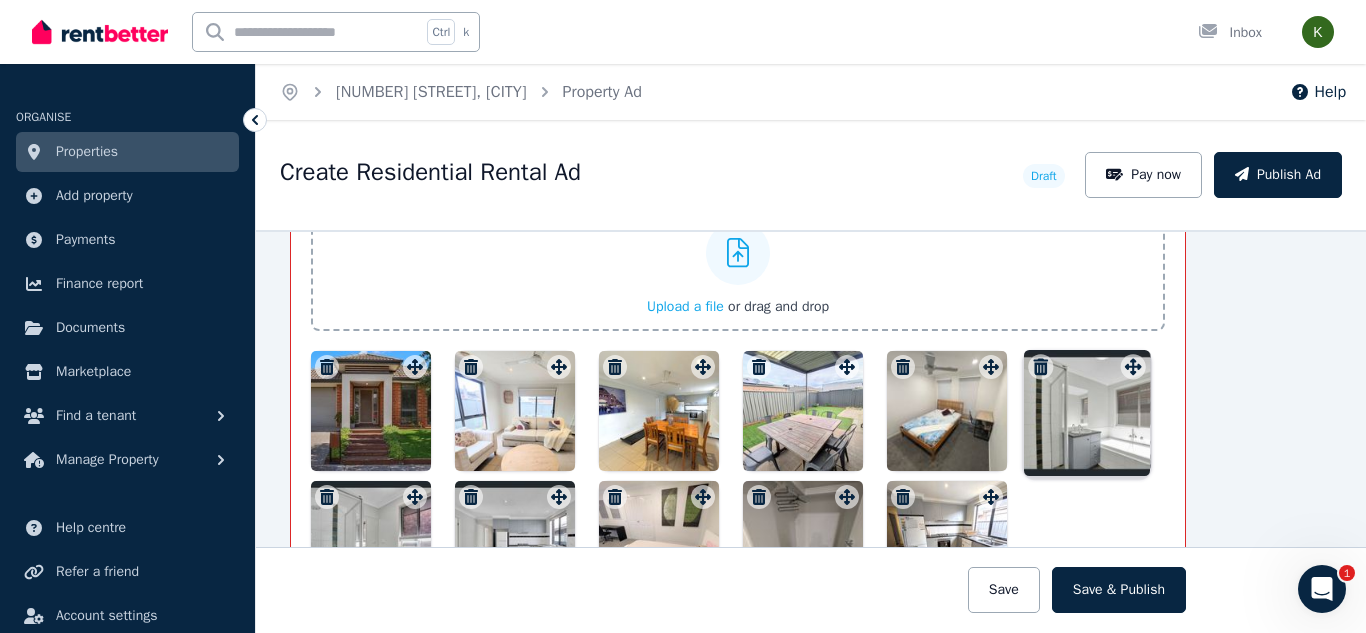 click on "Photos Upload a file   or drag and drop Uploaded   " 1000069873.jpg " Uploaded   " 1000069874.jpg " Uploaded   " 1000070106.jpg " Uploaded   " 1000070105.jpg " Uploaded   " Dining Area.jpg " Uploaded   " PXL_20250712_045154039.RAW-01.COVER.jpg " Uploaded   " Master Bedroom Walk in Robe.jpg " Uploaded   " Master Bedroom.jpg " Uploaded   " Bedroom 5 (6).jpg " Uploaded   " Bedroom 5 (5).jpg "
To pick up a draggable item, press the space bar.
While dragging, use the arrow keys to move the item.
Press space again to drop the item in its new position, or press escape to cancel.
Draggable item 87c5adb2-fb78-40c0-a0db-349cccfdad67 was moved over droppable area 9e5d5f27-d7d3-445d-ab64-d602aea7f58c." at bounding box center [738, 384] 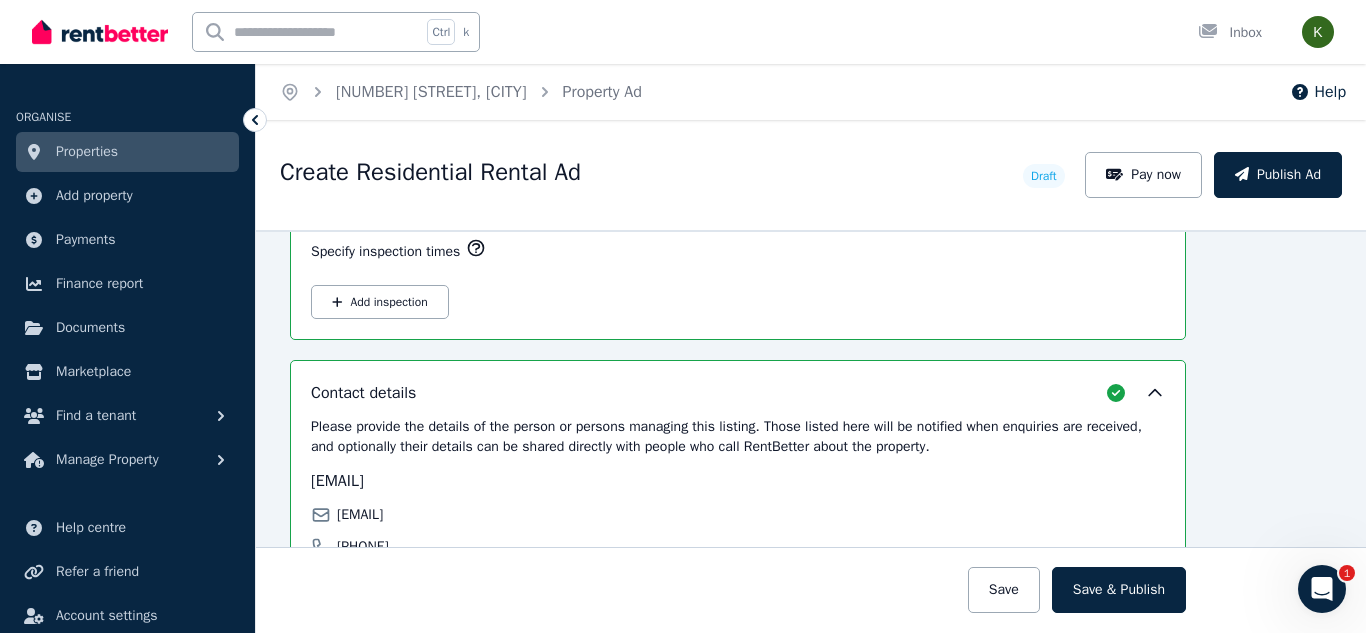 scroll, scrollTop: 3057, scrollLeft: 73, axis: both 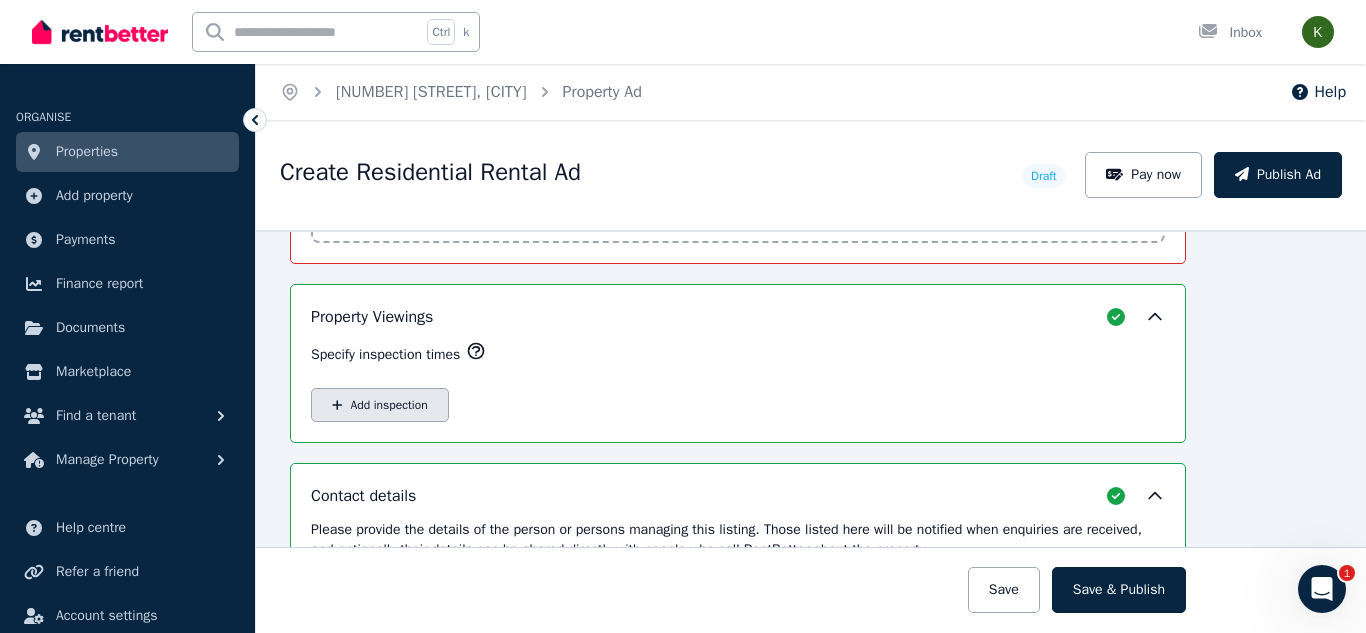 click on "Add inspection" at bounding box center [380, 405] 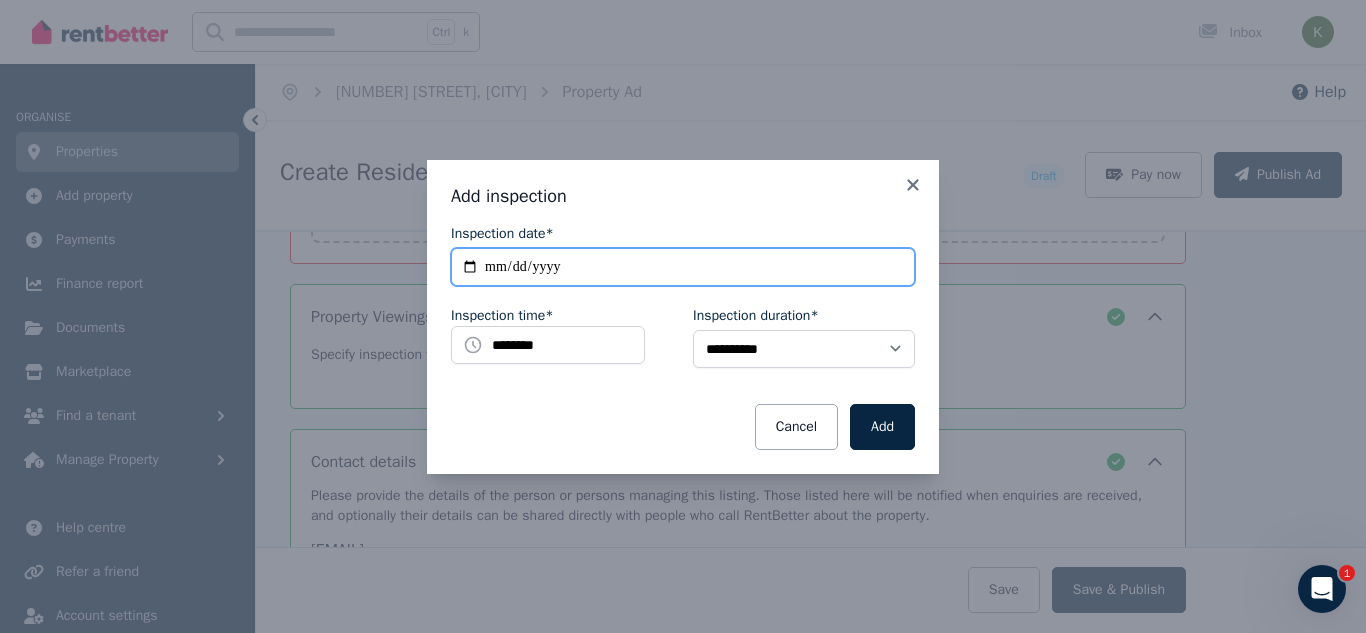 click on "**********" at bounding box center [683, 267] 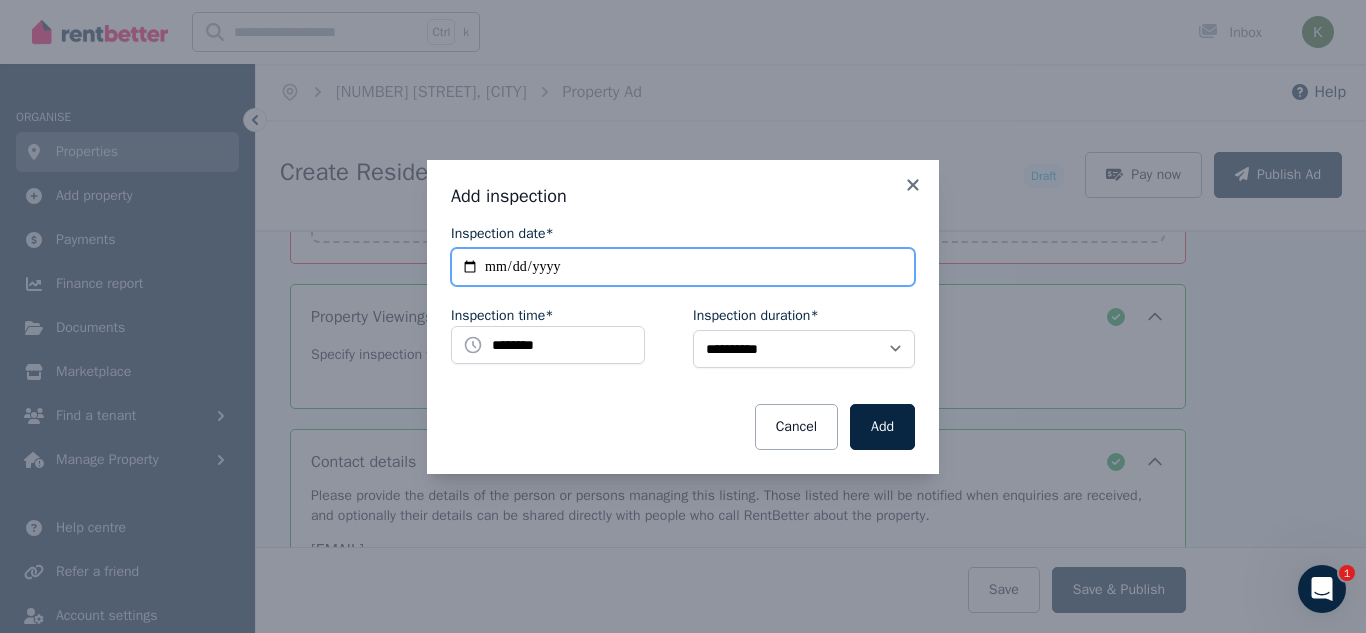 type on "**********" 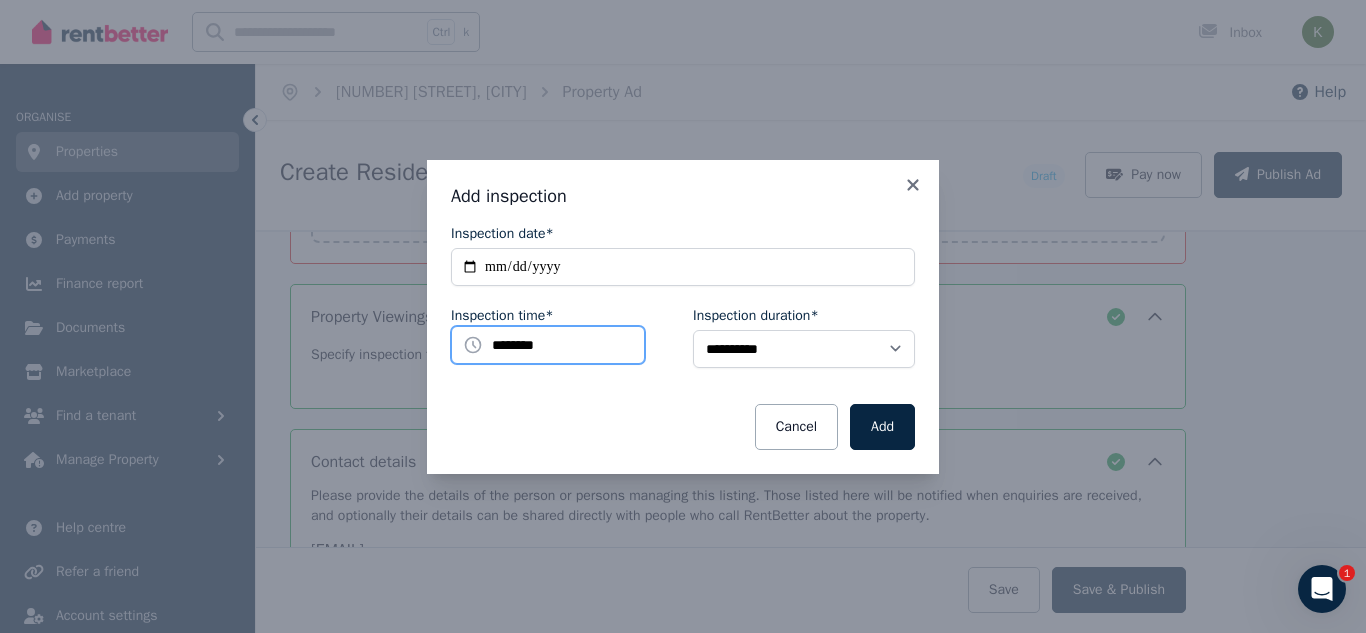 click on "********" at bounding box center [548, 345] 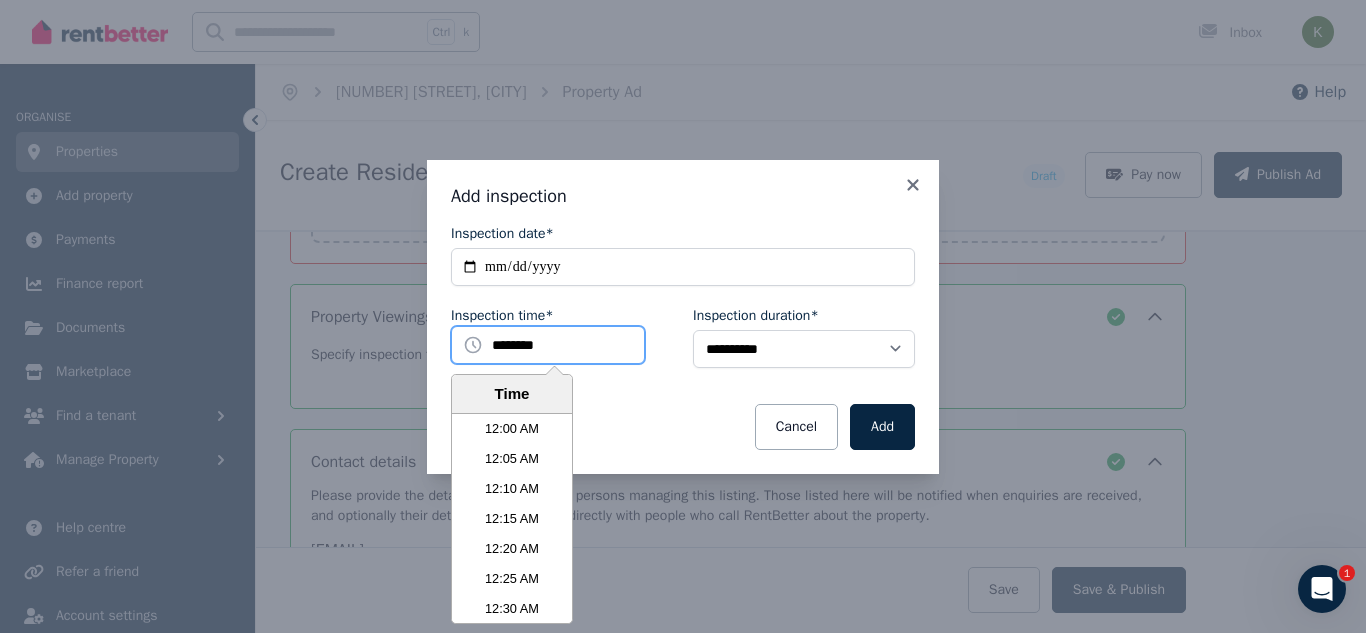 scroll, scrollTop: 3691, scrollLeft: 0, axis: vertical 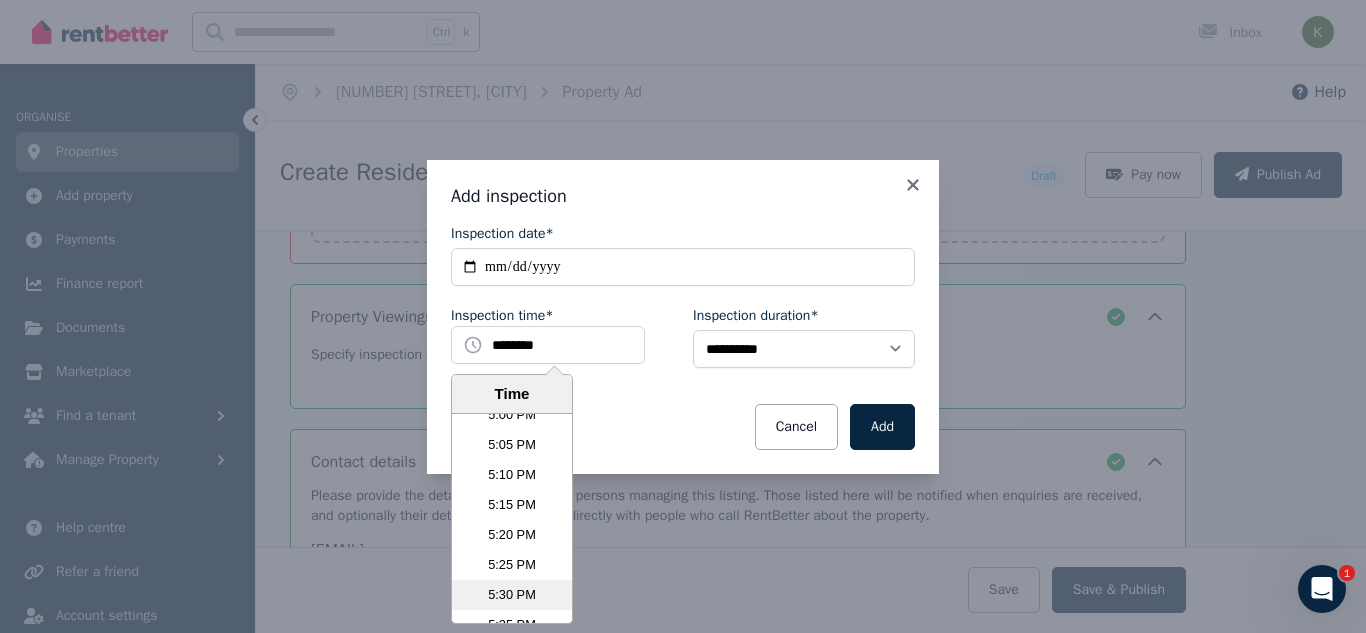 click on "5:30 PM" at bounding box center (512, 595) 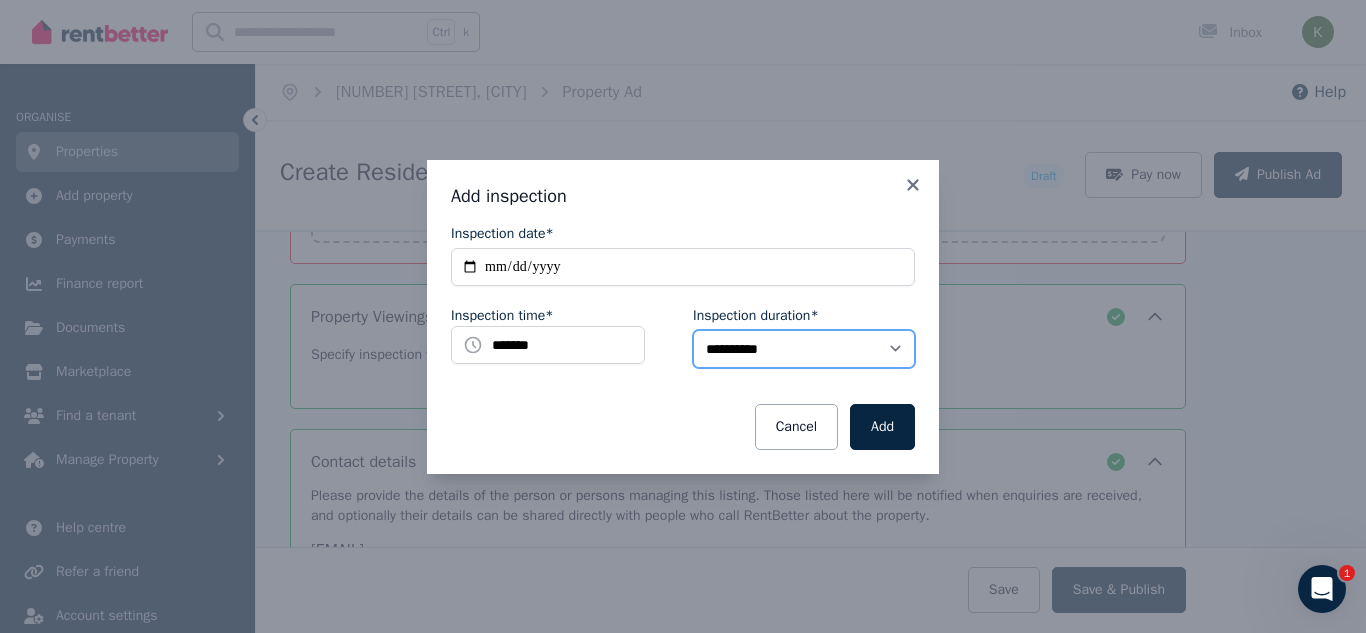 click on "**********" at bounding box center [804, 349] 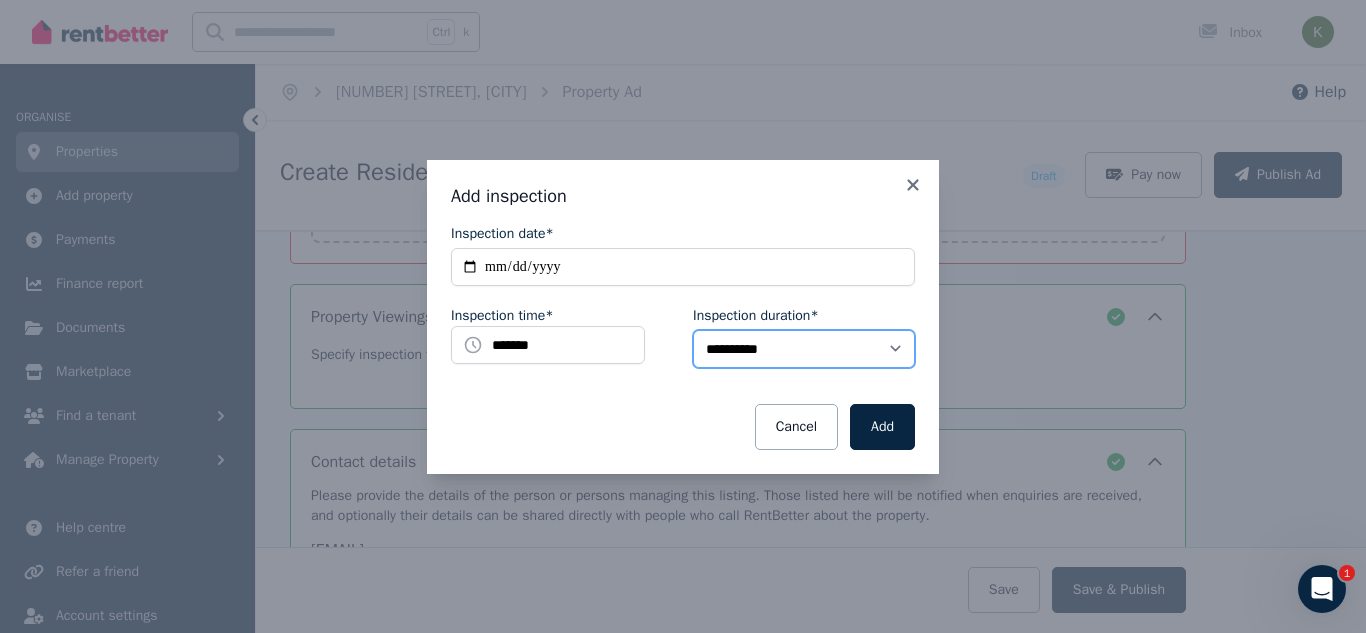 click on "**********" at bounding box center [804, 349] 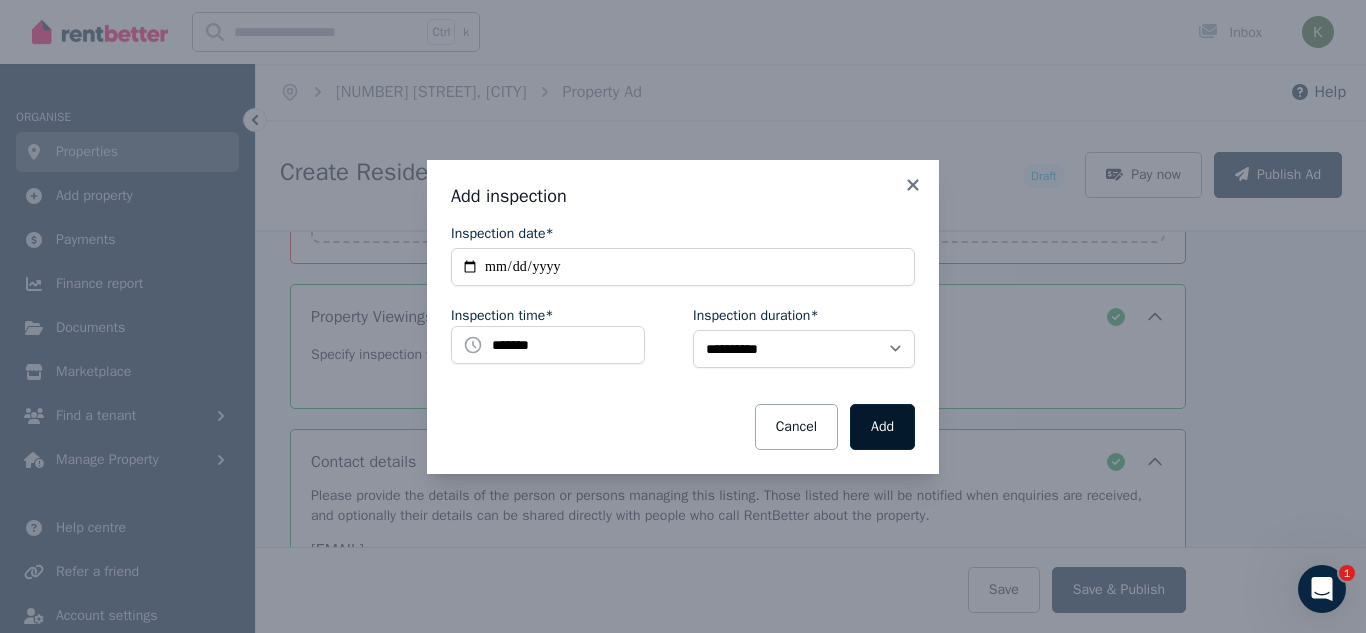 click on "Add" at bounding box center (882, 427) 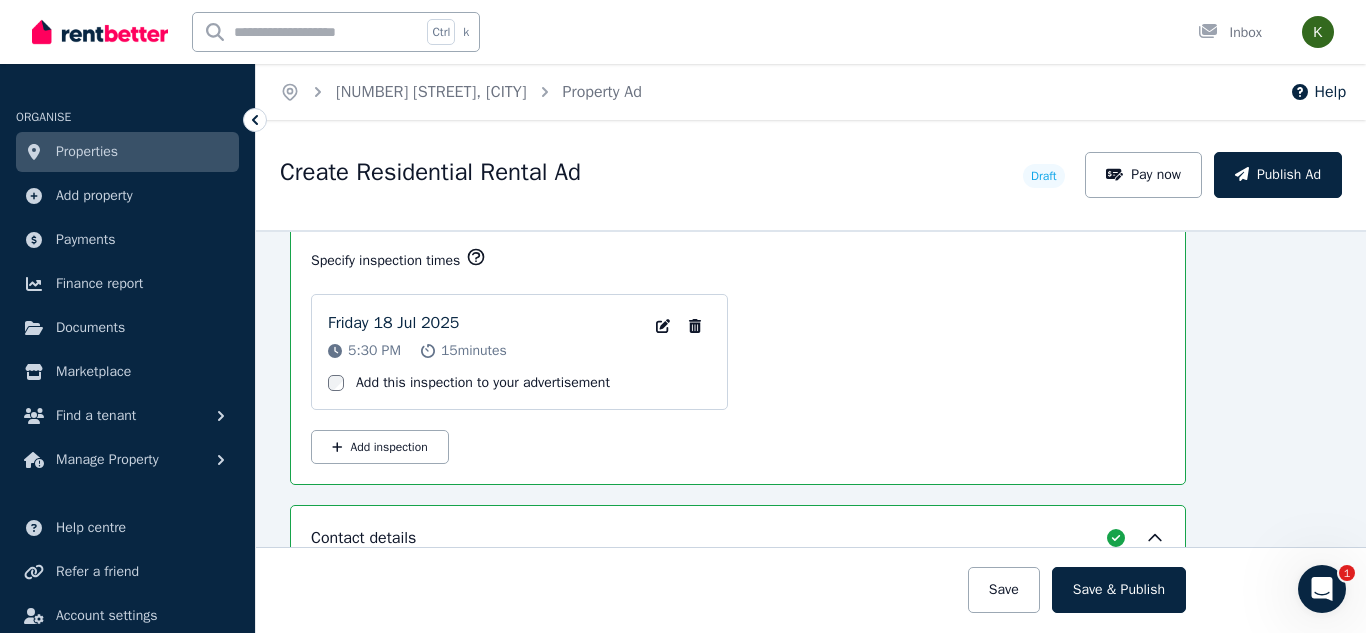 scroll, scrollTop: 3161, scrollLeft: 73, axis: both 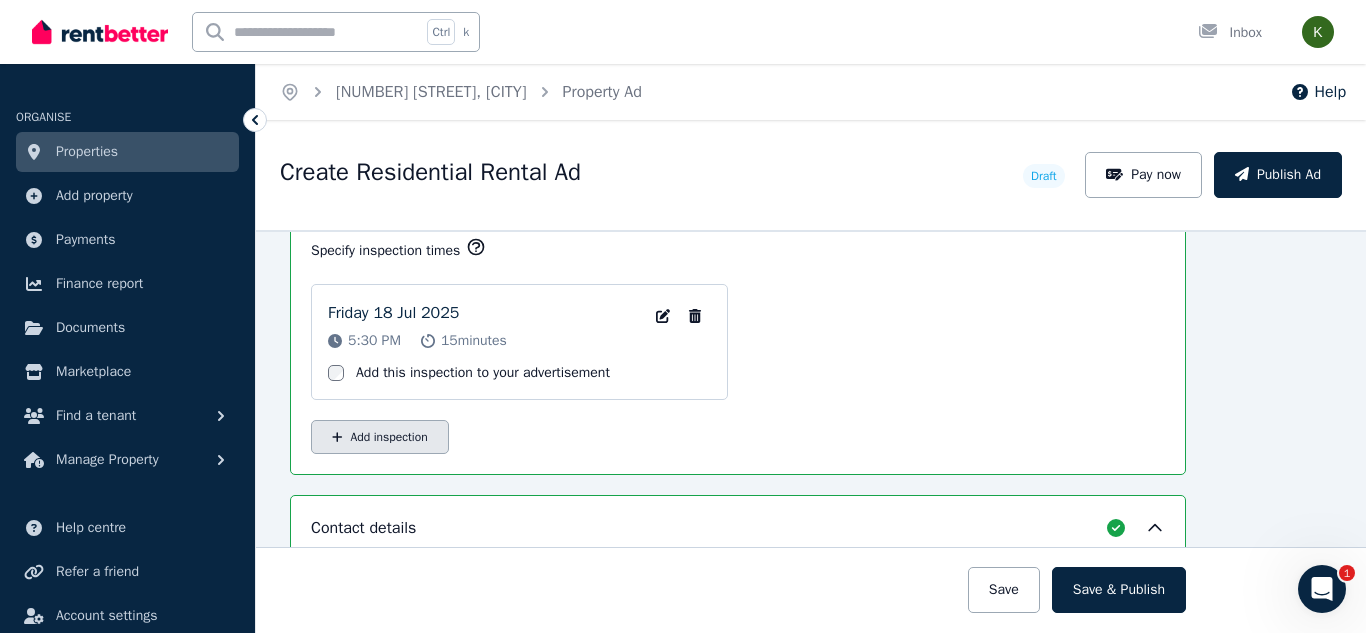 click on "Add inspection" at bounding box center (380, 437) 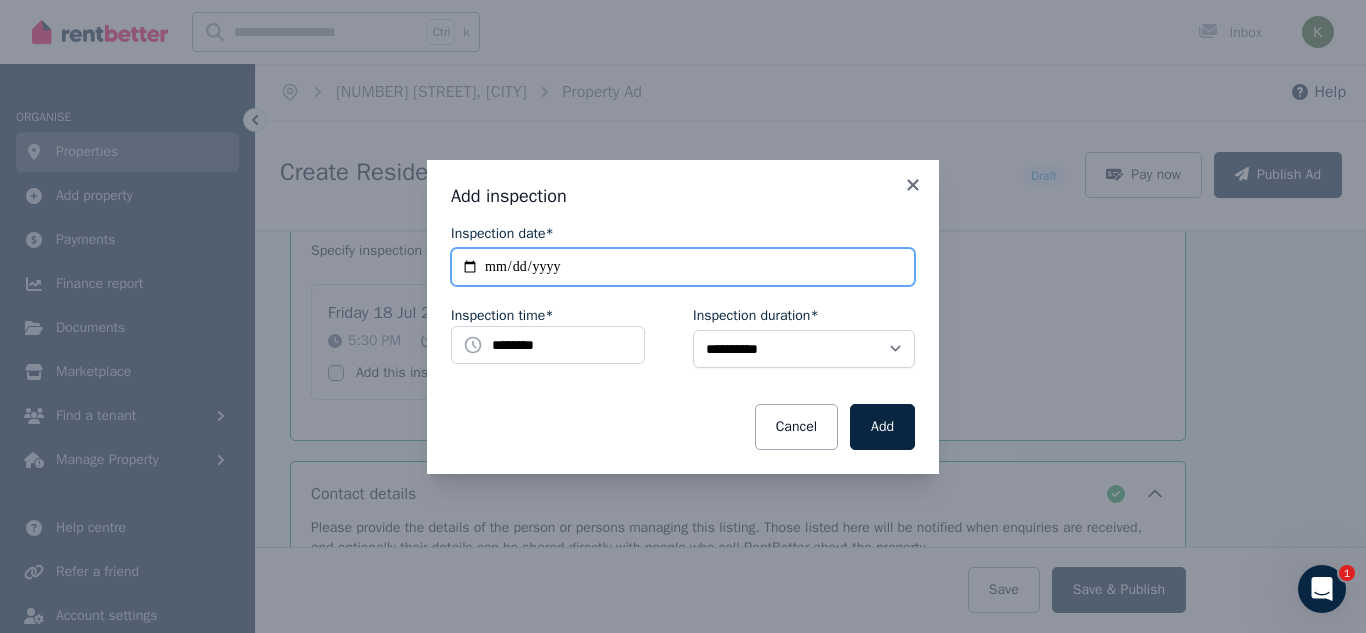 click on "**********" at bounding box center (683, 267) 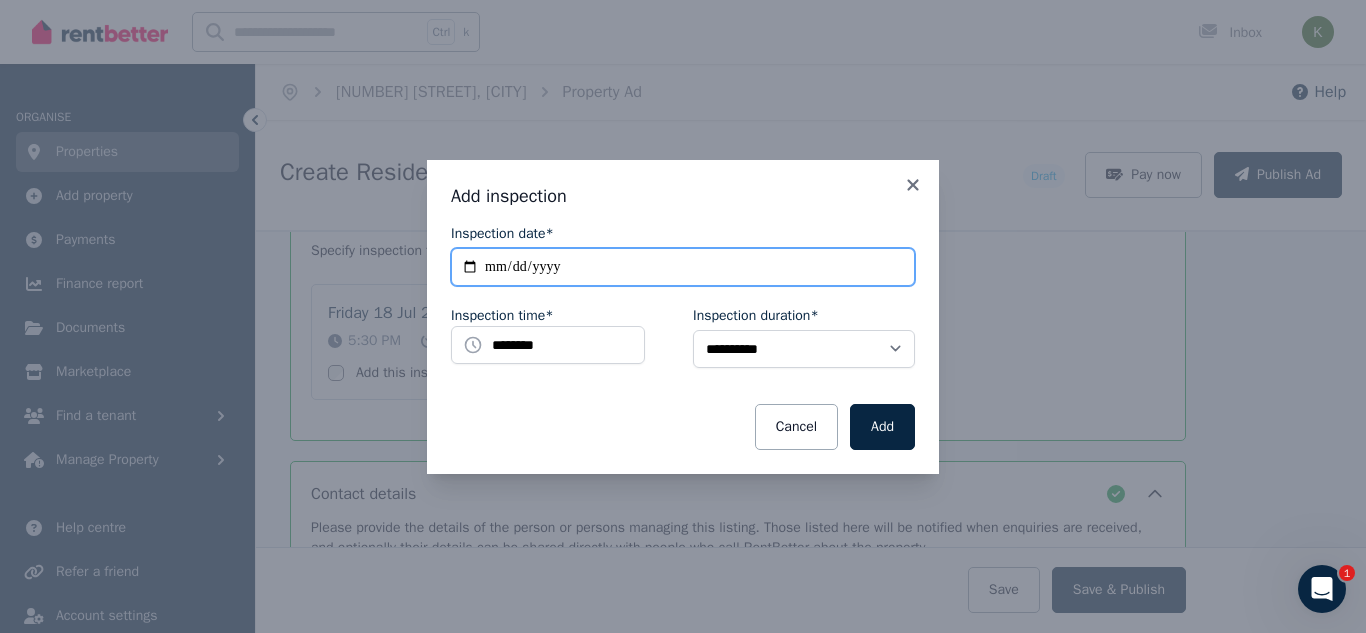 click on "**********" at bounding box center [683, 267] 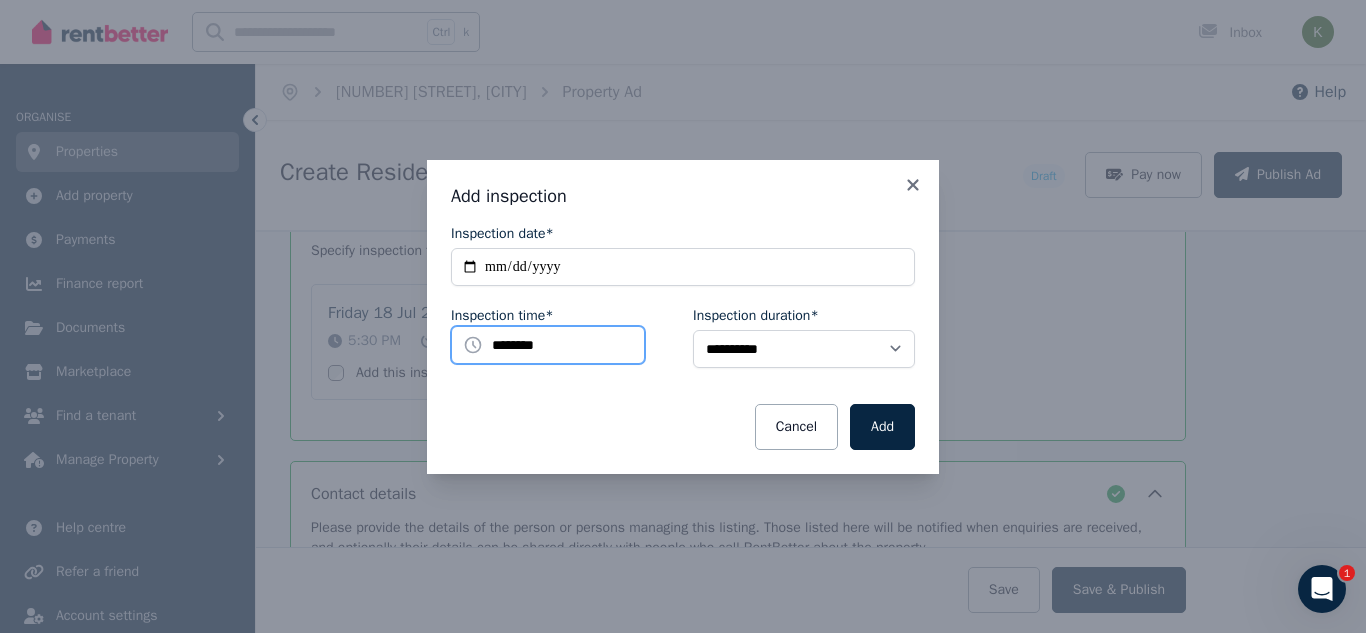 click on "********" at bounding box center [548, 345] 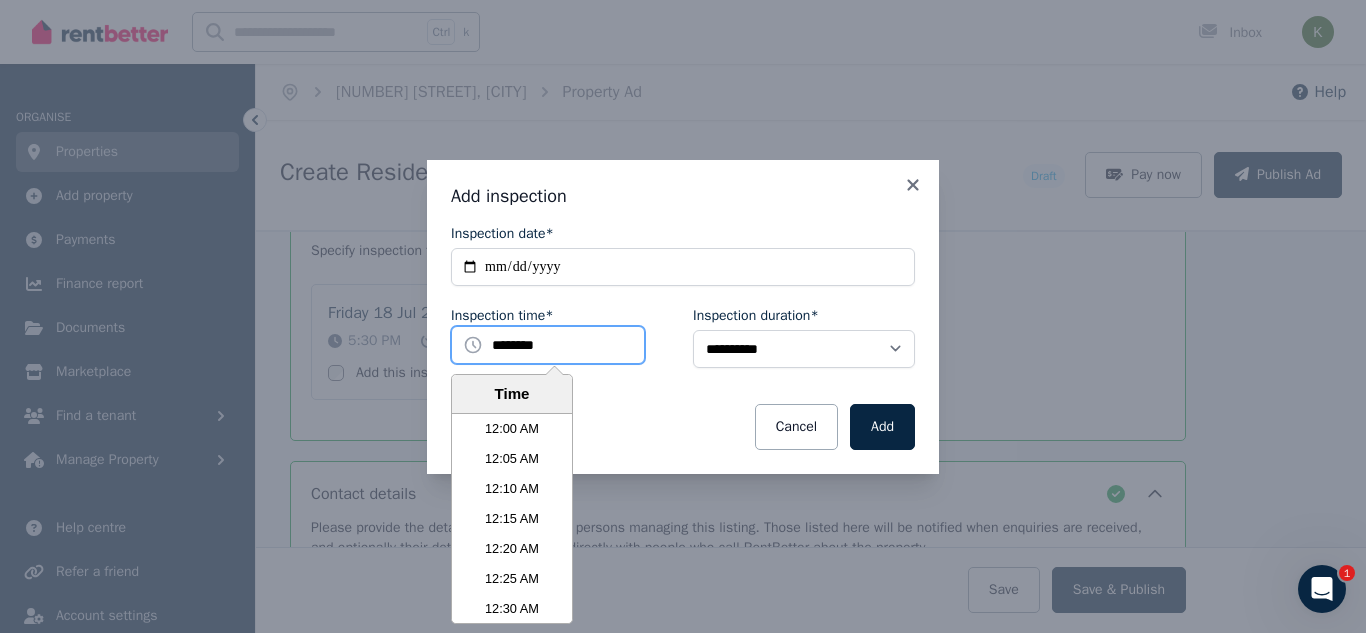 scroll, scrollTop: 3691, scrollLeft: 0, axis: vertical 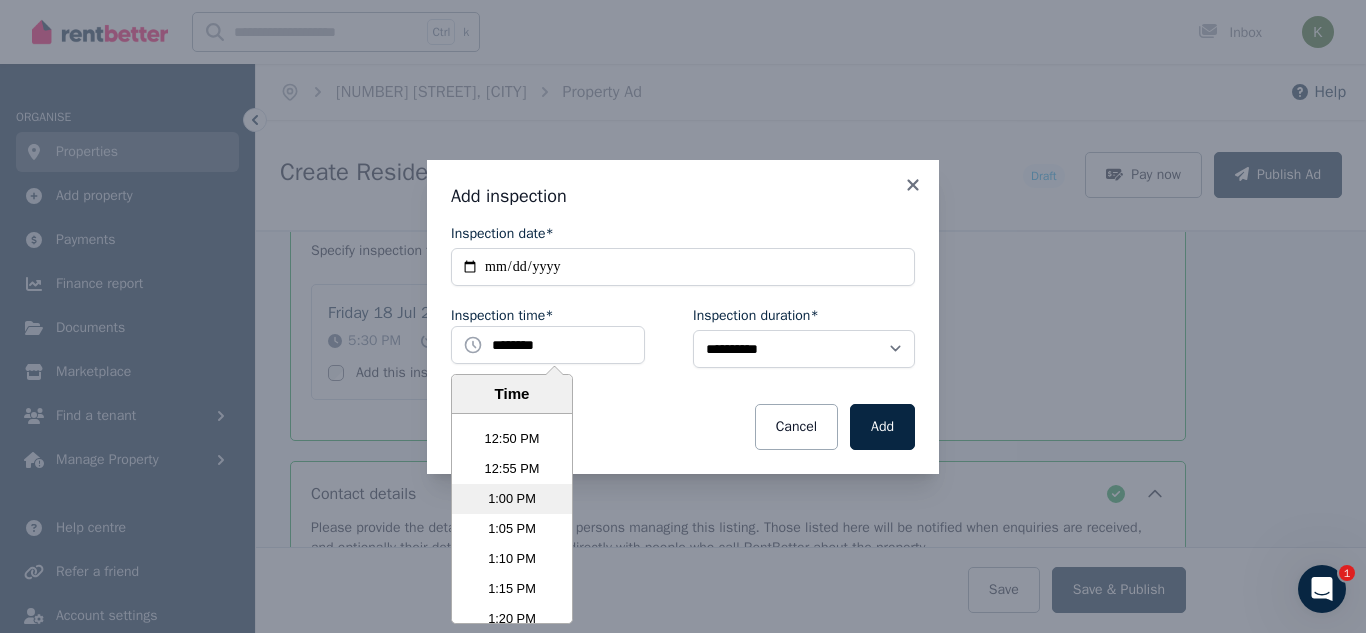 click on "1:00 PM" at bounding box center (512, 499) 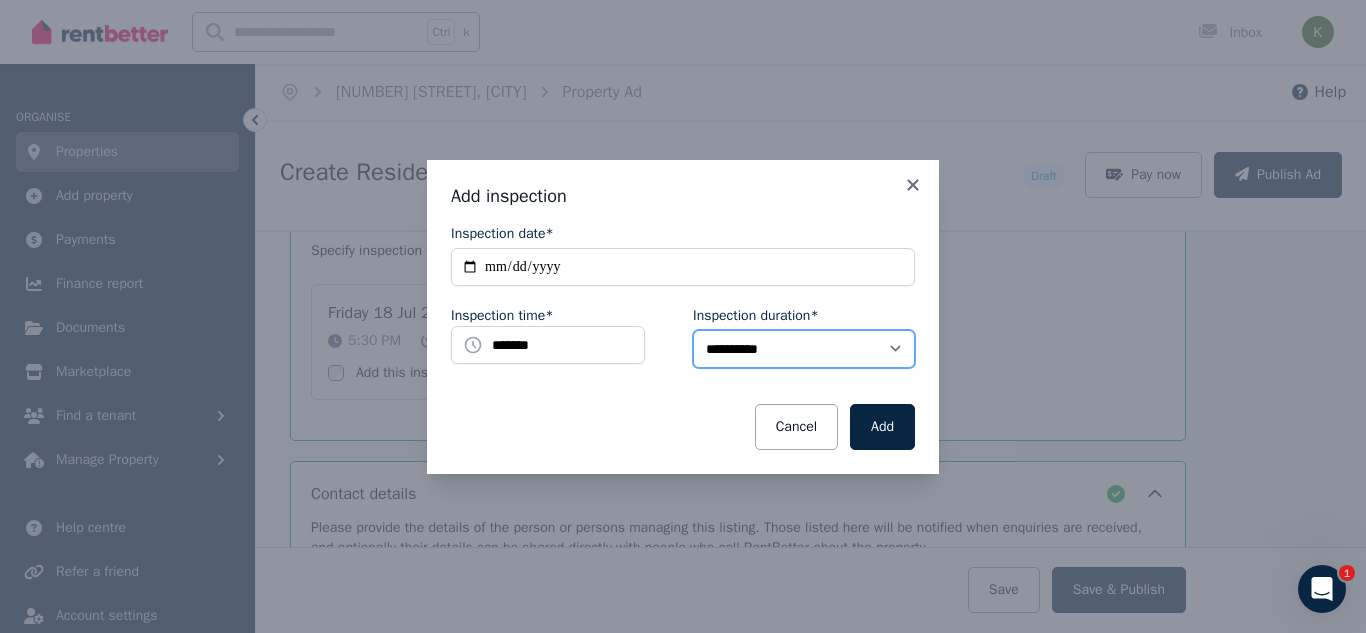 click on "**********" at bounding box center (804, 349) 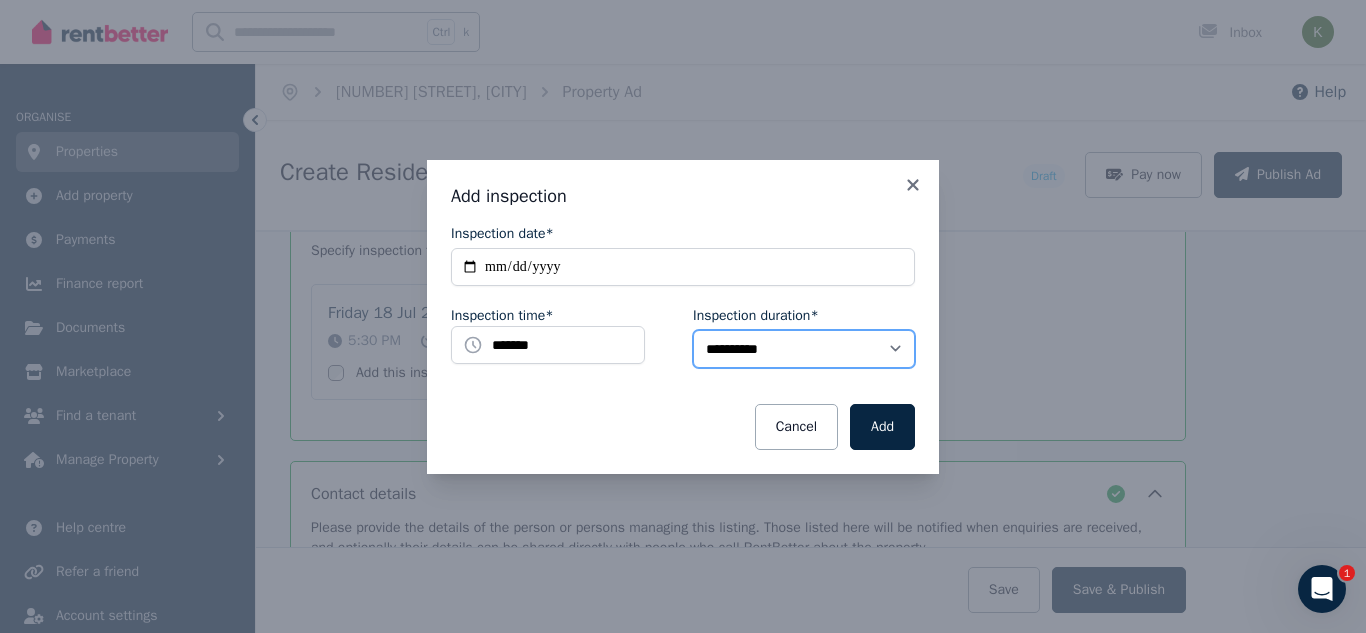 select on "**" 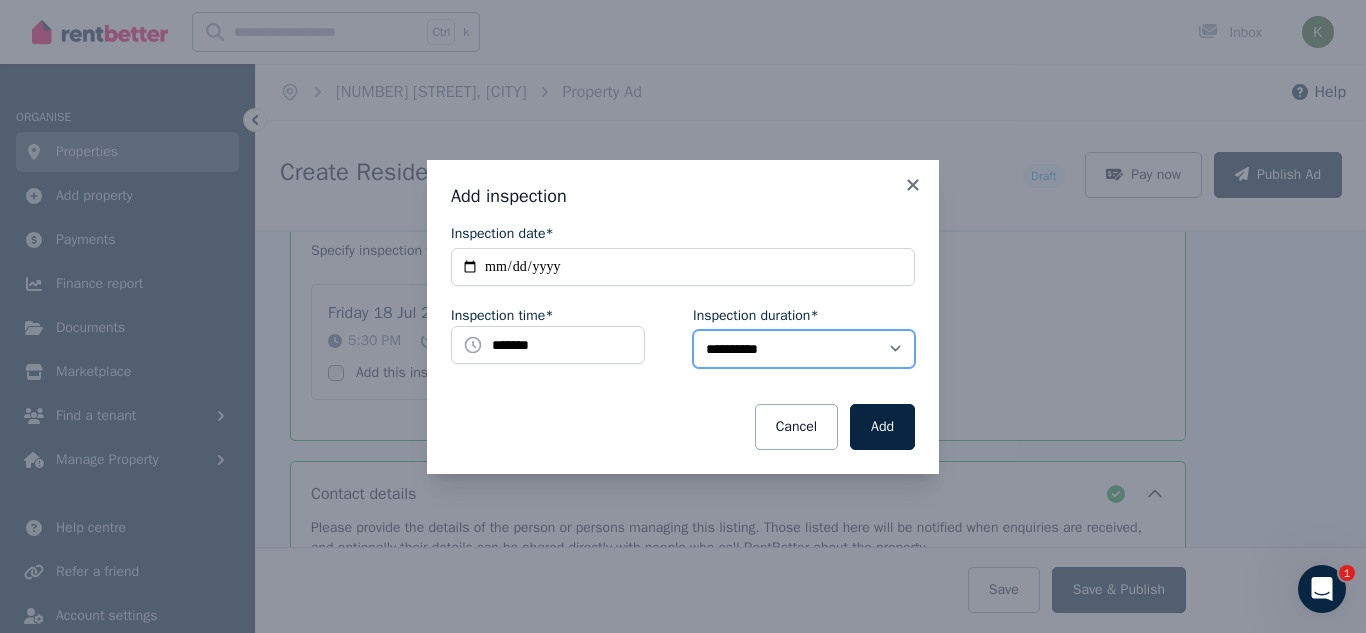 click on "**********" at bounding box center (804, 349) 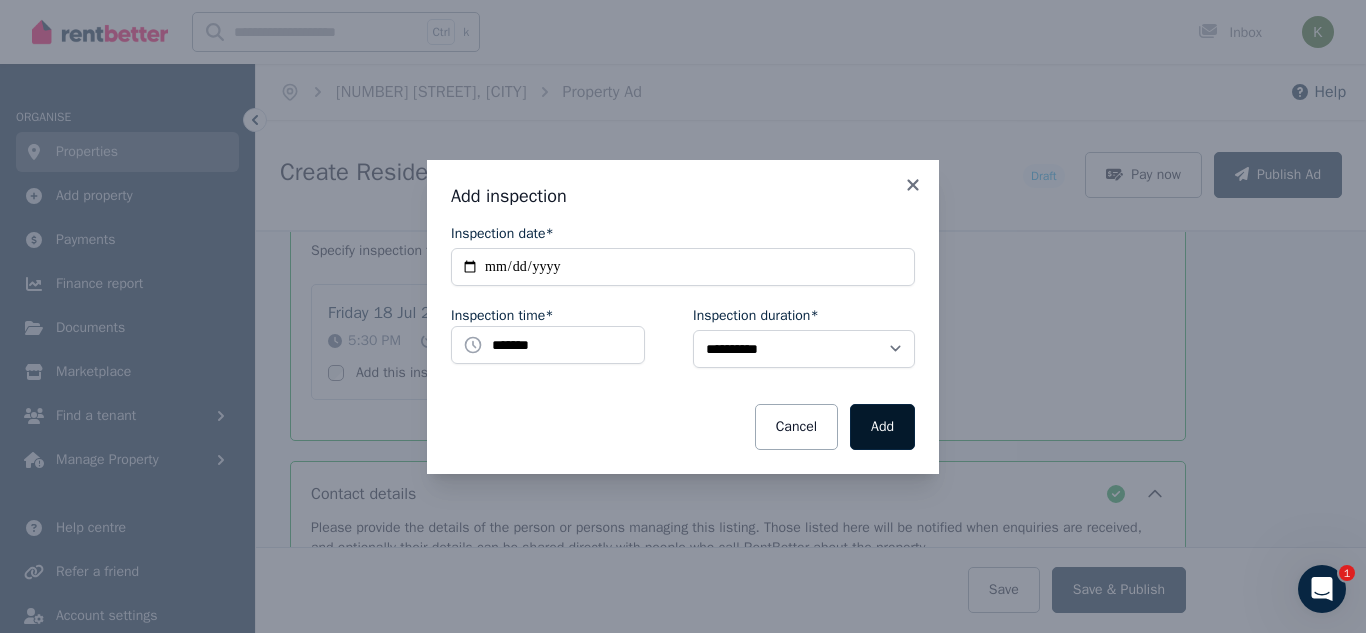 click on "Add" at bounding box center [882, 427] 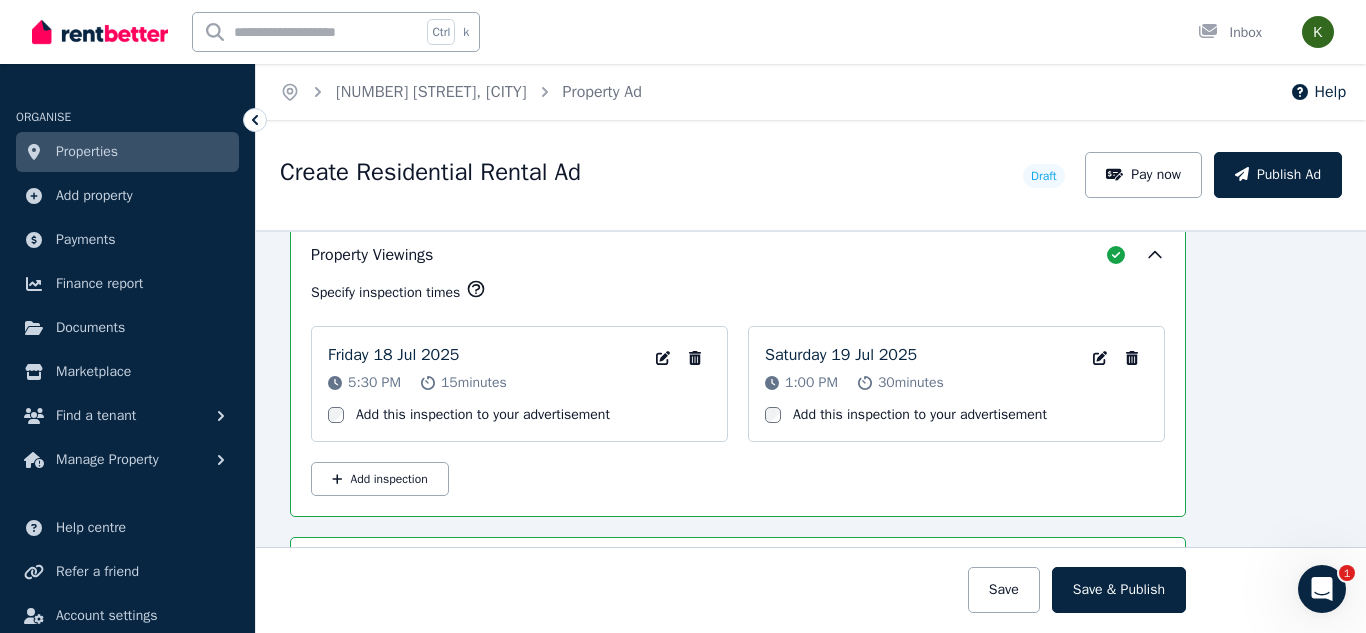 scroll, scrollTop: 3162, scrollLeft: 73, axis: both 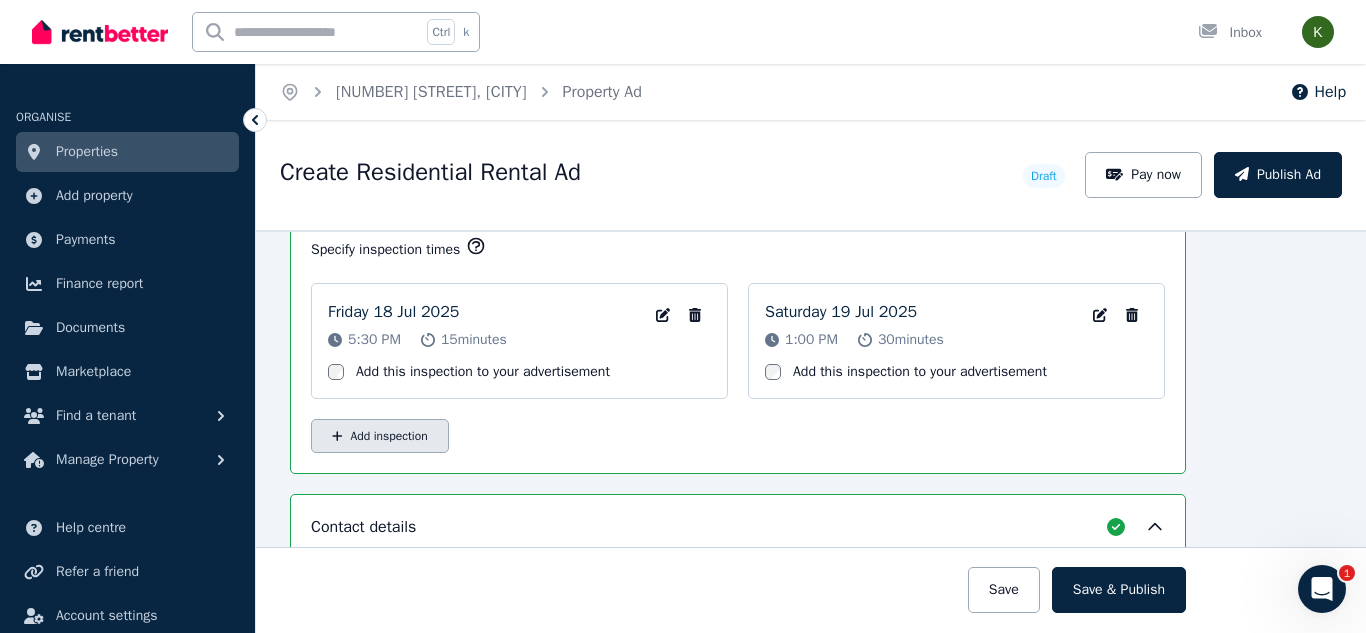 click 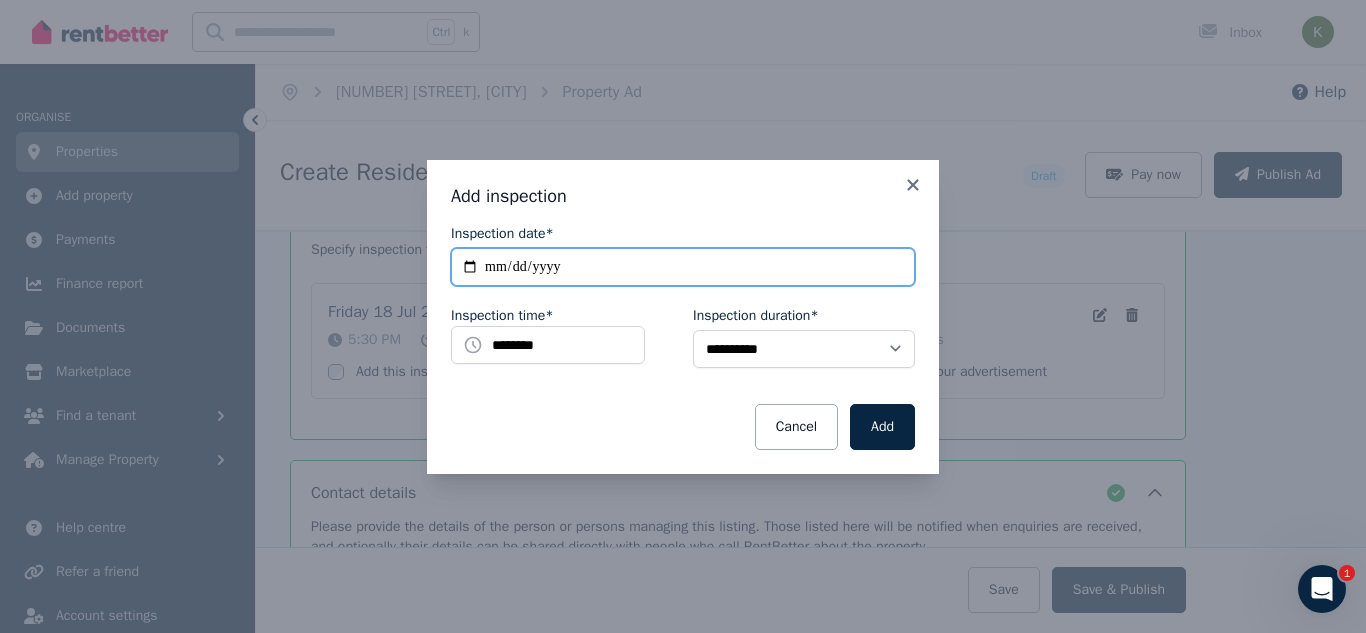 click on "**********" at bounding box center (683, 267) 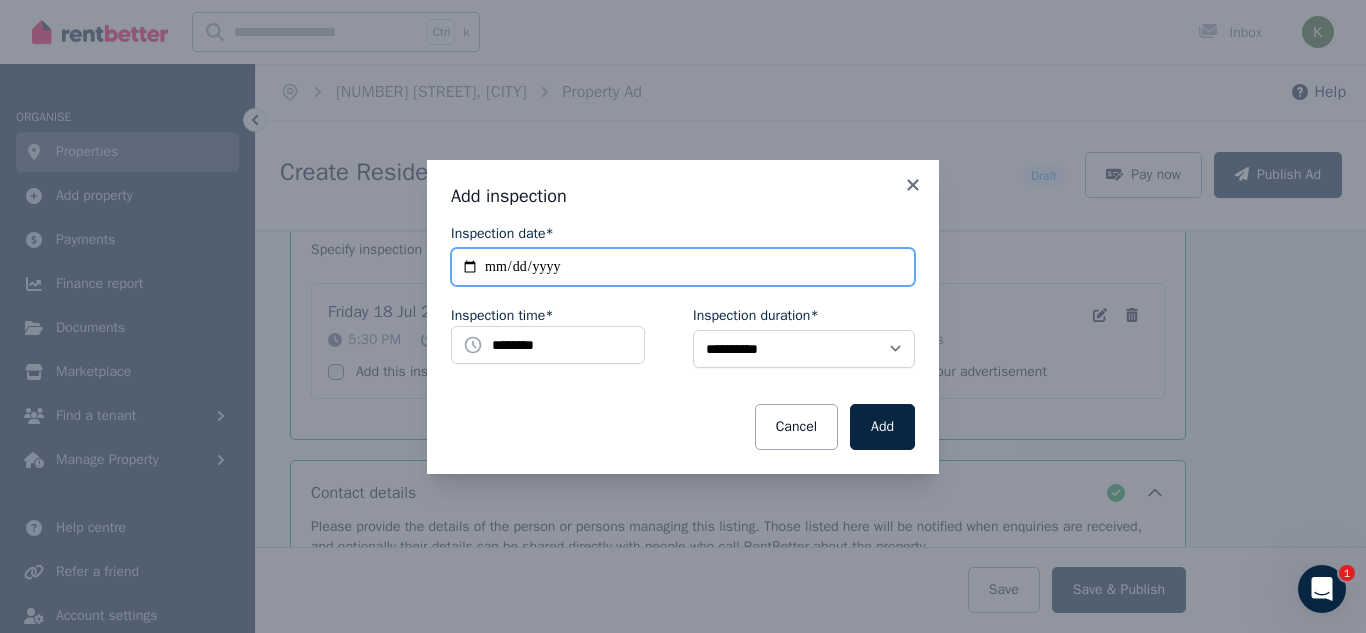 click on "**********" at bounding box center (683, 267) 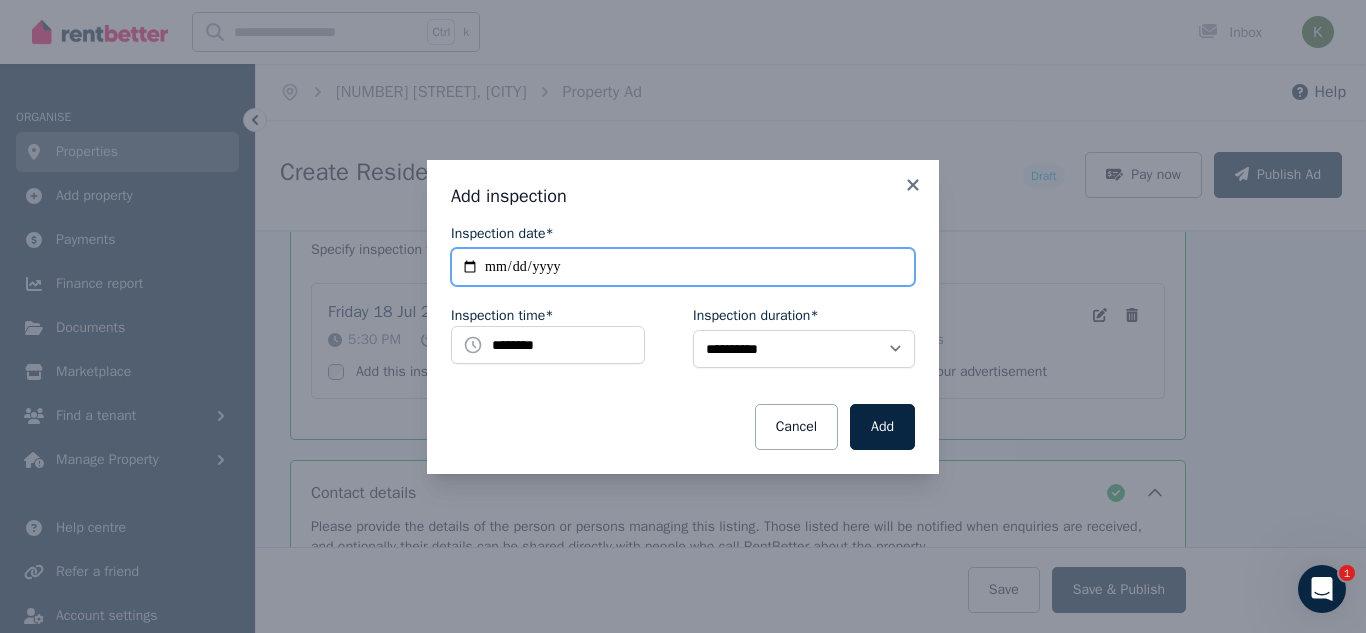 type on "**********" 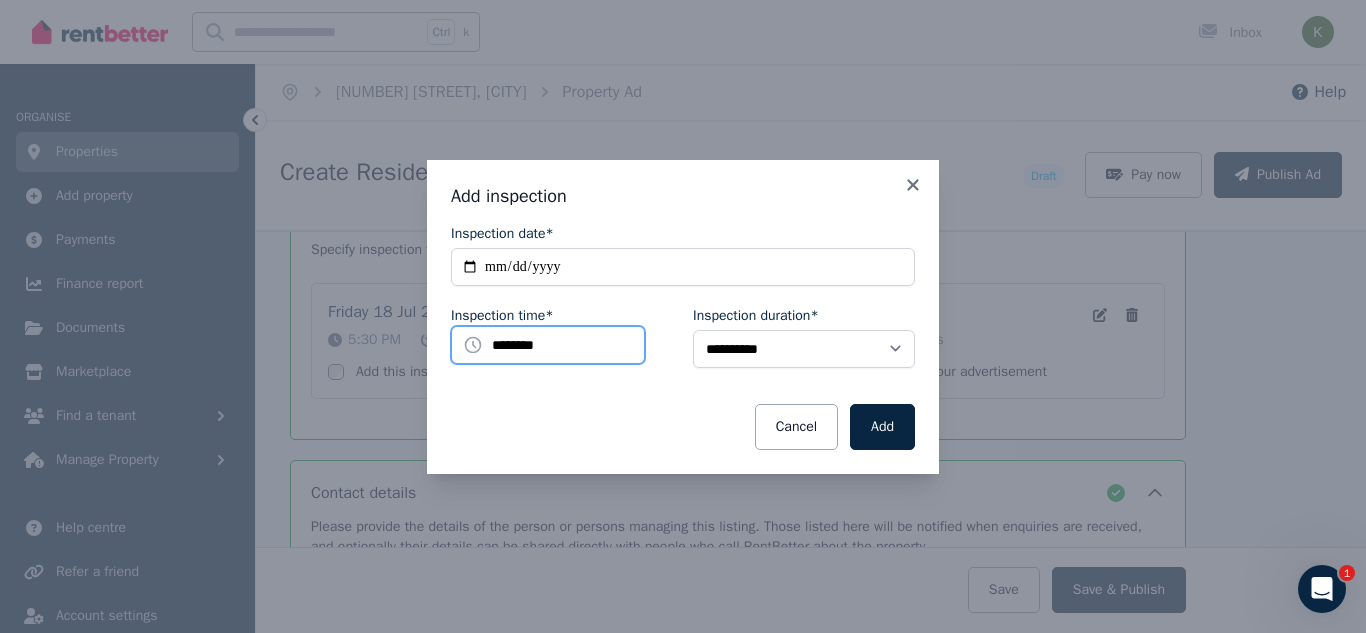 click on "********" at bounding box center (548, 345) 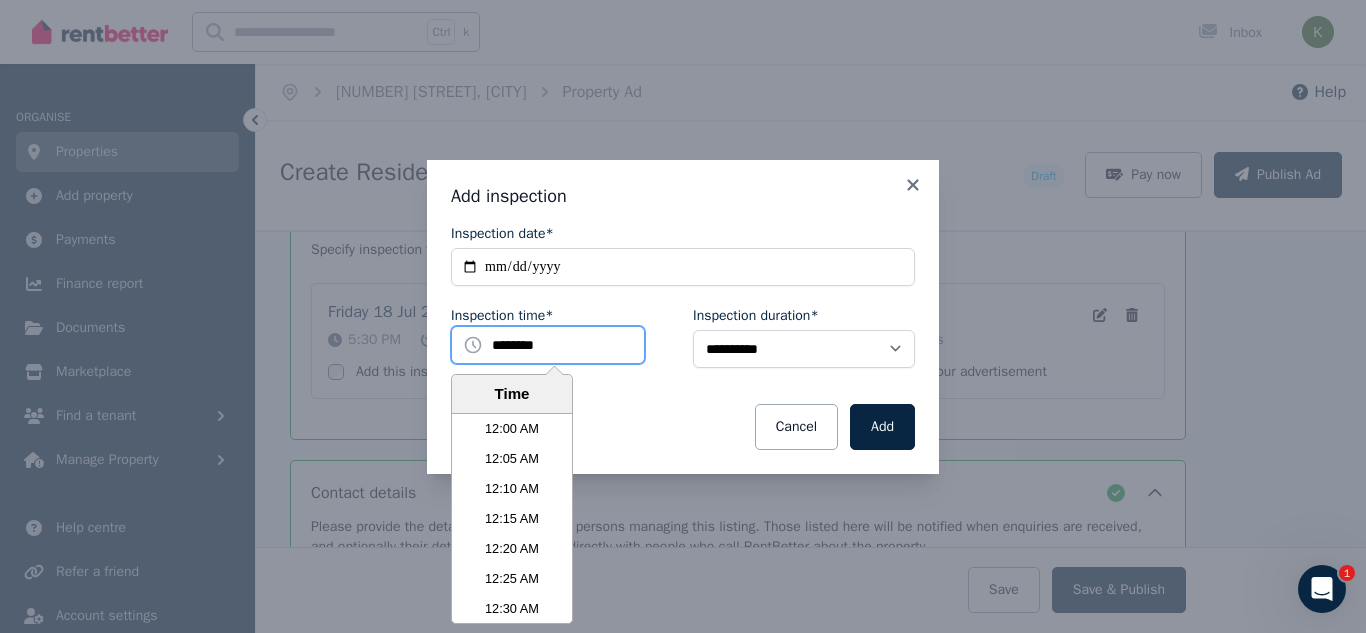 scroll, scrollTop: 3691, scrollLeft: 0, axis: vertical 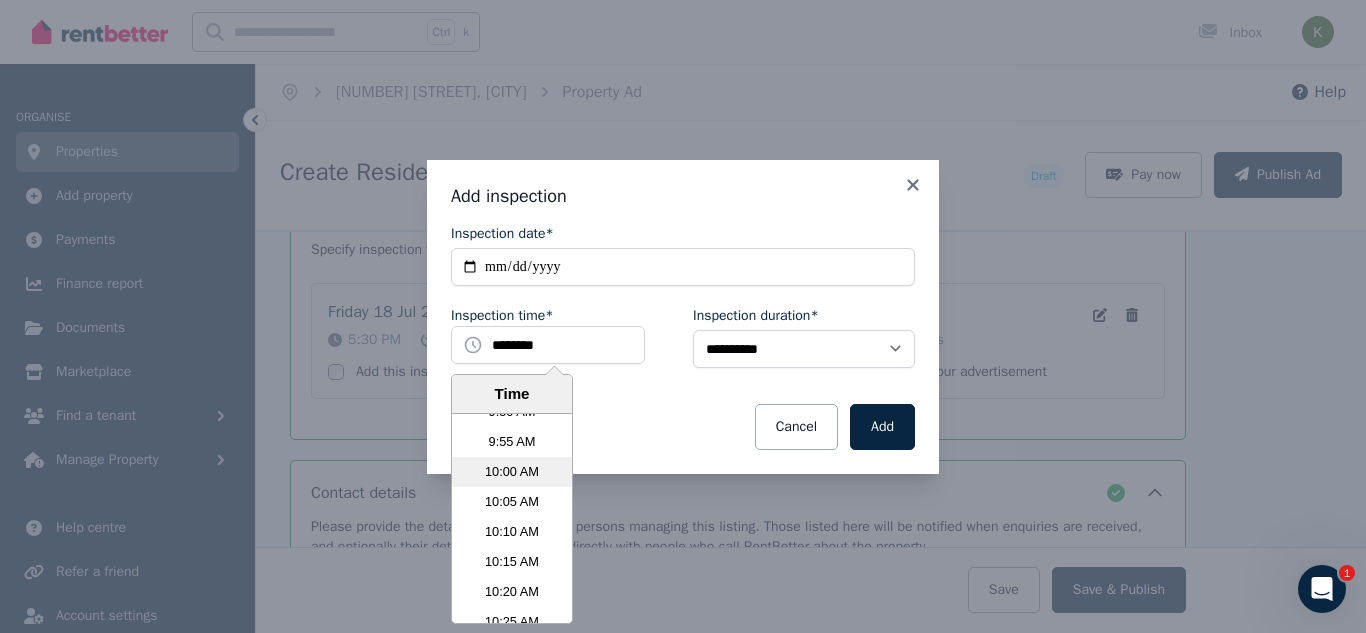 click on "10:00 AM" at bounding box center (512, 472) 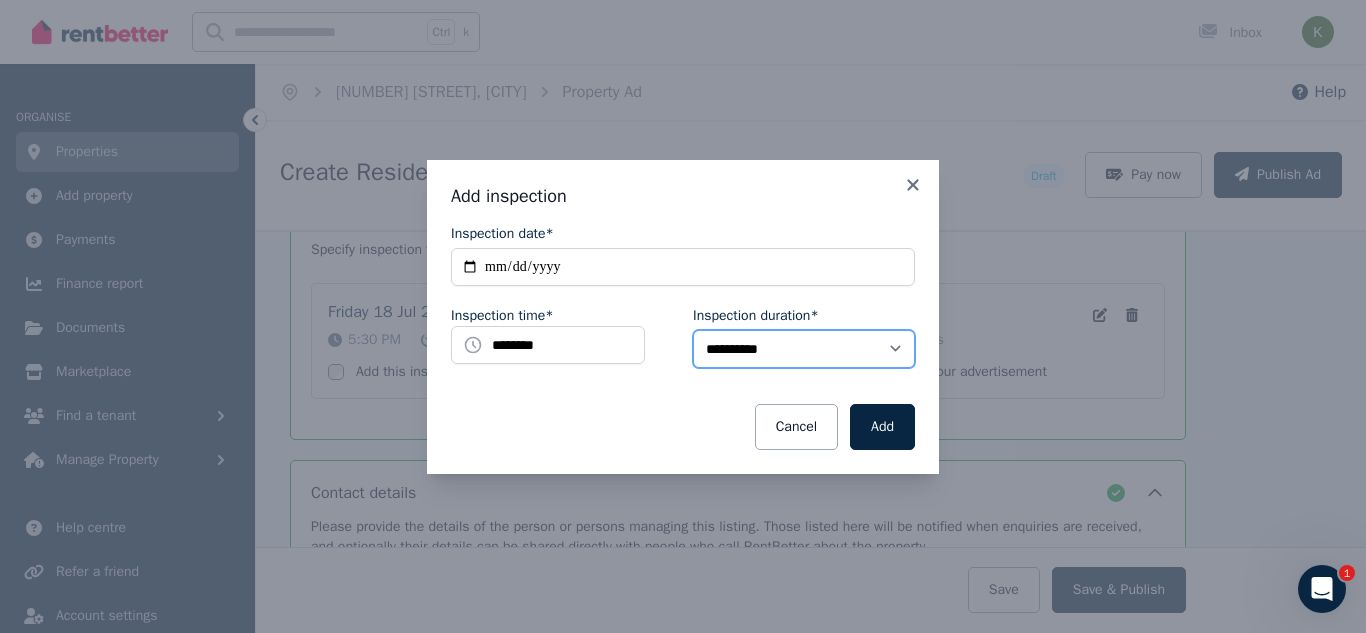 click on "**********" at bounding box center (804, 349) 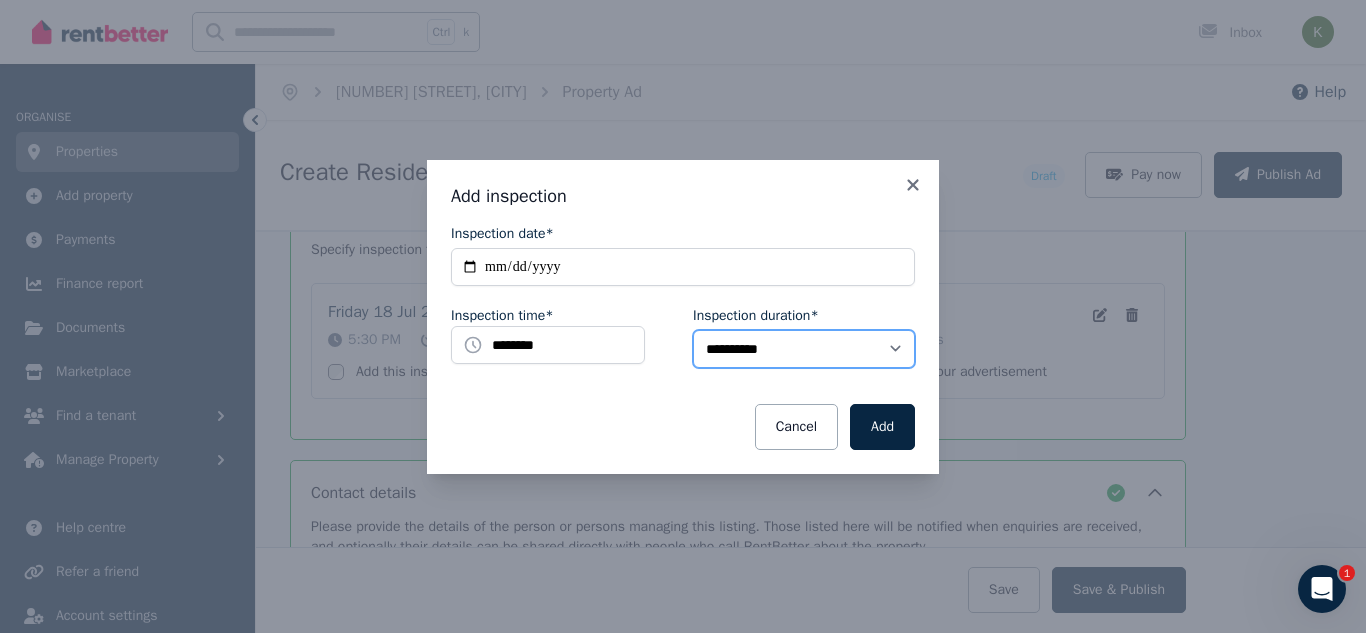 select on "**" 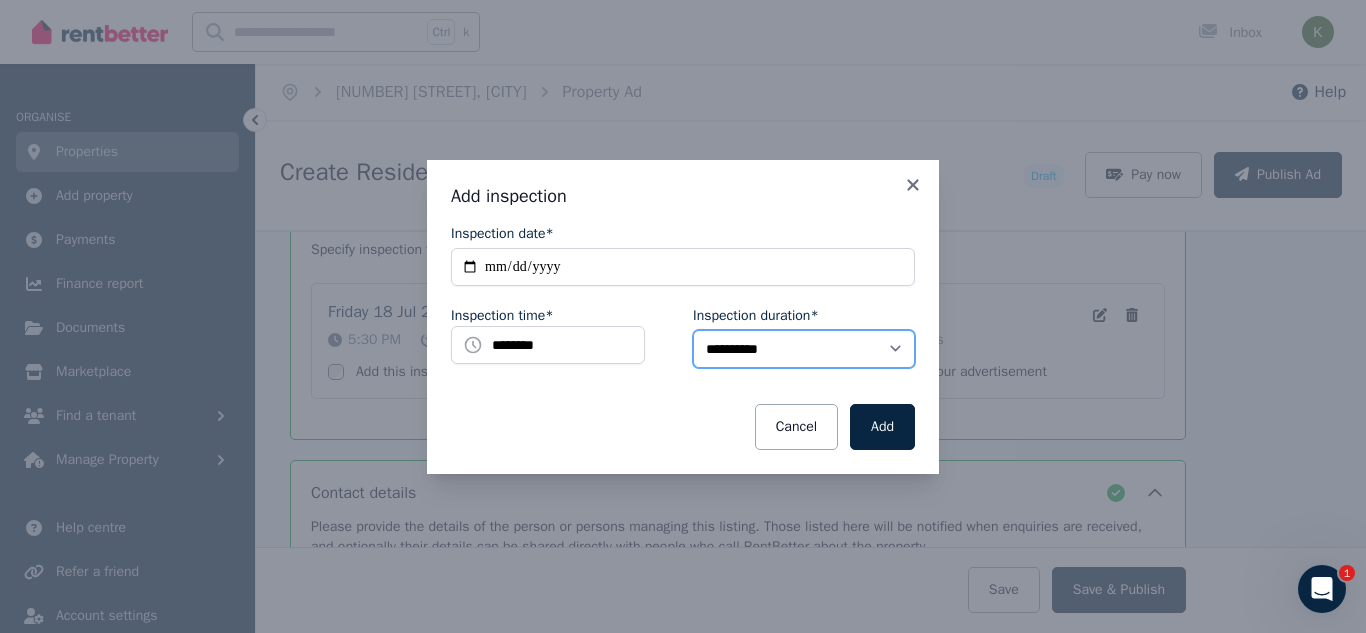click on "**********" at bounding box center [804, 349] 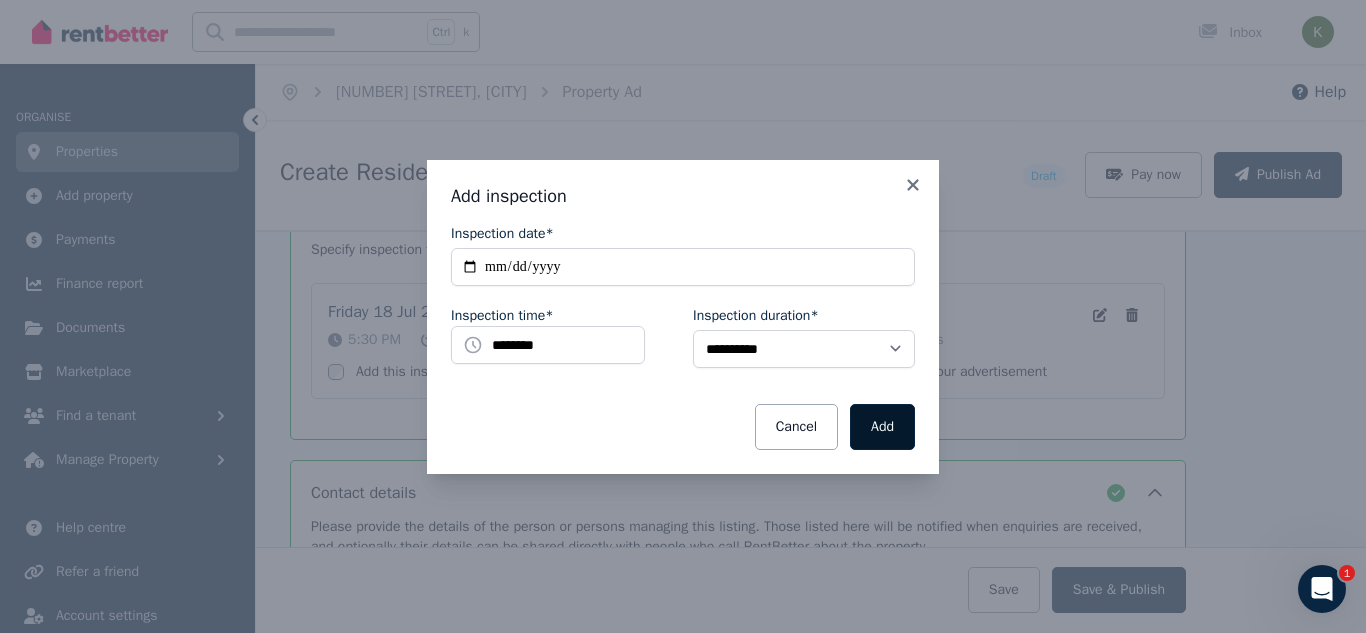 click on "Add" at bounding box center [882, 427] 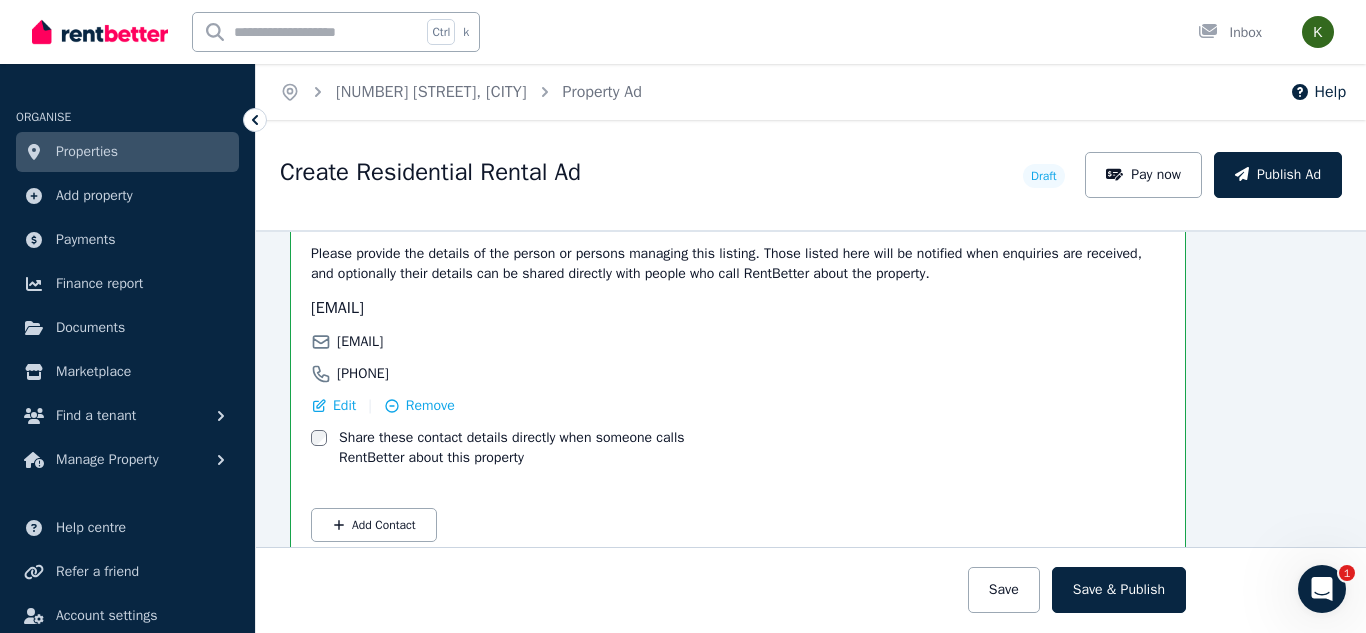 scroll, scrollTop: 3639, scrollLeft: 73, axis: both 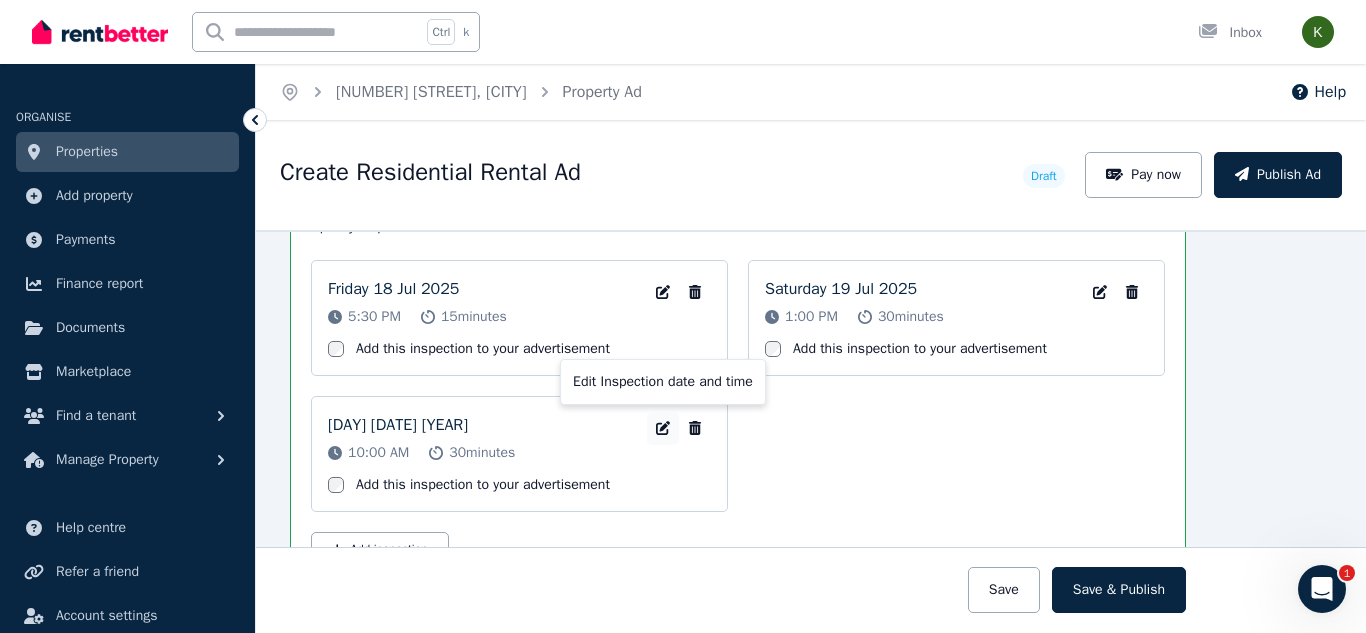 click 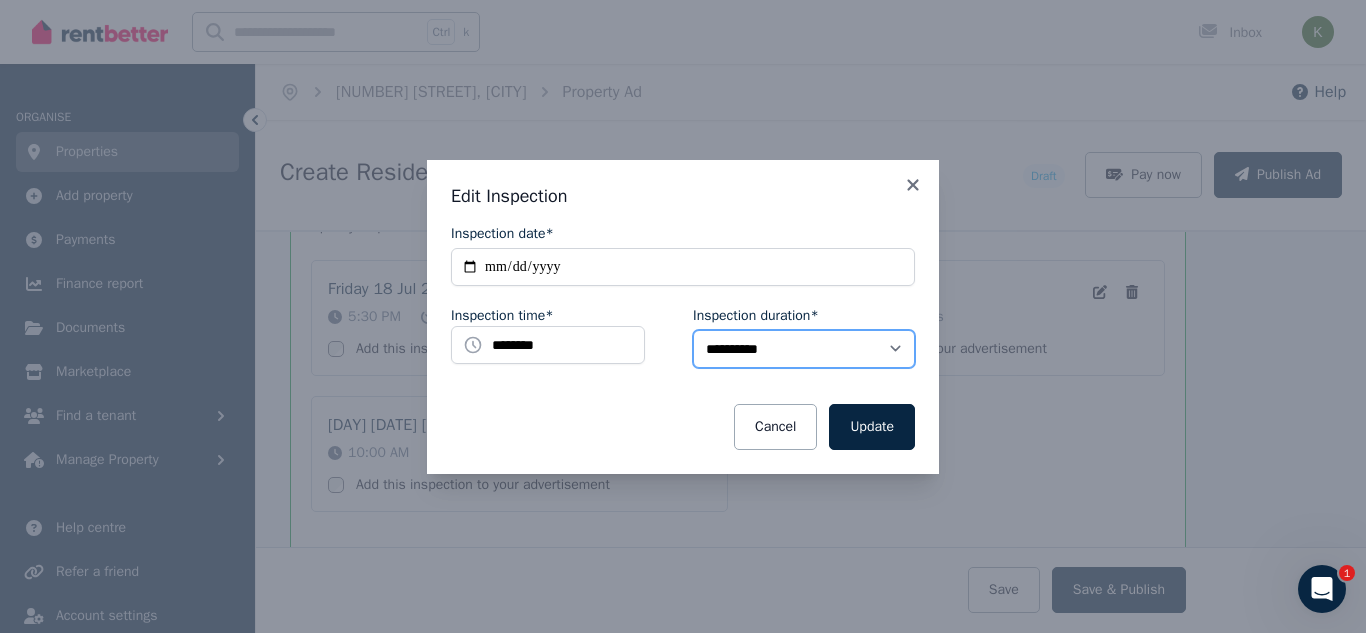 click on "**********" at bounding box center [804, 349] 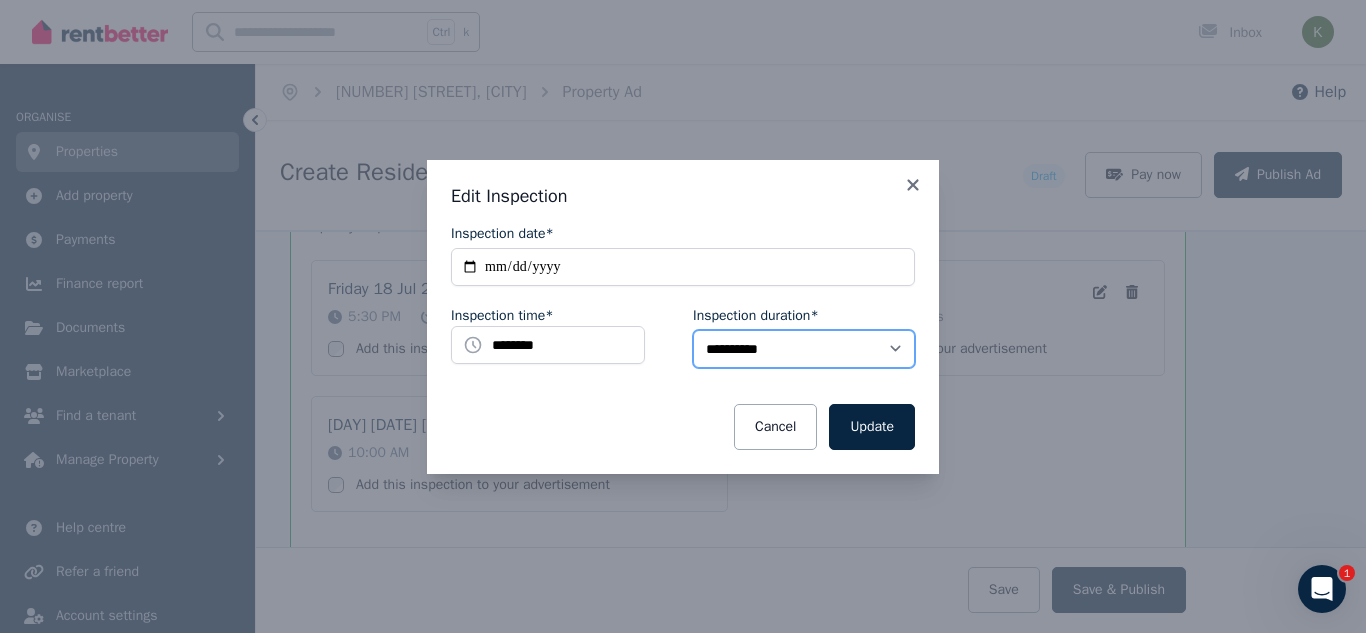 select on "**" 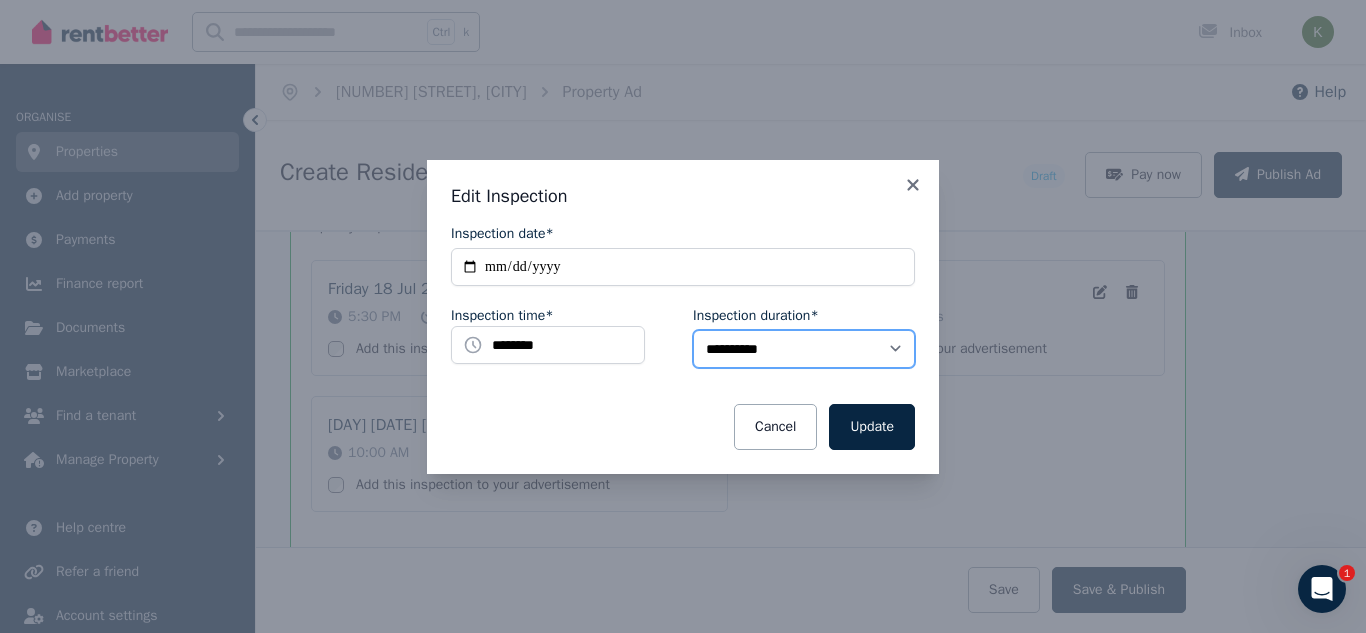 click on "**********" at bounding box center (804, 349) 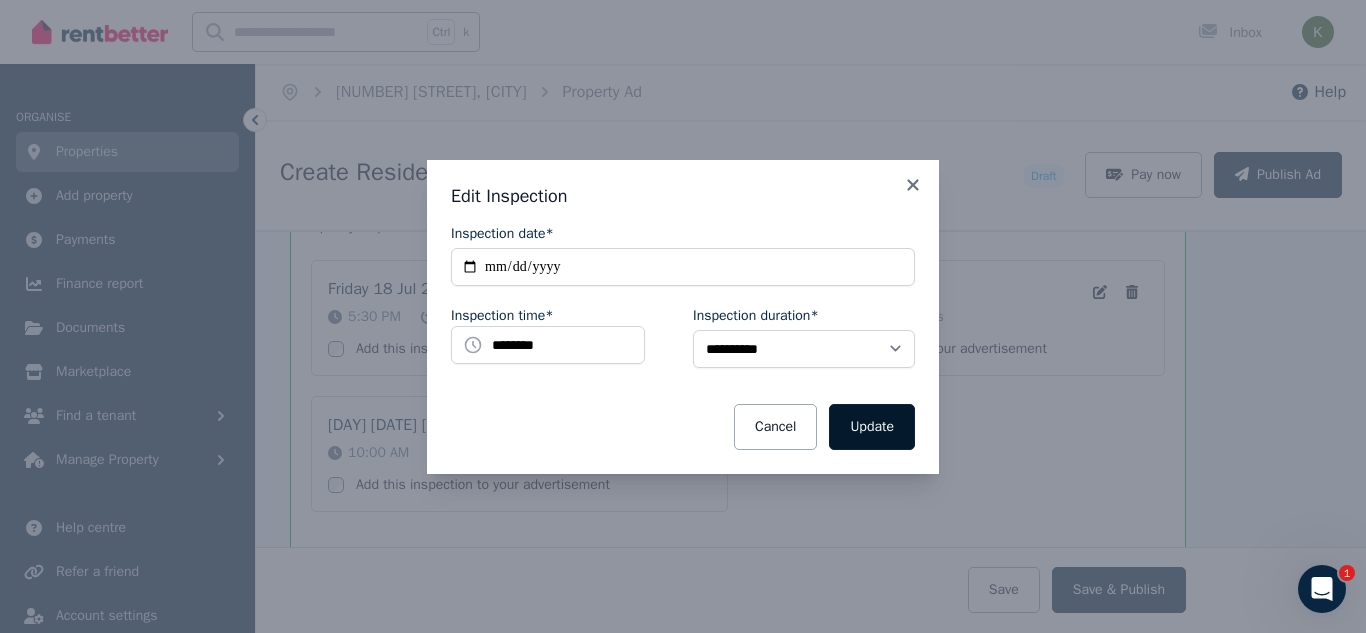 click on "Update" at bounding box center (872, 427) 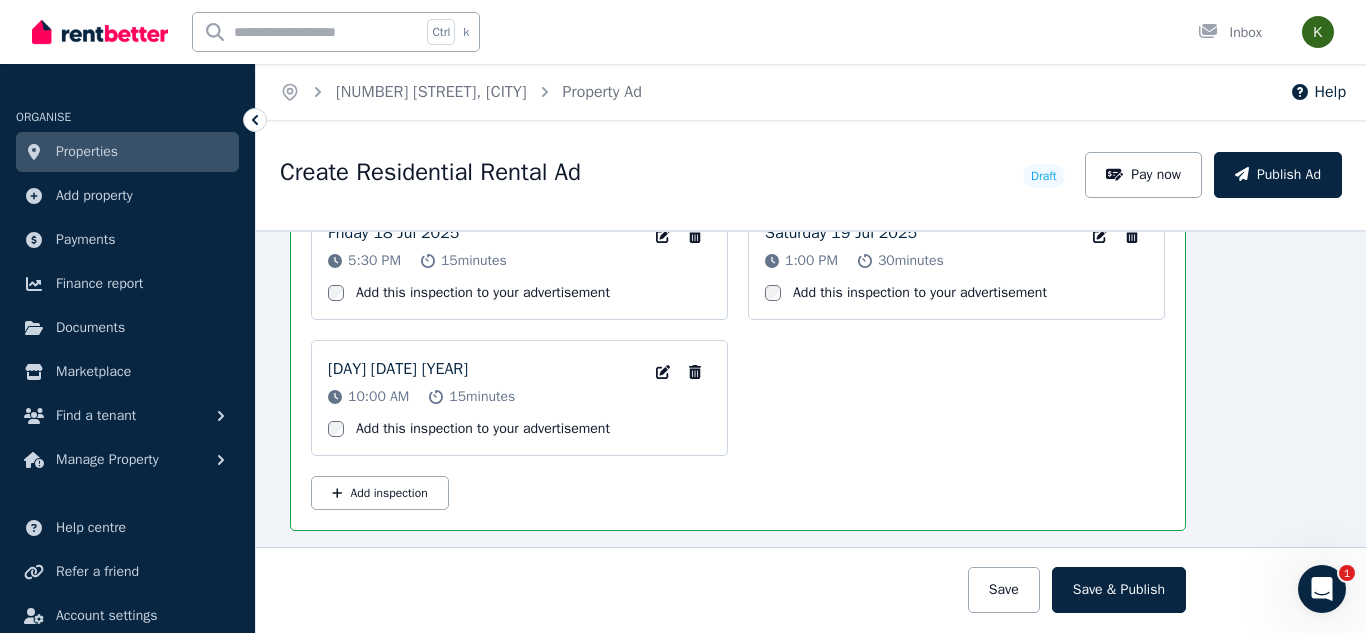 scroll, scrollTop: 3252, scrollLeft: 73, axis: both 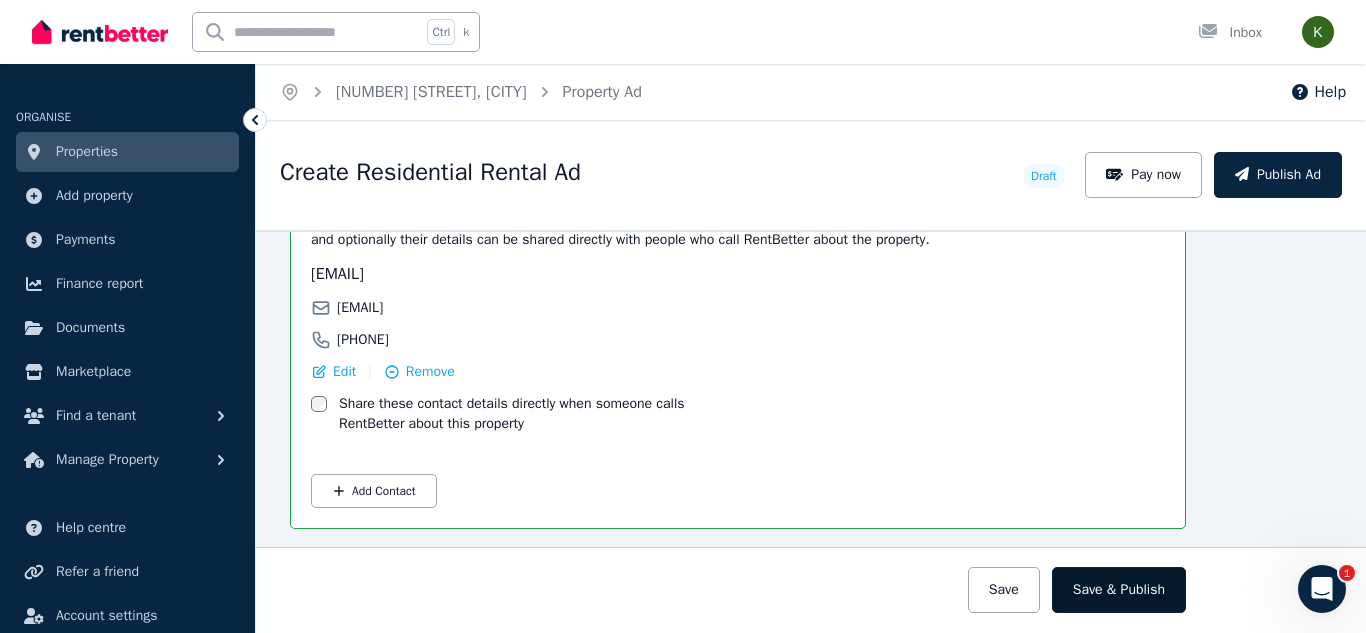 click on "Save & Publish" at bounding box center (1119, 590) 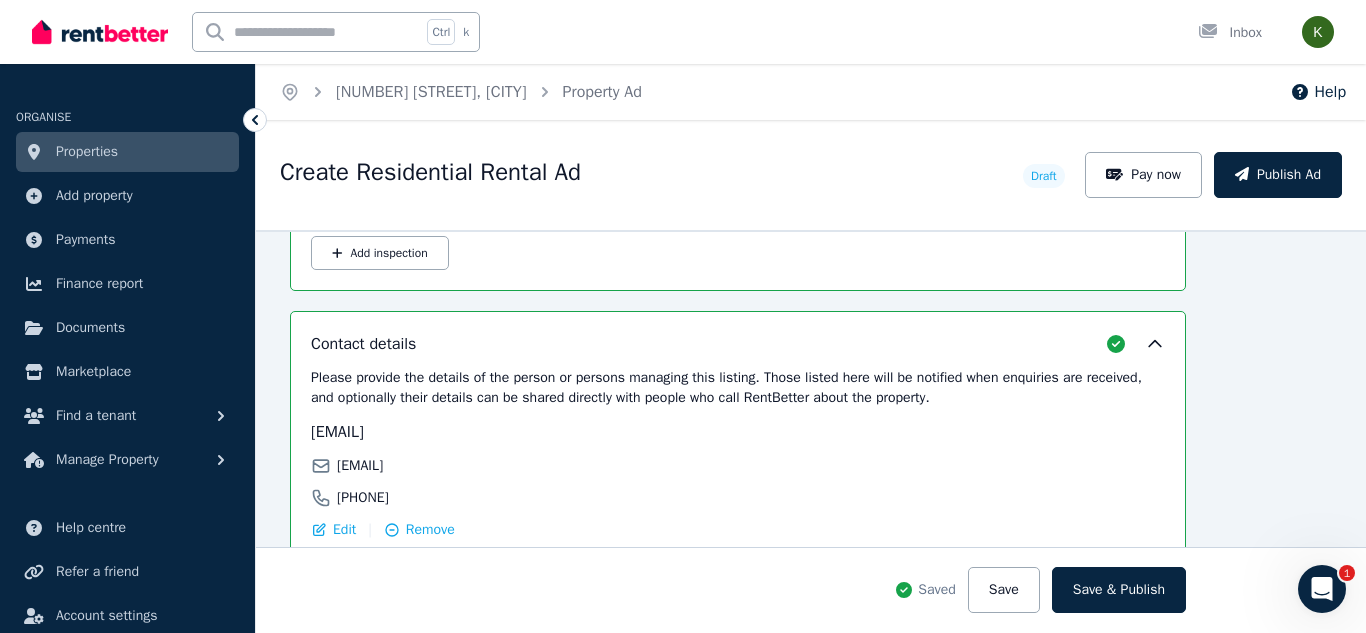 scroll, scrollTop: 3795, scrollLeft: 73, axis: both 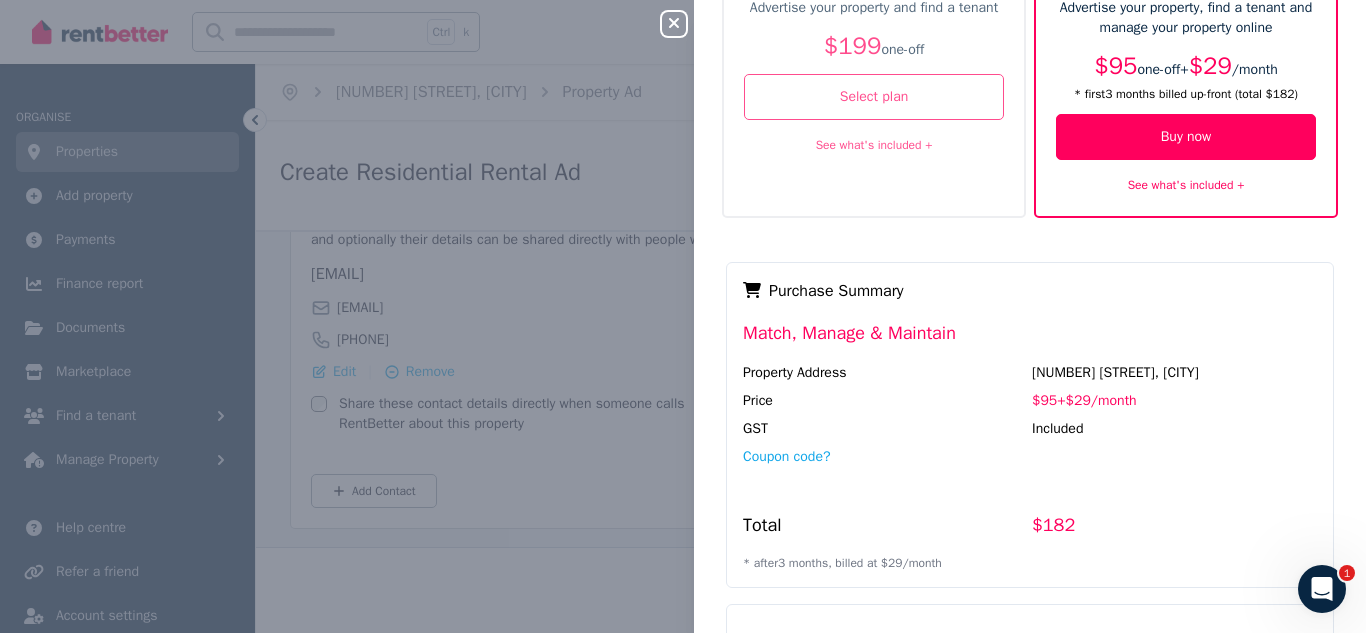 click on "See what's included +" at bounding box center (1186, 185) 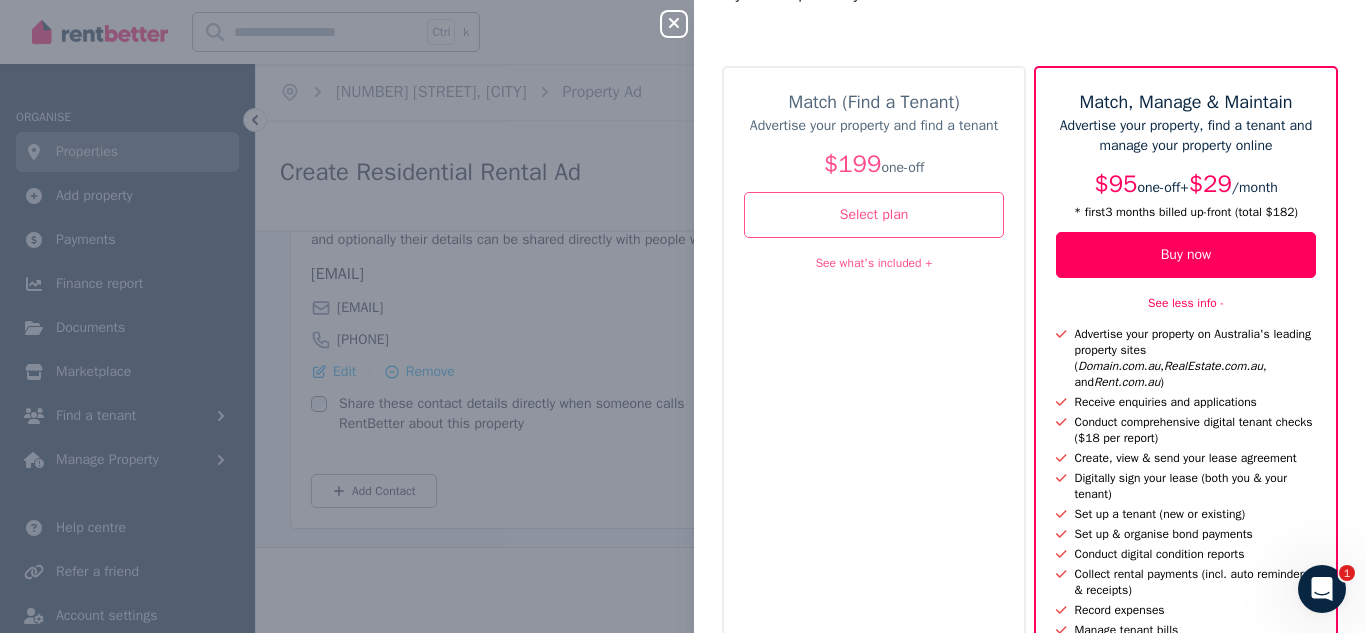 scroll, scrollTop: 40, scrollLeft: 0, axis: vertical 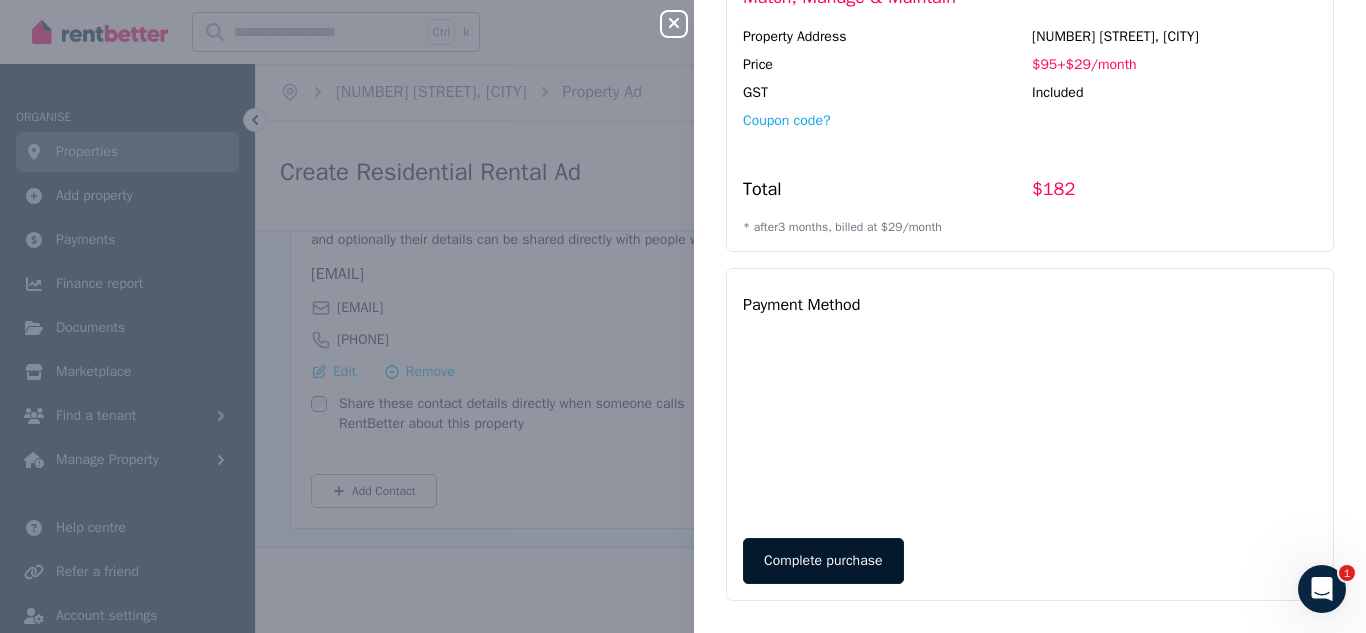 click on "Complete purchase" at bounding box center [823, 561] 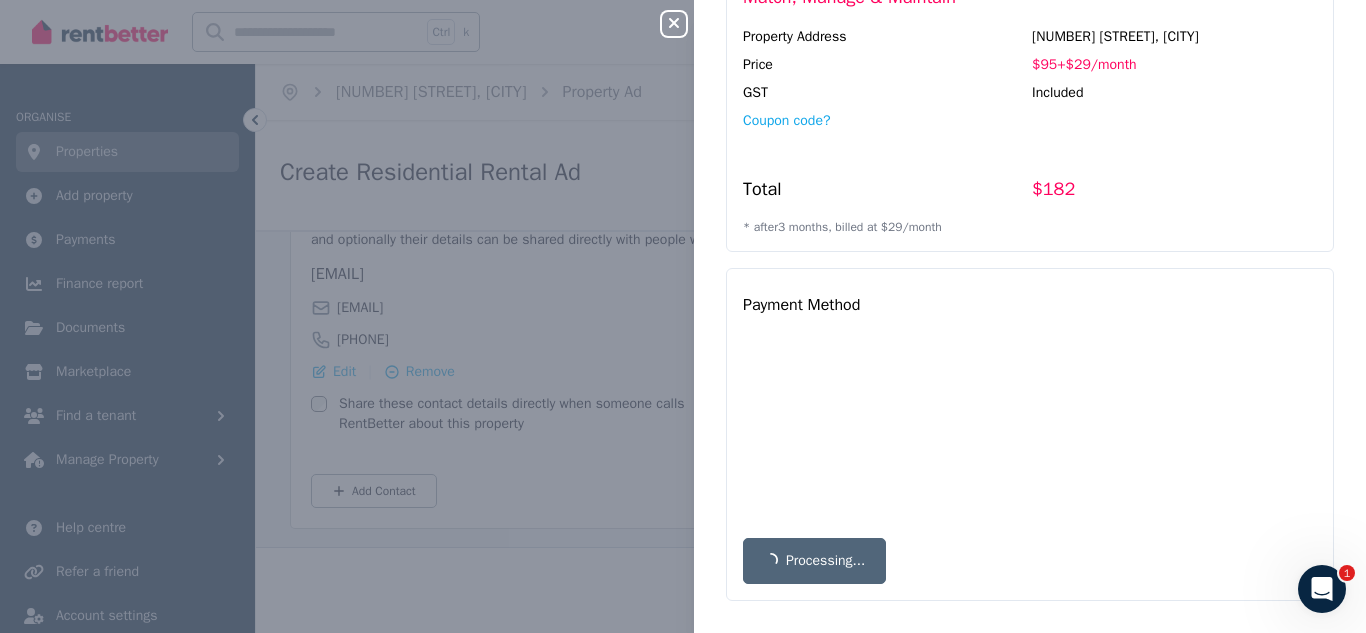 scroll, scrollTop: 0, scrollLeft: 0, axis: both 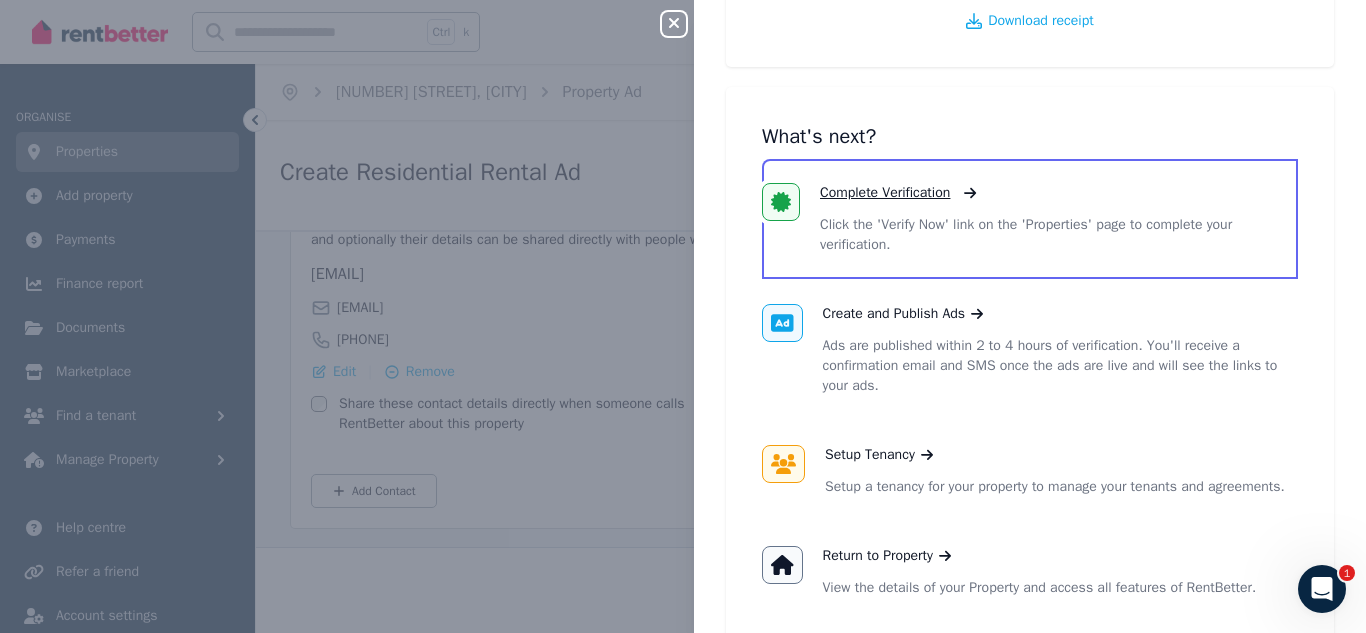 click on "Complete Verification" at bounding box center [885, 193] 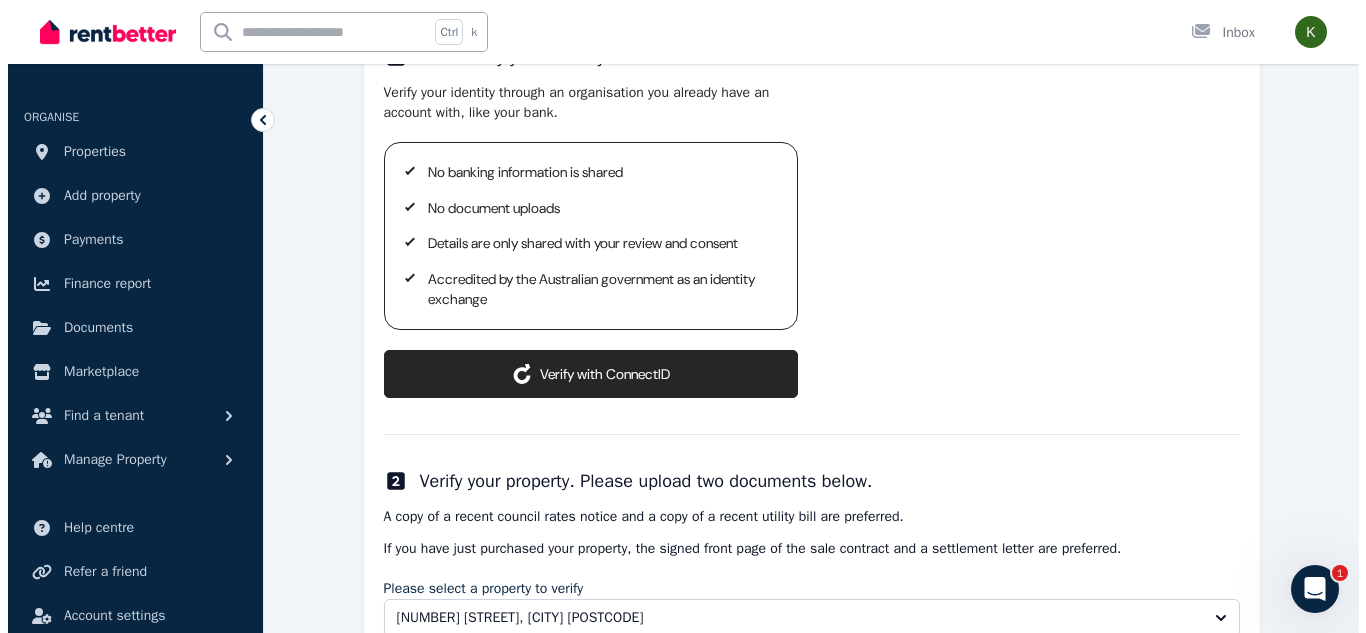 scroll, scrollTop: 327, scrollLeft: 0, axis: vertical 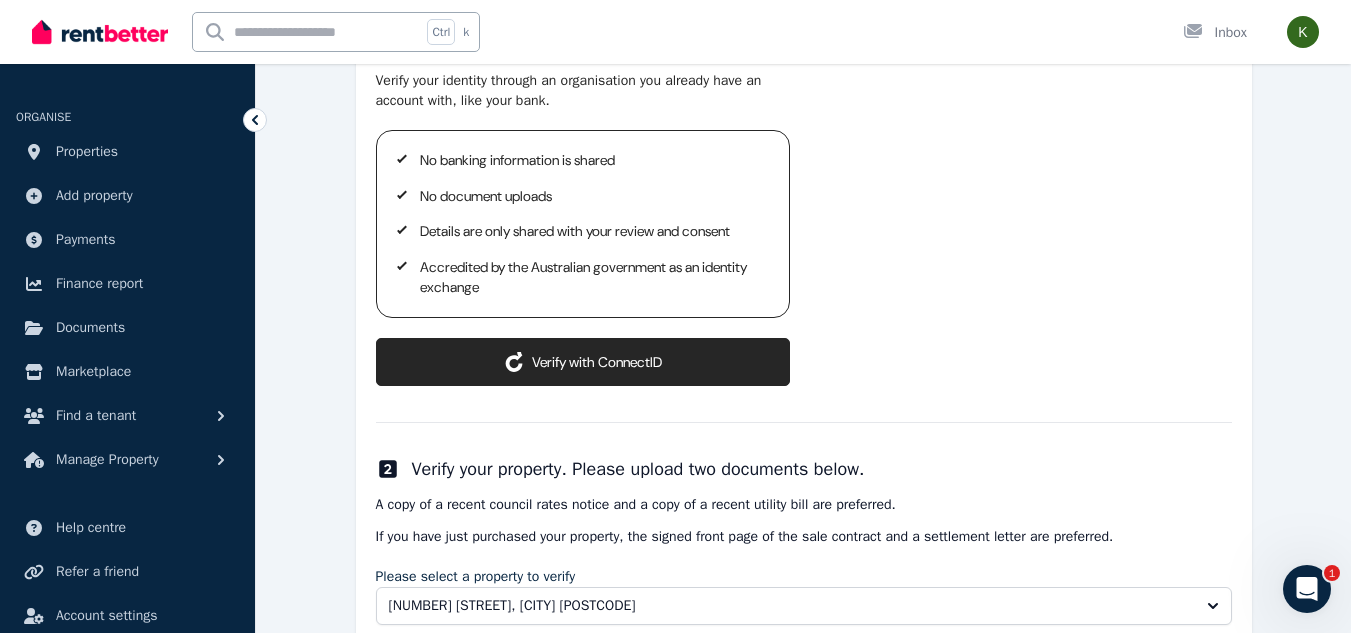 click on "ConnectID logo  Verify with ConnectID" at bounding box center (583, 362) 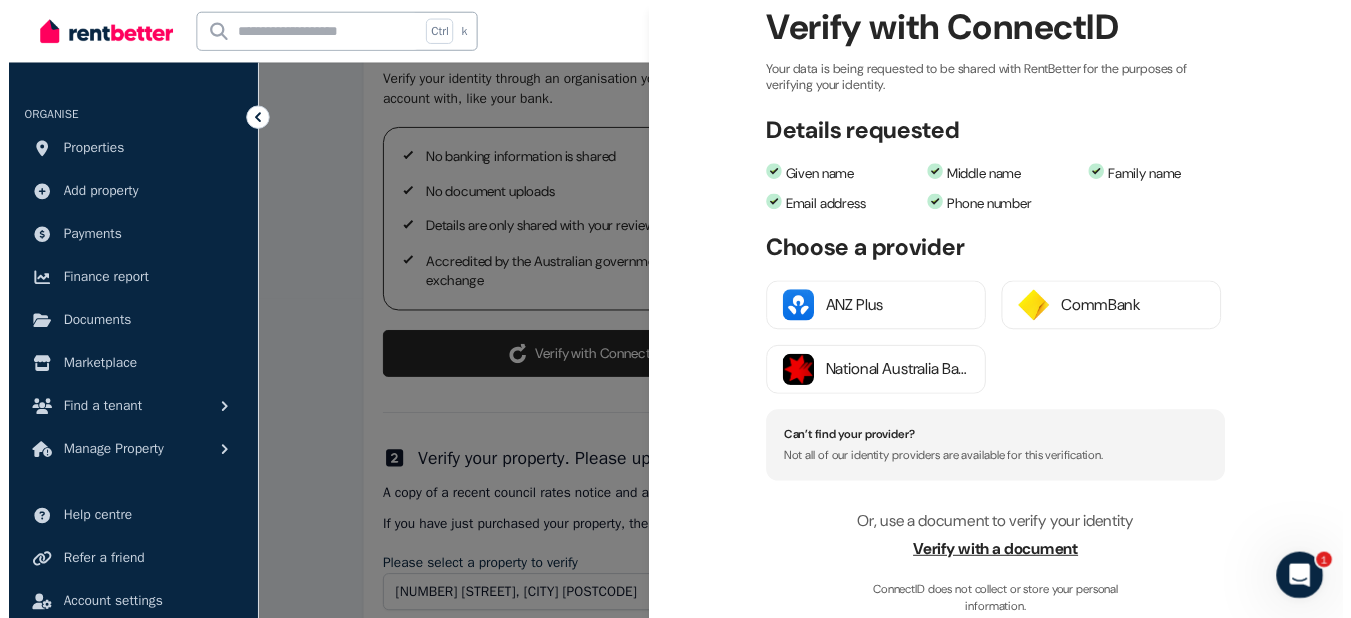 scroll, scrollTop: 160, scrollLeft: 0, axis: vertical 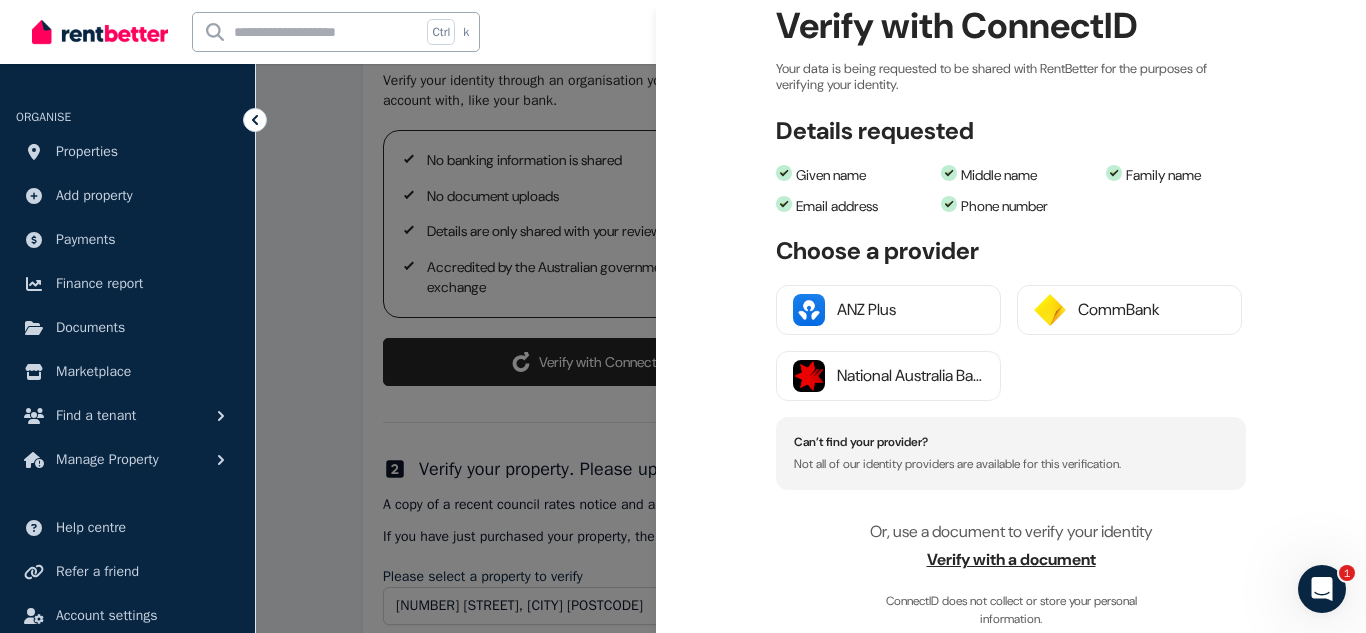 click on "Verify with a document" at bounding box center (1011, 560) 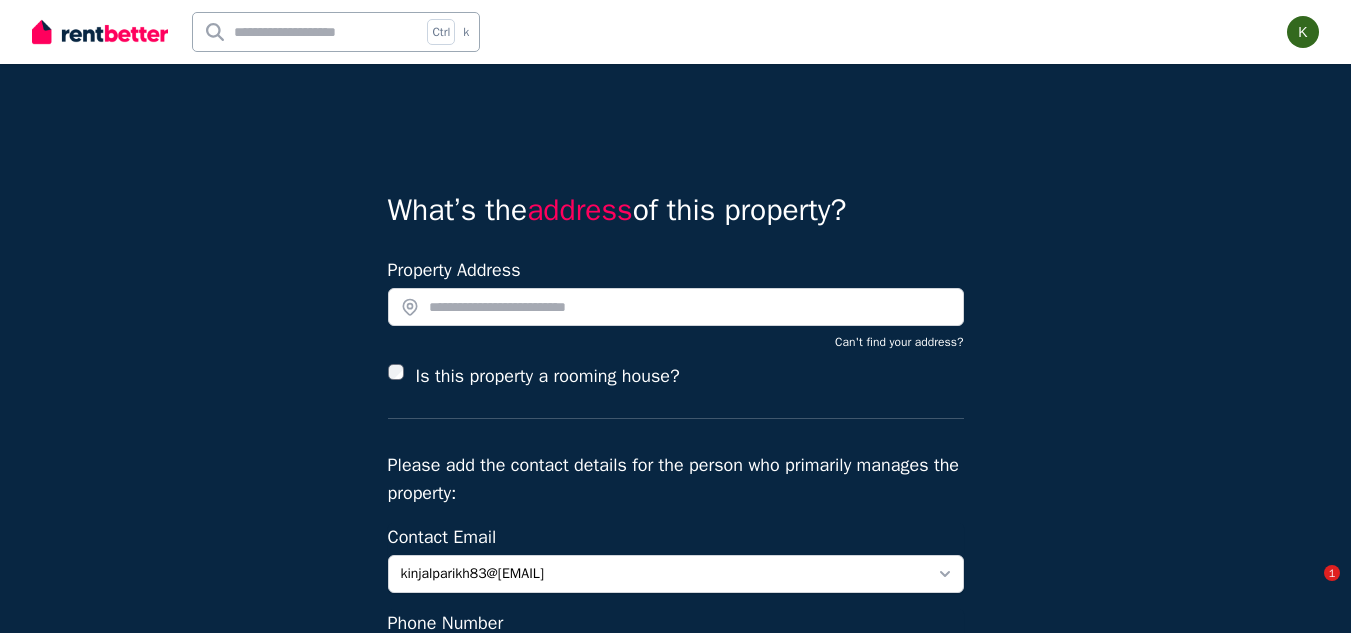 scroll, scrollTop: 0, scrollLeft: 0, axis: both 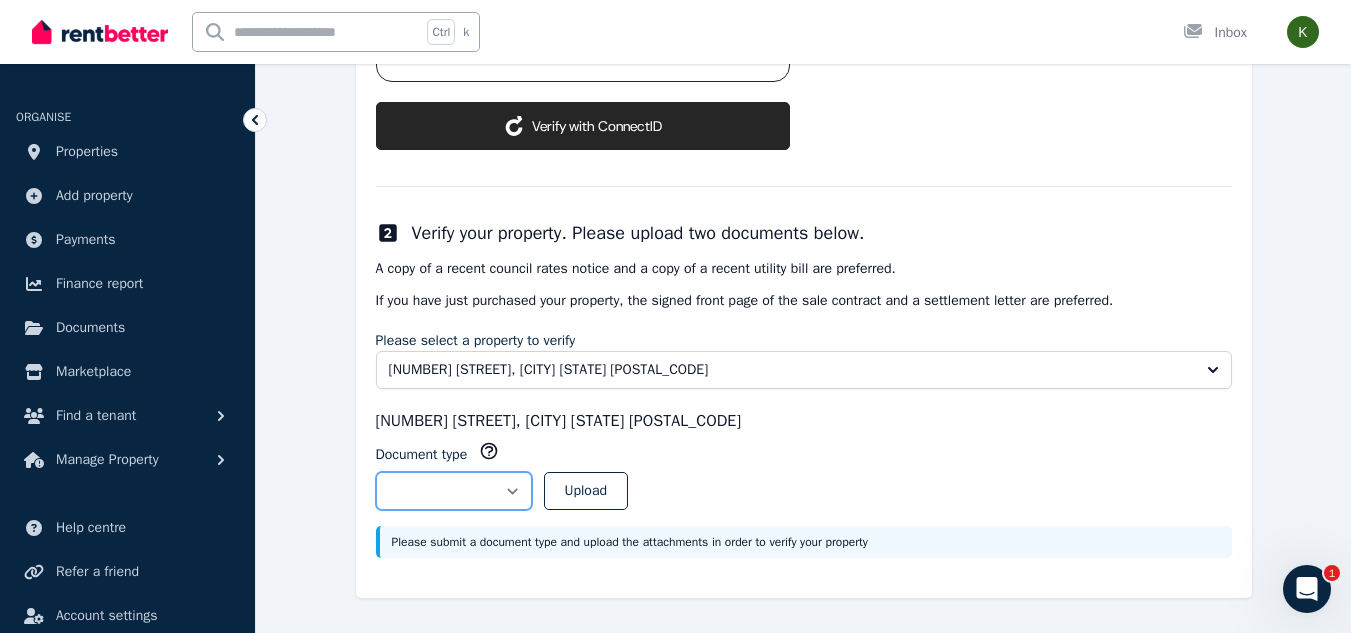 click on "**********" at bounding box center [454, 491] 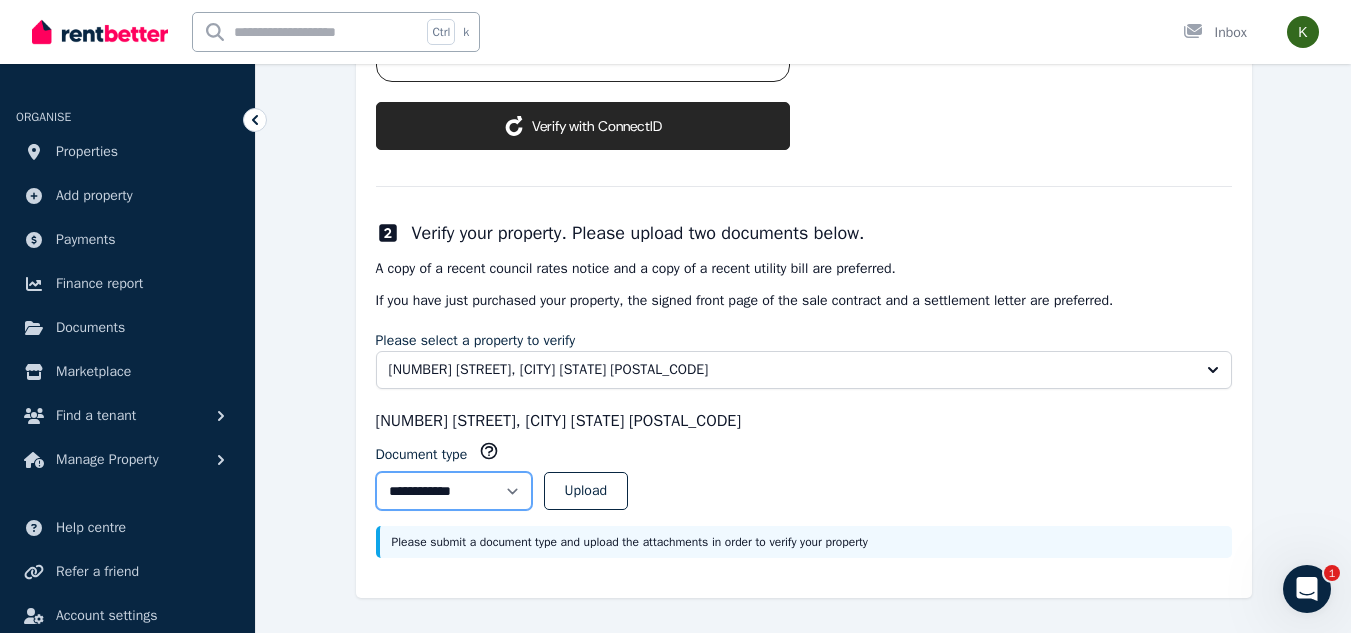 click on "**********" at bounding box center [454, 491] 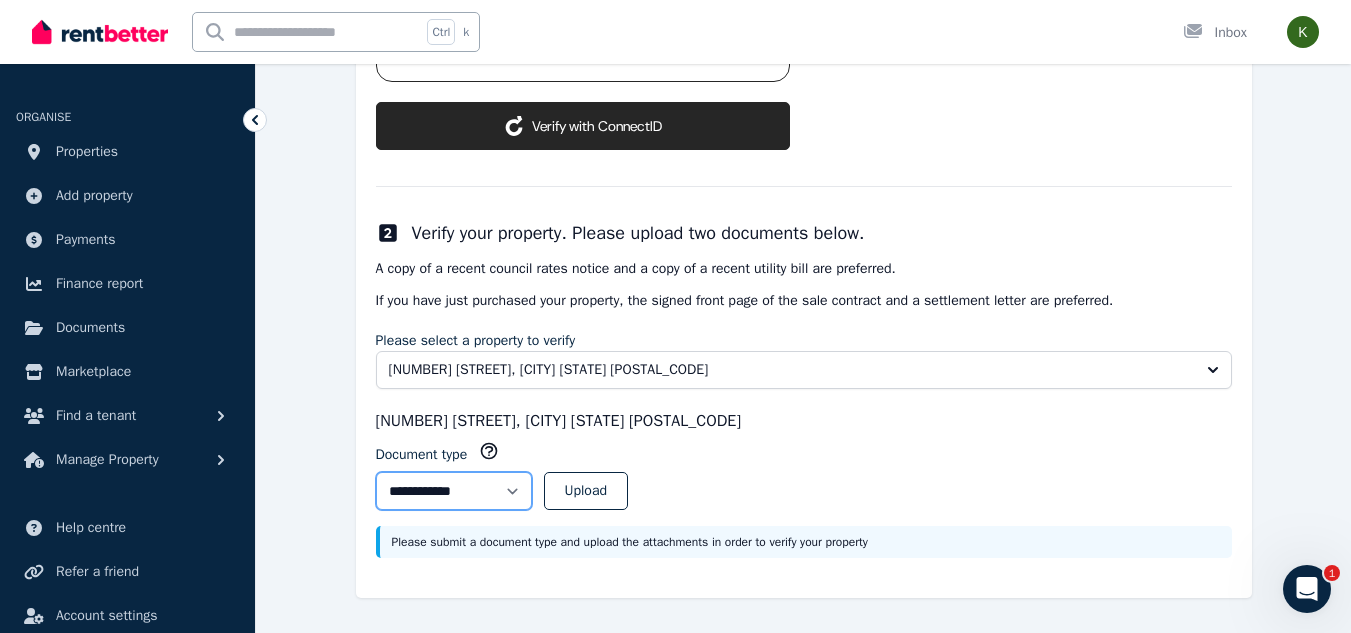 click on "**********" at bounding box center (454, 491) 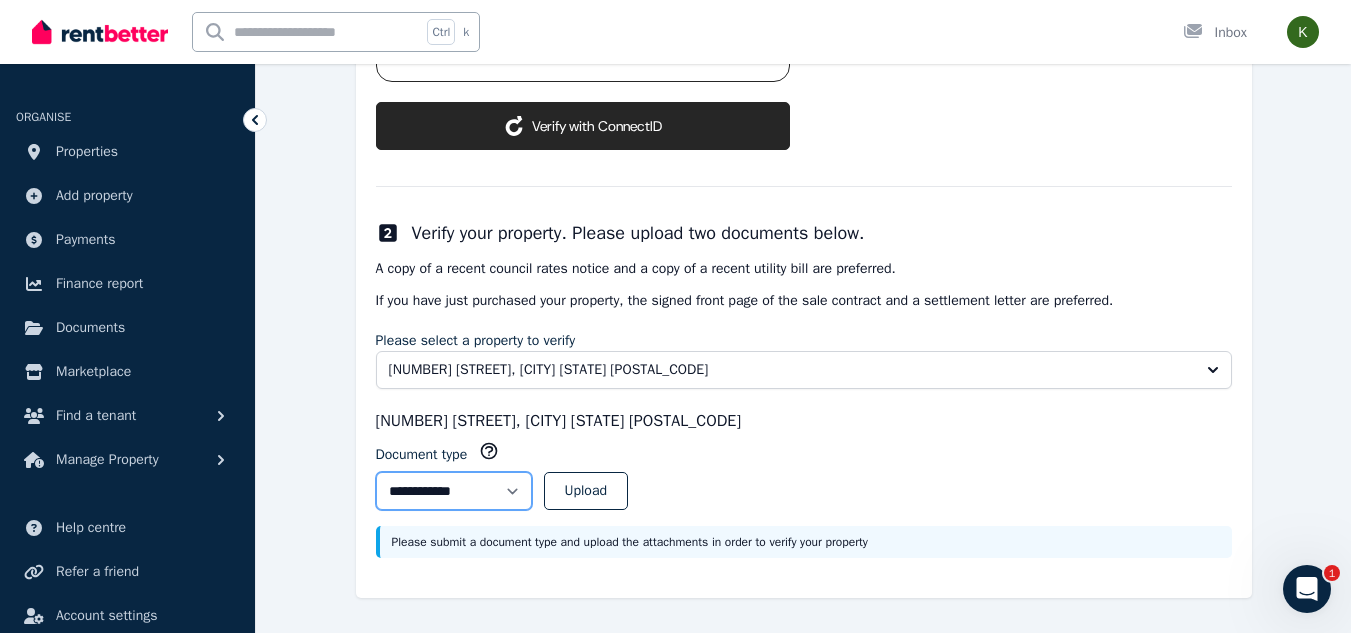 select on "**********" 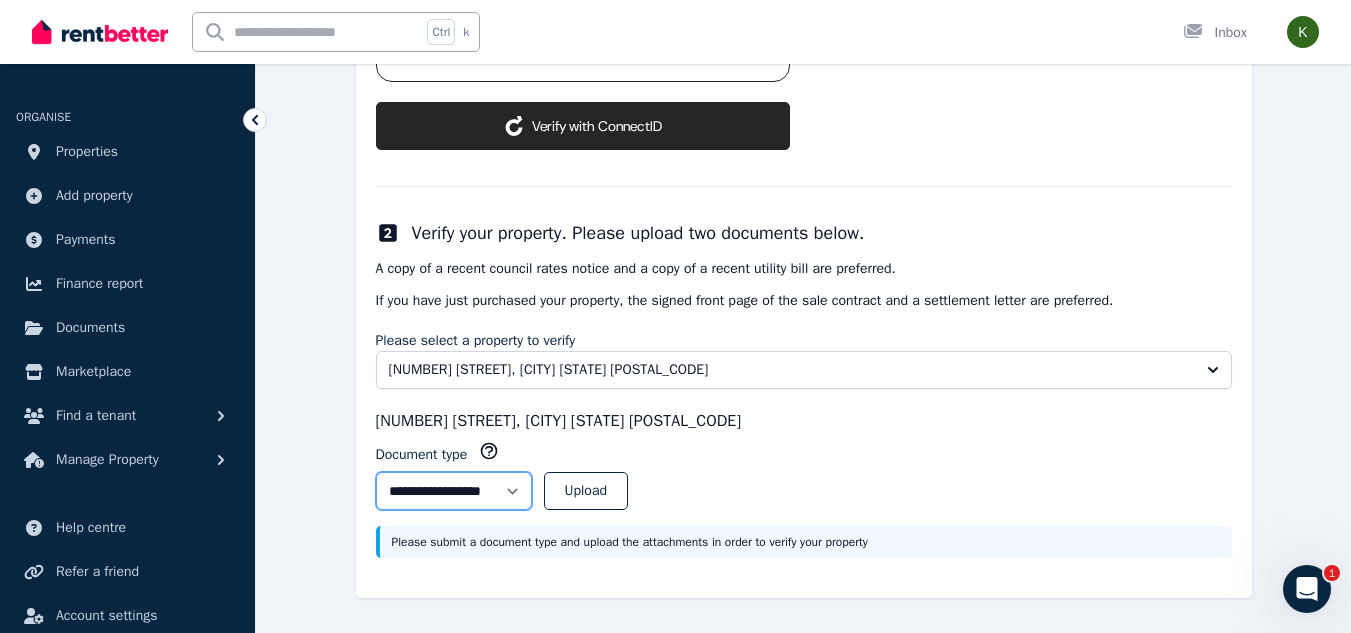 click on "**********" at bounding box center [454, 491] 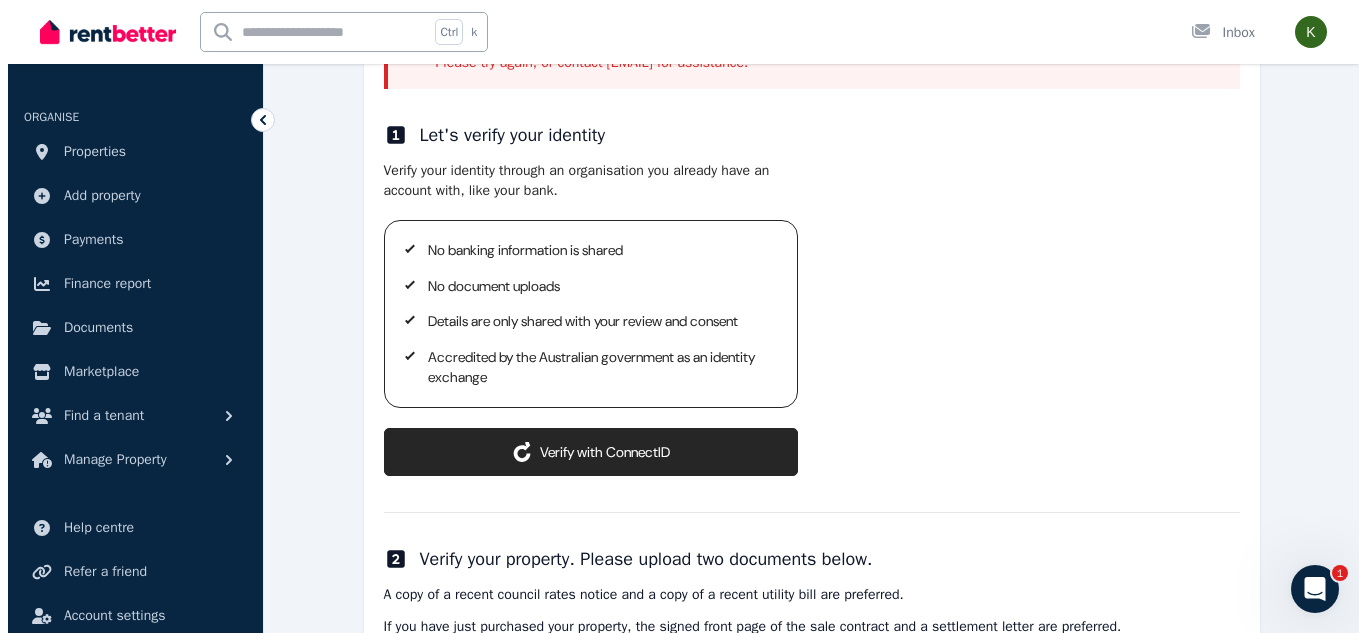 scroll, scrollTop: 368, scrollLeft: 0, axis: vertical 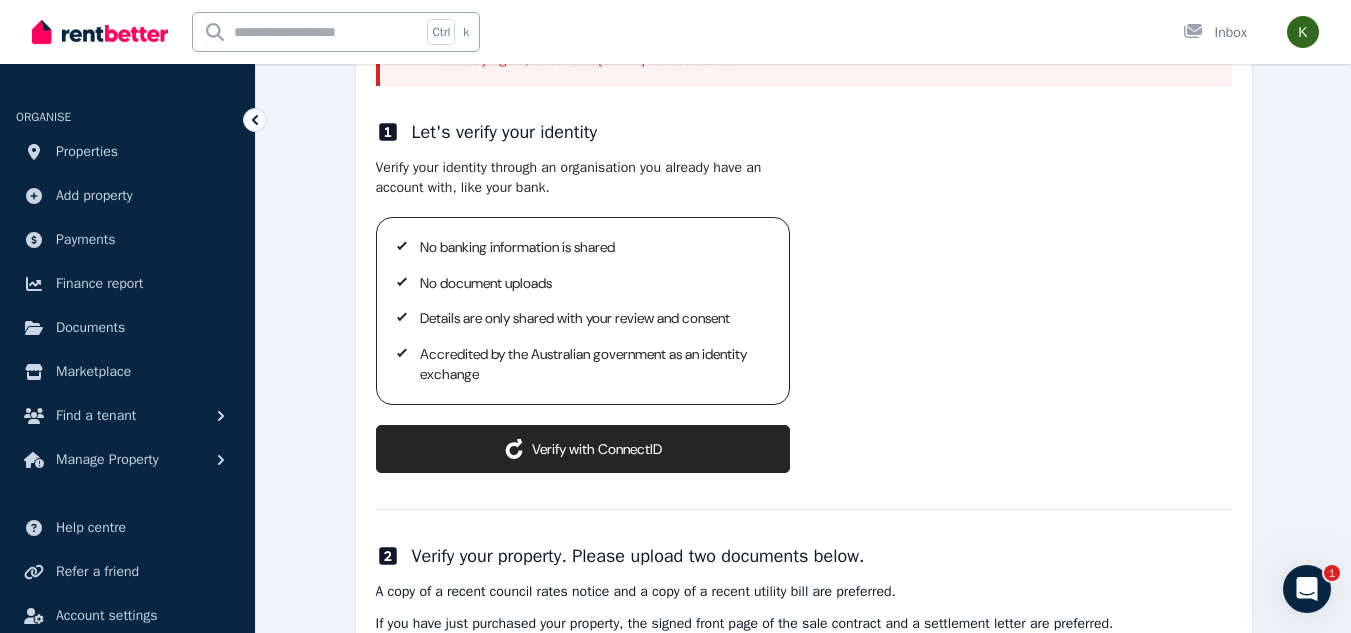 click on "ConnectID logo  Verify with ConnectID" at bounding box center [583, 449] 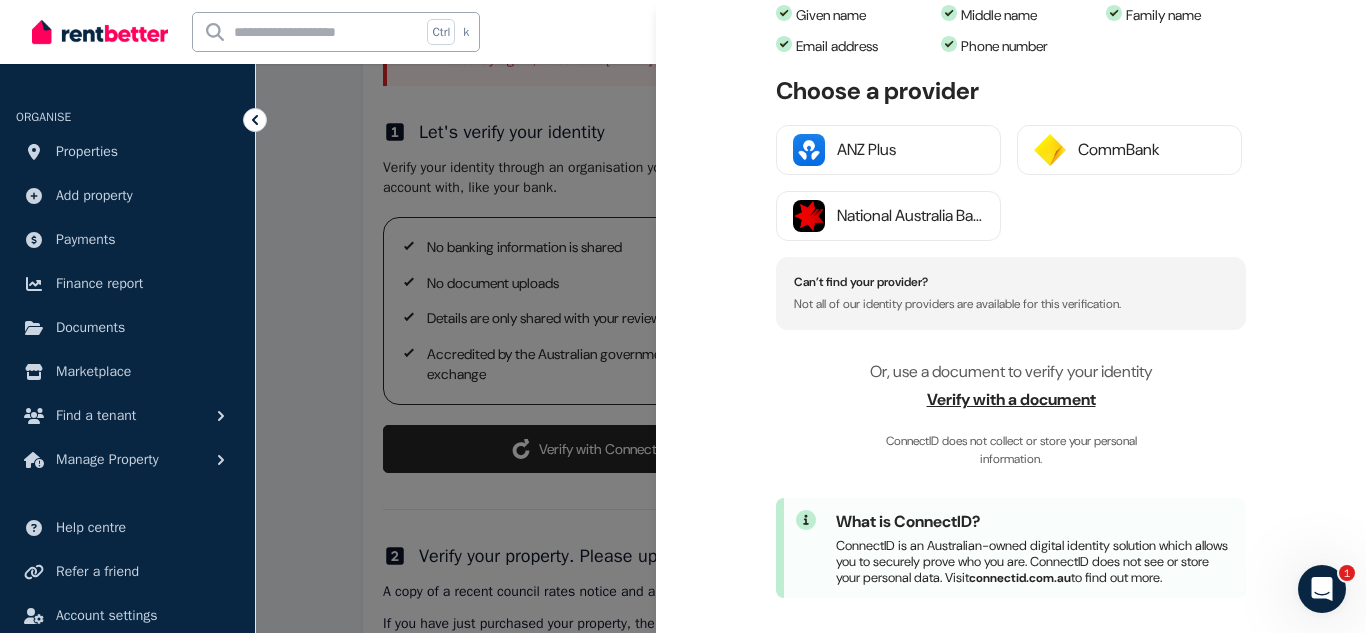 scroll, scrollTop: 360, scrollLeft: 0, axis: vertical 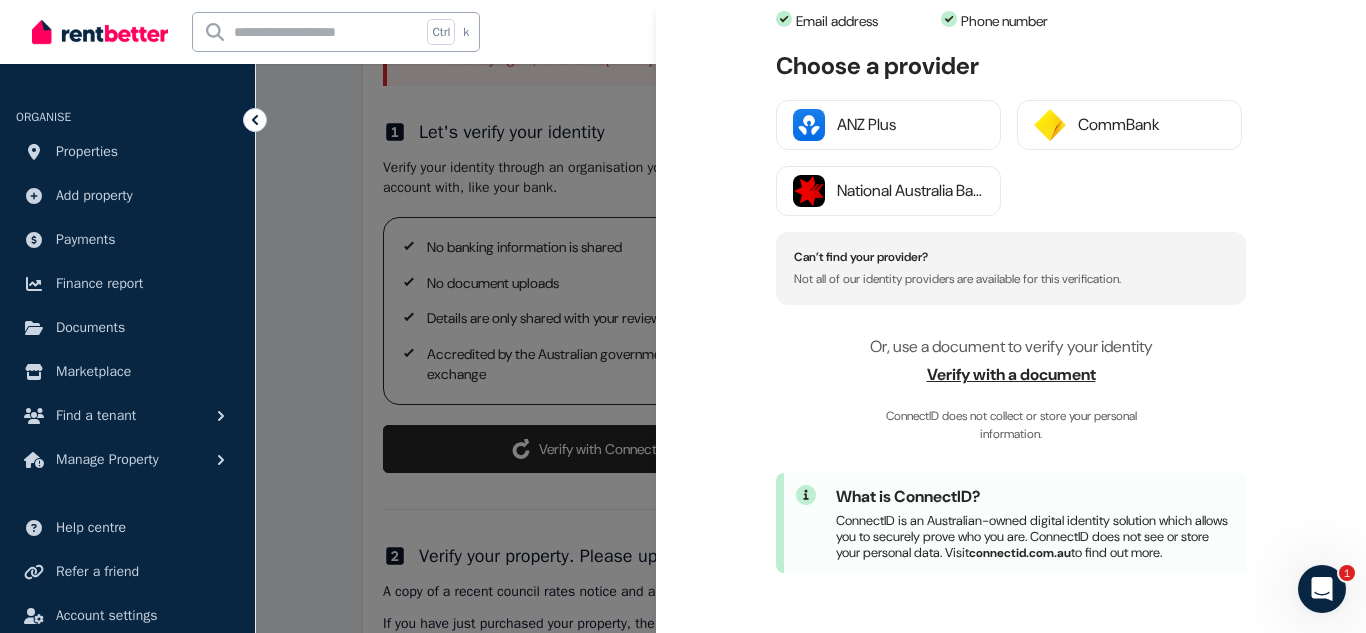 click on "Verify with a document" at bounding box center [1011, 375] 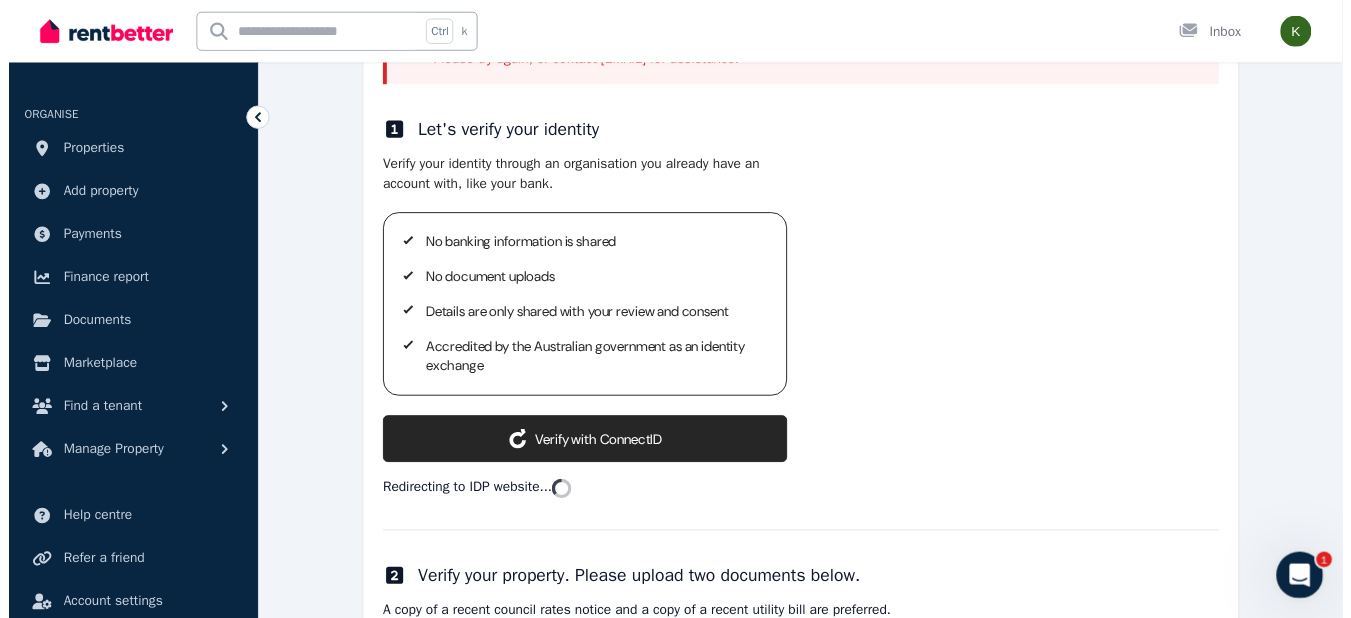 scroll, scrollTop: 740, scrollLeft: 0, axis: vertical 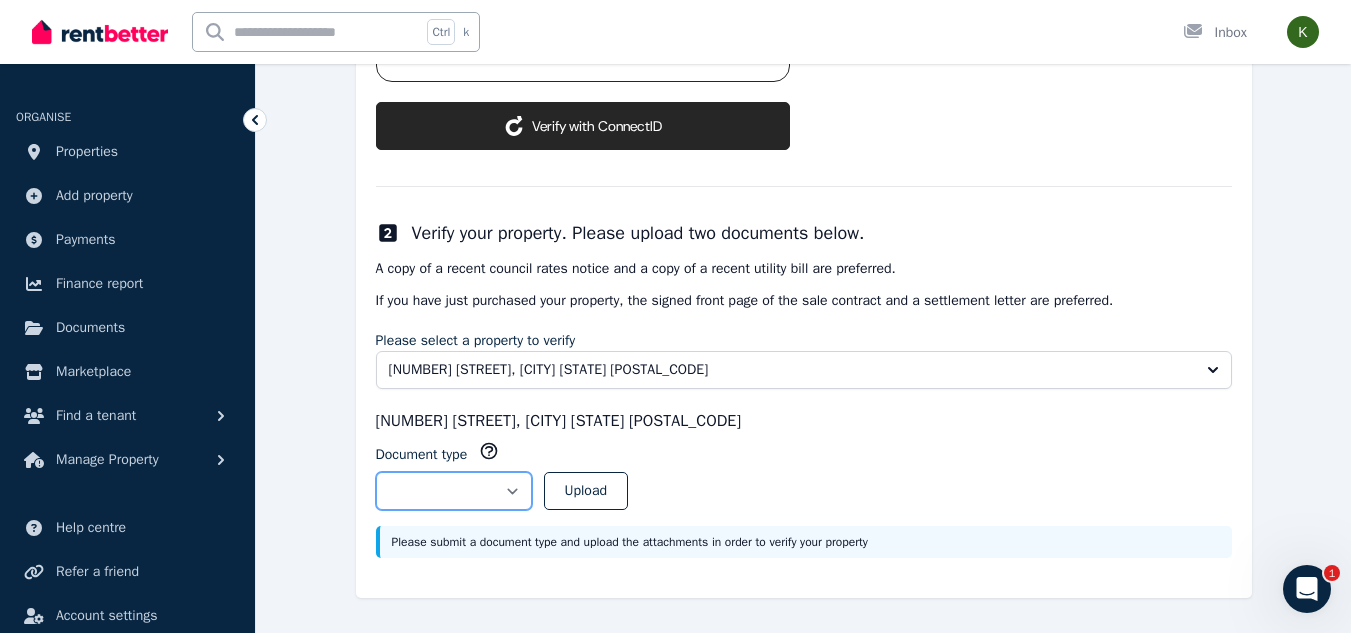 click on "**********" at bounding box center [454, 491] 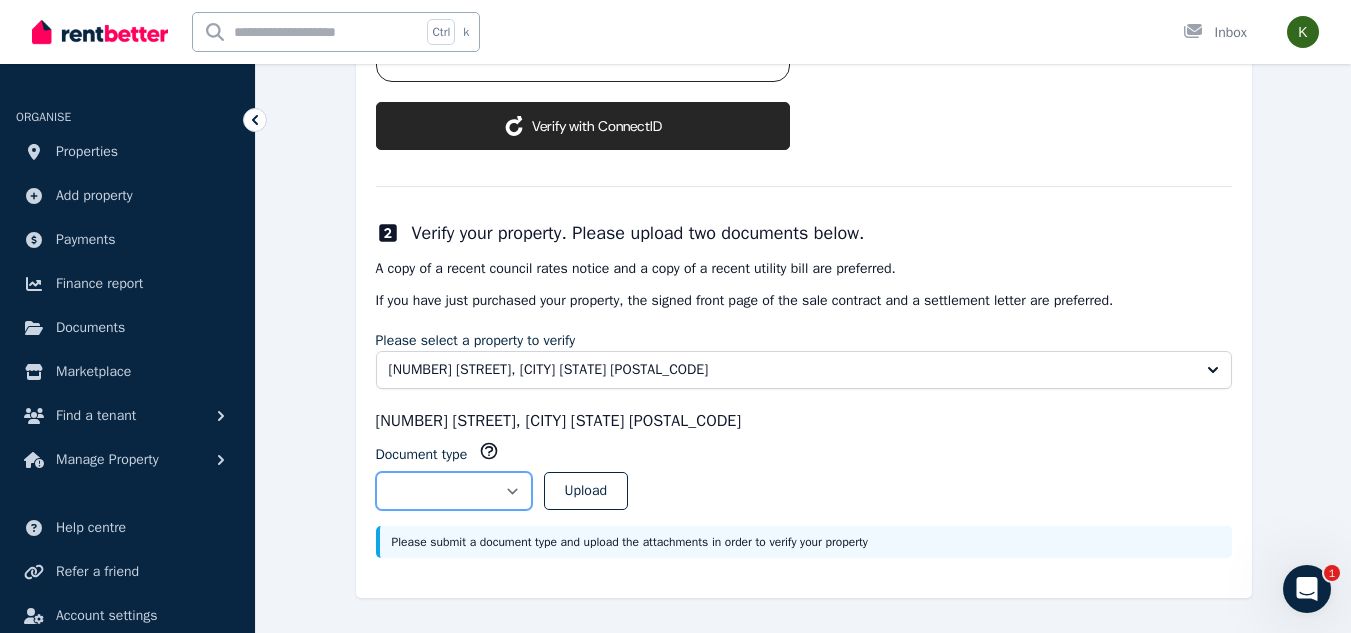 click on "**********" at bounding box center (454, 491) 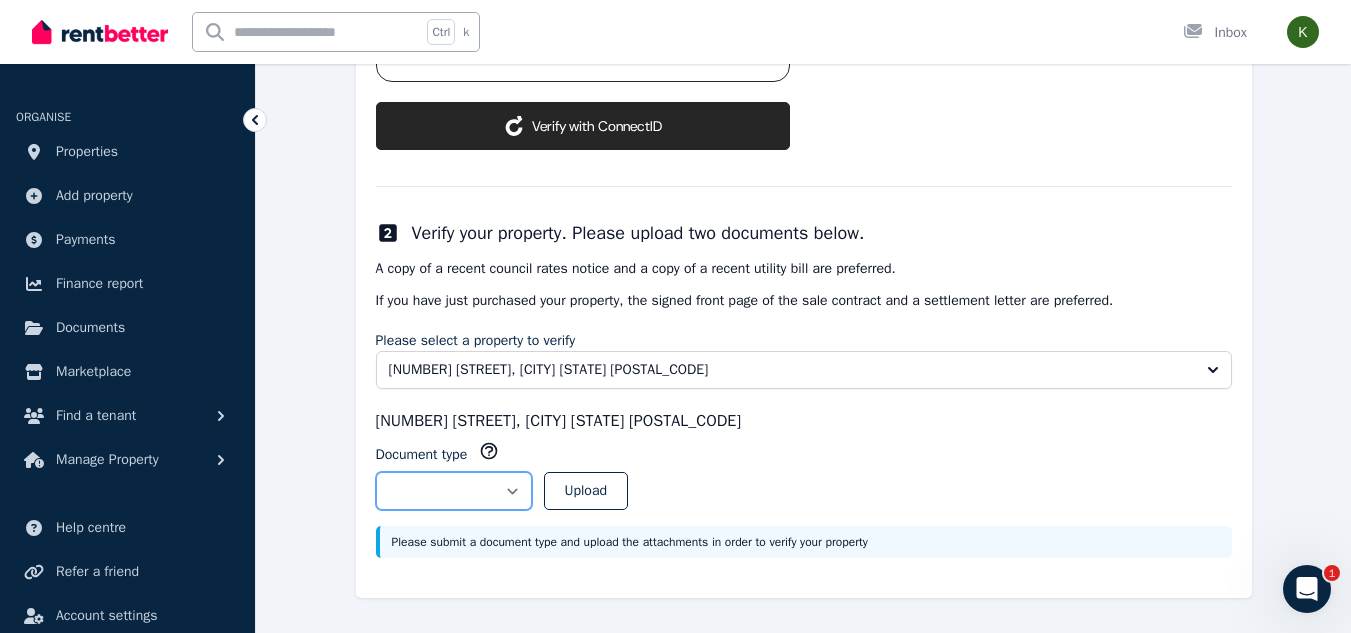 select on "**********" 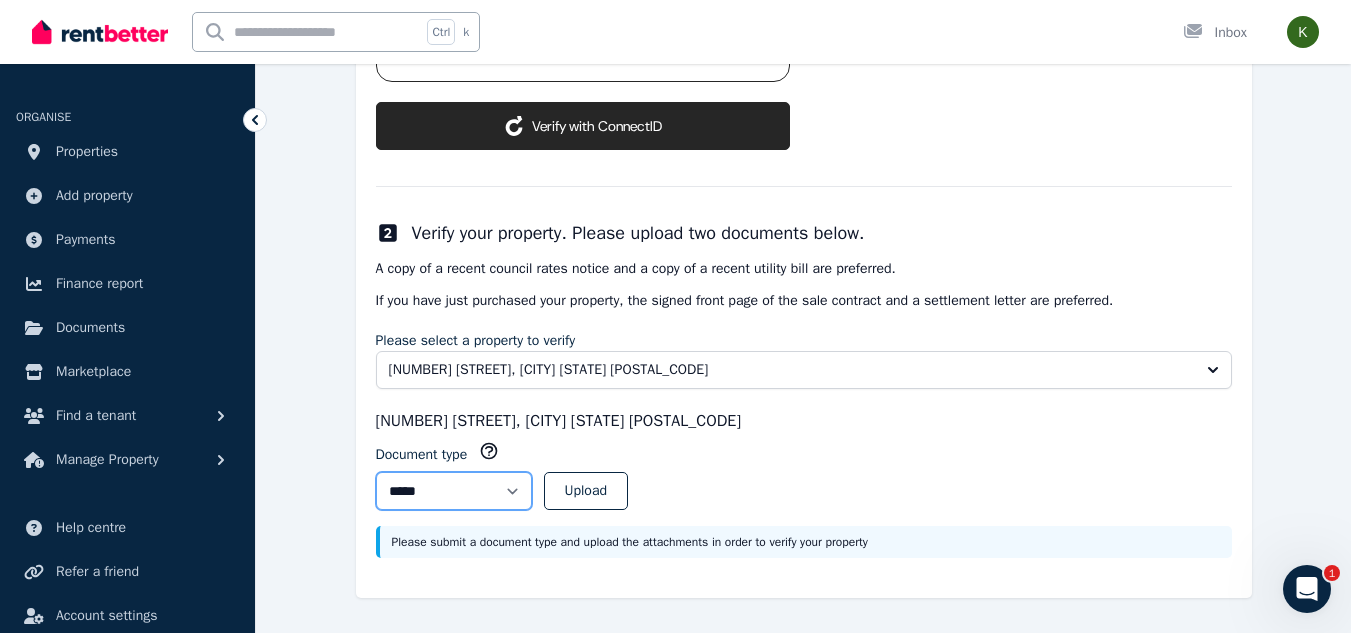 click on "**********" at bounding box center [454, 491] 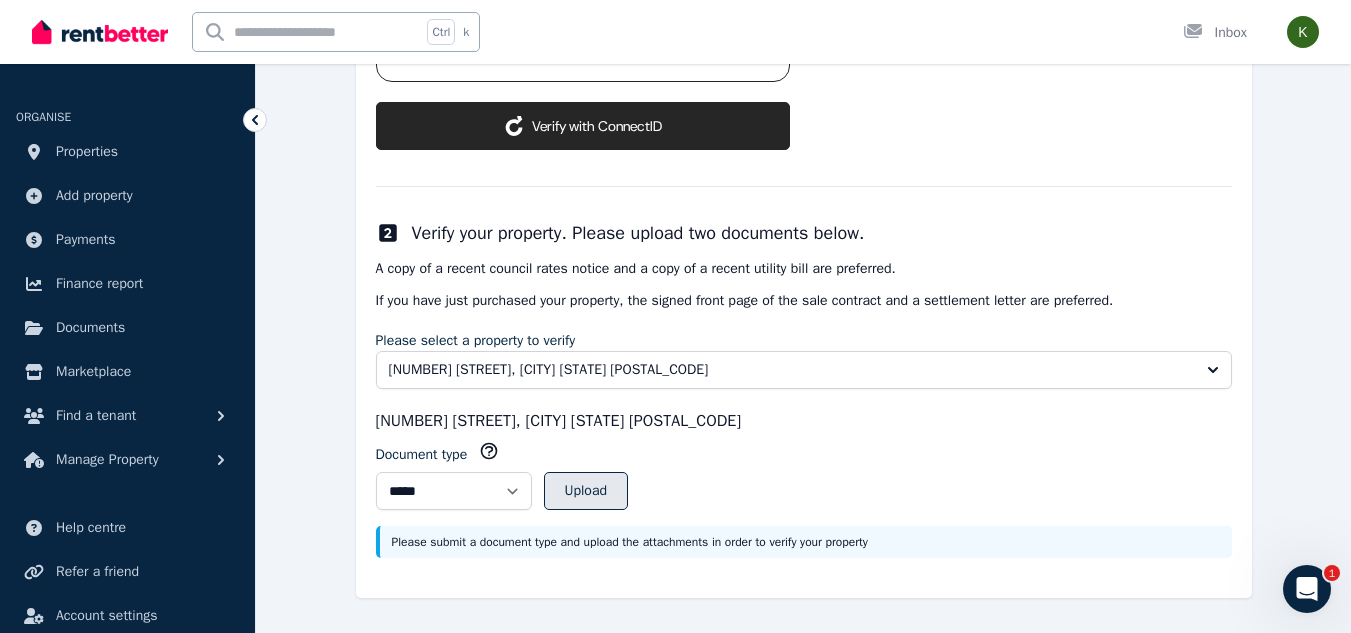 click on "Upload" at bounding box center [586, 491] 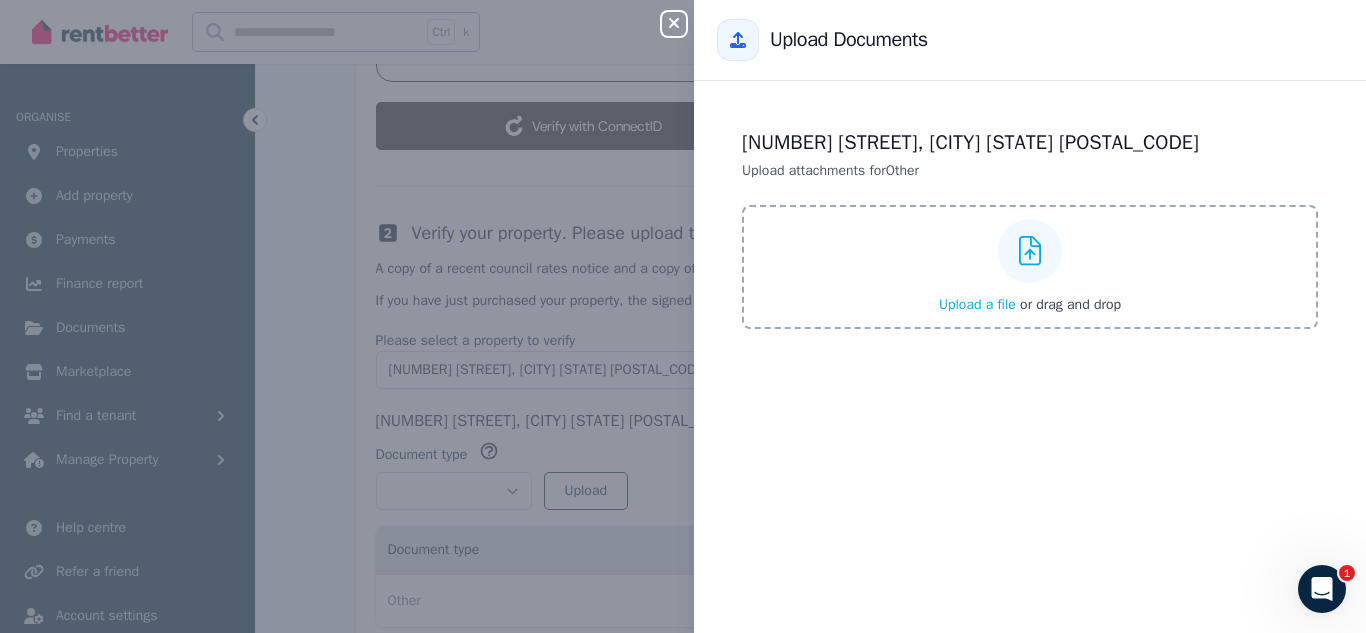 click 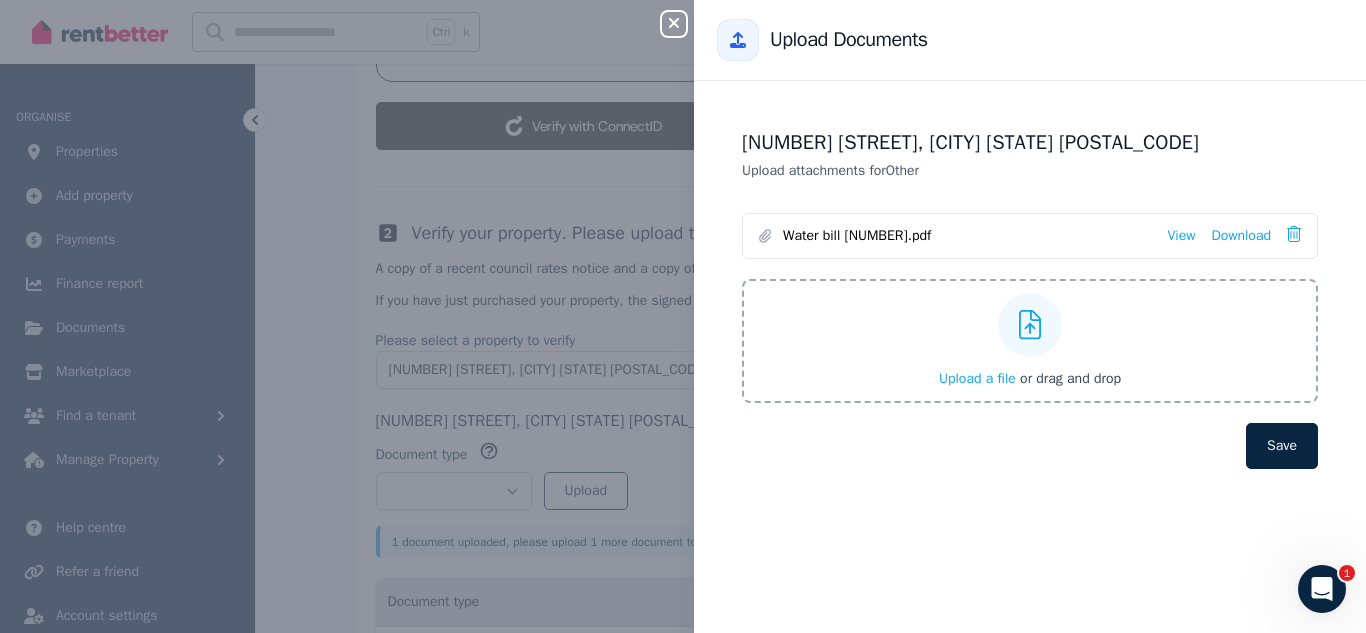 click on "Upload a file" at bounding box center (977, 378) 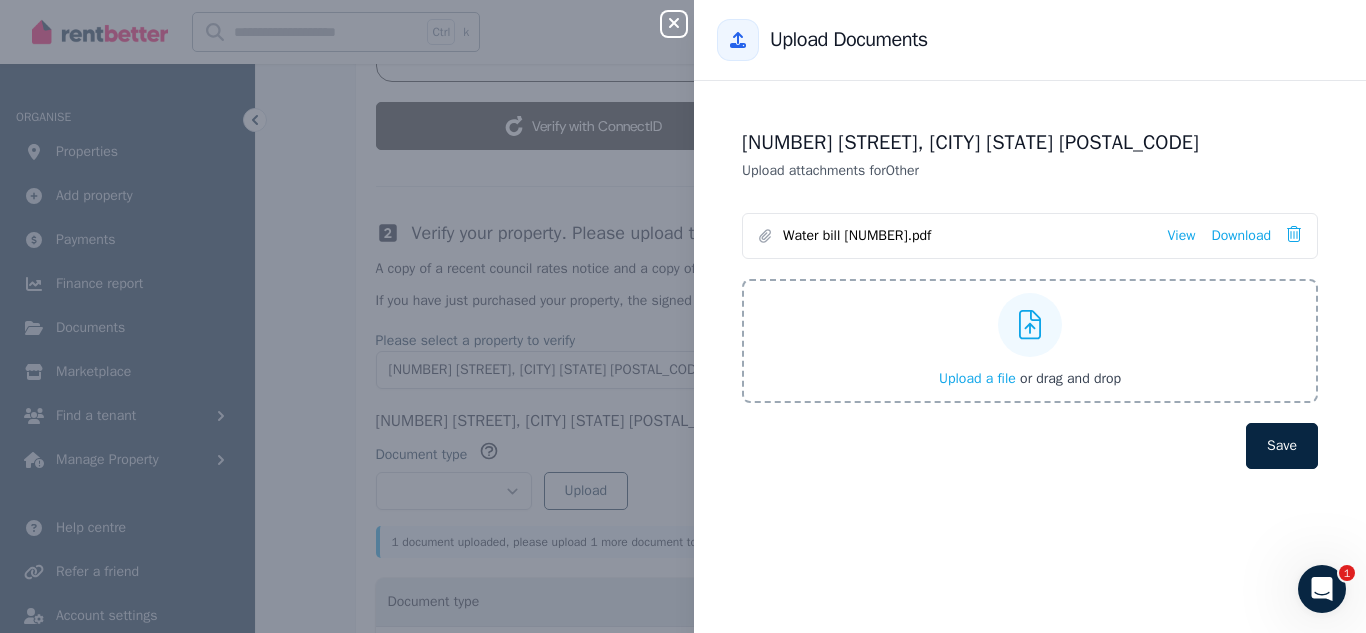 click 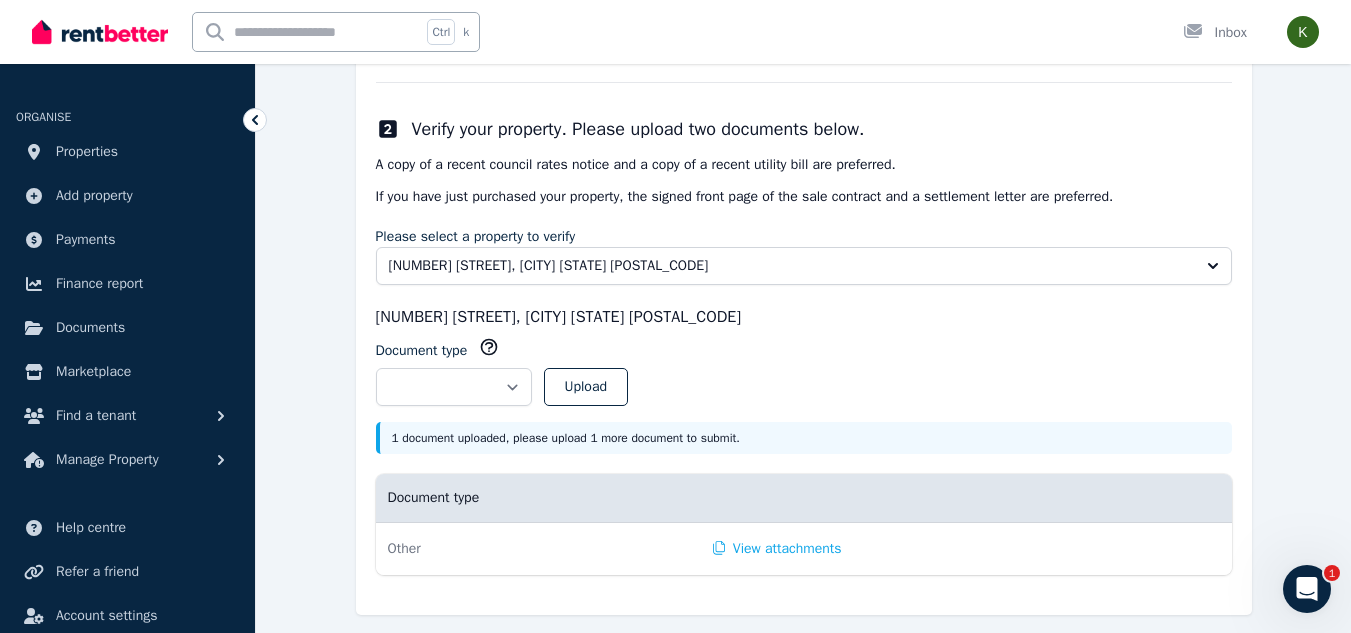 scroll, scrollTop: 798, scrollLeft: 0, axis: vertical 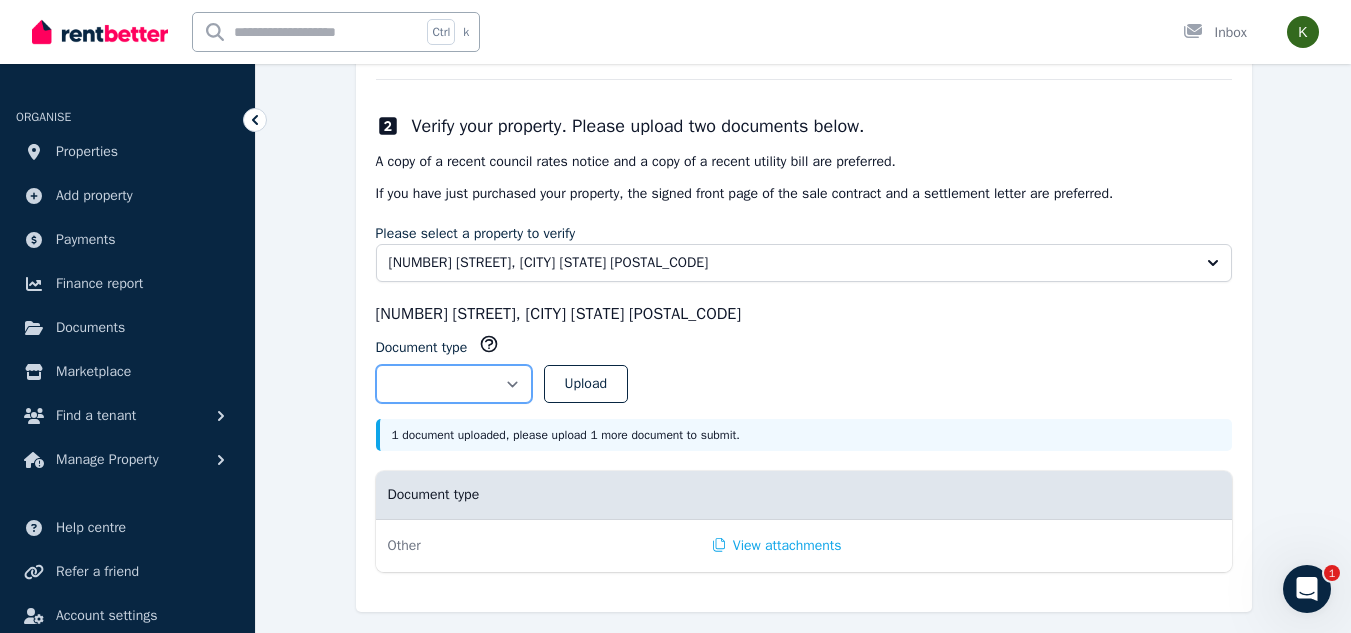 click on "**********" at bounding box center (454, 384) 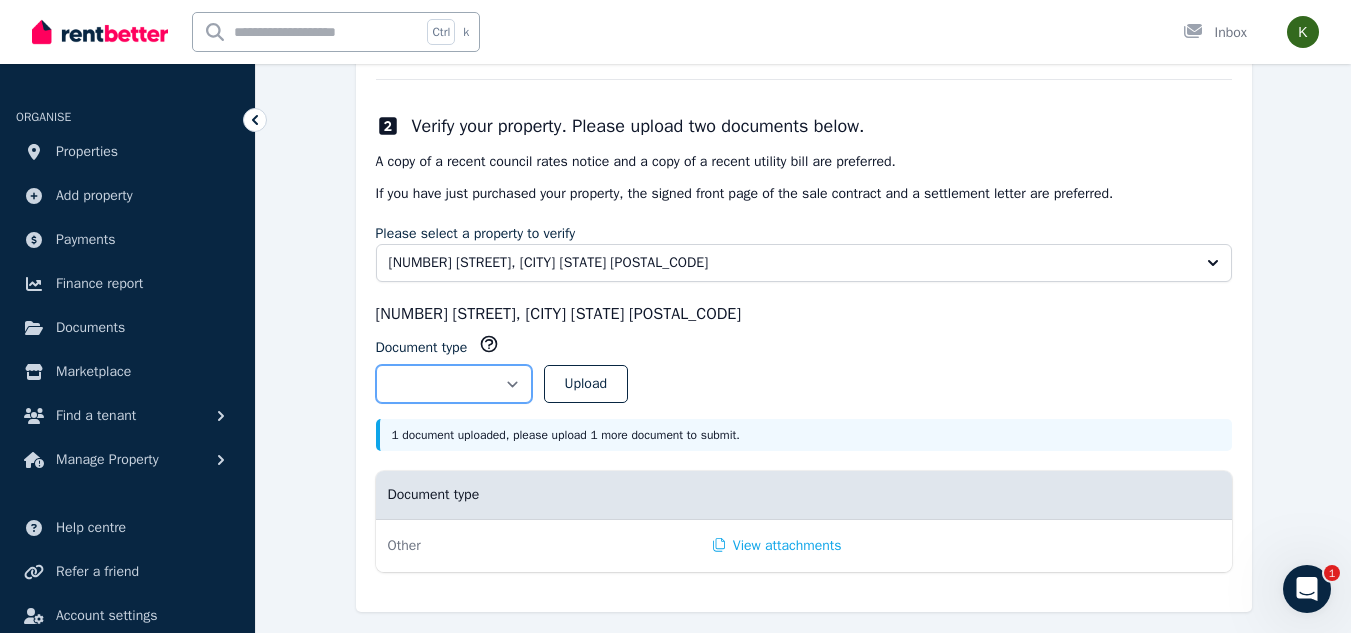 select on "**********" 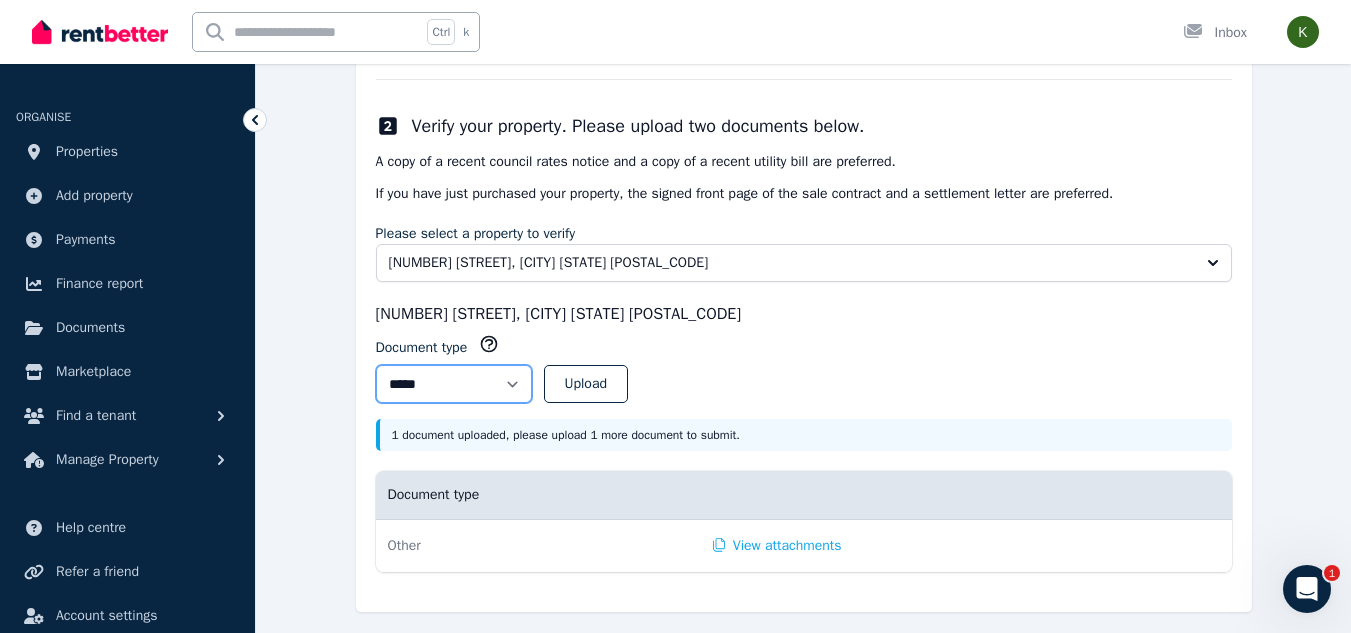 click on "**********" at bounding box center (454, 384) 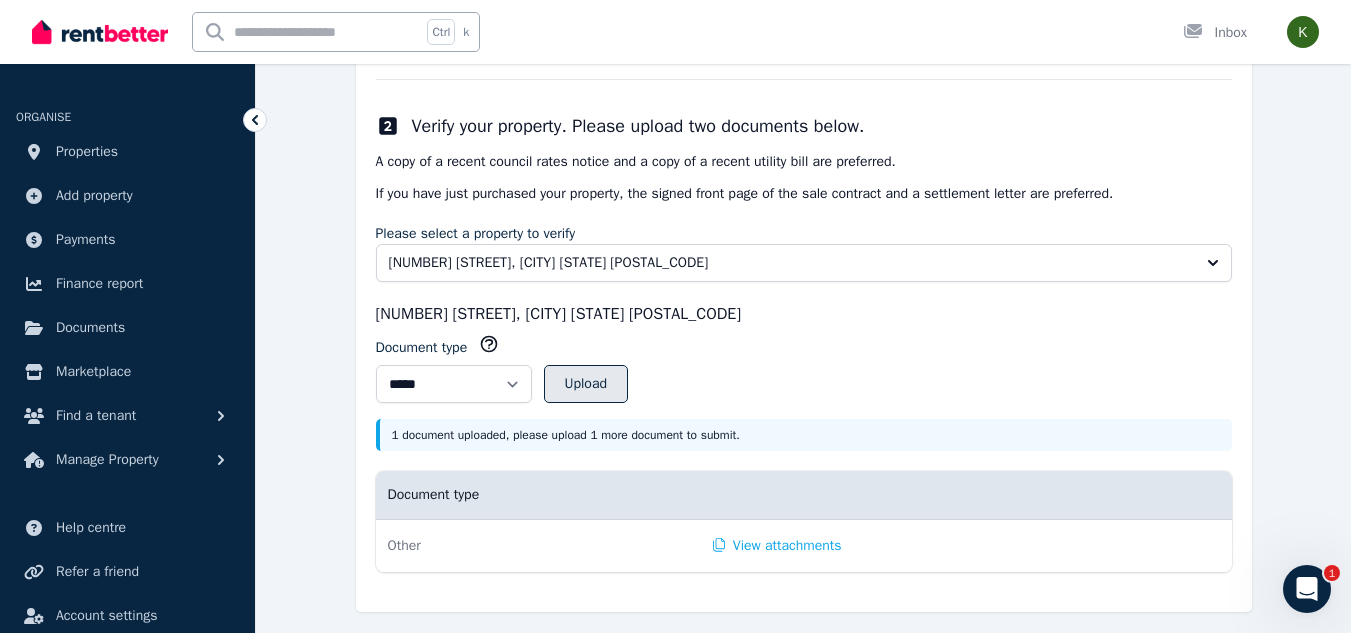 click on "Upload" at bounding box center [586, 384] 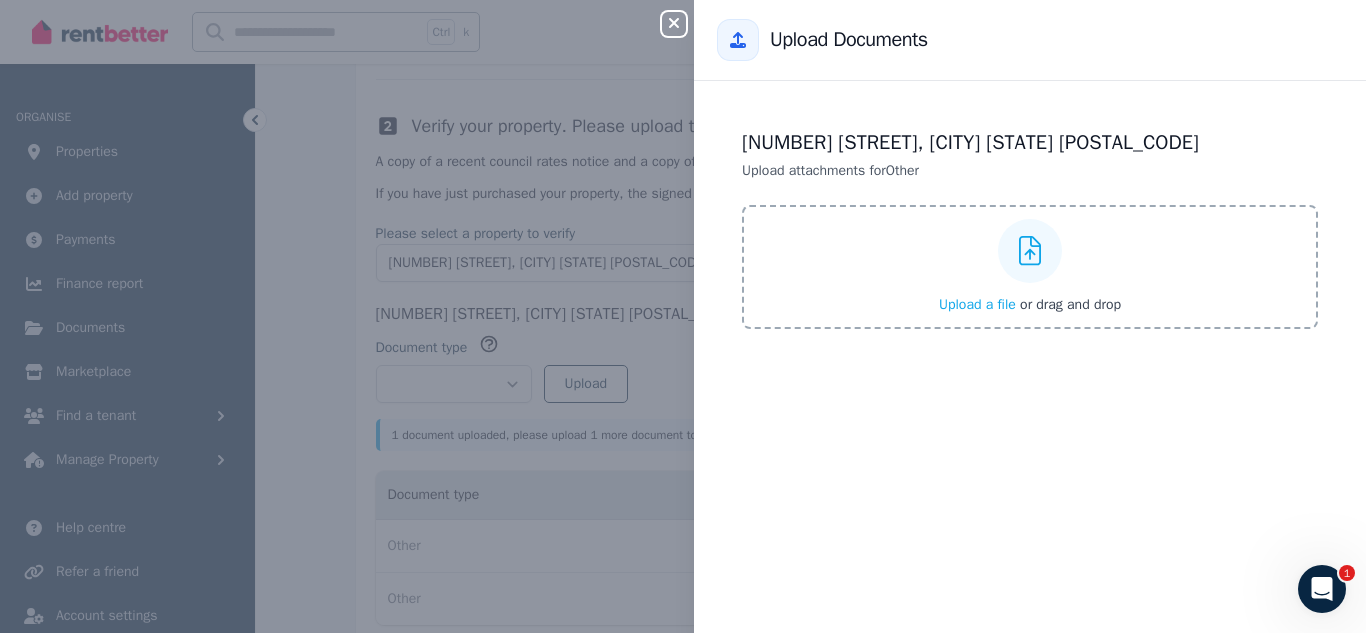 click on "Close panel Back to  Upload Documents 78 Hatchlands Dr, Deer Park VIC 3023 Upload attachments for  Other Upload a file   or drag and drop" at bounding box center (683, 316) 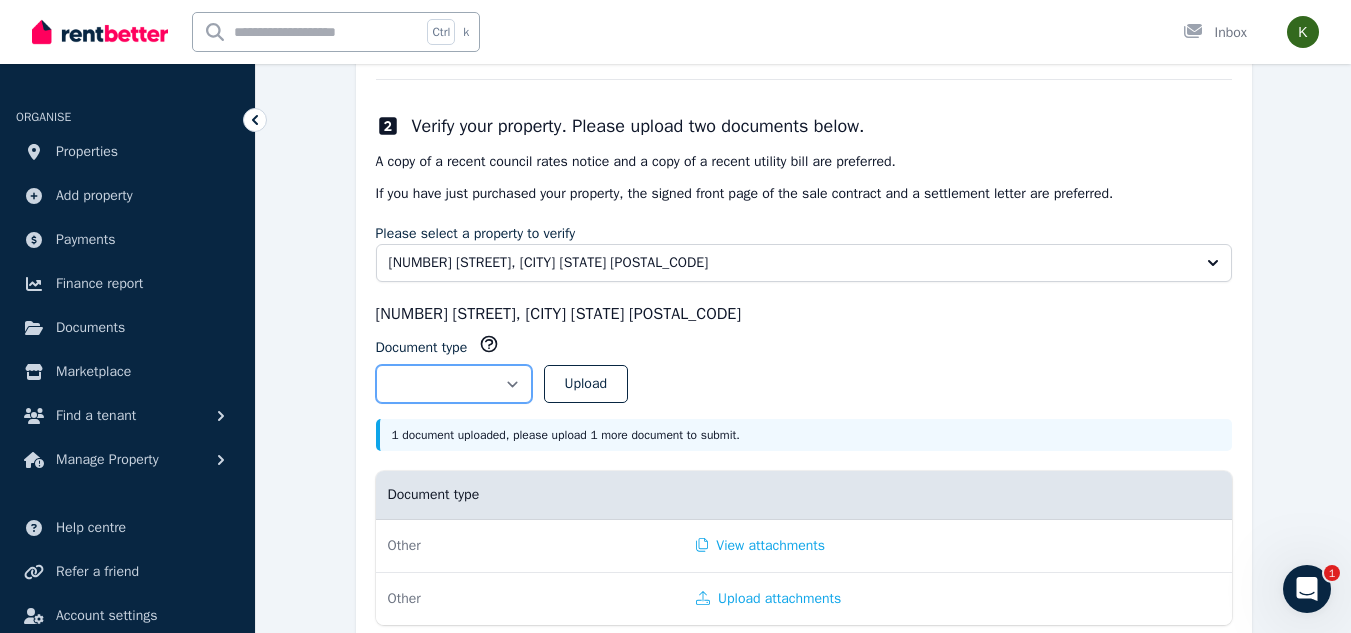 click on "**********" at bounding box center [454, 384] 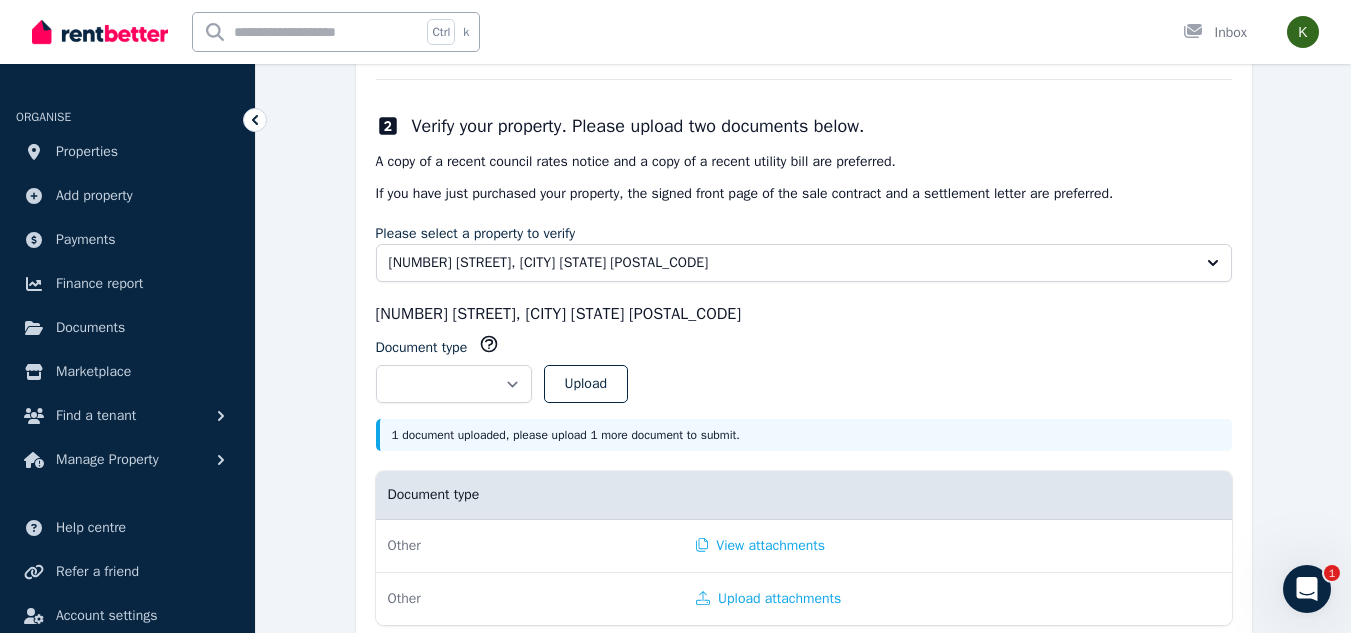 click on "**********" at bounding box center [804, 376] 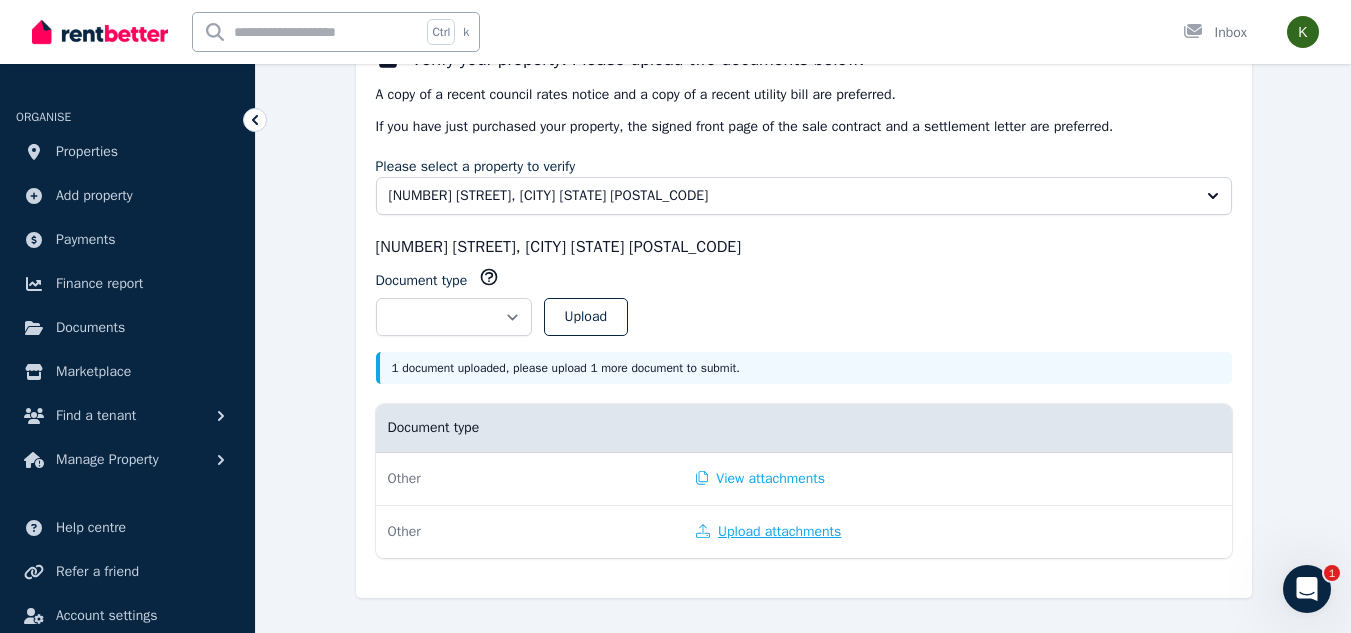 click on "Upload attachments" at bounding box center (768, 532) 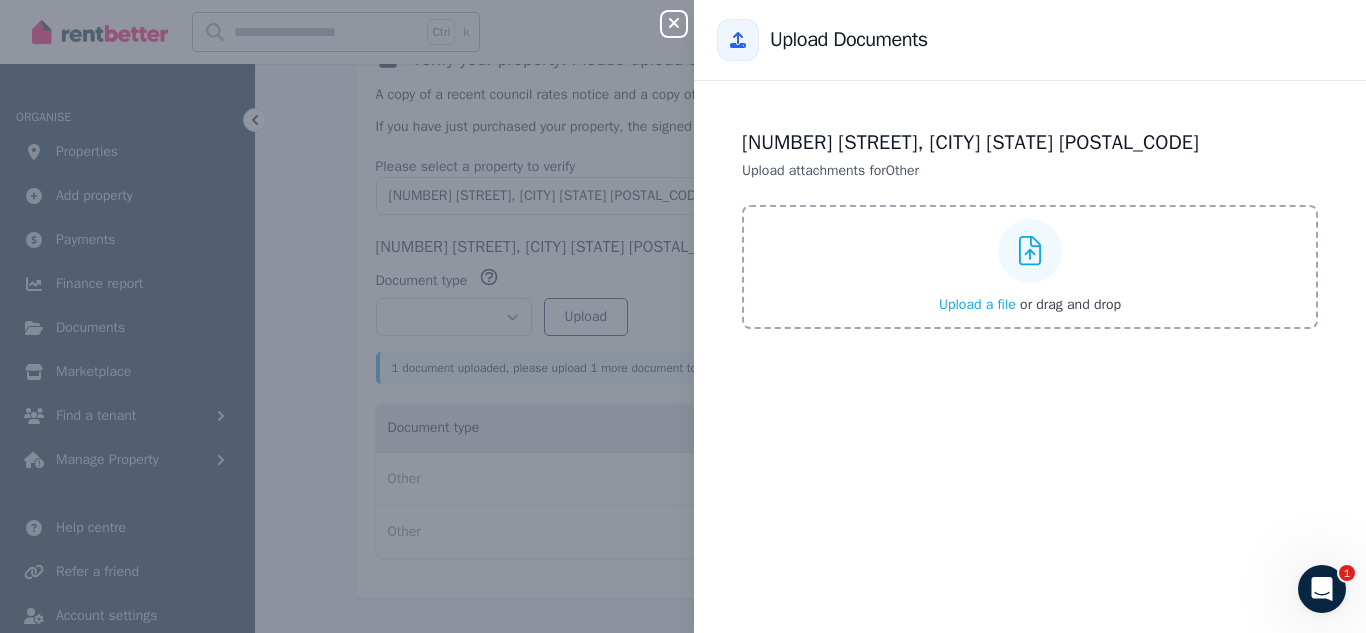 click on "Upload a file" at bounding box center [977, 304] 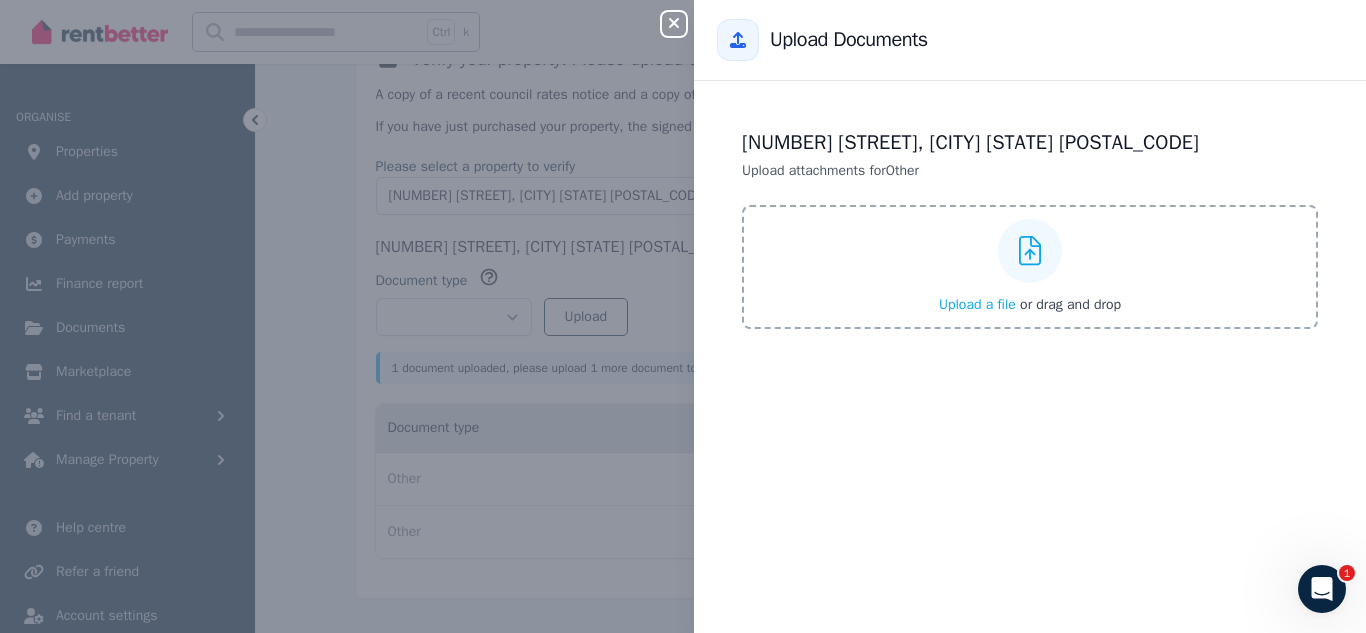 click on "Upload a file" at bounding box center [977, 304] 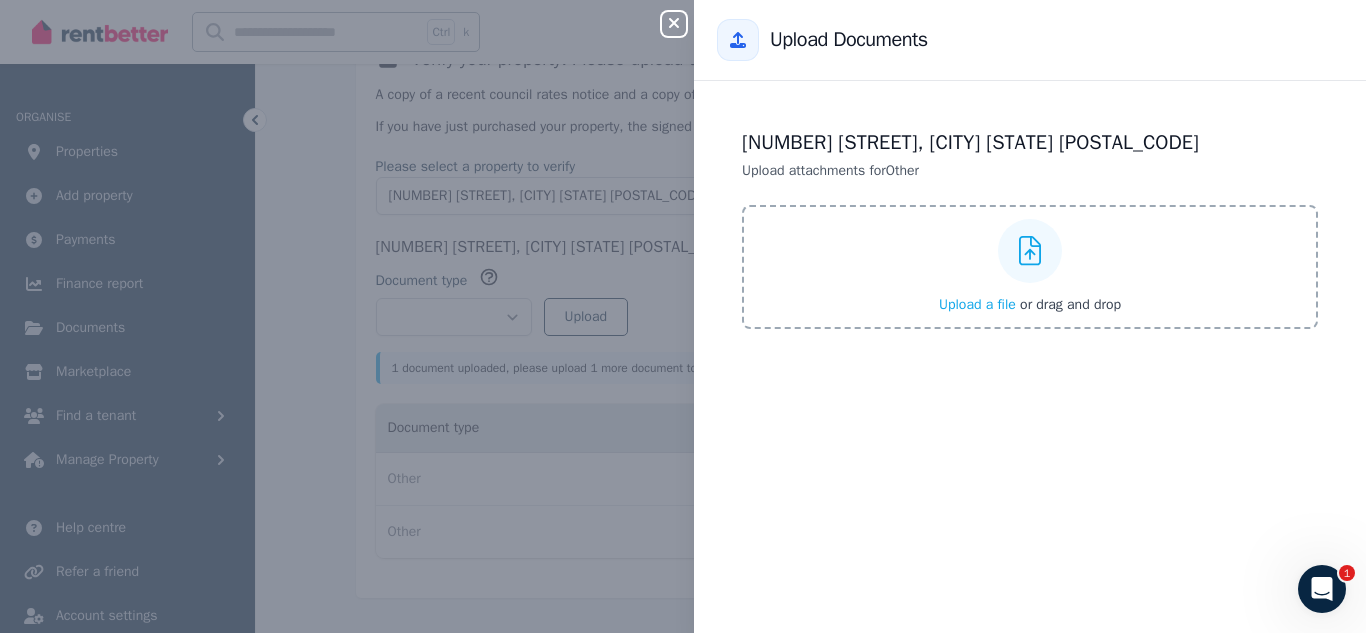 click 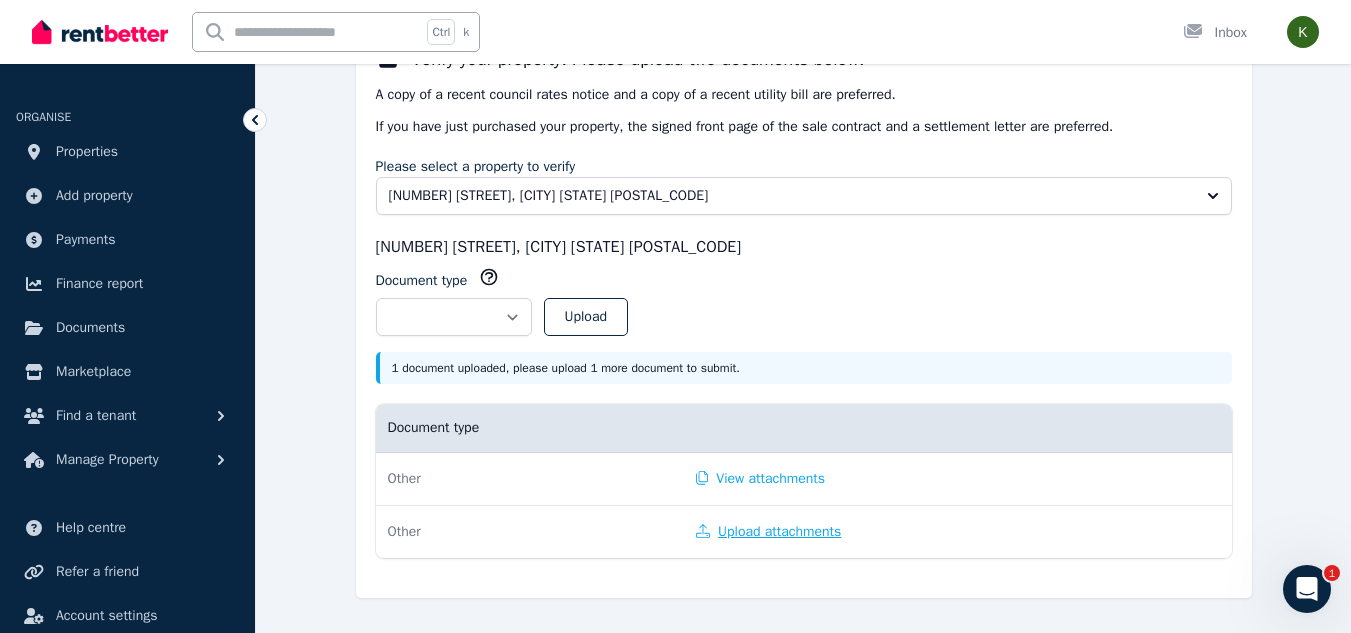 click on "Upload attachments" at bounding box center (768, 532) 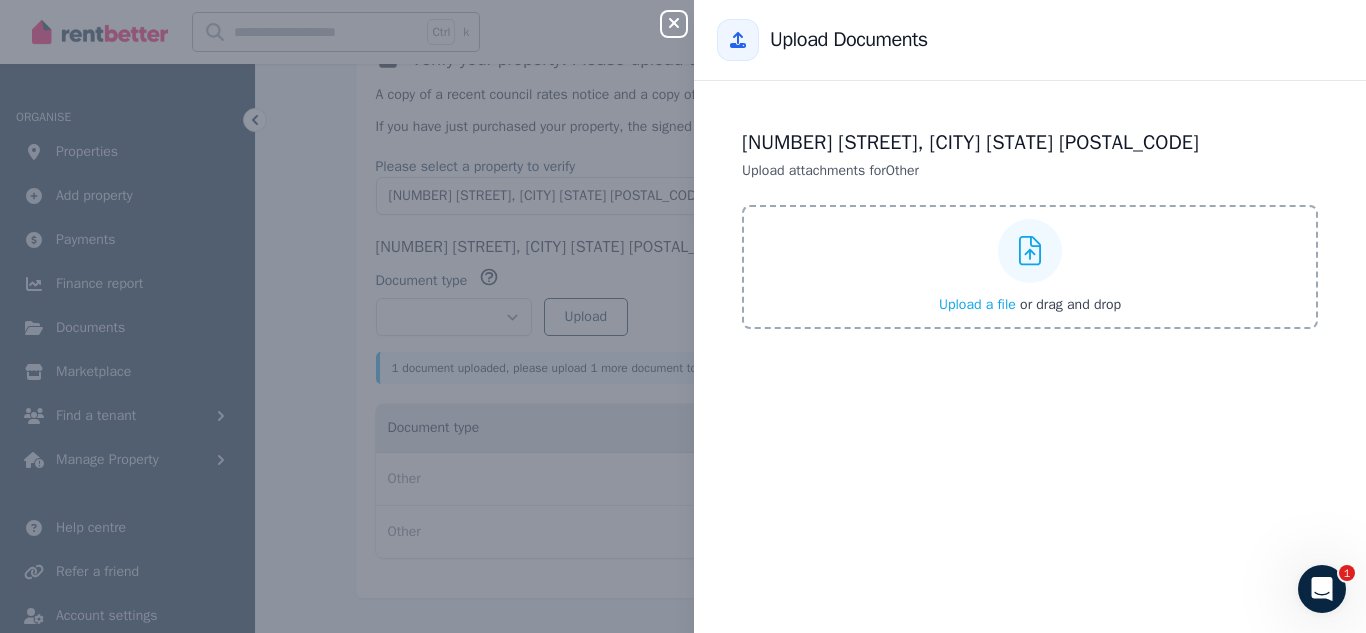 click on "Upload a file" at bounding box center [977, 304] 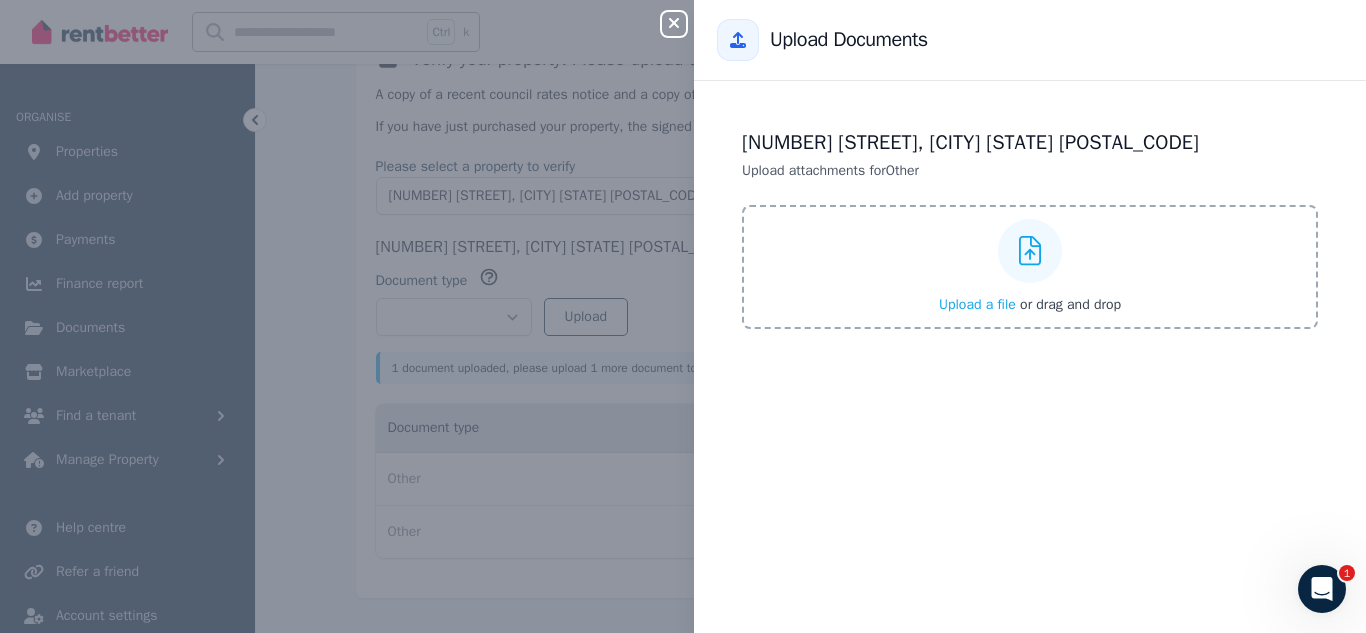 click on "Upload a file" at bounding box center [977, 304] 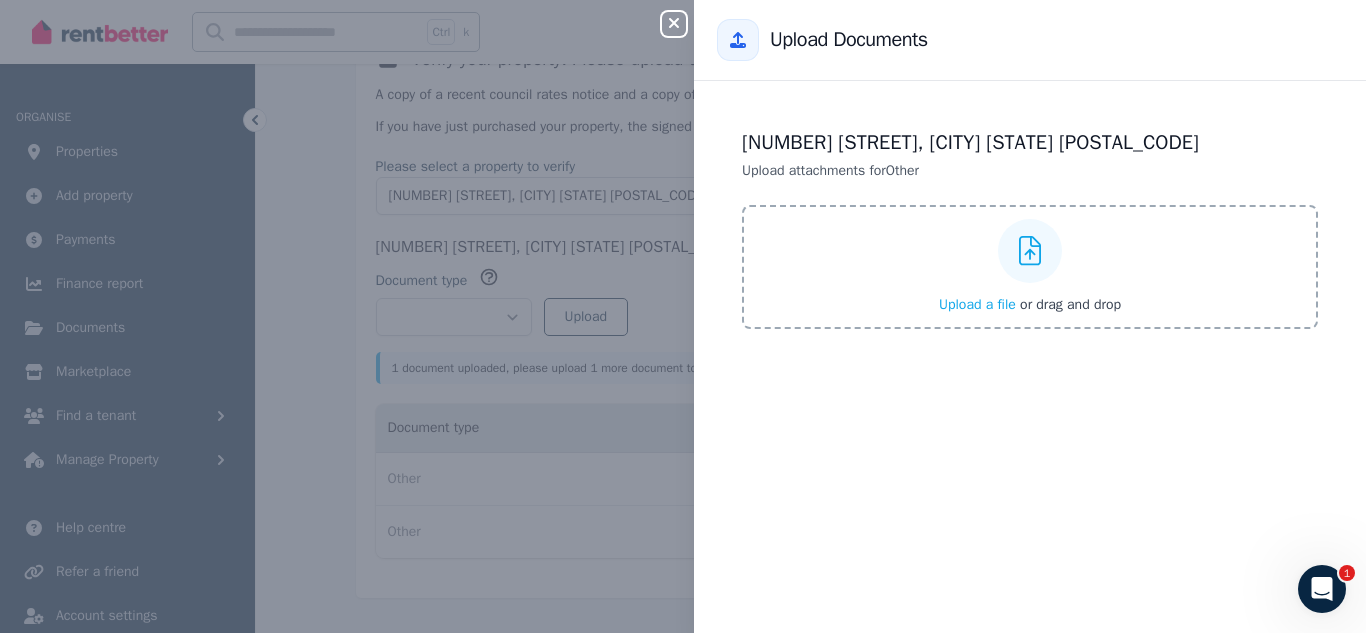 click on "Close panel" at bounding box center [674, 24] 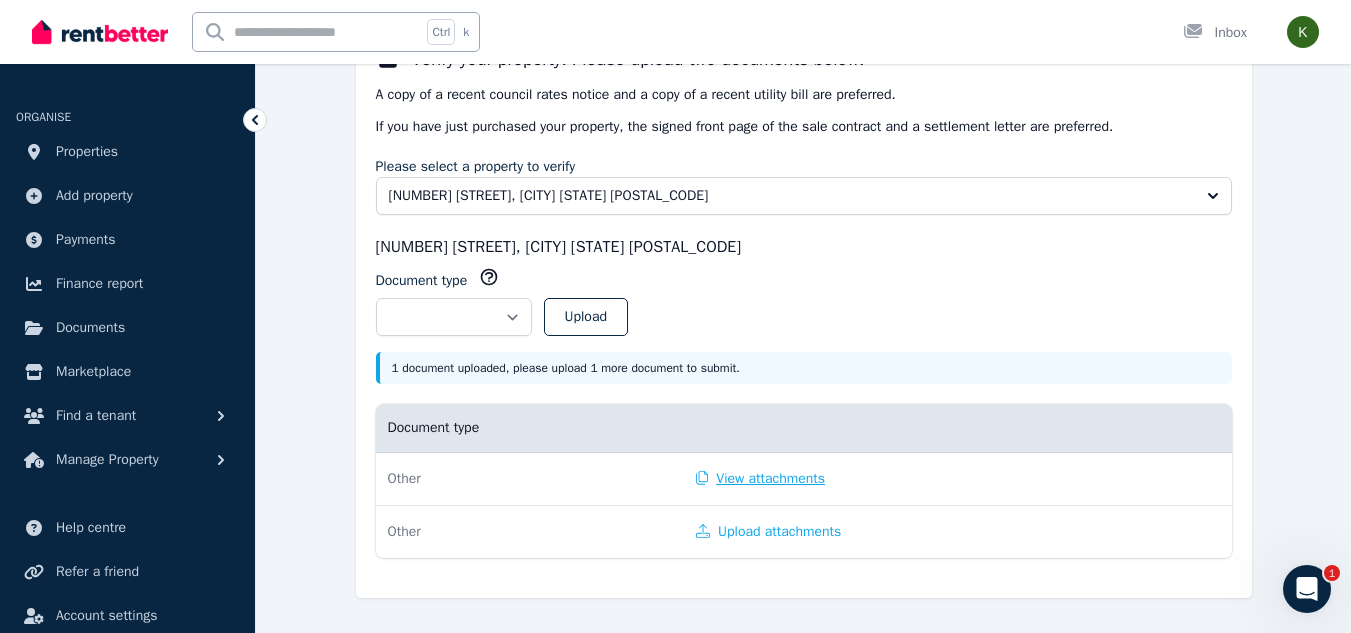 click 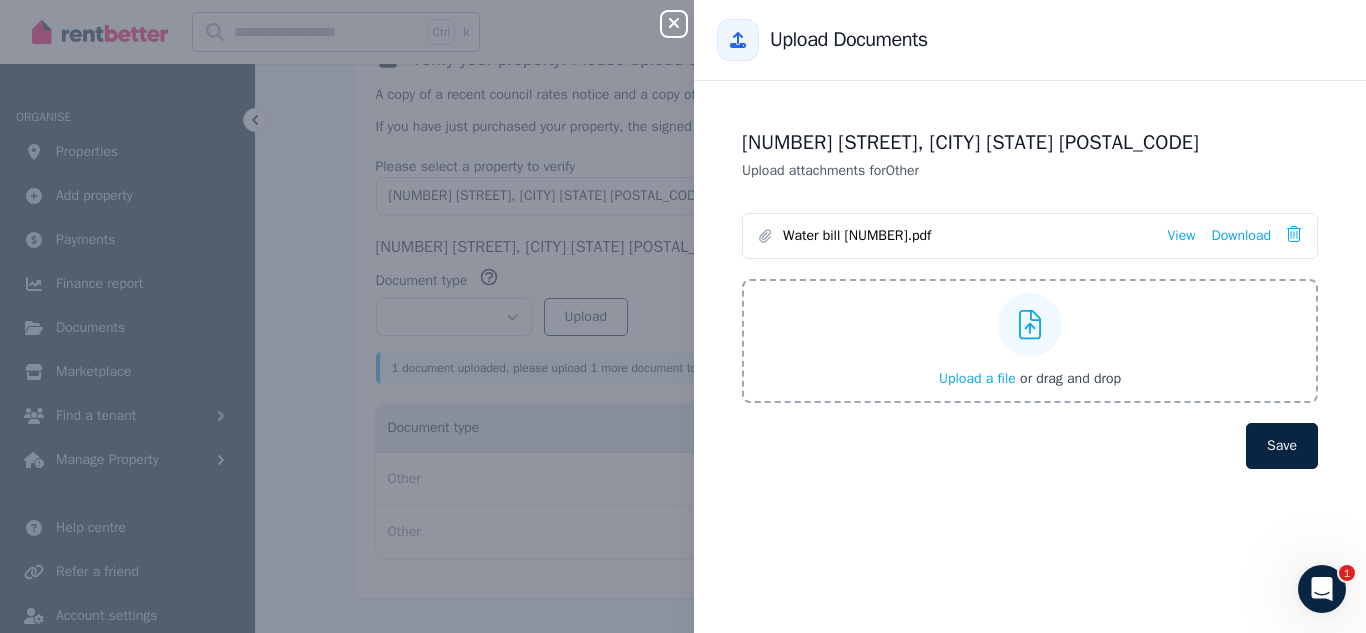 click on "Close panel" at bounding box center (674, 24) 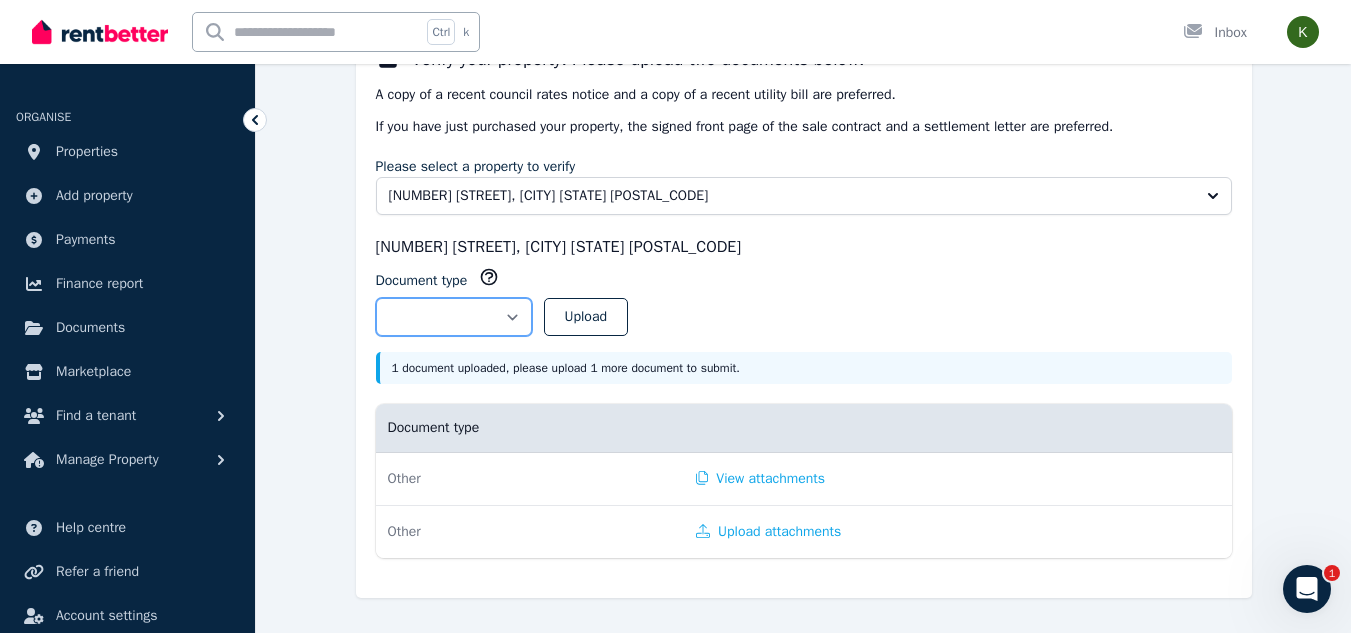 click on "**********" at bounding box center (454, 317) 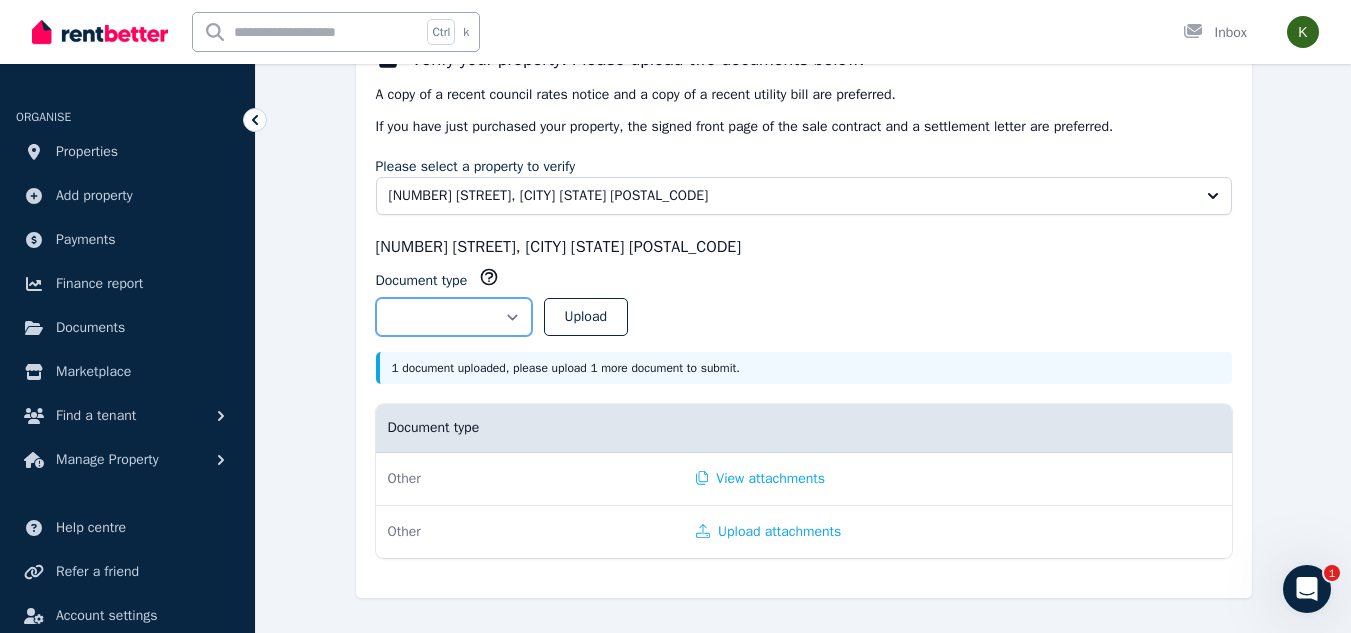select on "**********" 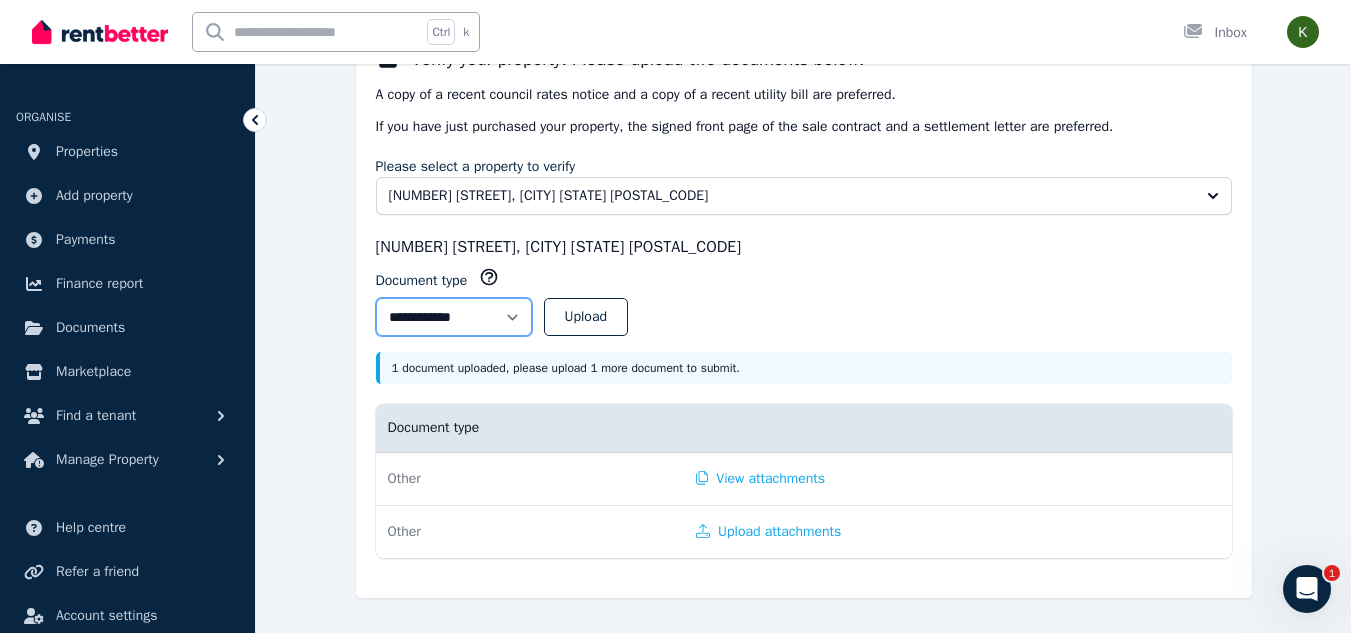 click on "**********" at bounding box center (454, 317) 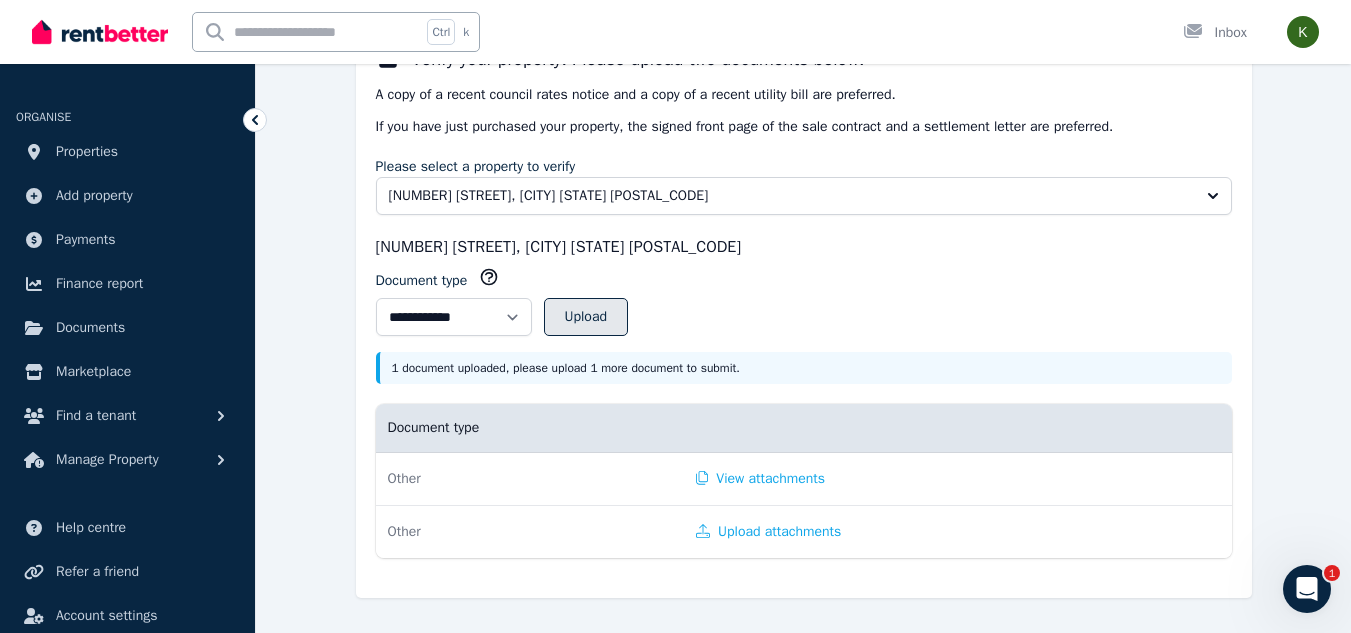 click on "Upload" at bounding box center (586, 317) 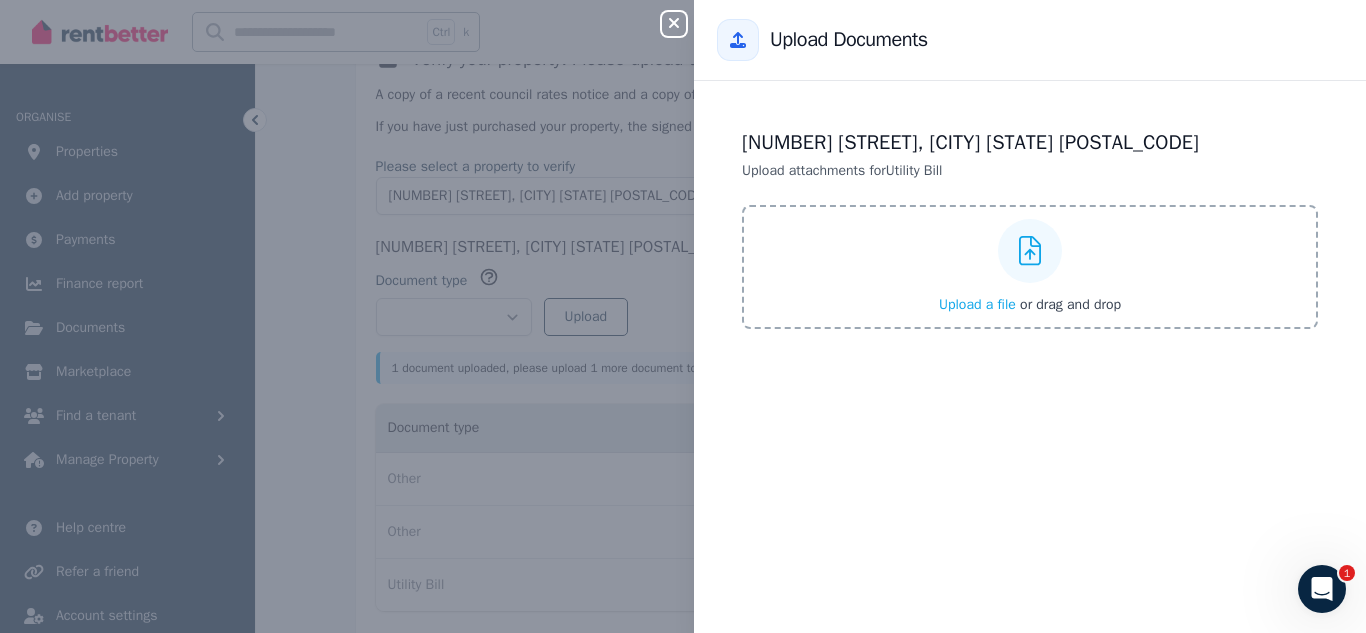 click on "Upload a file" at bounding box center [977, 304] 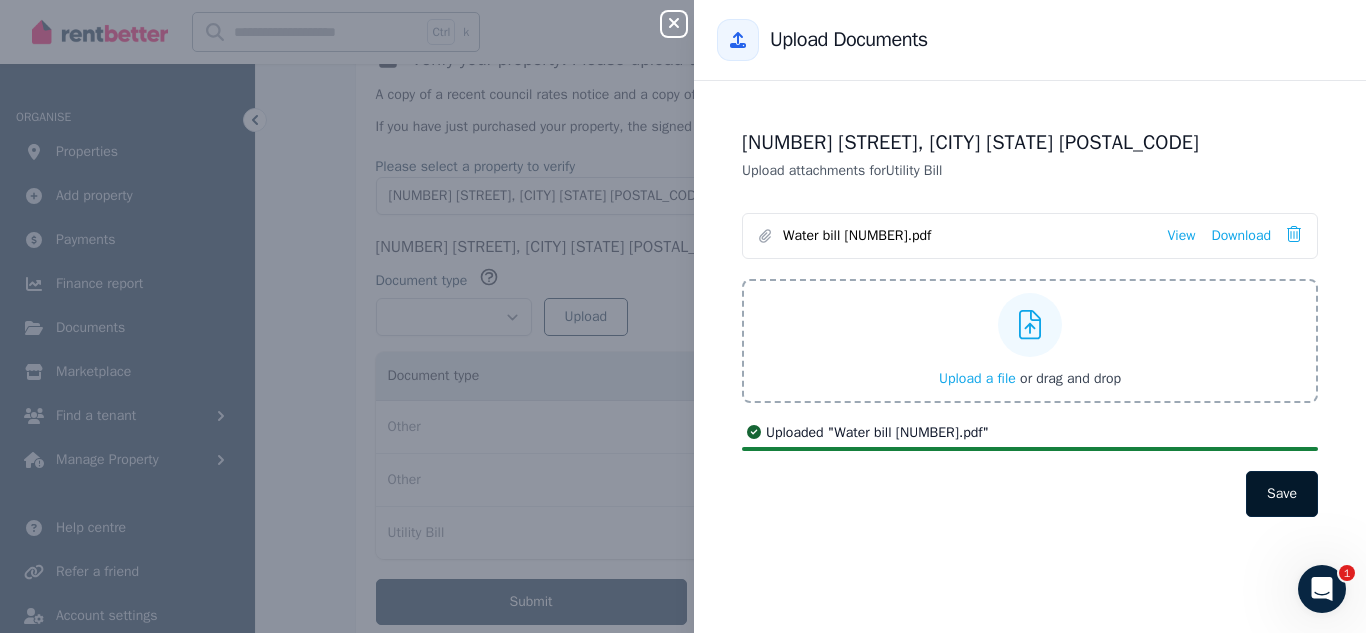 click on "Save" at bounding box center [1282, 494] 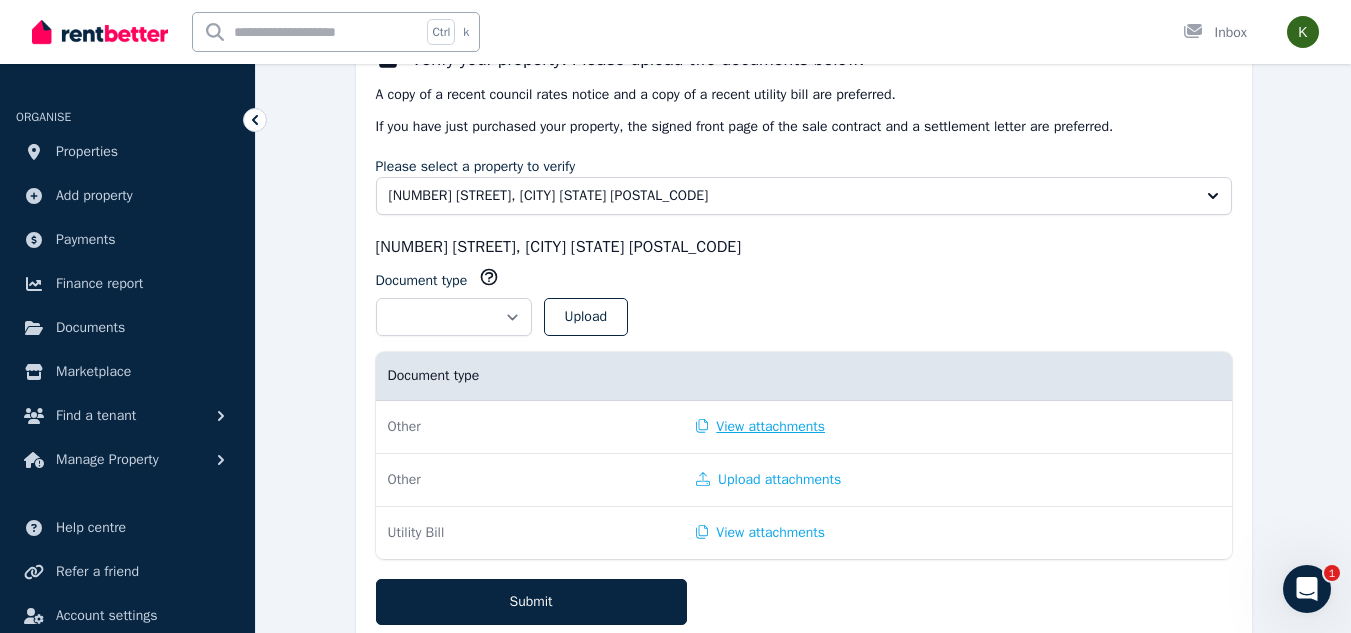 click on "View attachments" at bounding box center (760, 427) 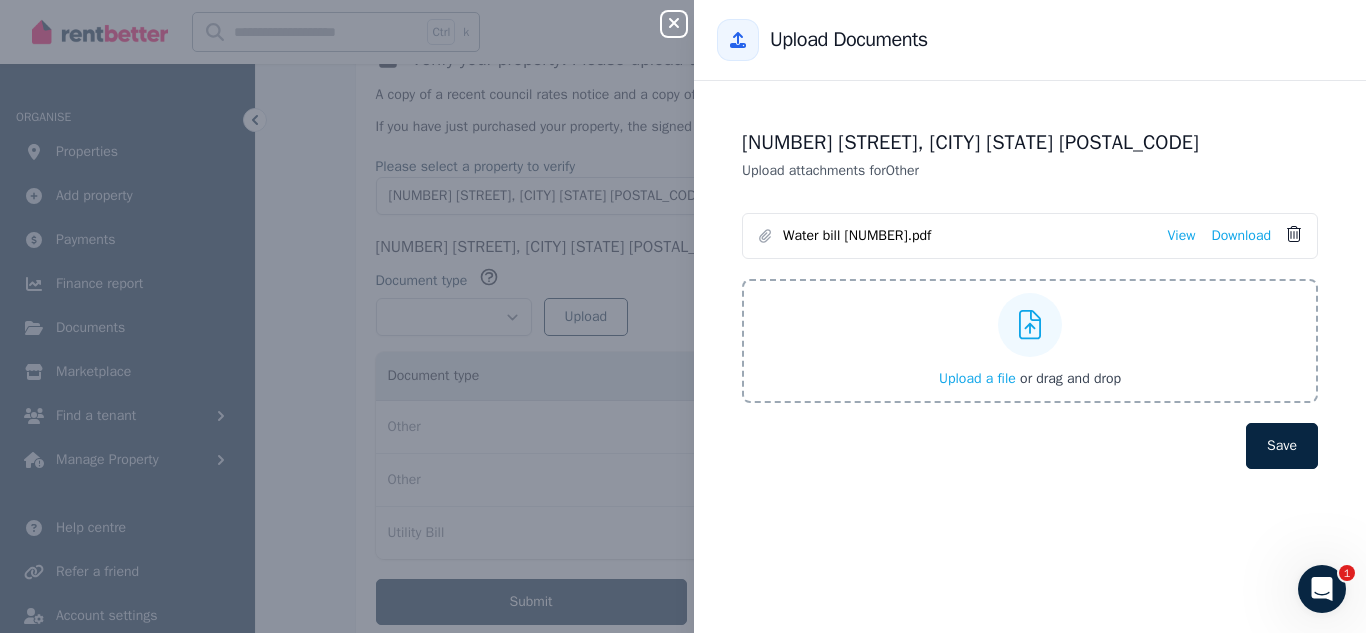 click 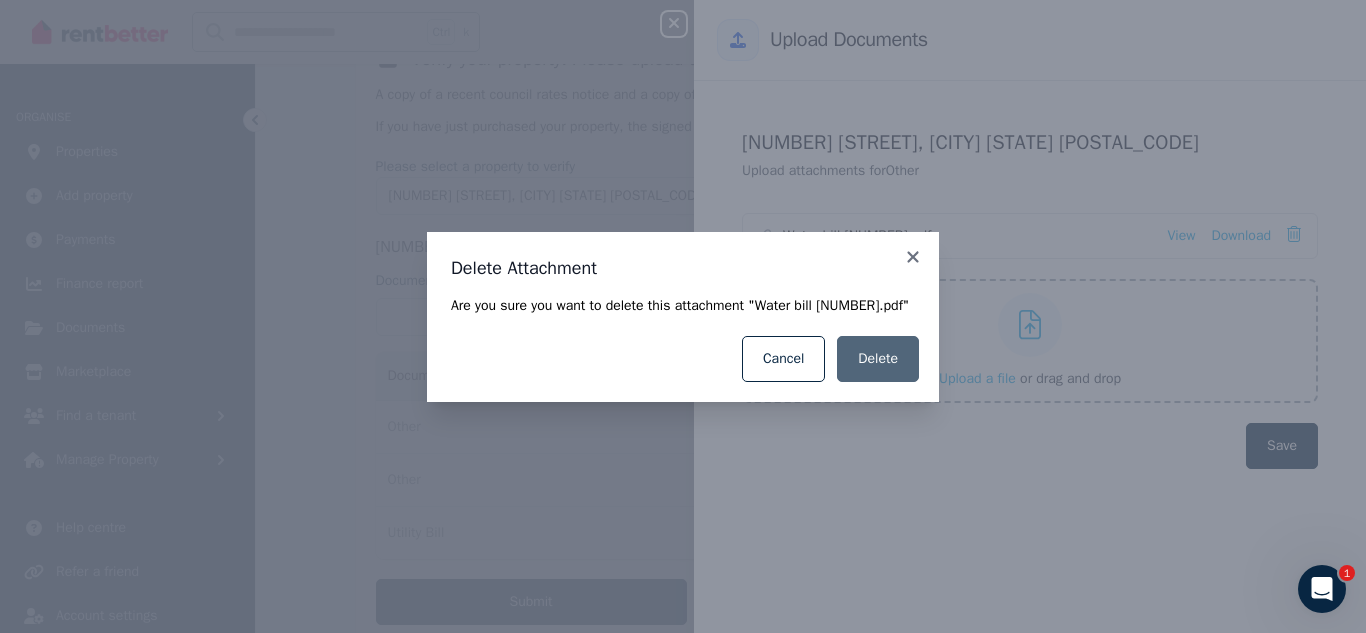 click on "Delete" at bounding box center (878, 359) 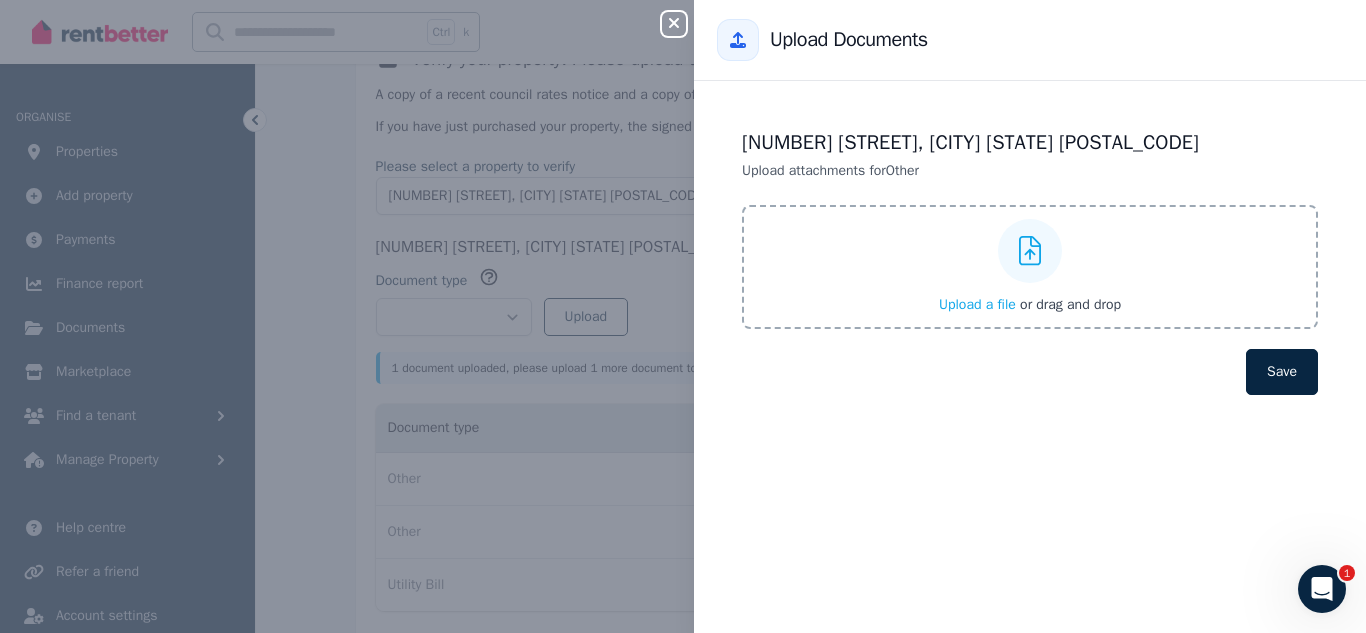 click at bounding box center (1030, 251) 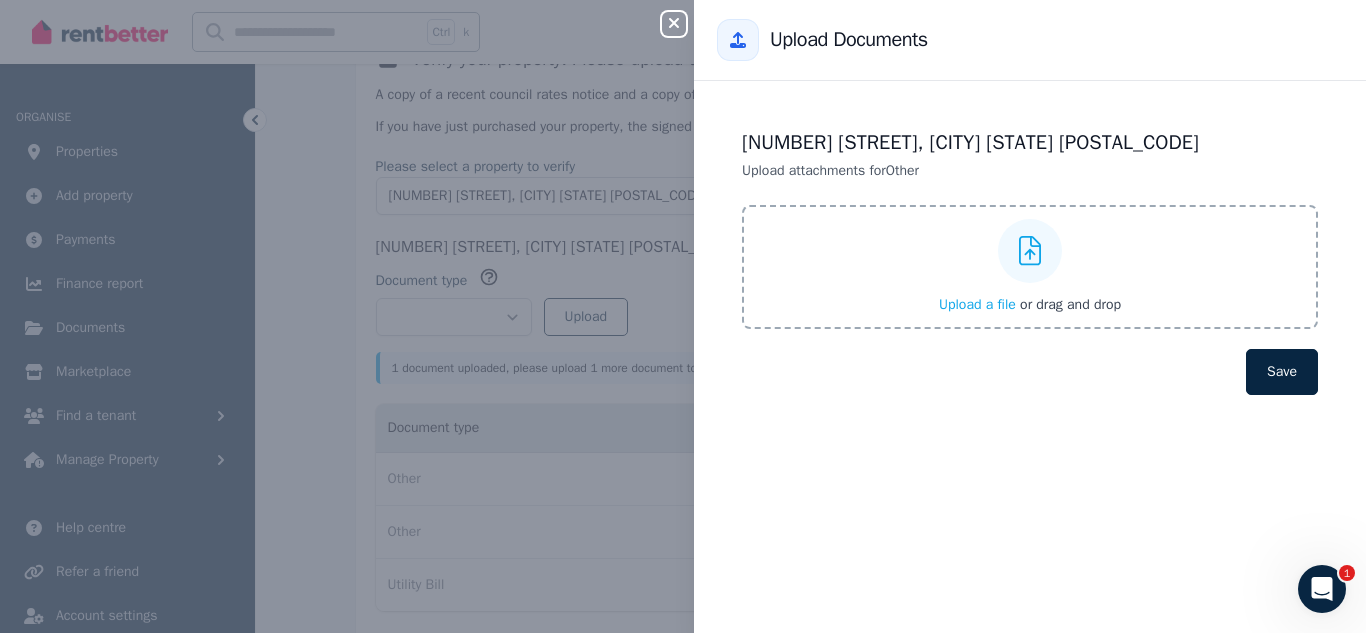 click on "Upload a file" at bounding box center [977, 304] 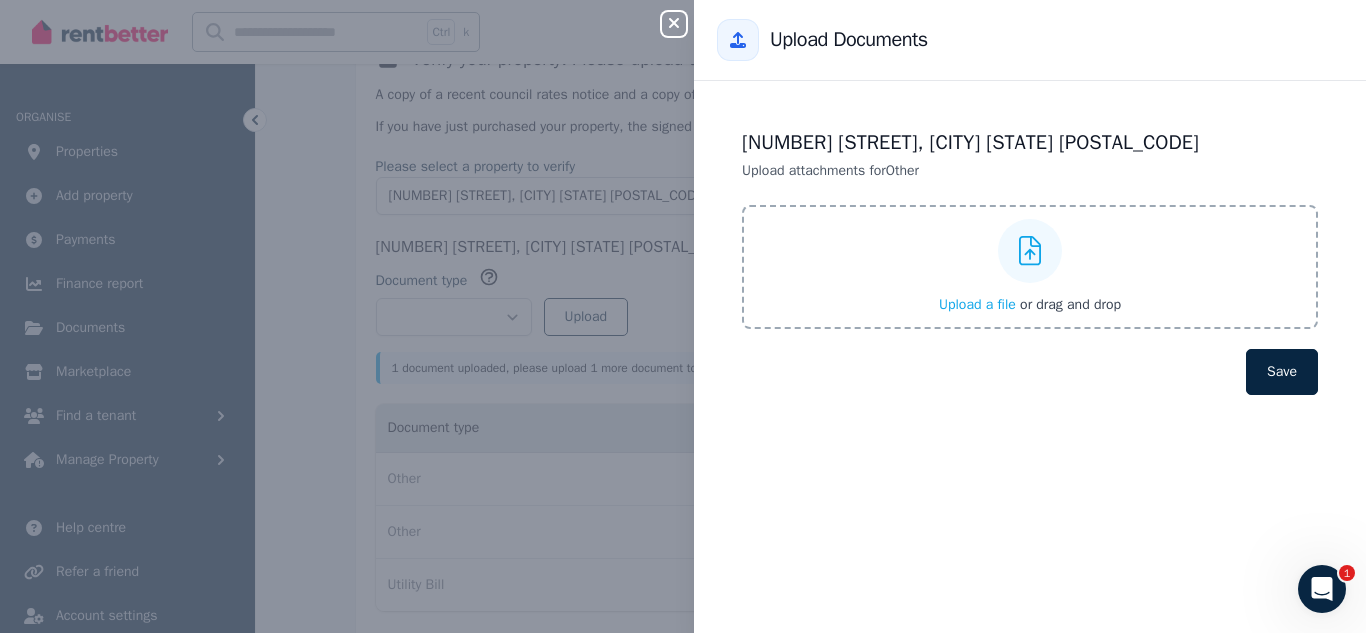 click on "Upload a file" at bounding box center (977, 304) 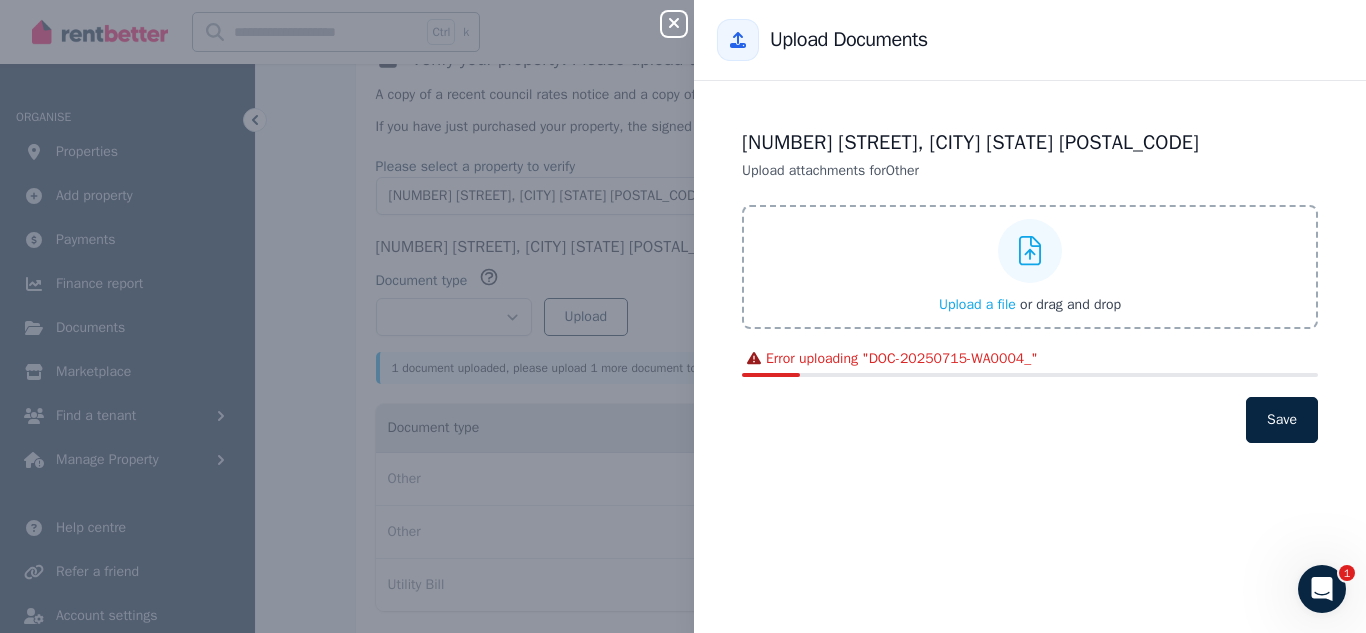 click on "78 Hatchlands Dr, Deer Park VIC 3023 Upload attachments for  Other Upload a file   or drag and drop Uploaded   " Land Assesment Notice 2025 " Error uploading   " DOC-20250715-WA0004_ " Save" at bounding box center (1030, 357) 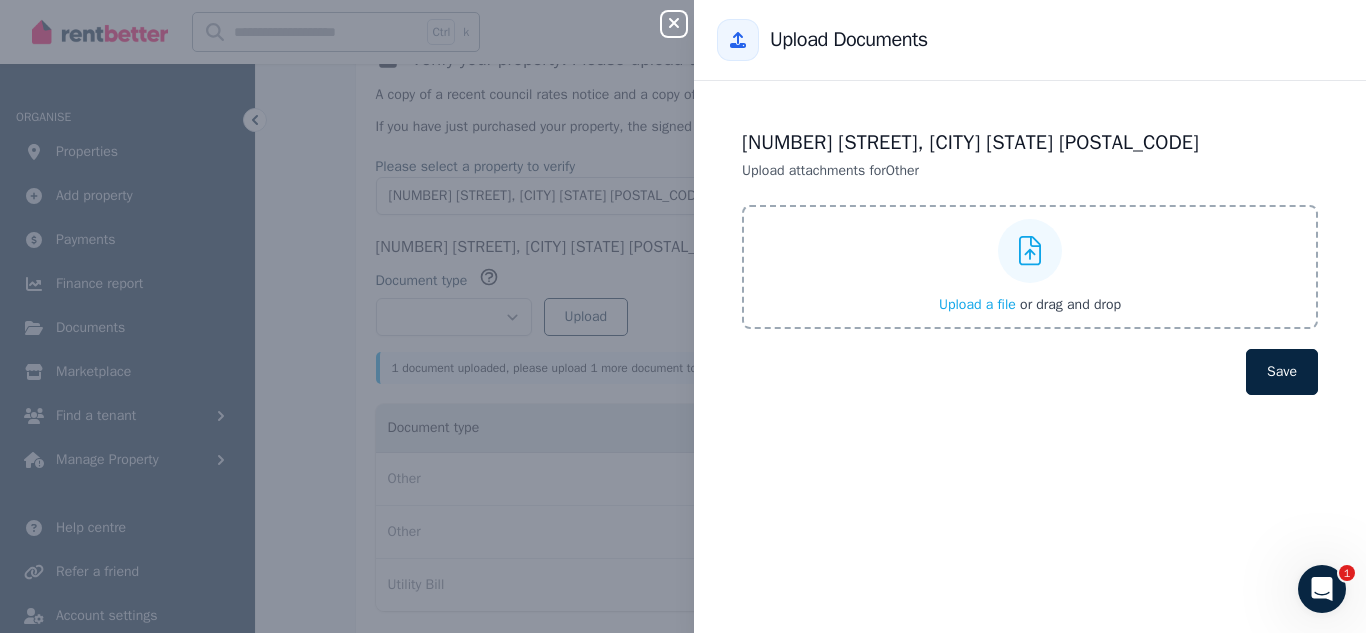 click 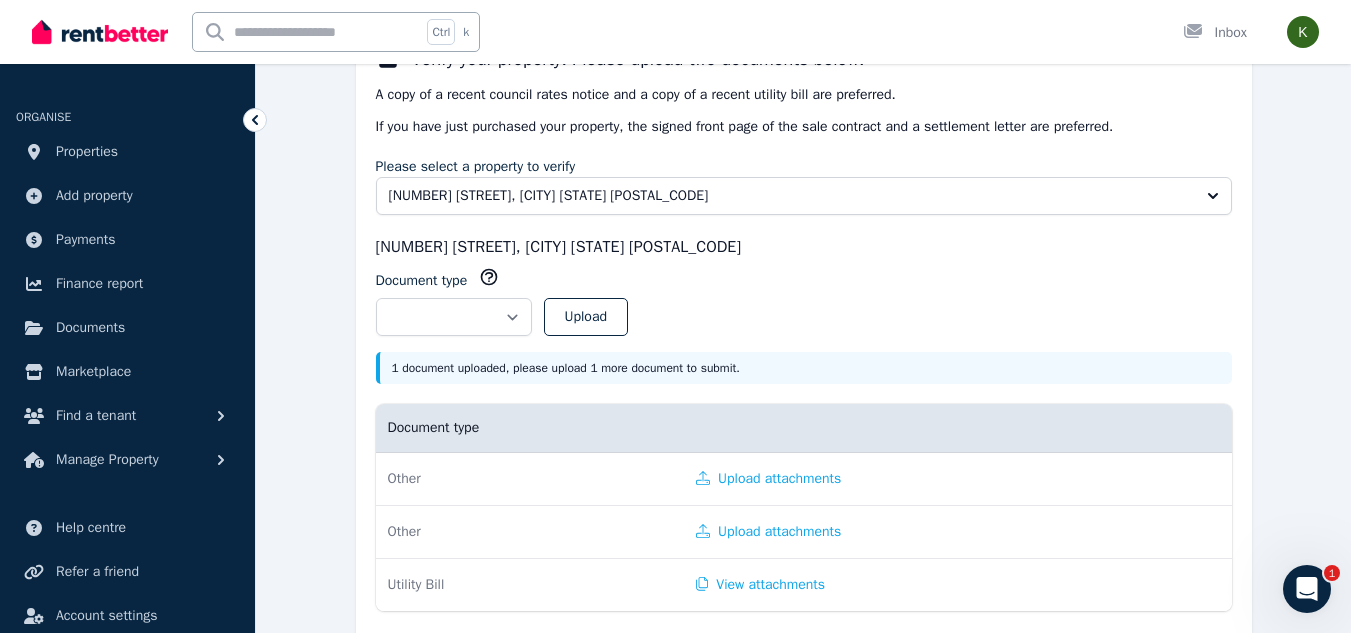 scroll, scrollTop: 918, scrollLeft: 0, axis: vertical 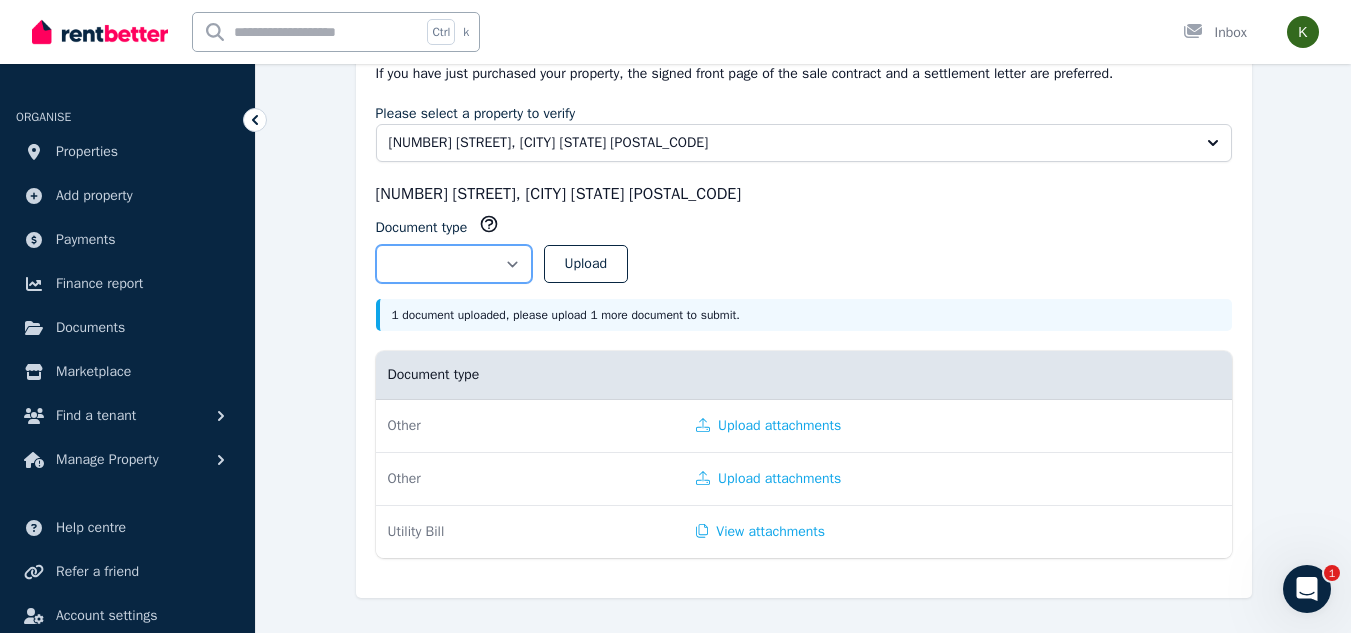 click on "**********" at bounding box center [454, 264] 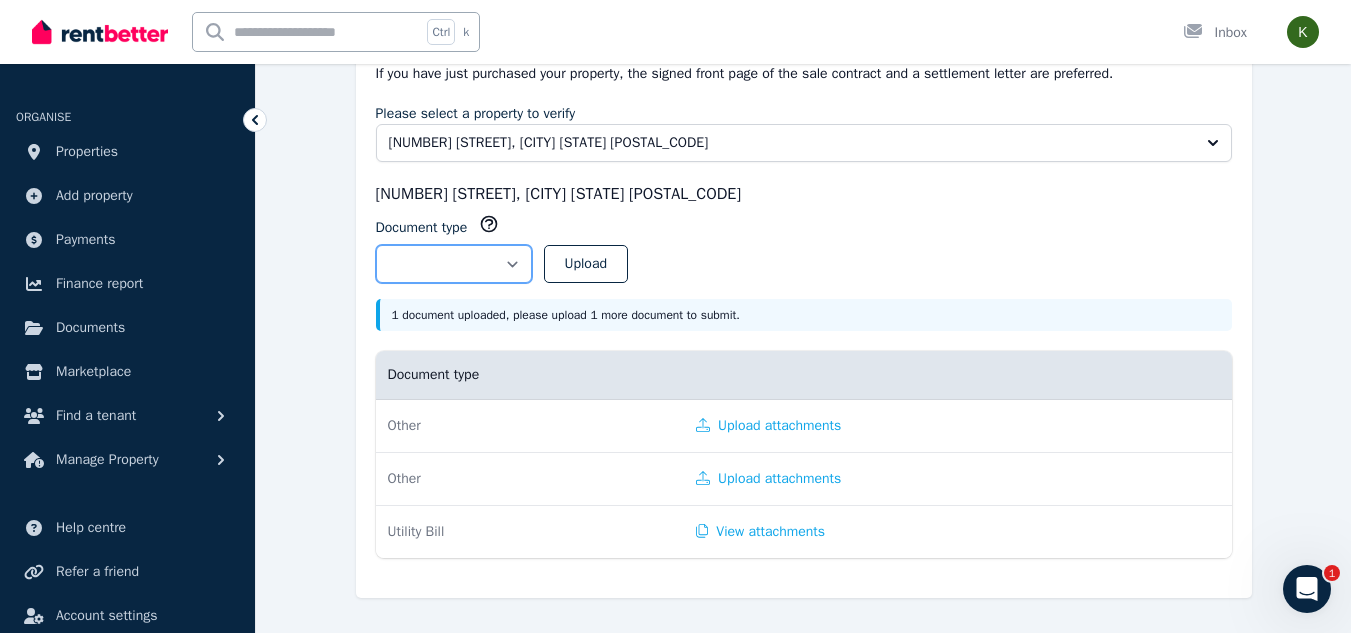 select on "**********" 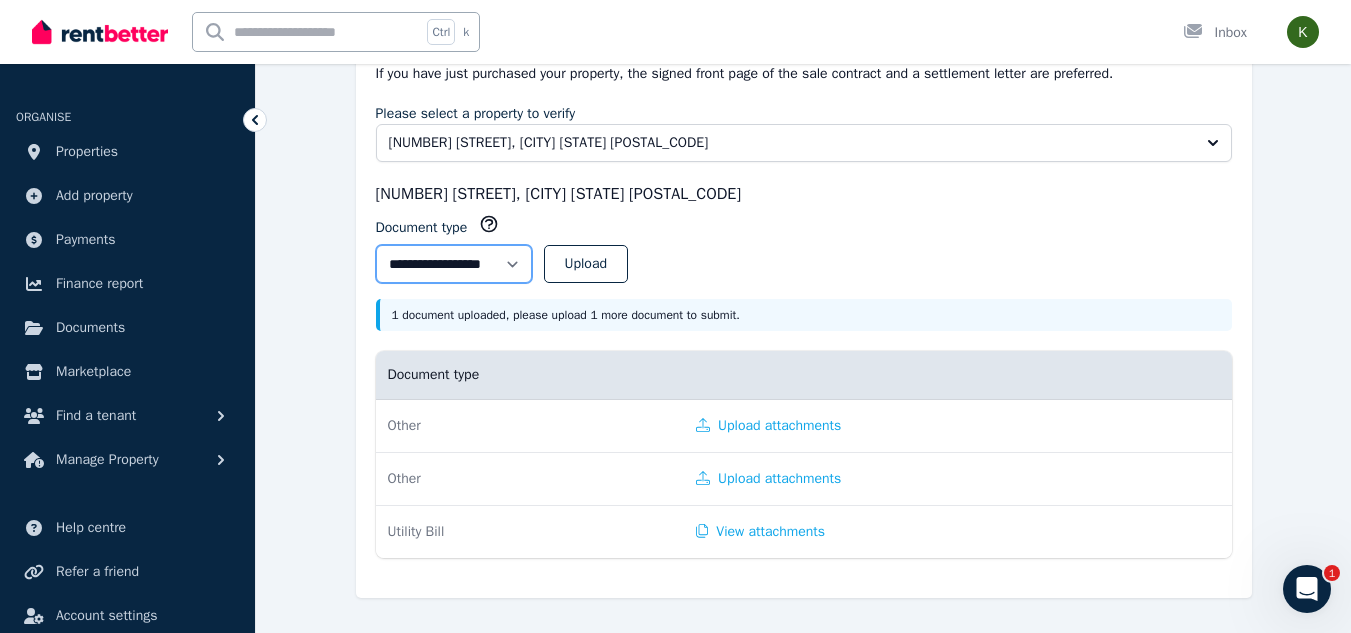 click on "**********" at bounding box center (454, 264) 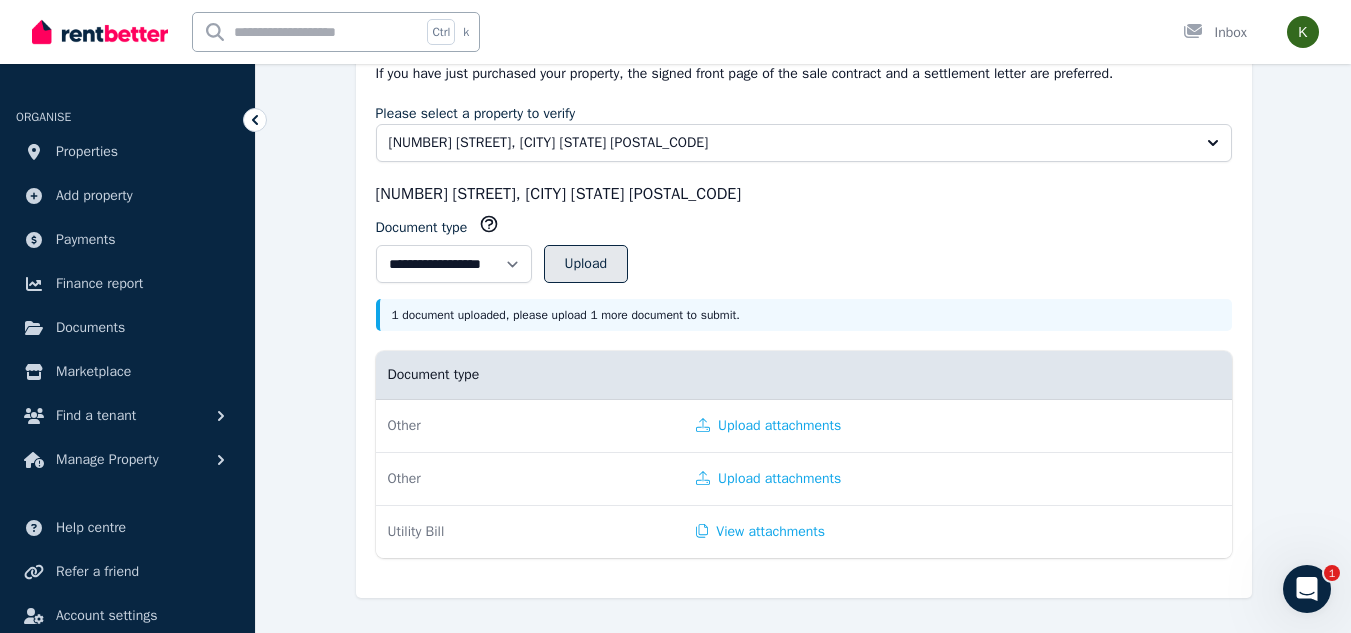 click on "Upload" at bounding box center [586, 264] 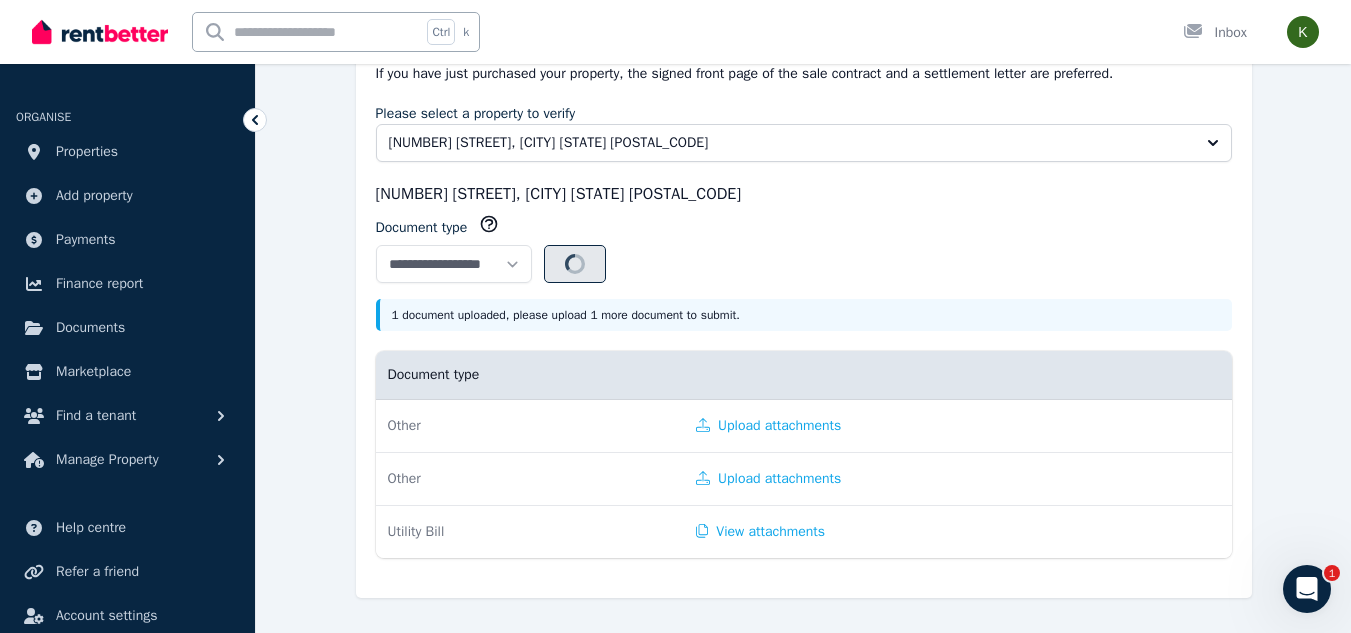 select 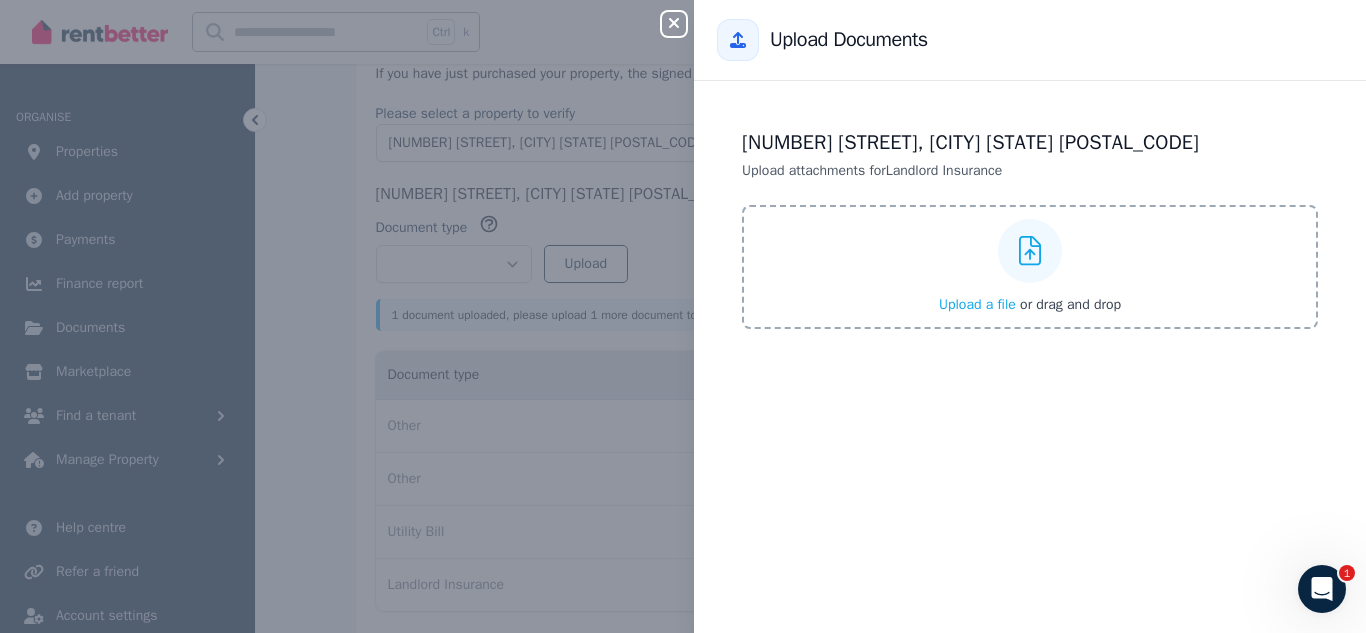 click on "Upload a file" at bounding box center (977, 304) 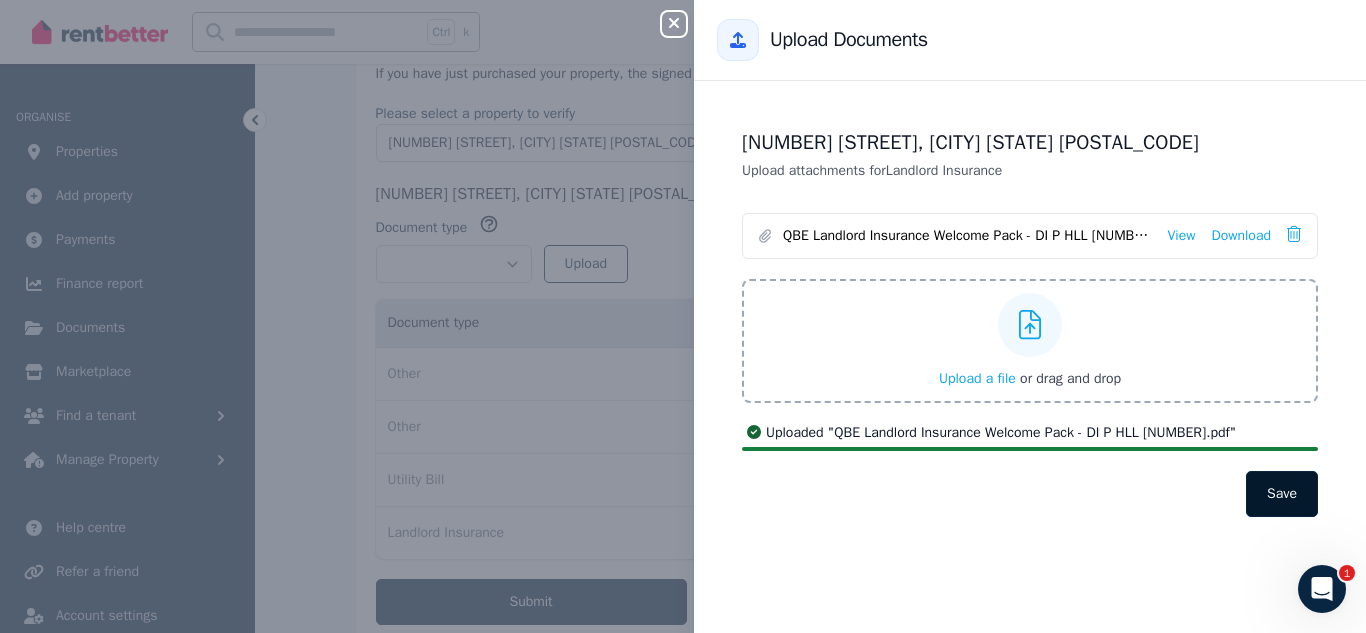 click on "Save" at bounding box center (1282, 494) 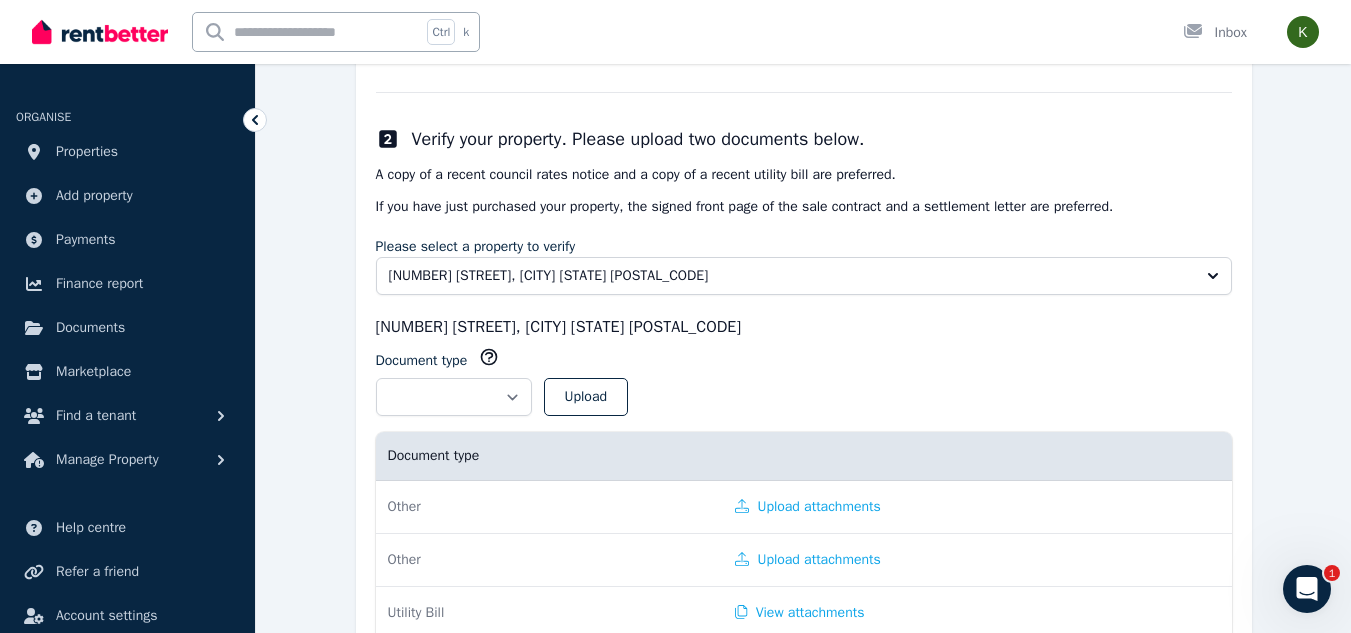 scroll, scrollTop: 985, scrollLeft: 0, axis: vertical 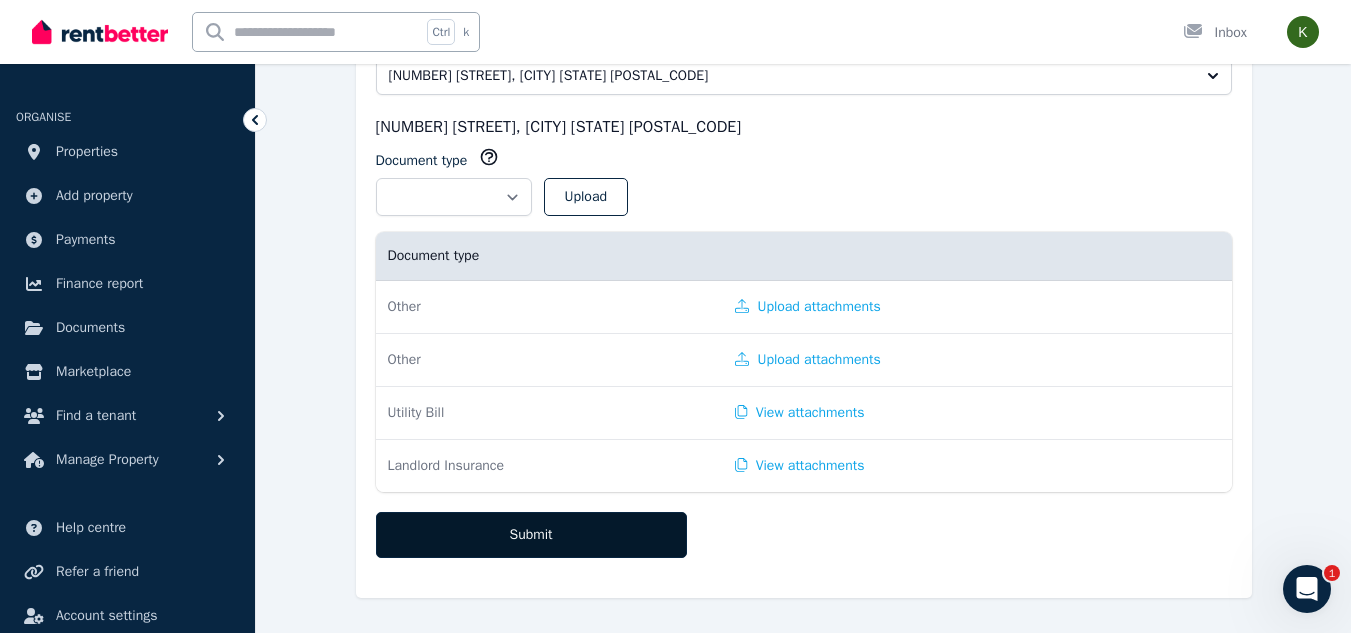 click on "Submit" at bounding box center (531, 535) 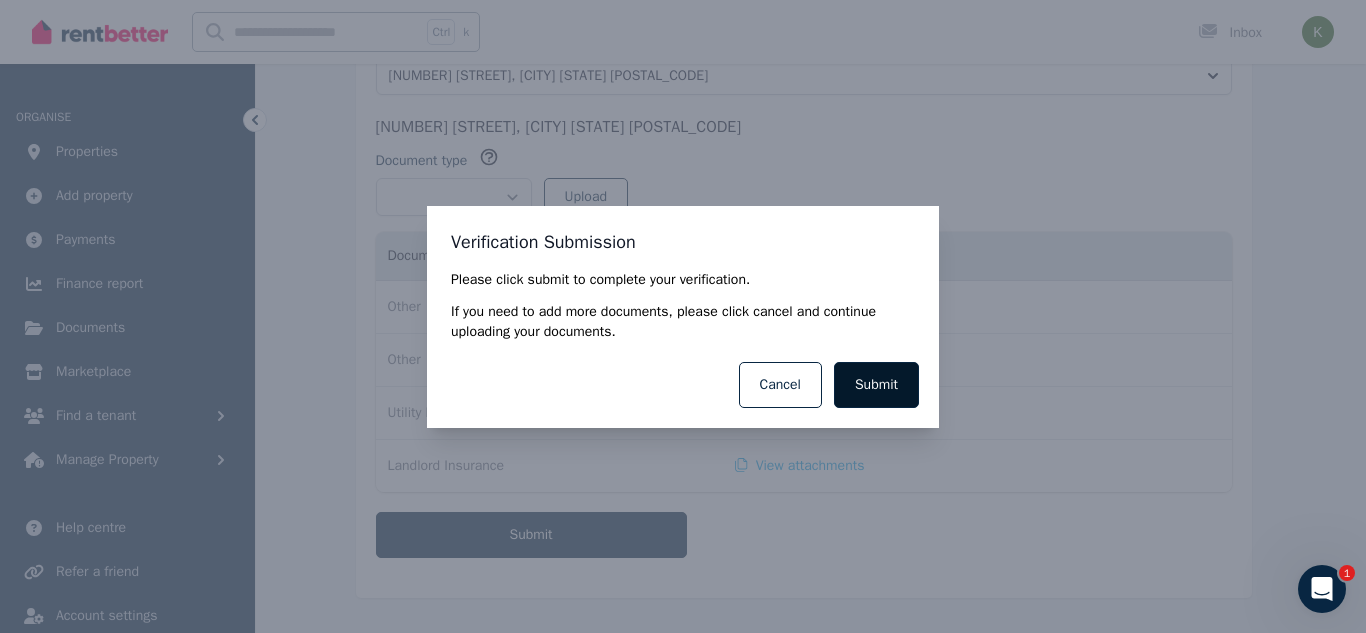 click on "Submit" at bounding box center (876, 385) 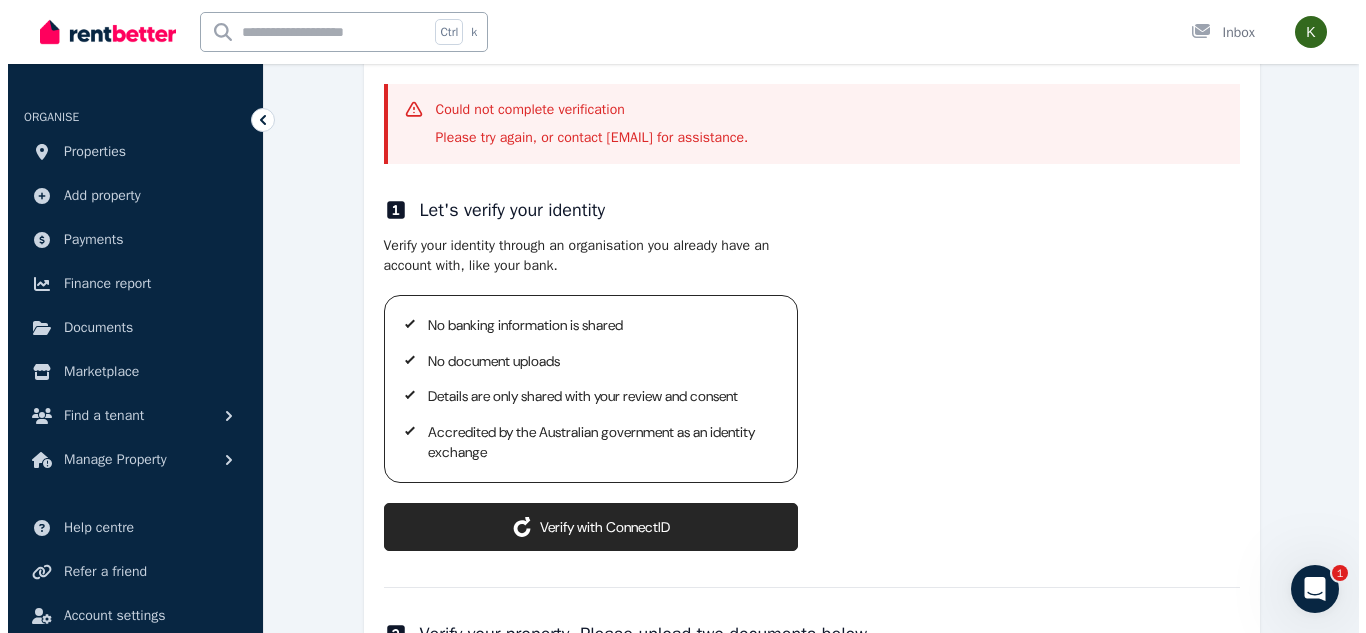 scroll, scrollTop: 288, scrollLeft: 0, axis: vertical 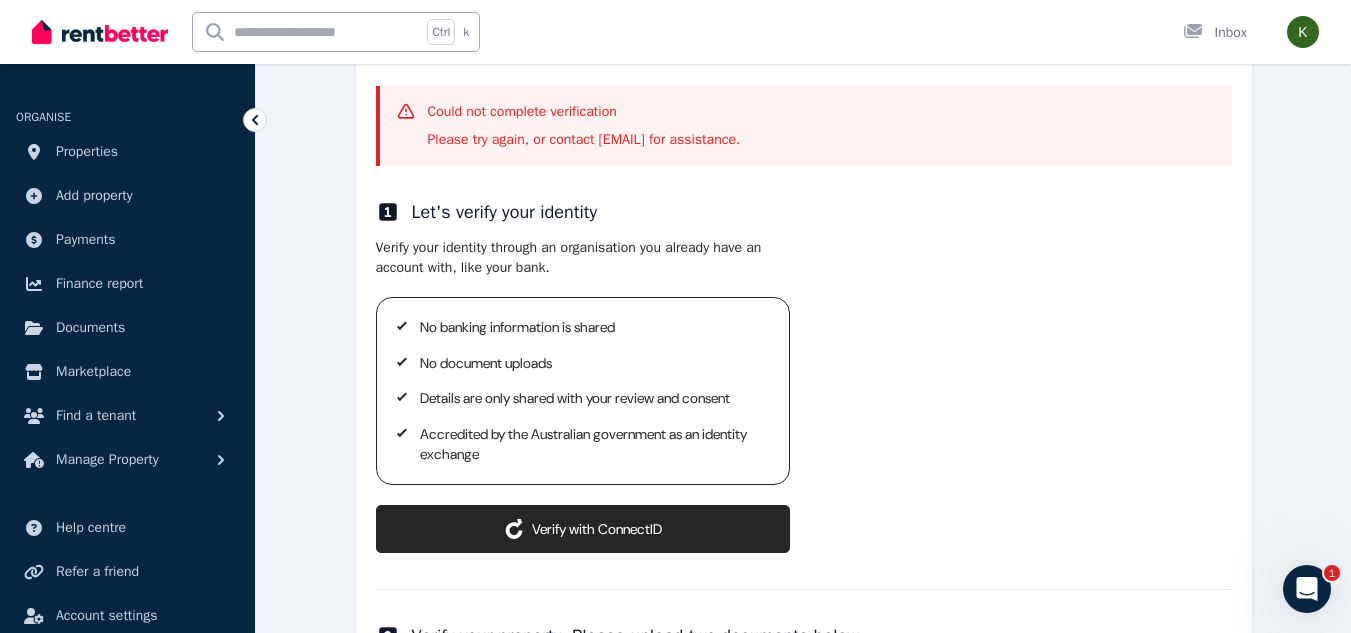 click on "ConnectID logo  Verify with ConnectID" at bounding box center [583, 529] 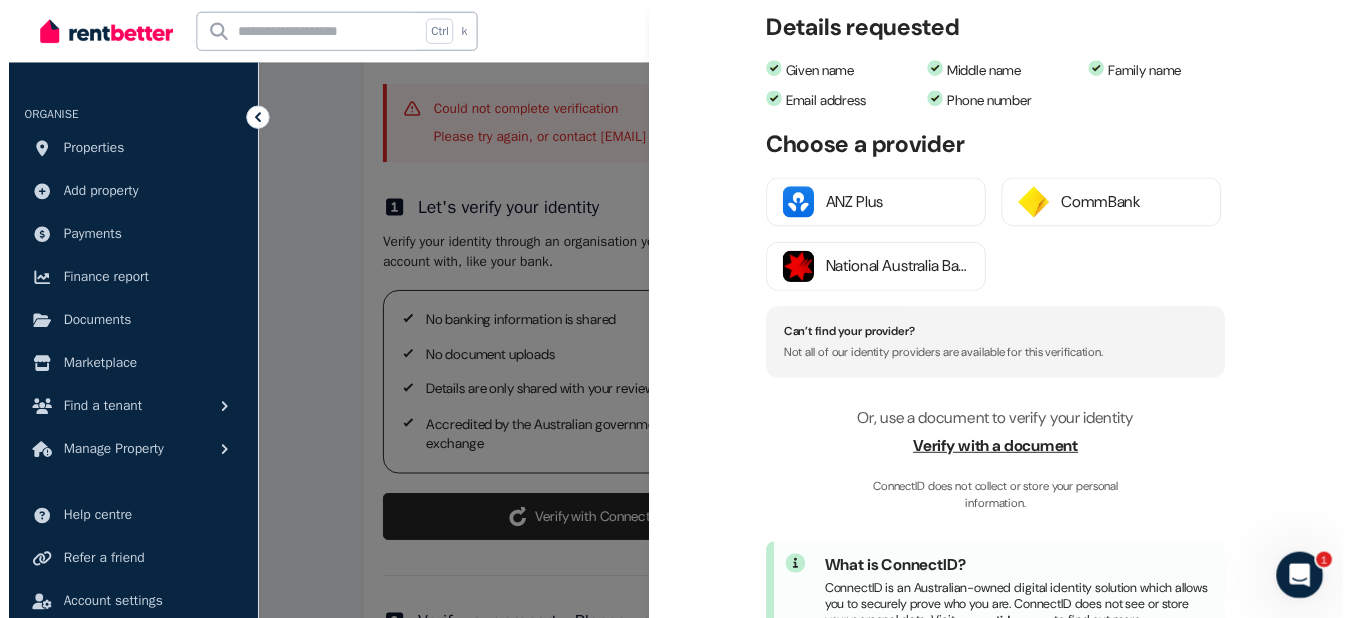 scroll, scrollTop: 280, scrollLeft: 0, axis: vertical 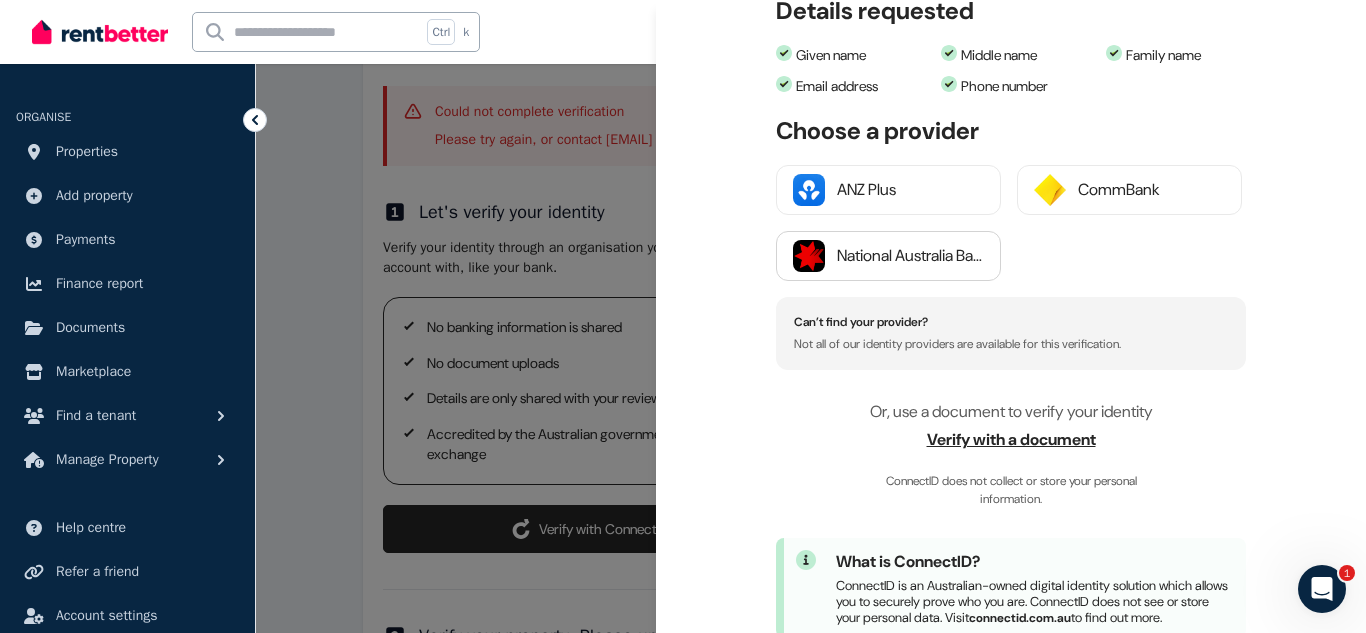 click on "National Australia Bank" at bounding box center [910, 256] 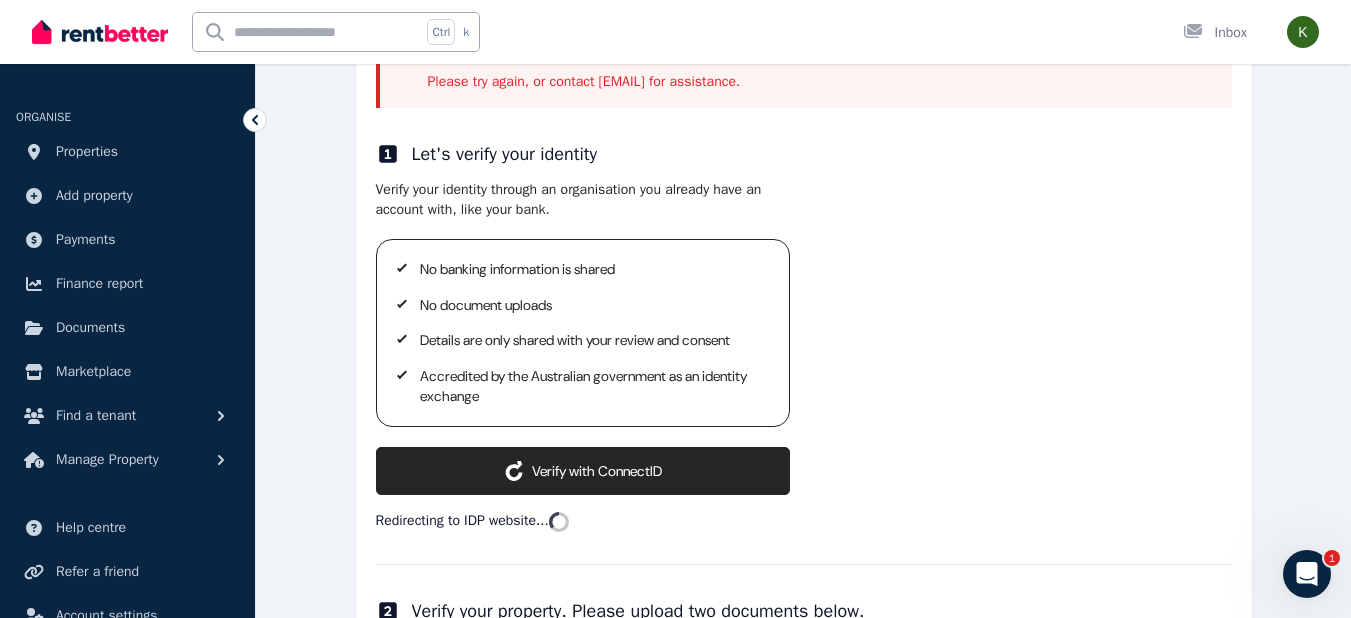 scroll, scrollTop: 355, scrollLeft: 0, axis: vertical 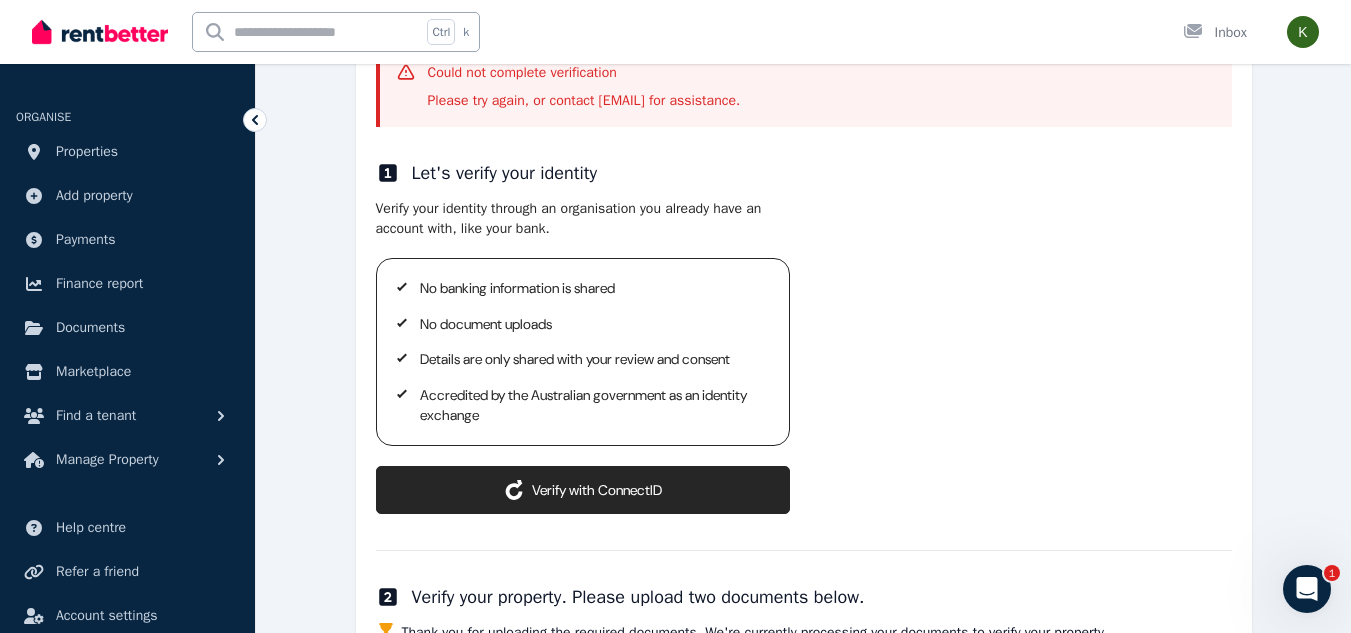 click on "ConnectID logo  Verify with ConnectID" at bounding box center (583, 490) 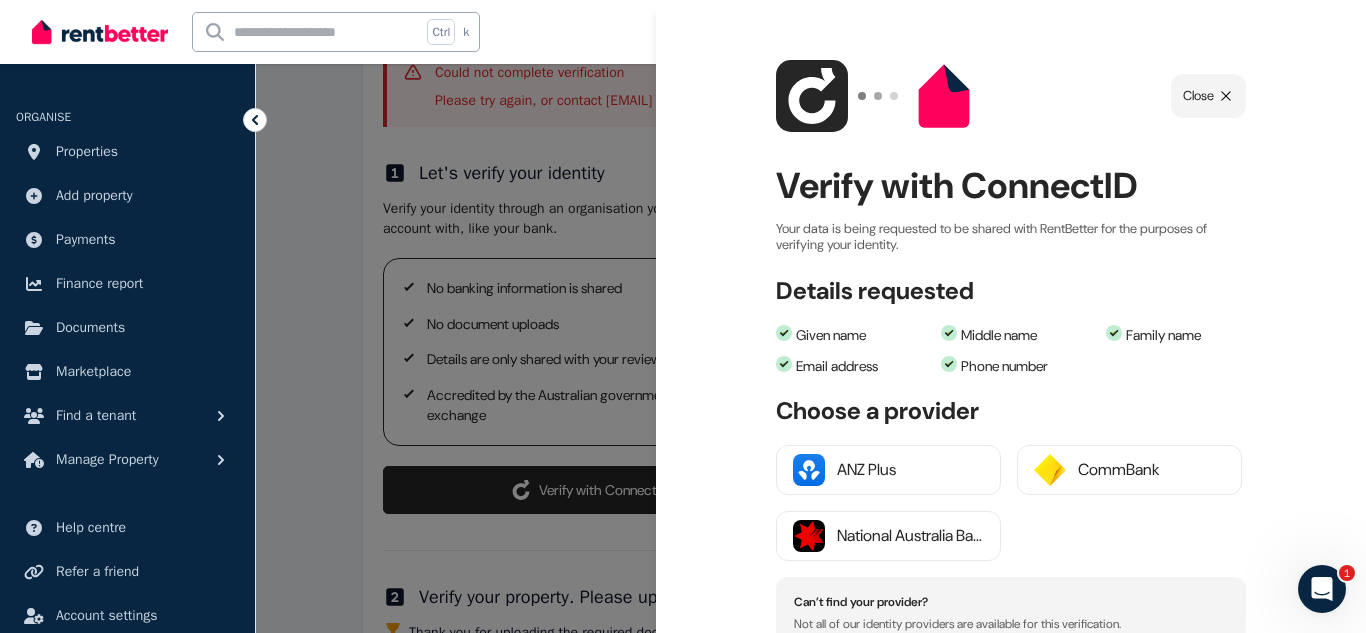 click on "ConnectID logo
Close
Verify with ConnectID
Your data is being requested to be shared with RentBetter for the purposes of verifying your identity.
Details requested
Tick
Given name
Tick
Middle name
Tick
Family name
Tick
Email address
Tick
Phone number
Details requested
Tick
Given name" at bounding box center [1011, 316] 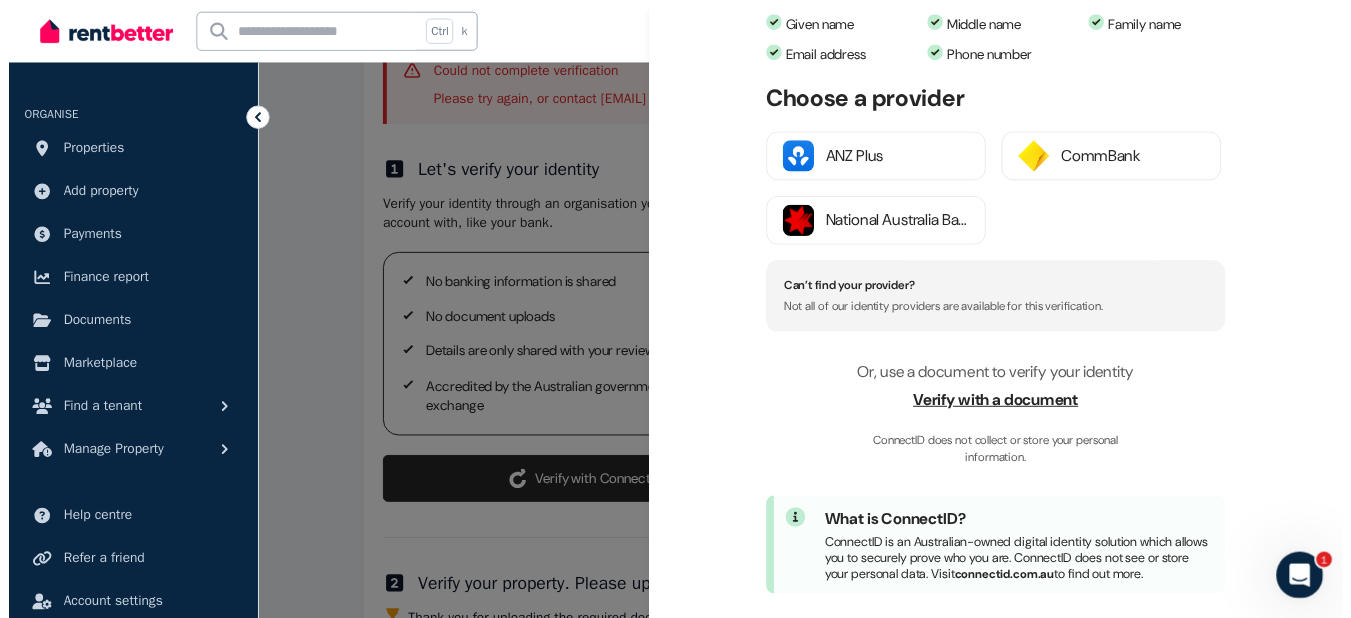 scroll, scrollTop: 361, scrollLeft: 0, axis: vertical 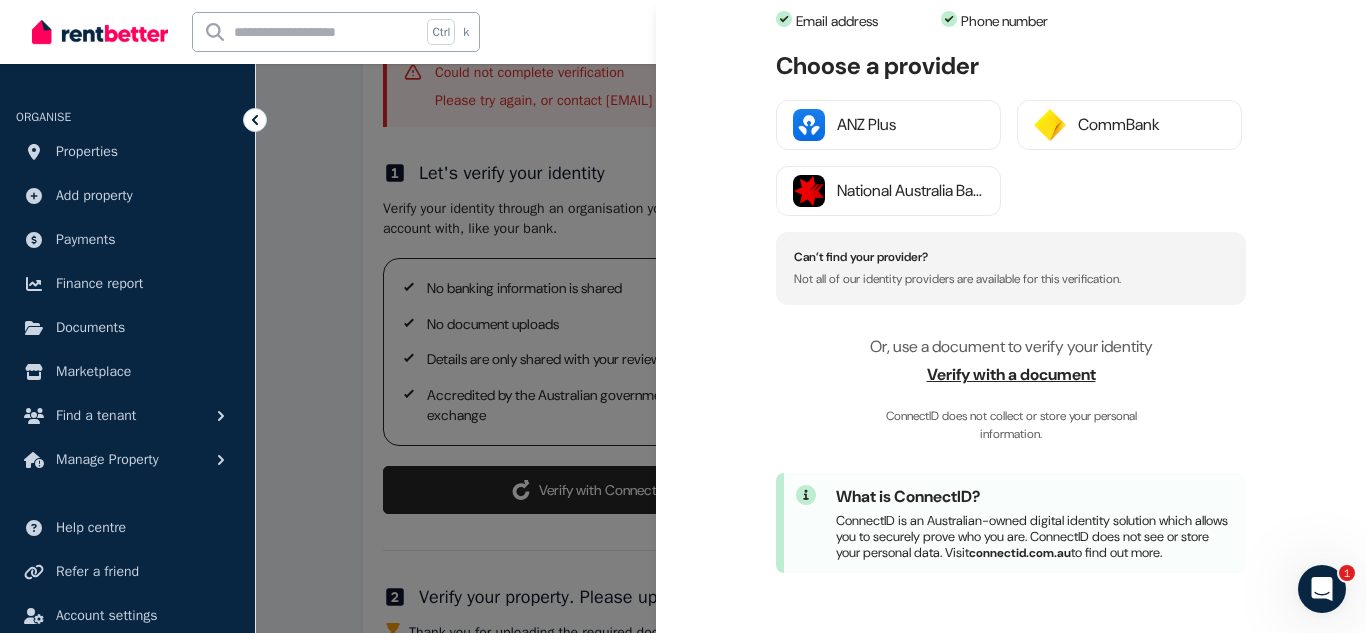 click on "Verify with a document" at bounding box center (1011, 375) 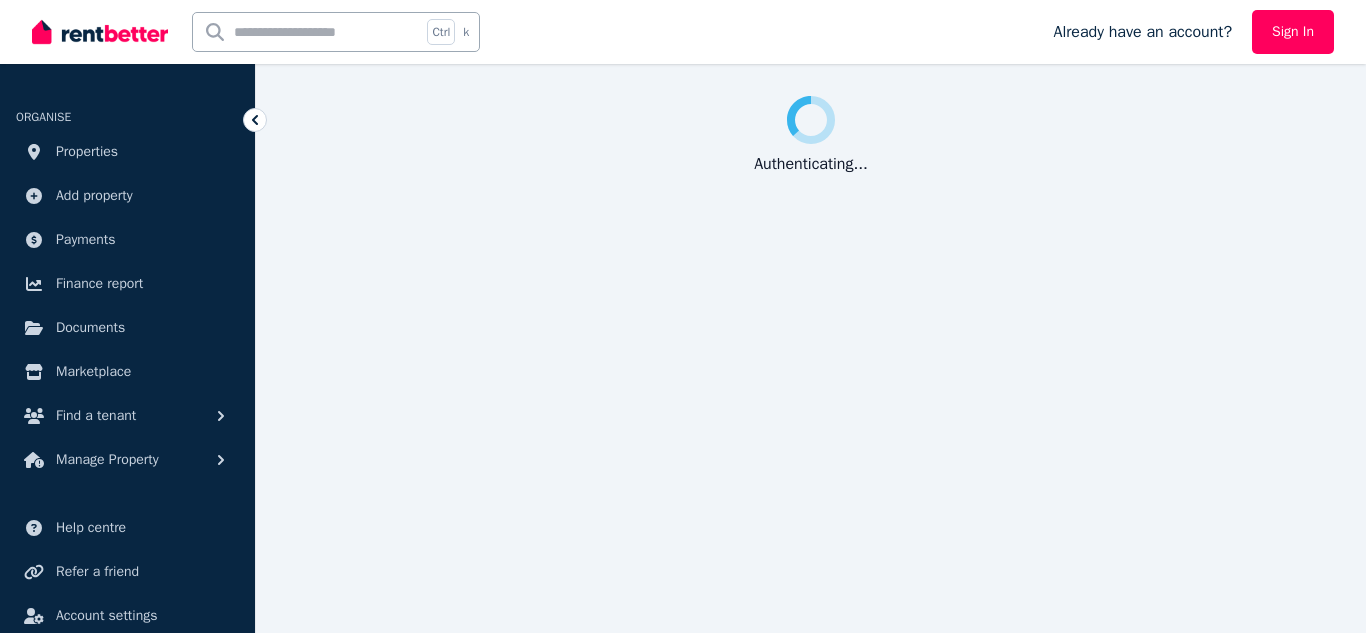 scroll, scrollTop: 0, scrollLeft: 0, axis: both 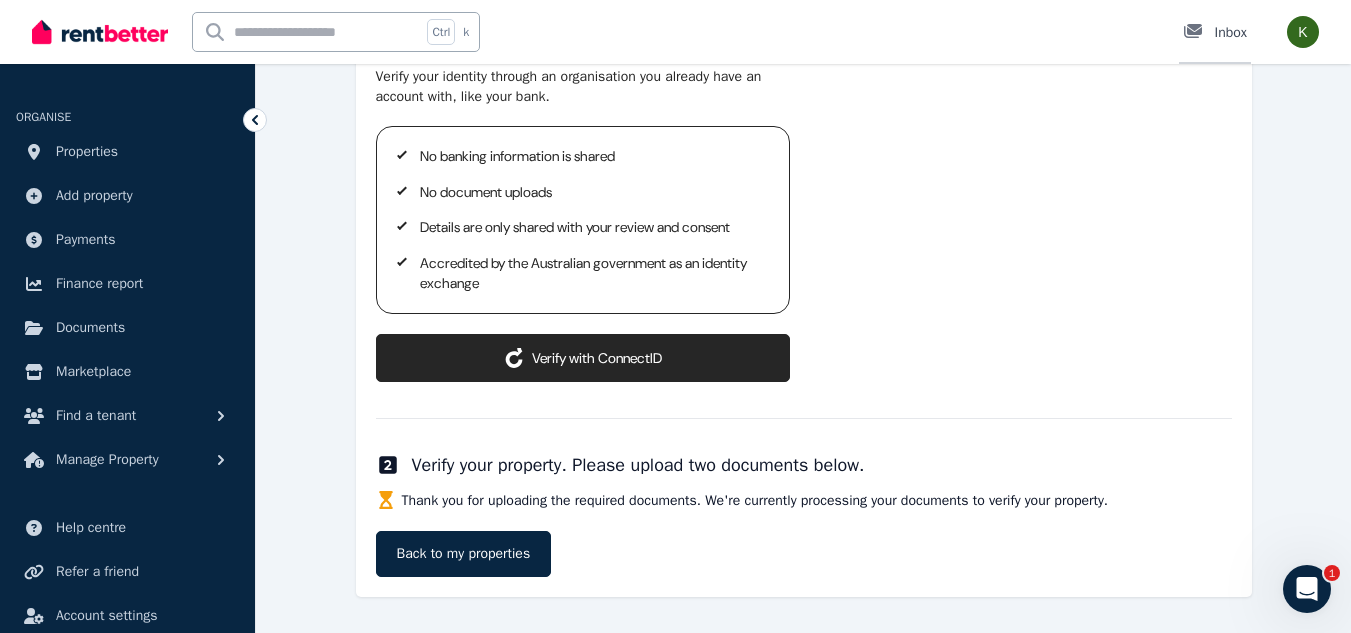 click on "Inbox" at bounding box center [1215, 33] 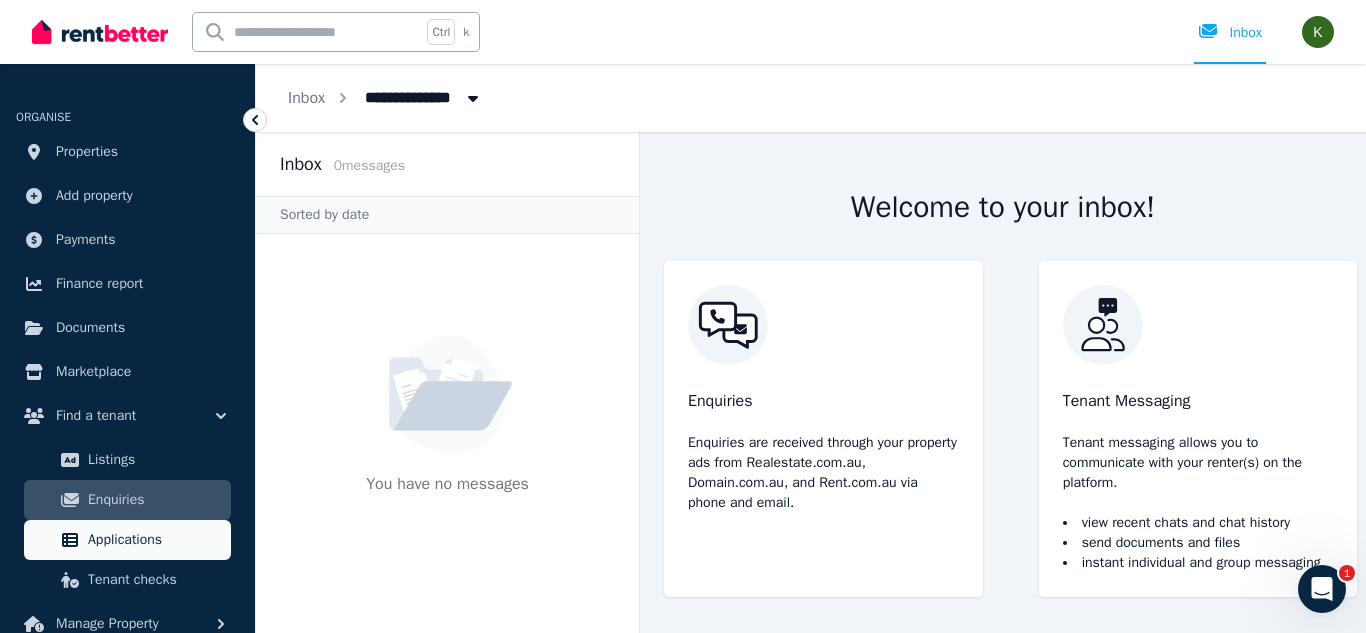click on "Applications" at bounding box center [127, 540] 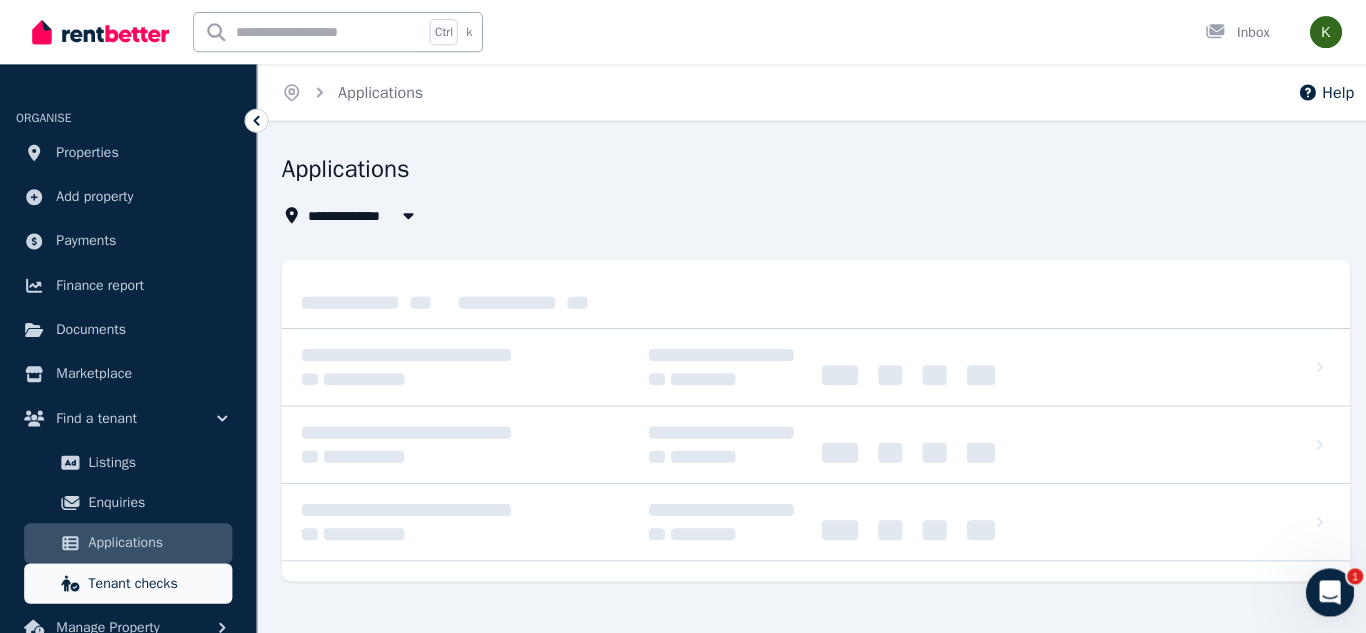 click on "Tenant checks" at bounding box center (155, 580) 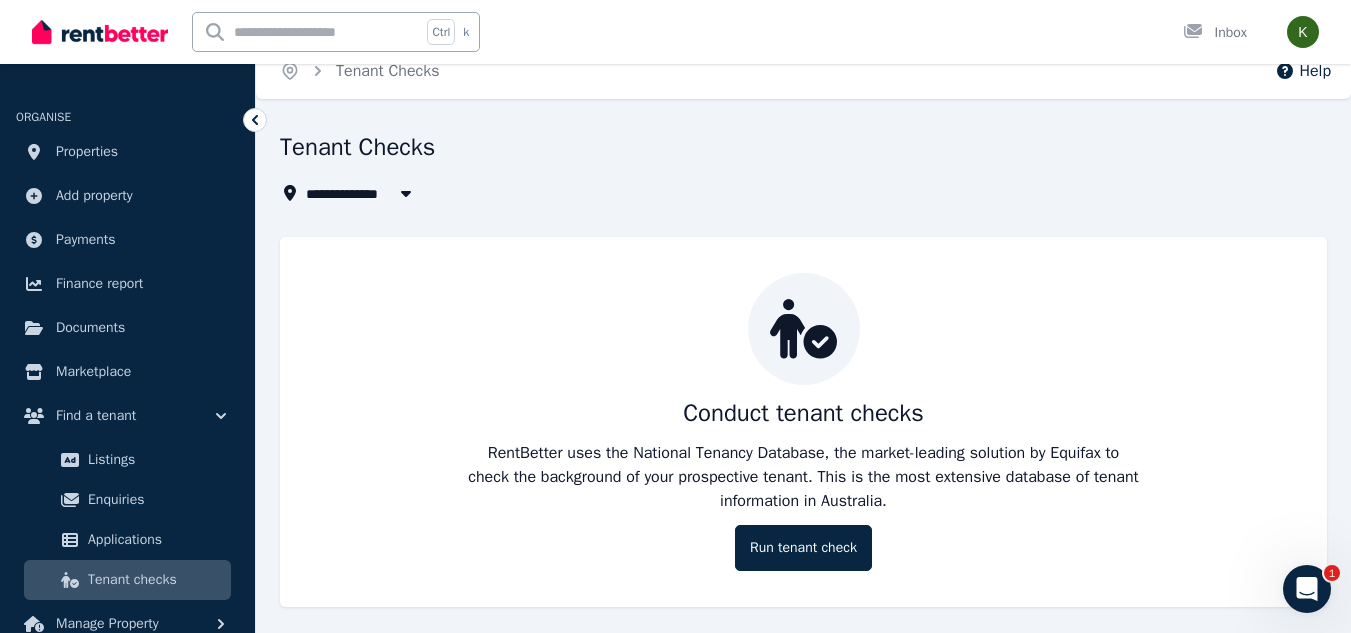 scroll, scrollTop: 31, scrollLeft: 0, axis: vertical 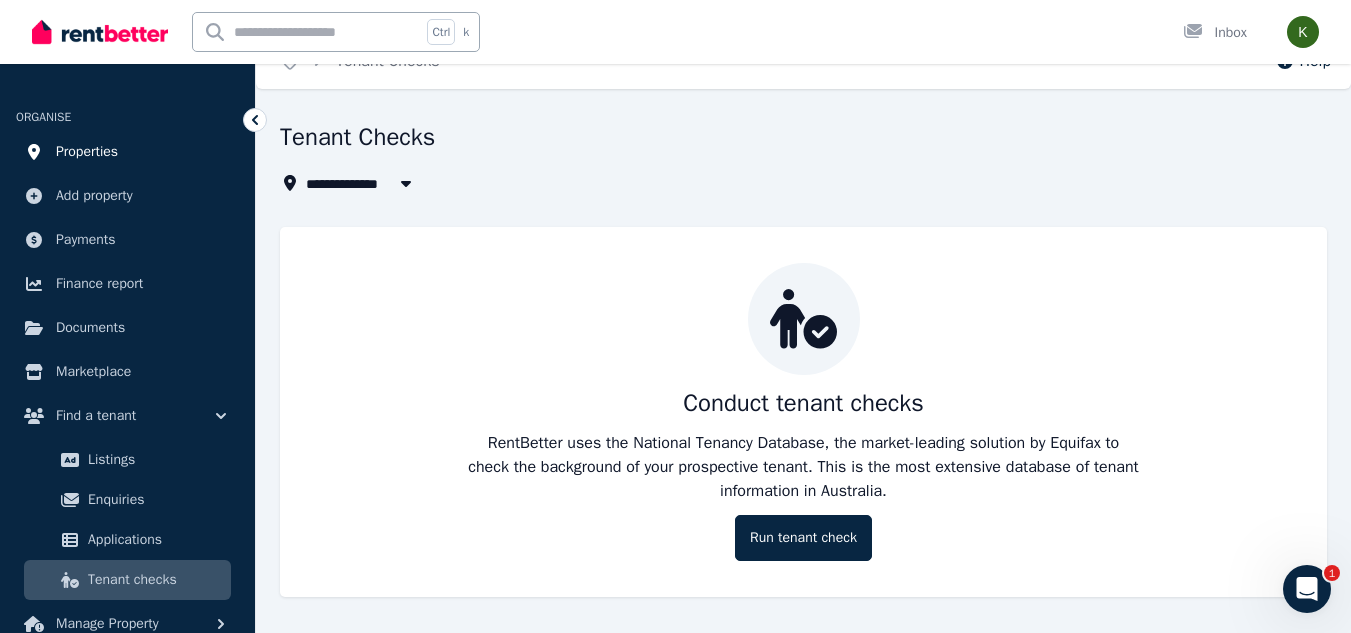 click on "Properties" at bounding box center (127, 152) 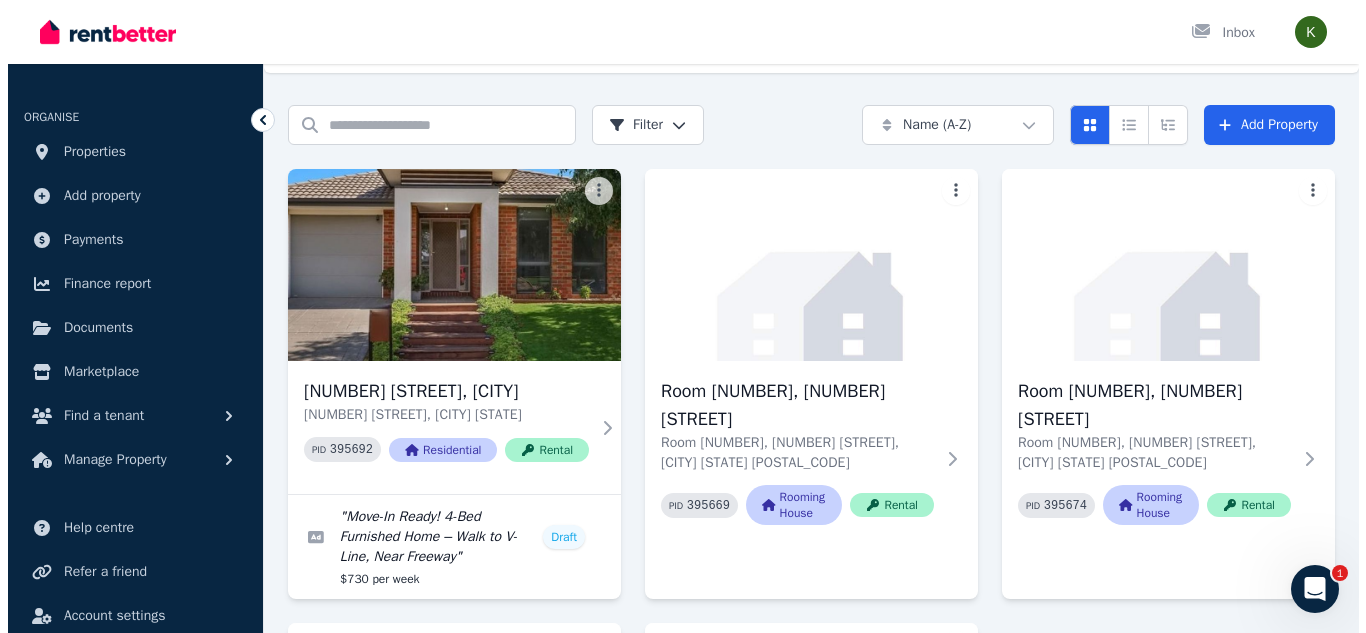 scroll, scrollTop: 34, scrollLeft: 0, axis: vertical 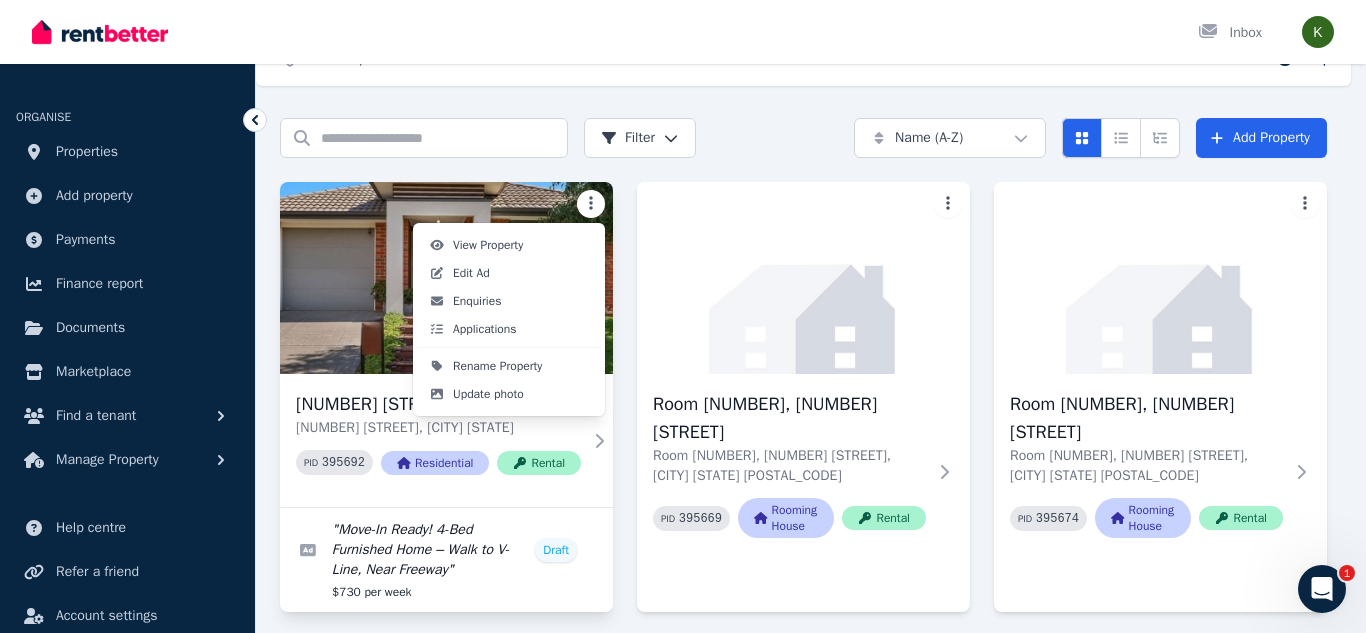 click on "Open main menu Inbox Open user menu ORGANISE Properties Add property Payments Finance report Documents Marketplace Find a tenant Manage Property Help centre Refer a friend Account settings Your profile [EMAIL] Home Properties Help Search properties Filter Name (A-Z) Add Property [NUMBER] [STREET], [CITY] [NUMBER] [STREET], [CITY] [STATE] PID 395692 Residential Rental " Move-In Ready! 4-Bed Furnished Home – Walk to V-Line, Near Freeway " Draft [PRICE] per week Room 1, [NUMBER] [STREET] Room 1, [NUMBER] [STREET], [CITY] [STATE] PID 395669 Rooming House Rental Room 2, [NUMBER] [STREET] Room 2, [NUMBER] [STREET], [CITY] [STATE] PID 395674 Rooming House Rental Room 3, [NUMBER] [STREET] Room 3, [NUMBER] [STREET], [CITY] [STATE] PID 395682 Rooming House Rental Room 4, [NUMBER] [STREET] Room 4, [NUMBER] [STREET], [CITY] [STATE] PID 395687 Rooming House Rental /portal
ConnectID logo" at bounding box center [683, 282] 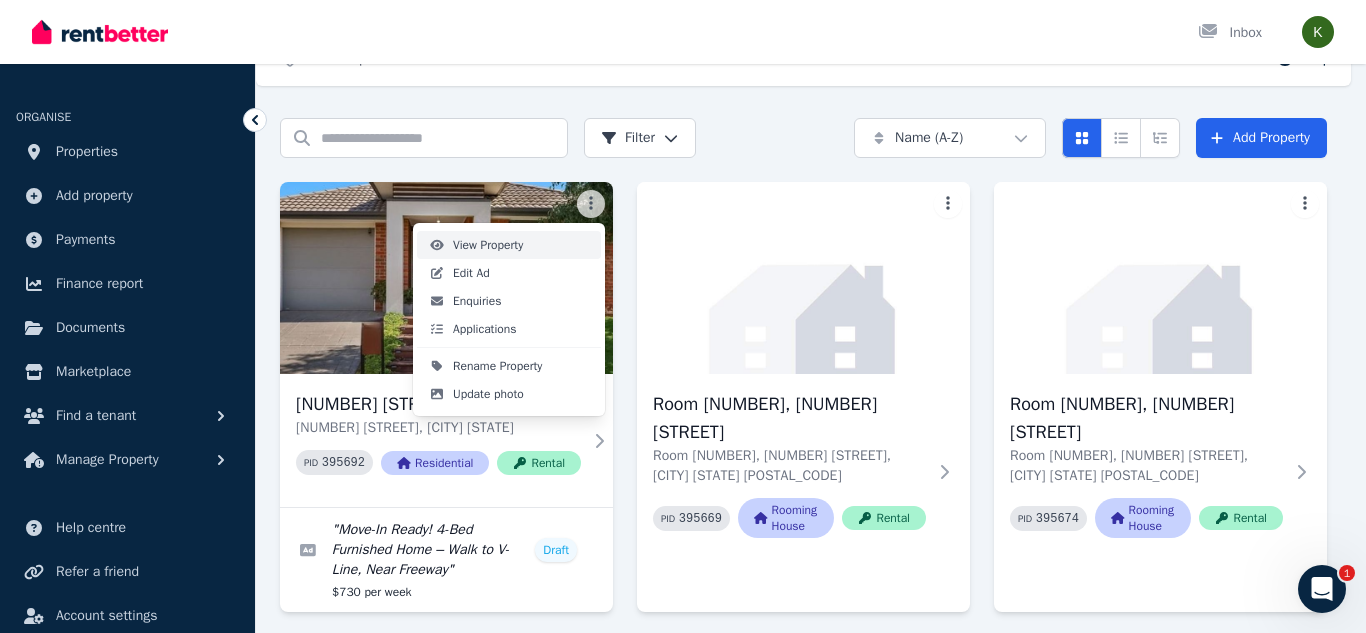 click on "View Property" at bounding box center [509, 245] 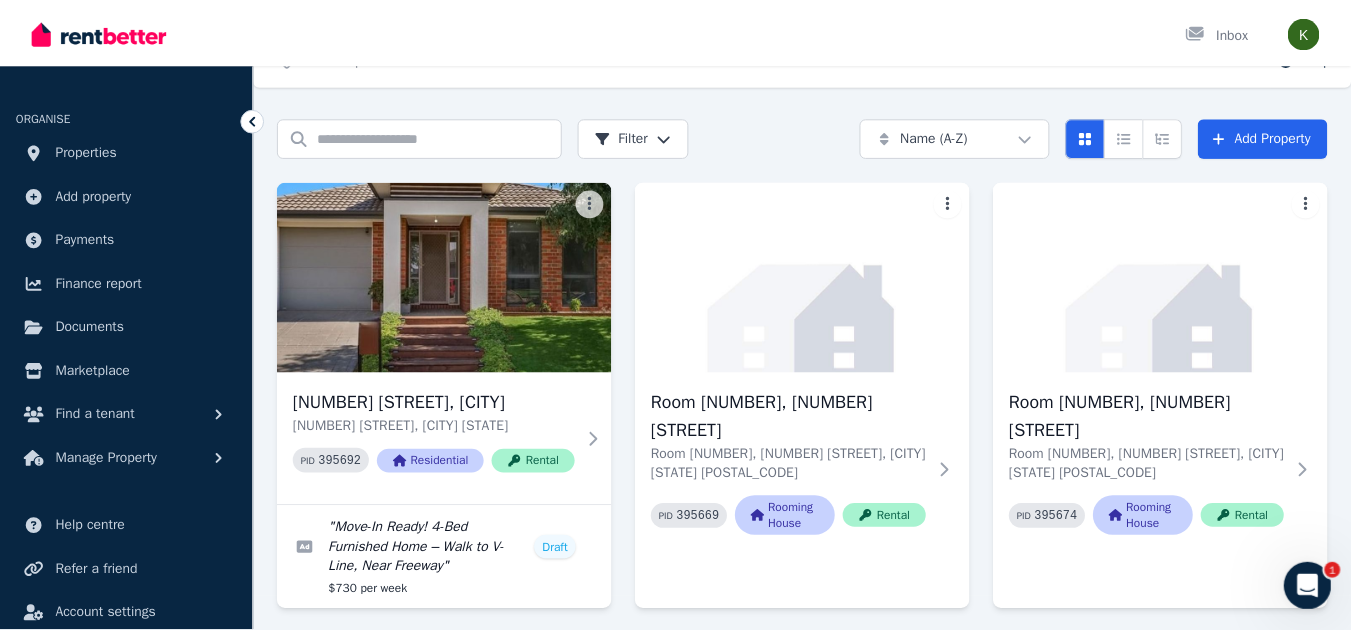 scroll, scrollTop: 0, scrollLeft: 0, axis: both 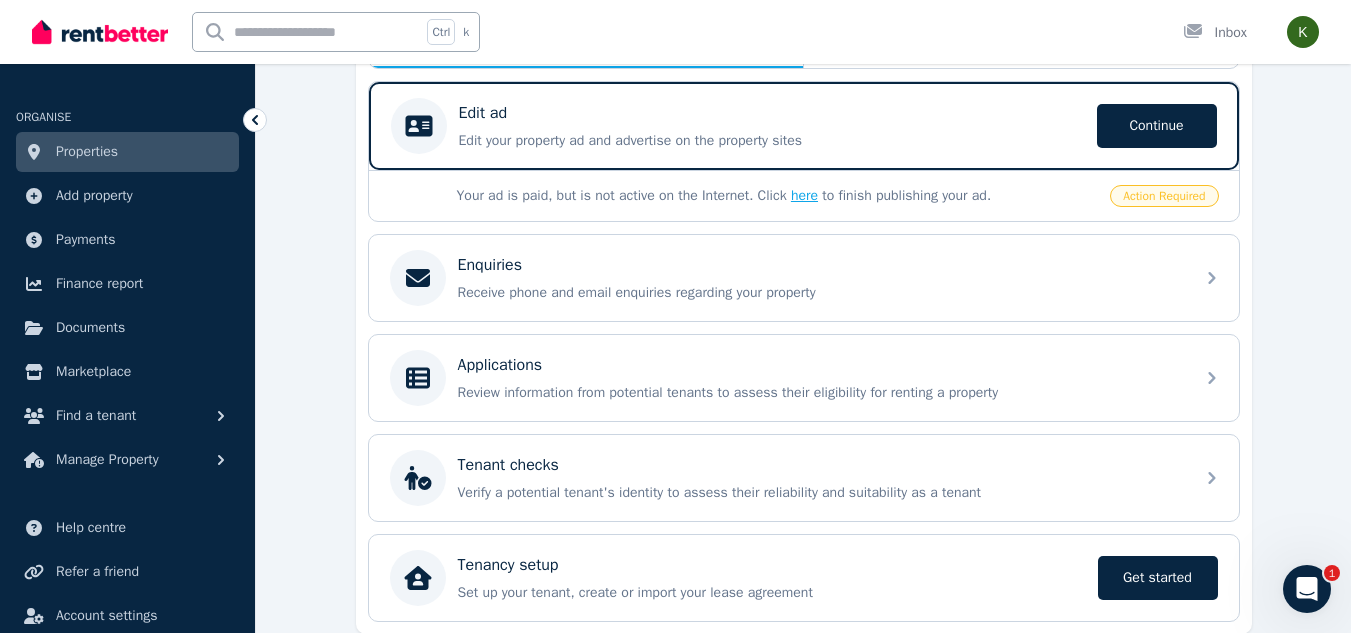 click on "here" at bounding box center (804, 195) 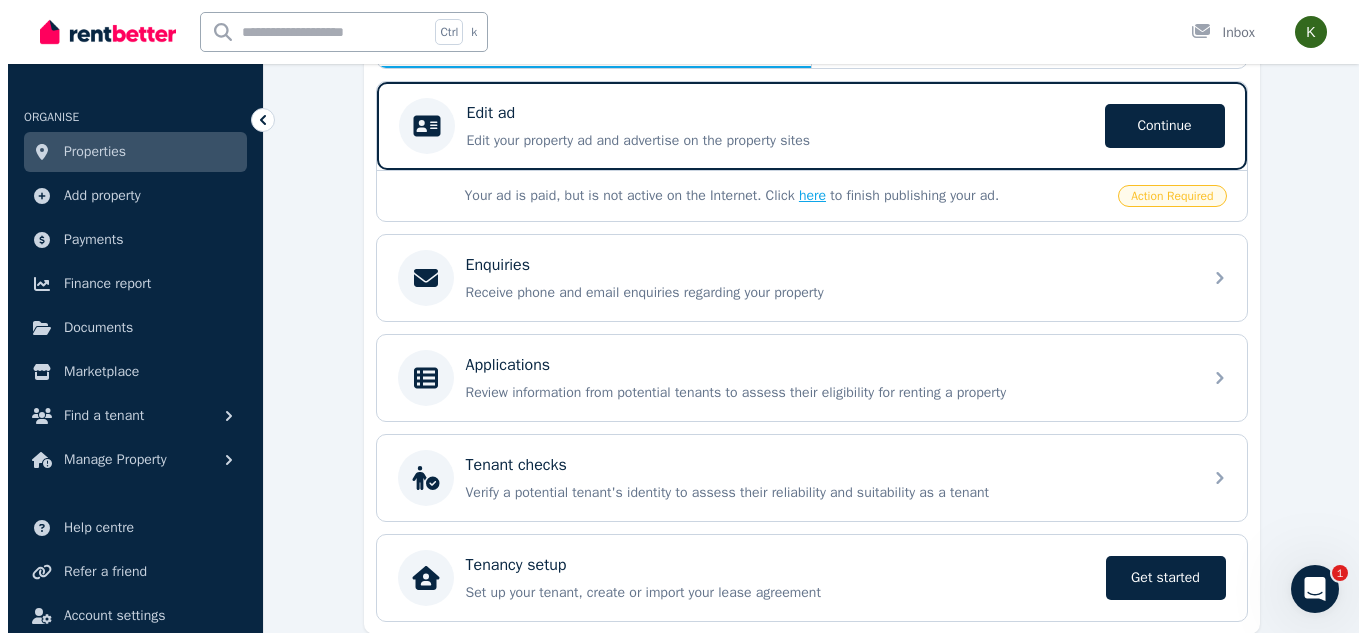 scroll, scrollTop: 0, scrollLeft: 0, axis: both 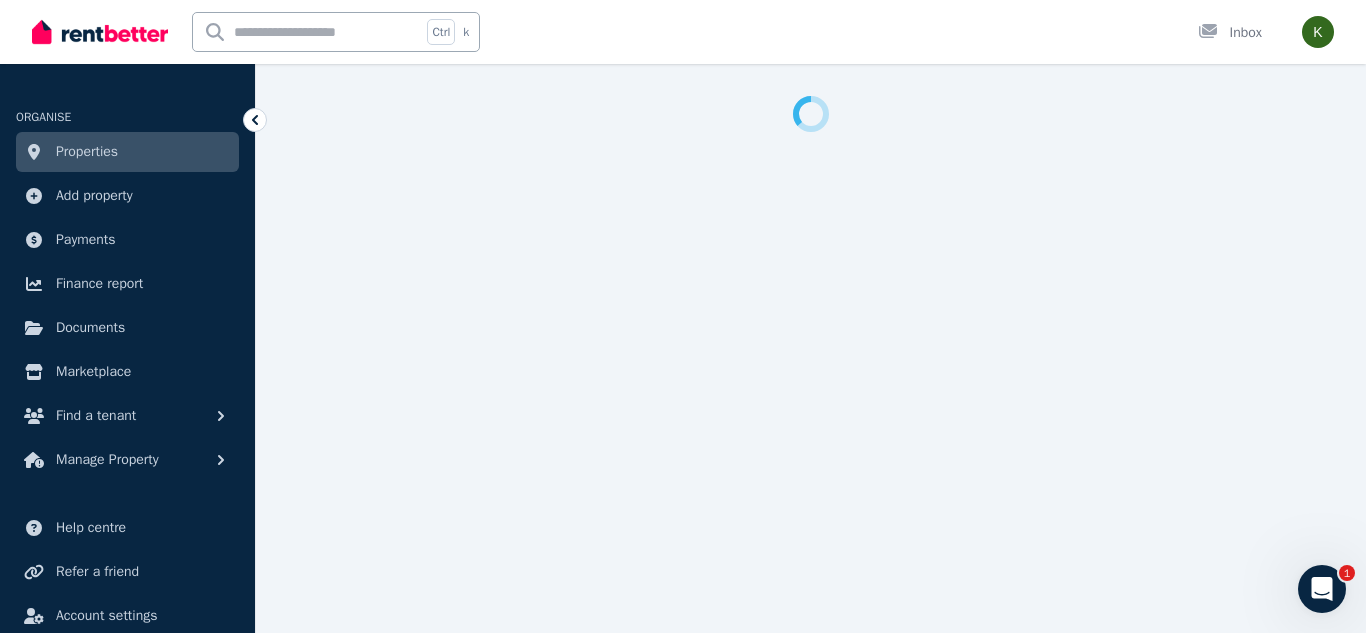 select on "***" 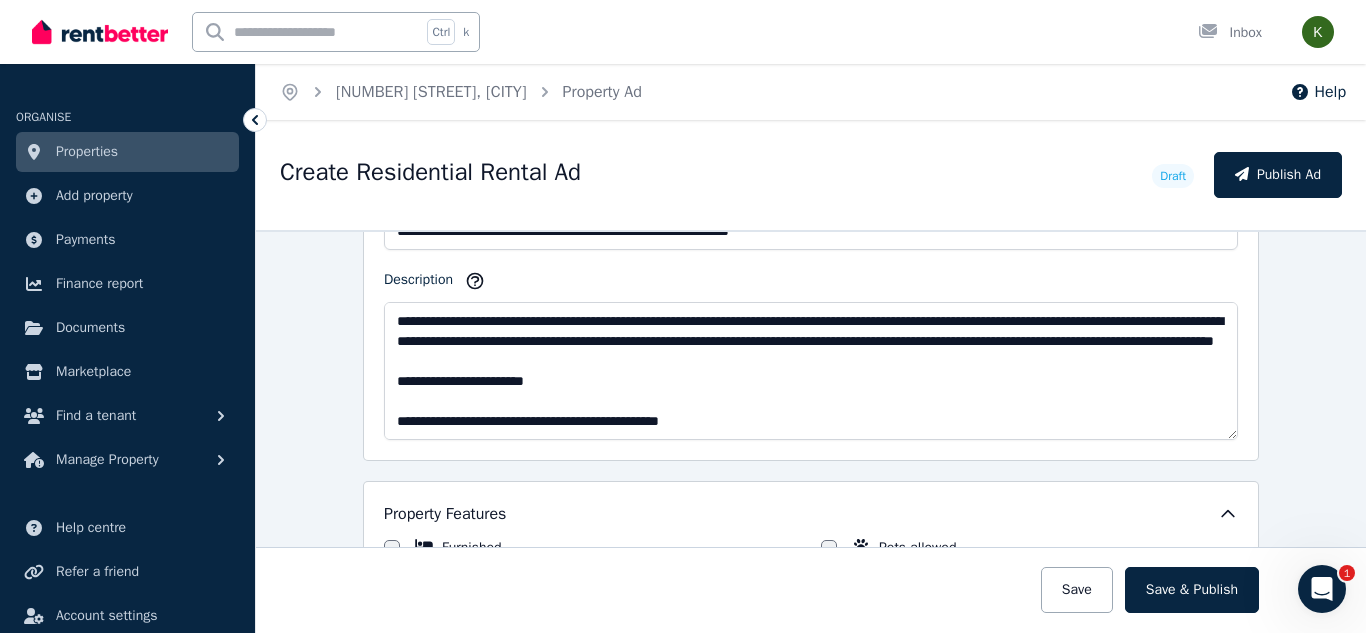scroll, scrollTop: 1294, scrollLeft: 0, axis: vertical 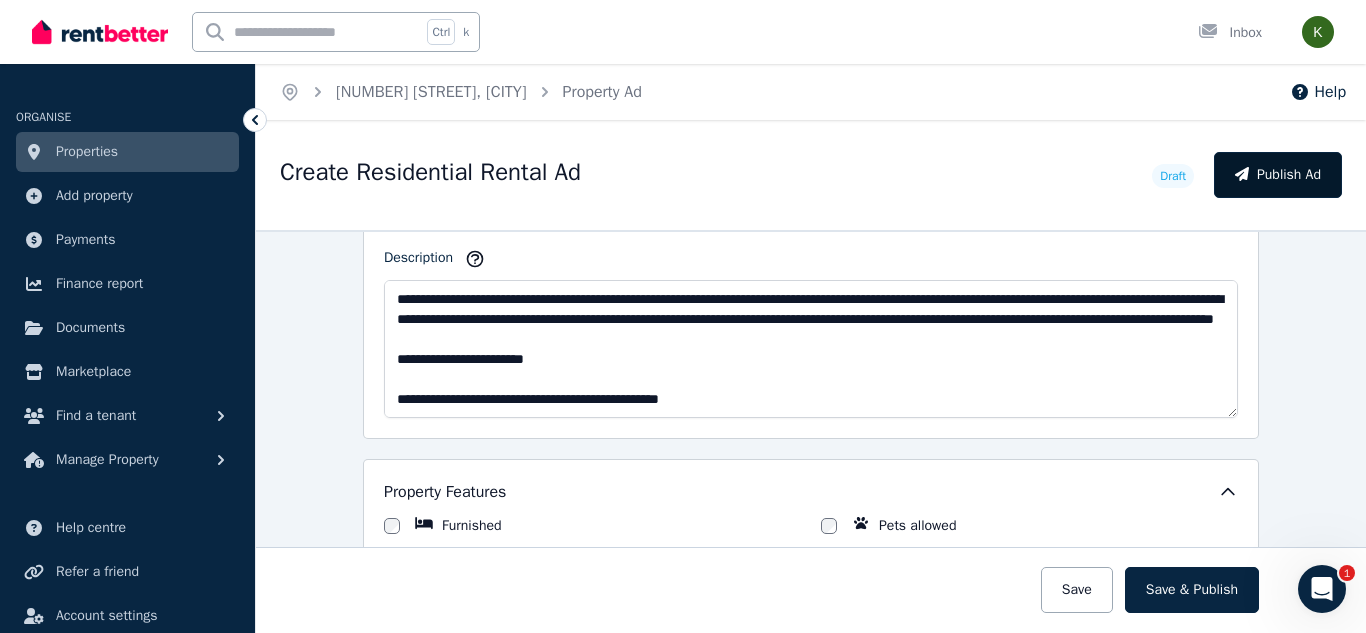 click on "Publish Ad" at bounding box center [1278, 175] 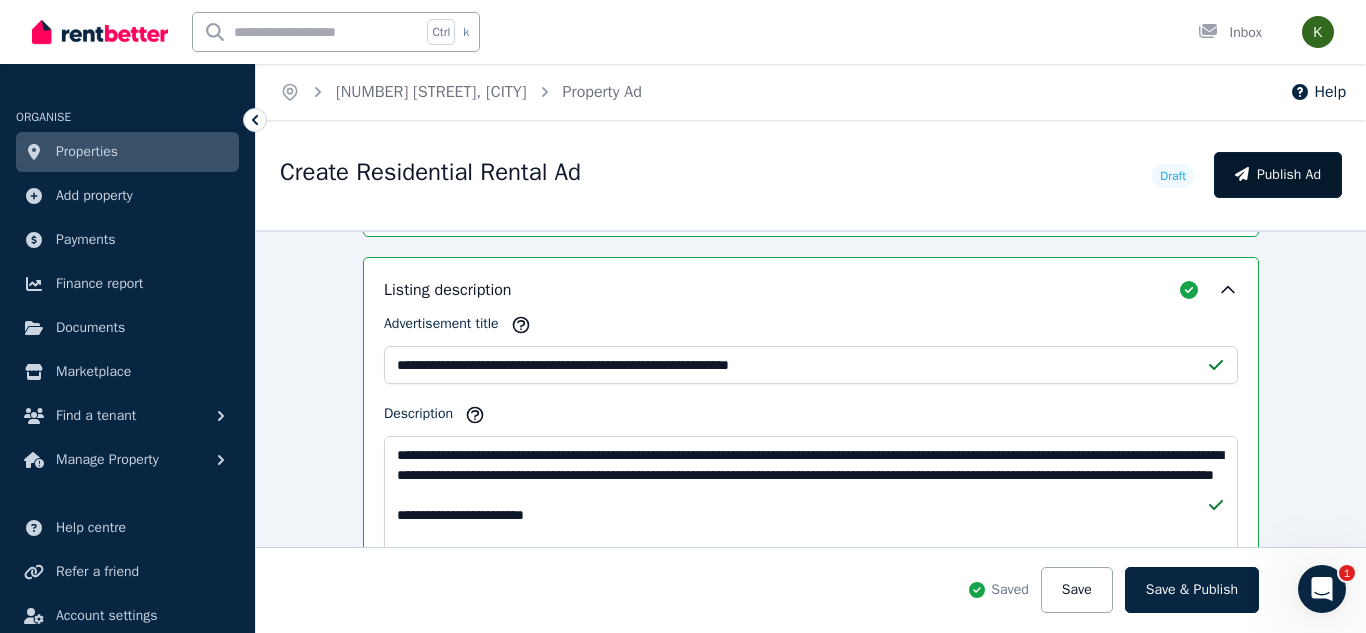scroll, scrollTop: 1450, scrollLeft: 0, axis: vertical 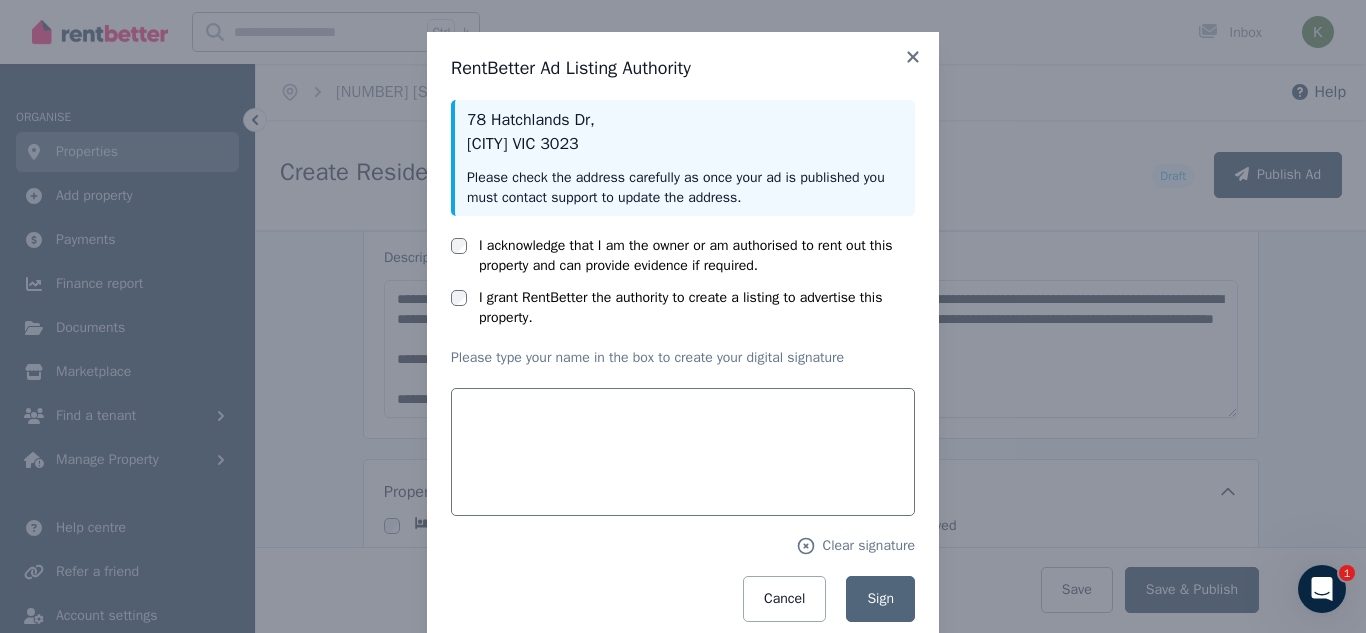 click on "I acknowledge that I am the owner or am authorised to rent out this property and can provide evidence if required." at bounding box center [683, 256] 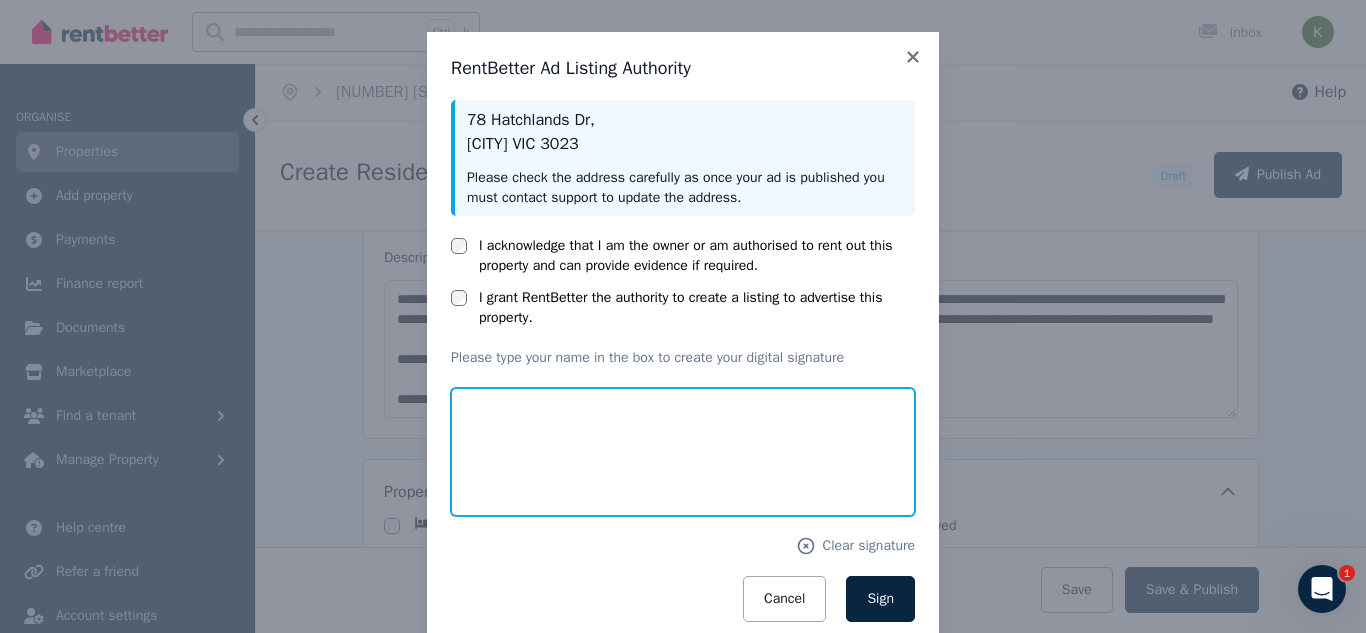 drag, startPoint x: 526, startPoint y: 424, endPoint x: 525, endPoint y: 466, distance: 42.0119 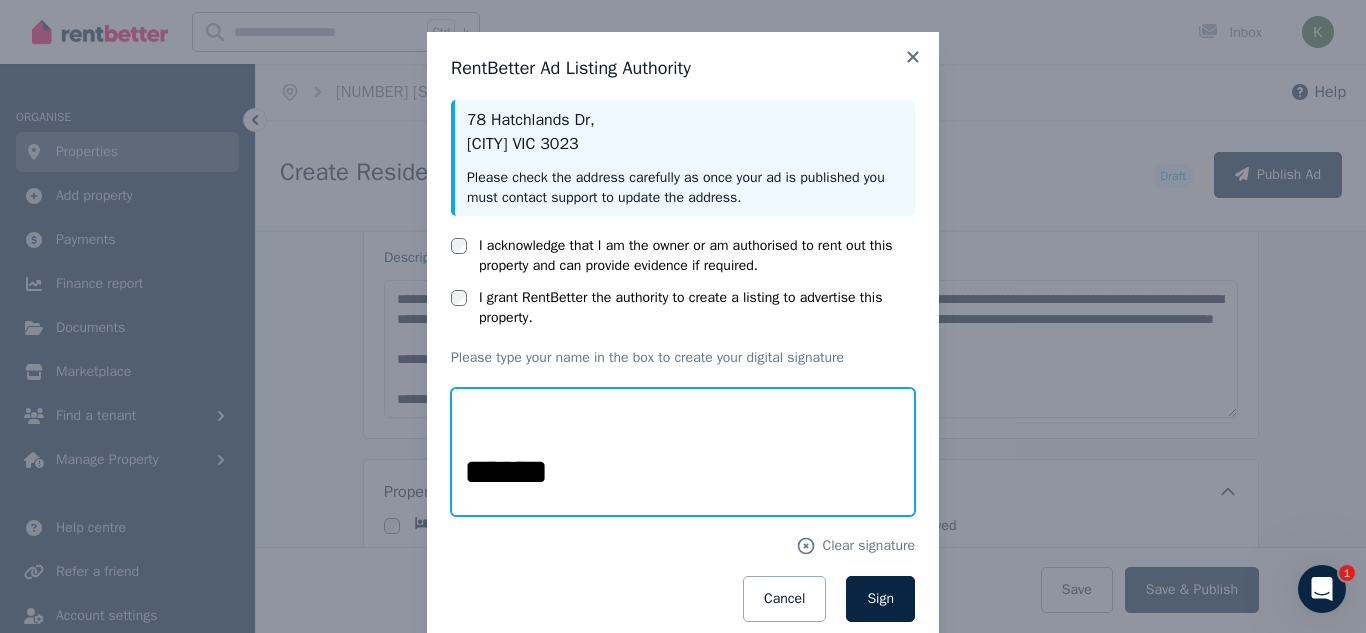scroll, scrollTop: 45, scrollLeft: 0, axis: vertical 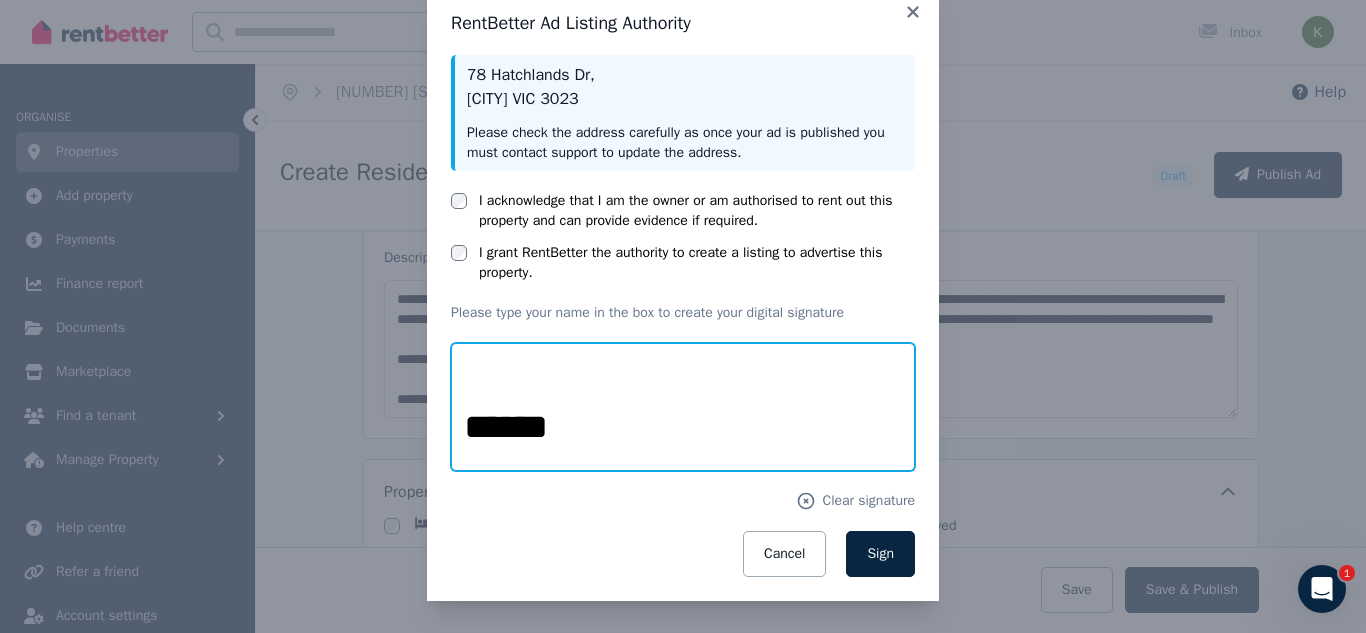 type on "******" 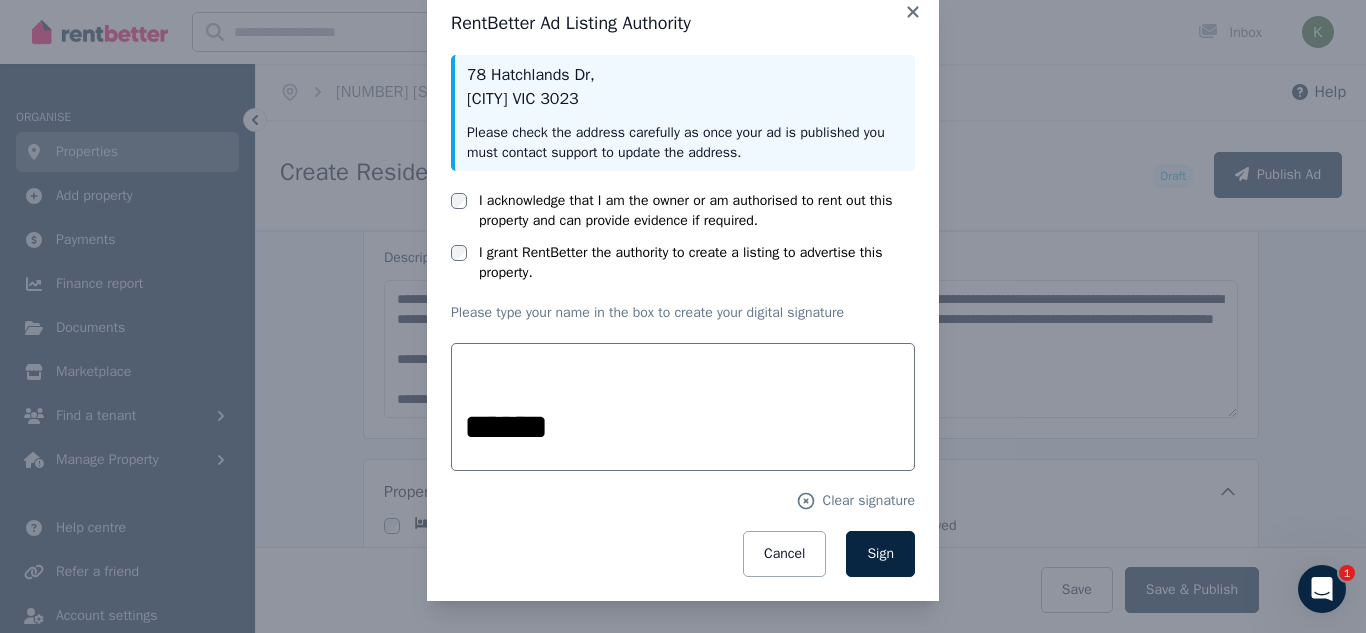 click on "****** Clear signature Cancel Sign" at bounding box center [683, 460] 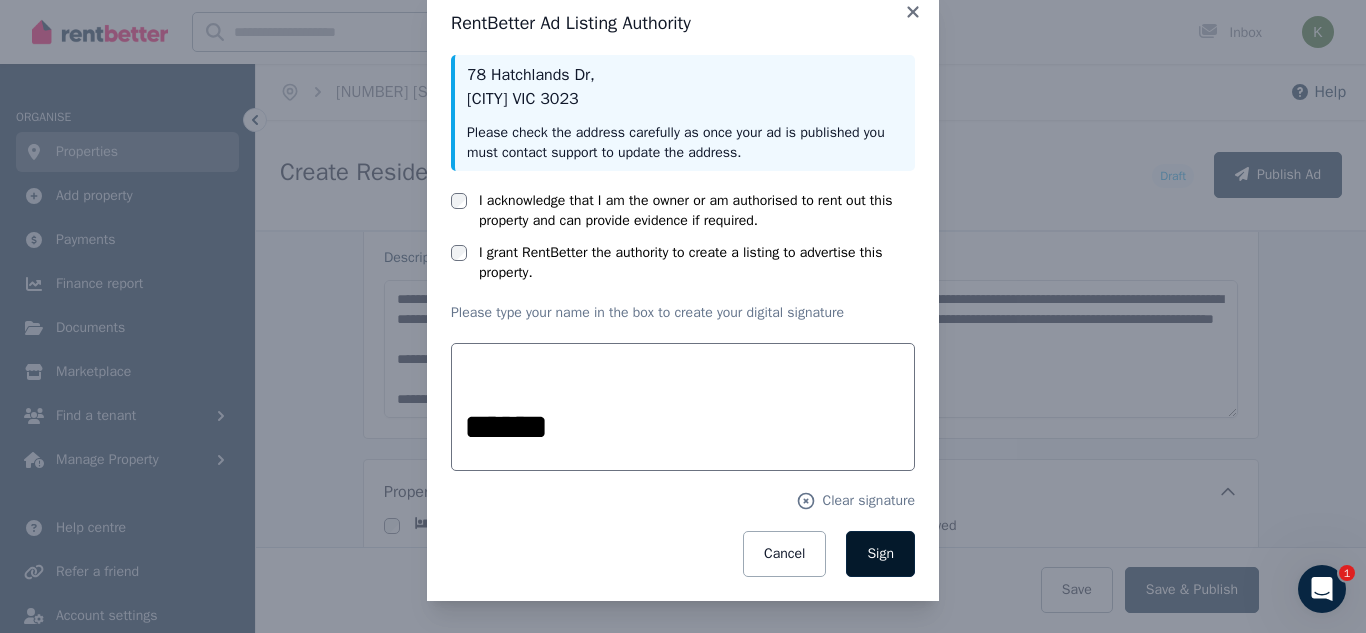 click on "Sign" at bounding box center (880, 553) 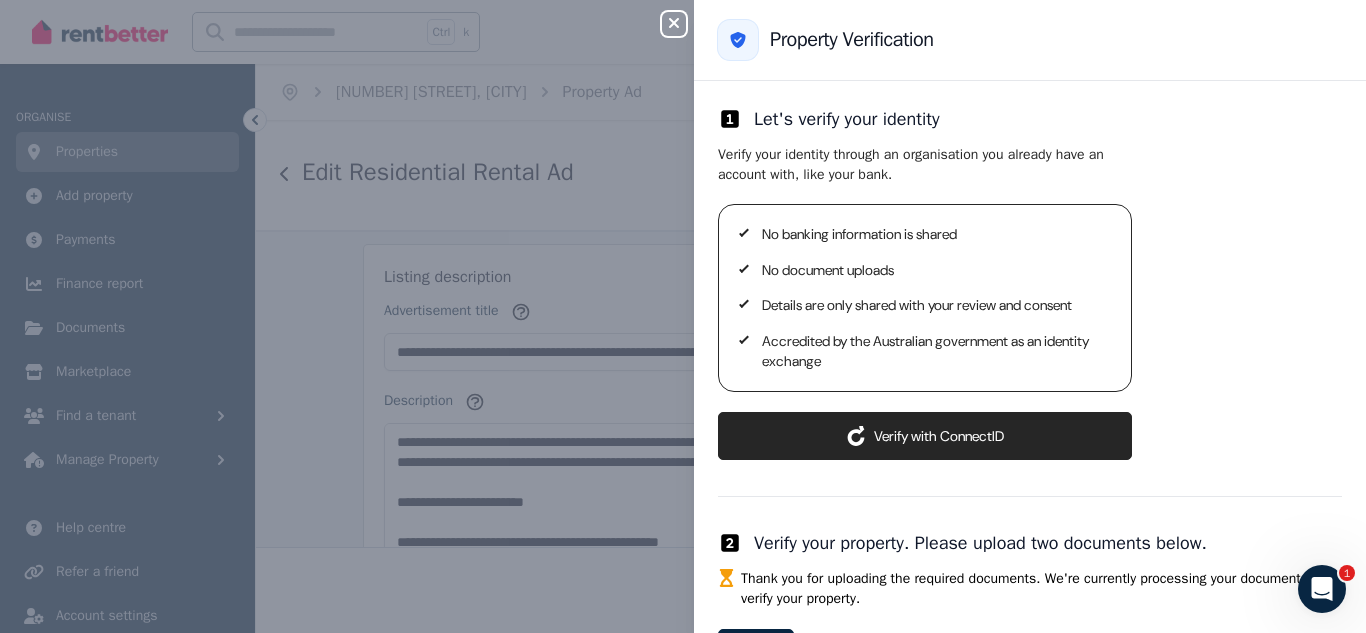 scroll, scrollTop: 1593, scrollLeft: 0, axis: vertical 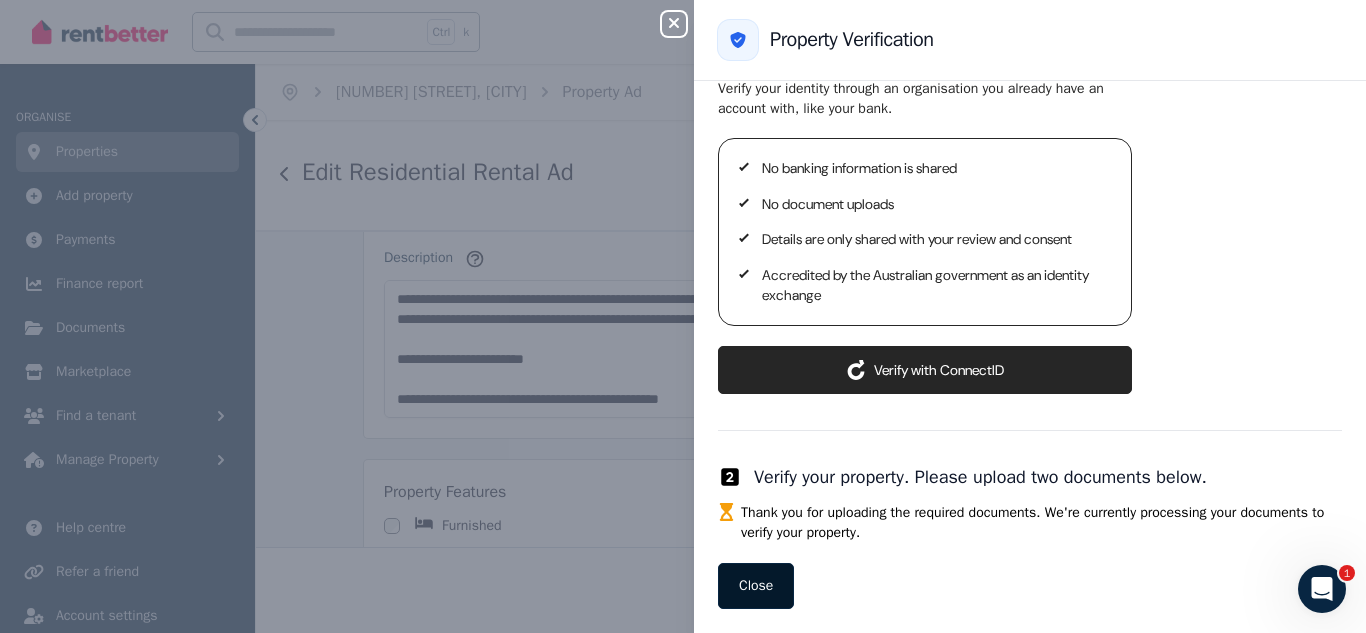 click on "Close" at bounding box center [756, 586] 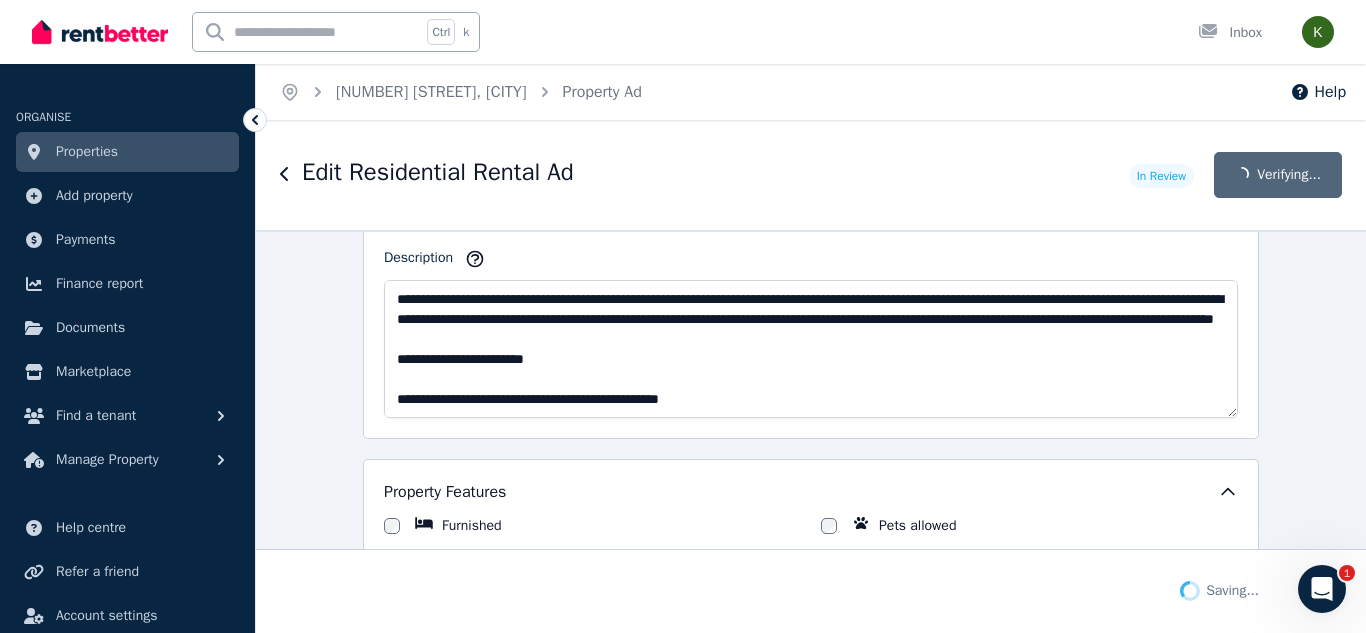 click at bounding box center [1322, 589] 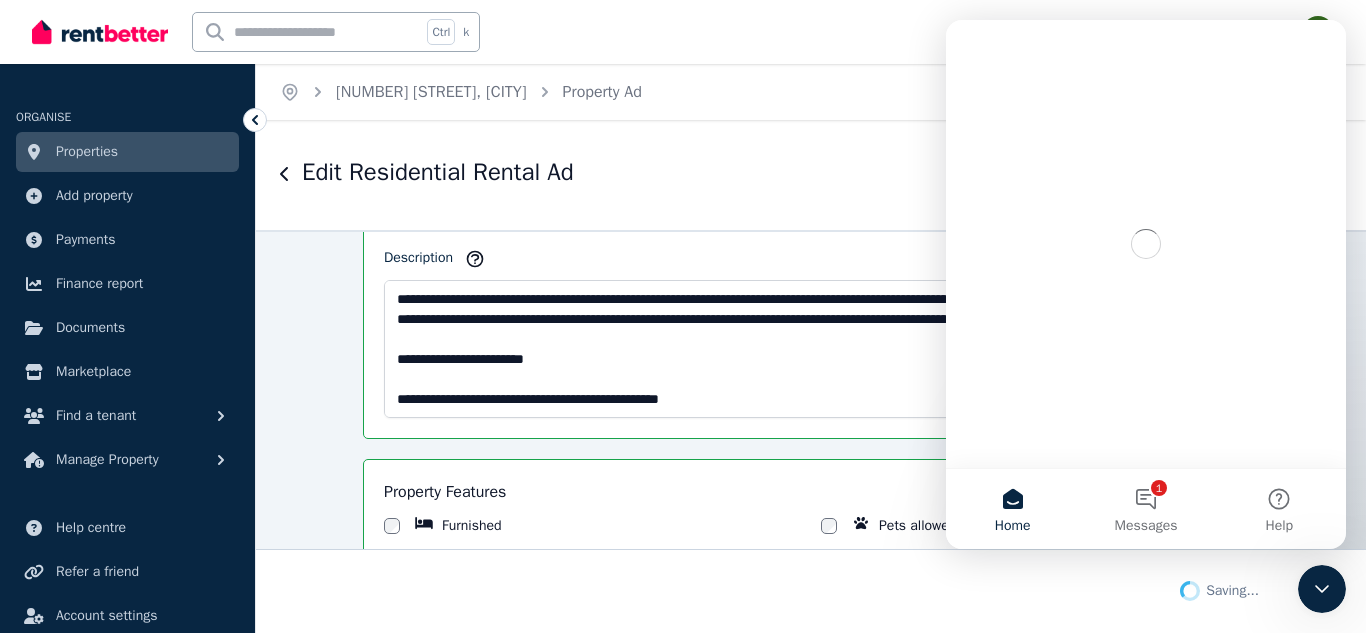 scroll, scrollTop: 0, scrollLeft: 0, axis: both 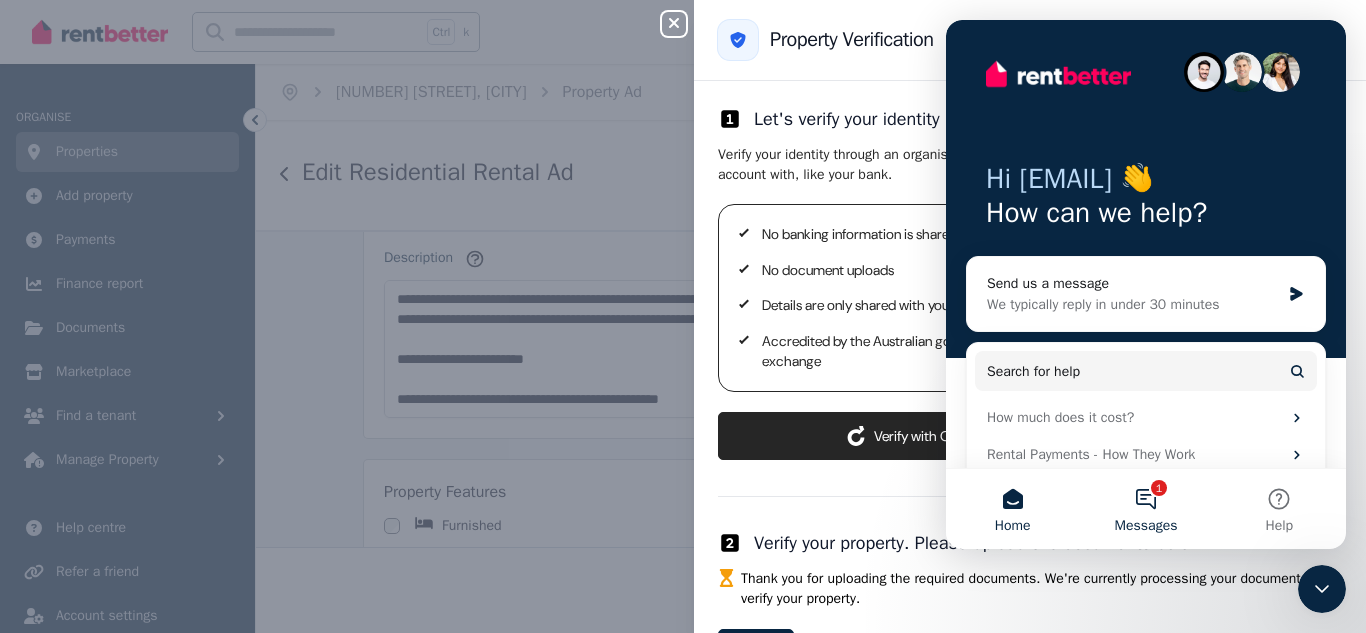 click on "1 Messages" at bounding box center [1145, 509] 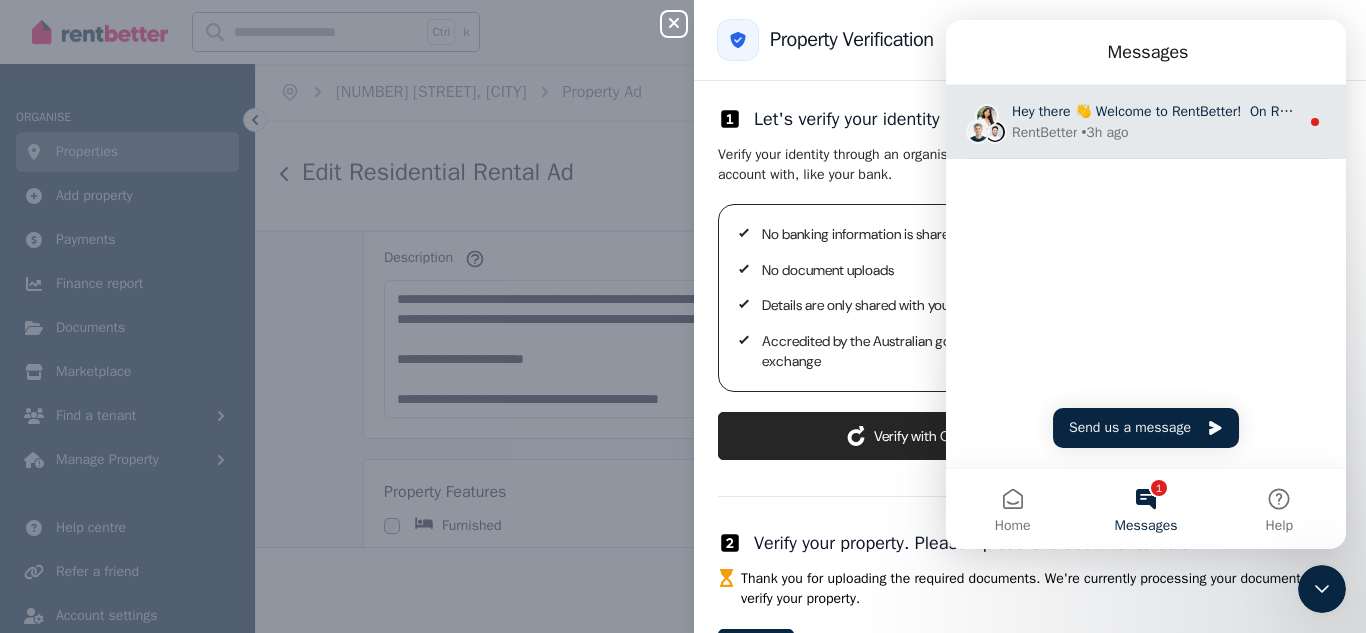click on "RentBetter • 3h ago" at bounding box center (1155, 132) 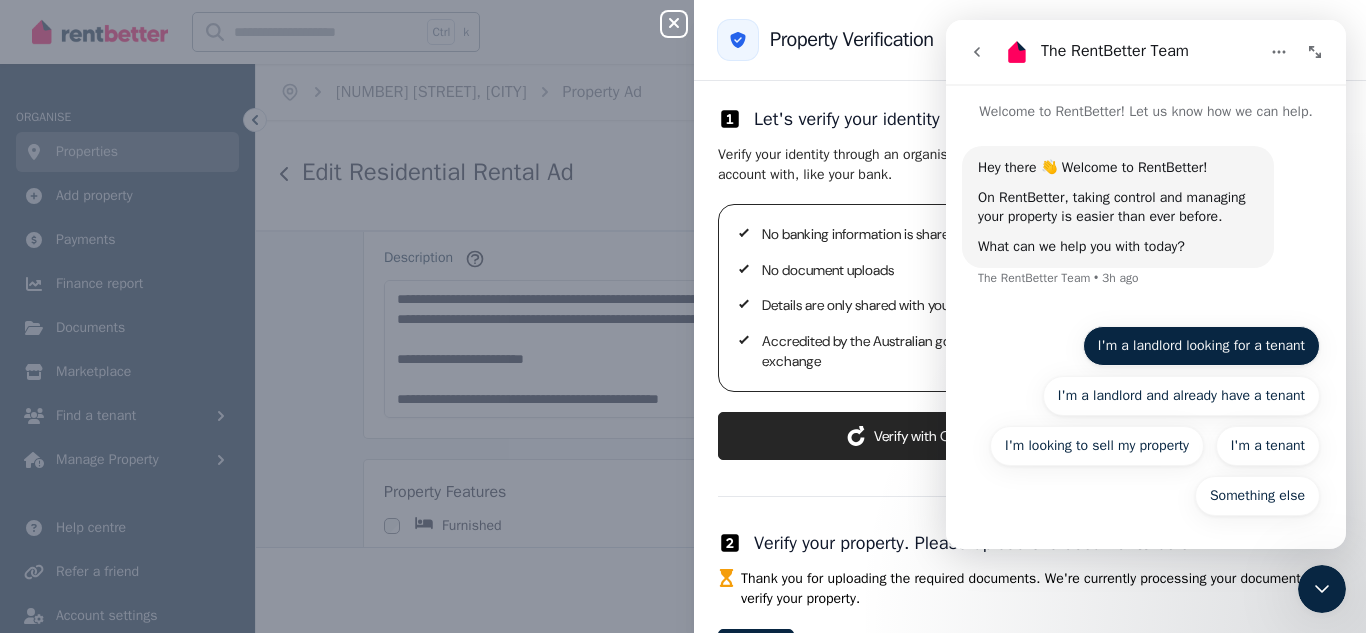 click on "I'm a landlord looking for a tenant" at bounding box center [1201, 346] 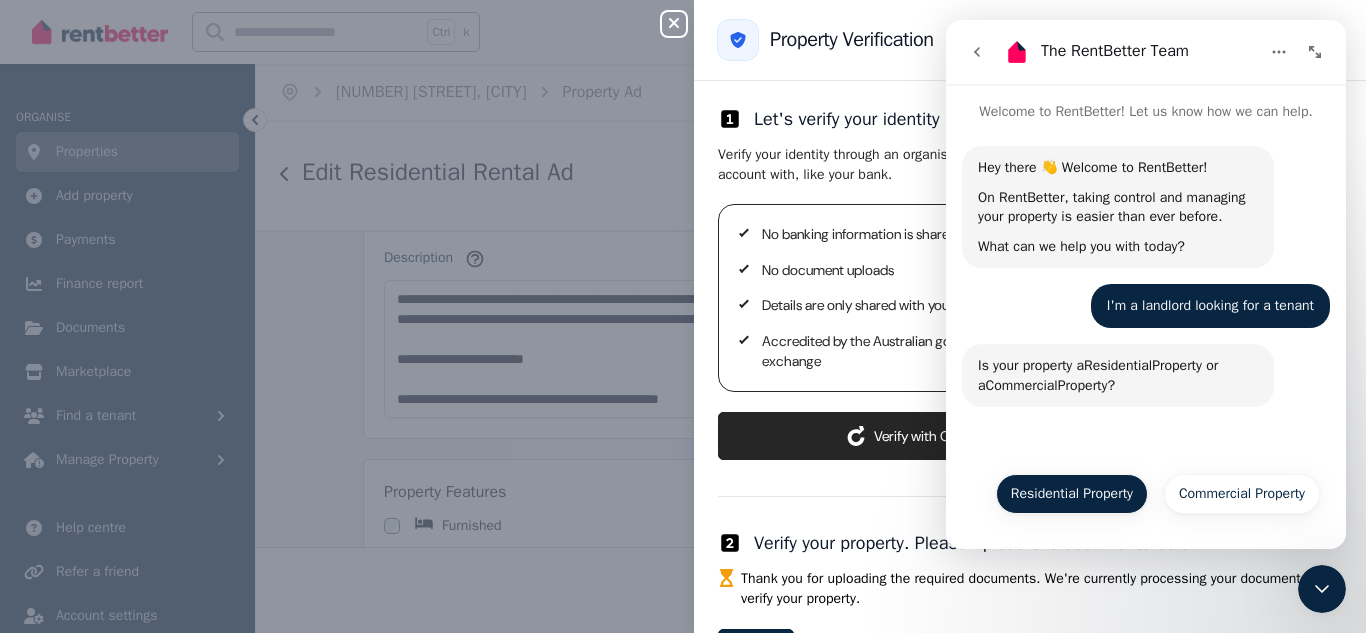 click on "Residential Property" at bounding box center [1072, 494] 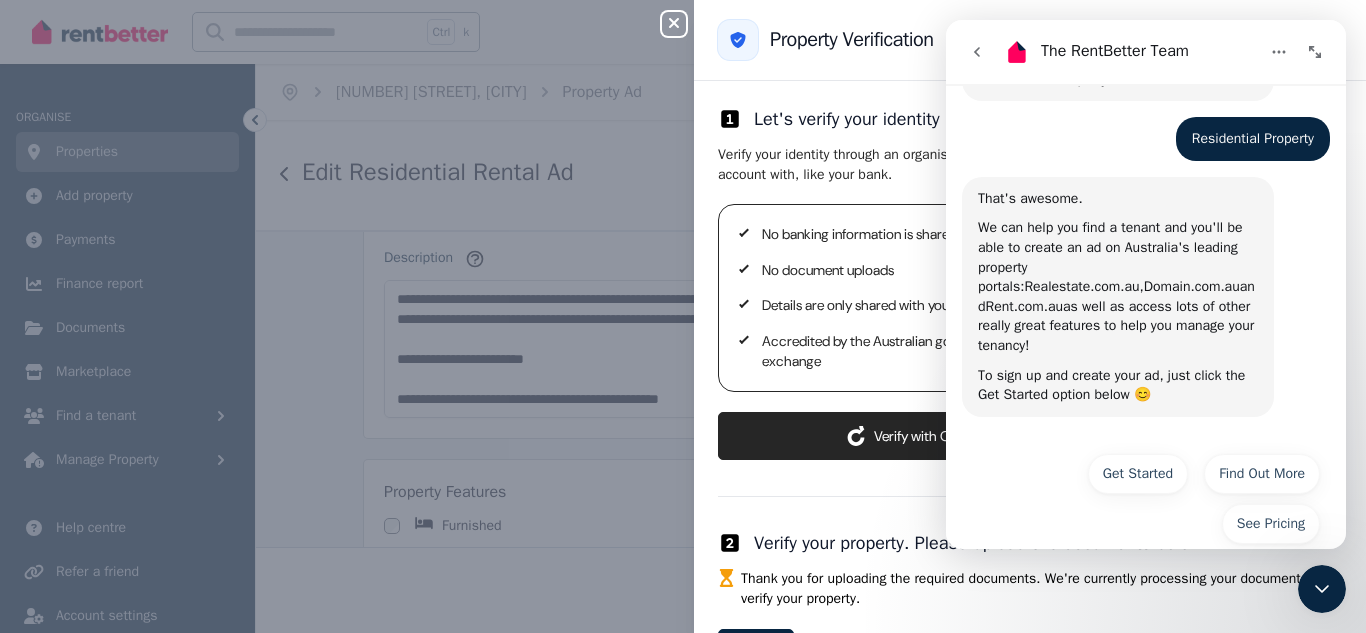 scroll, scrollTop: 314, scrollLeft: 0, axis: vertical 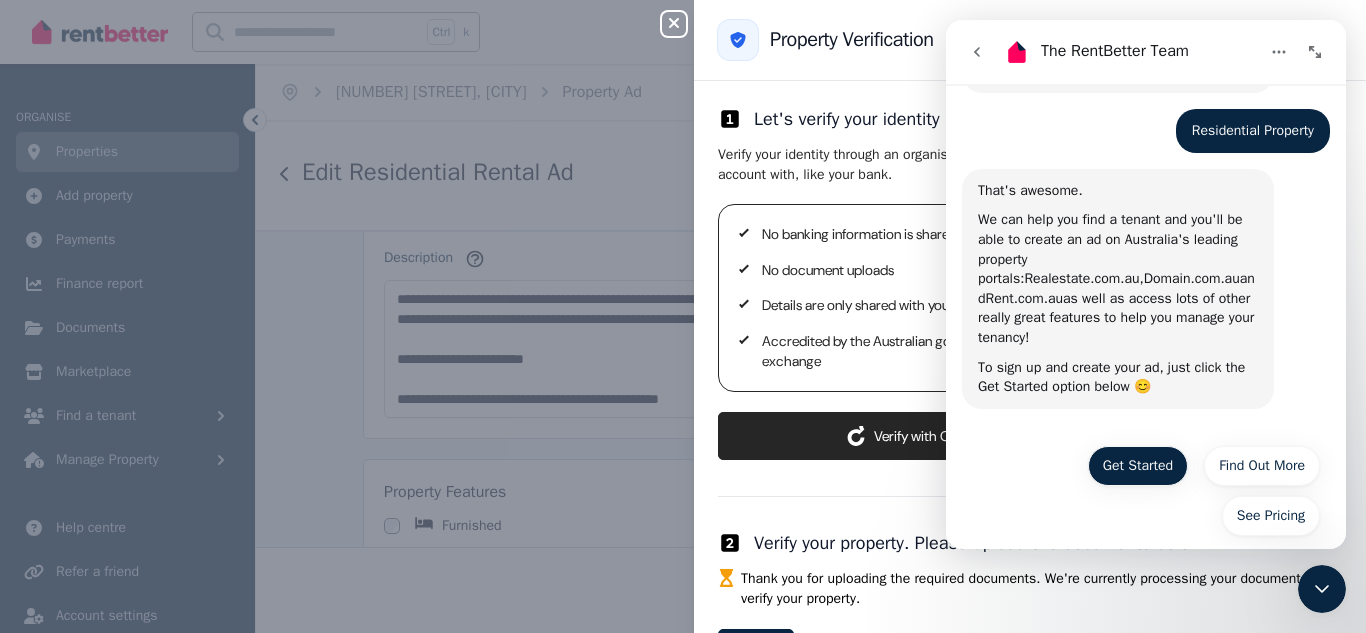 click on "Get Started" at bounding box center (1138, 466) 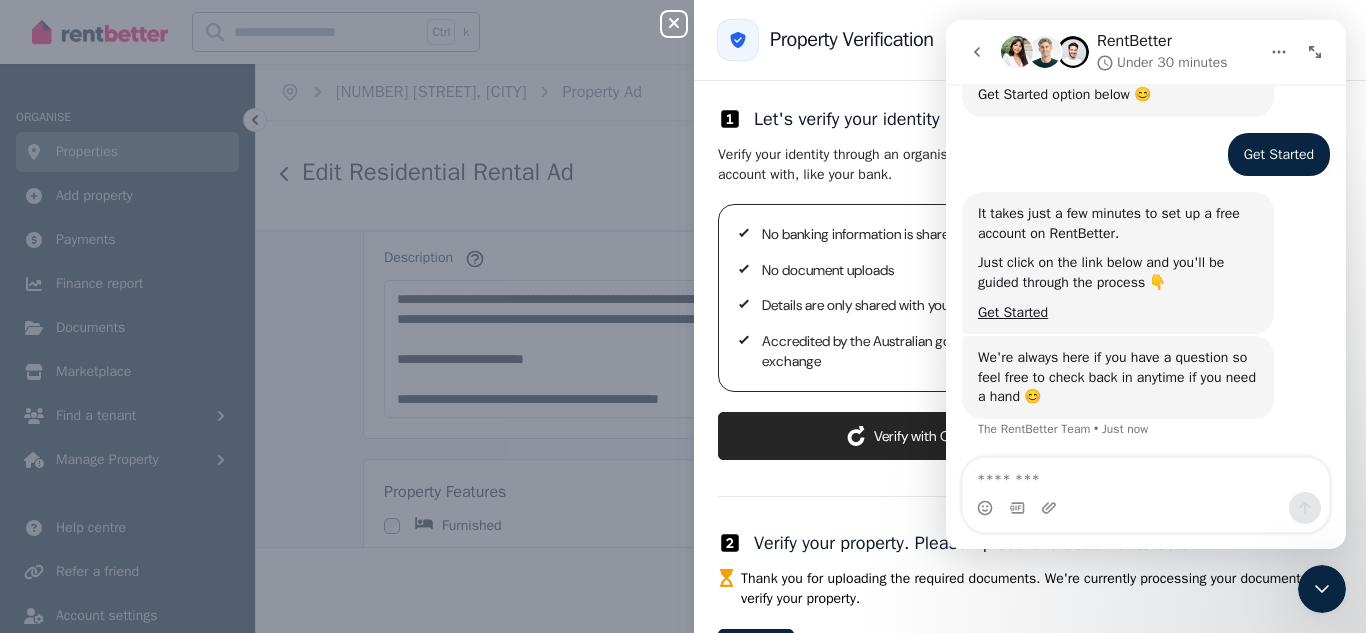 scroll, scrollTop: 645, scrollLeft: 0, axis: vertical 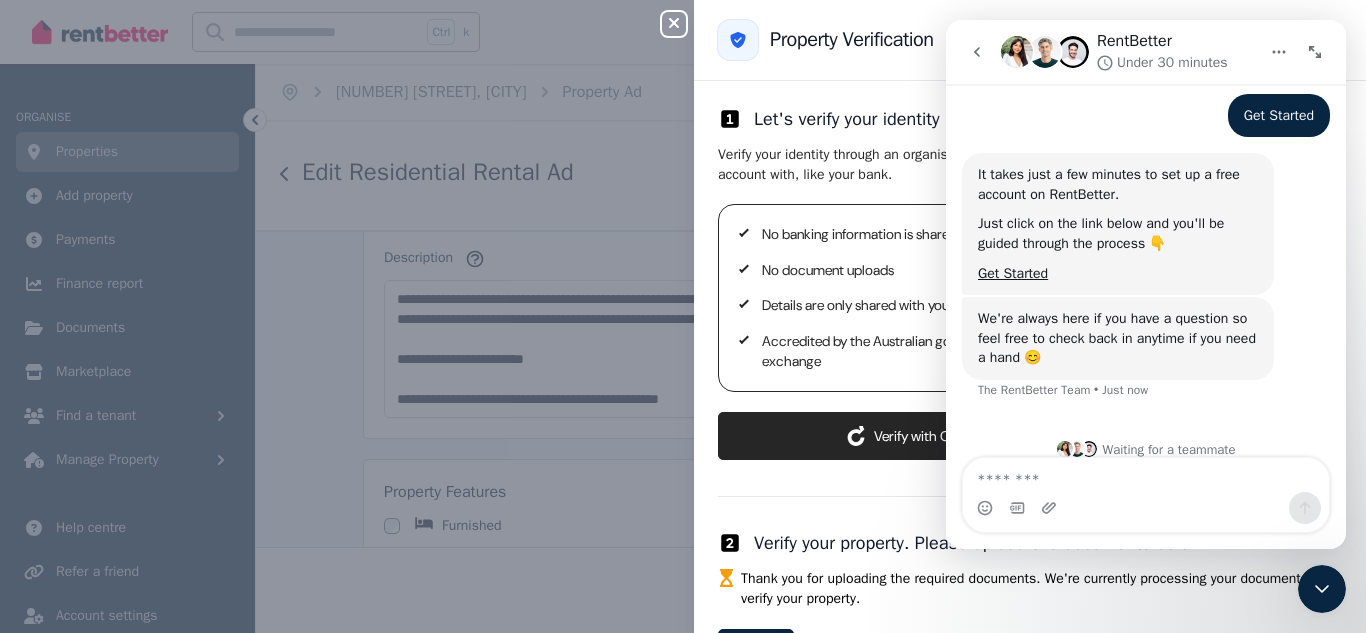 click at bounding box center [1146, 475] 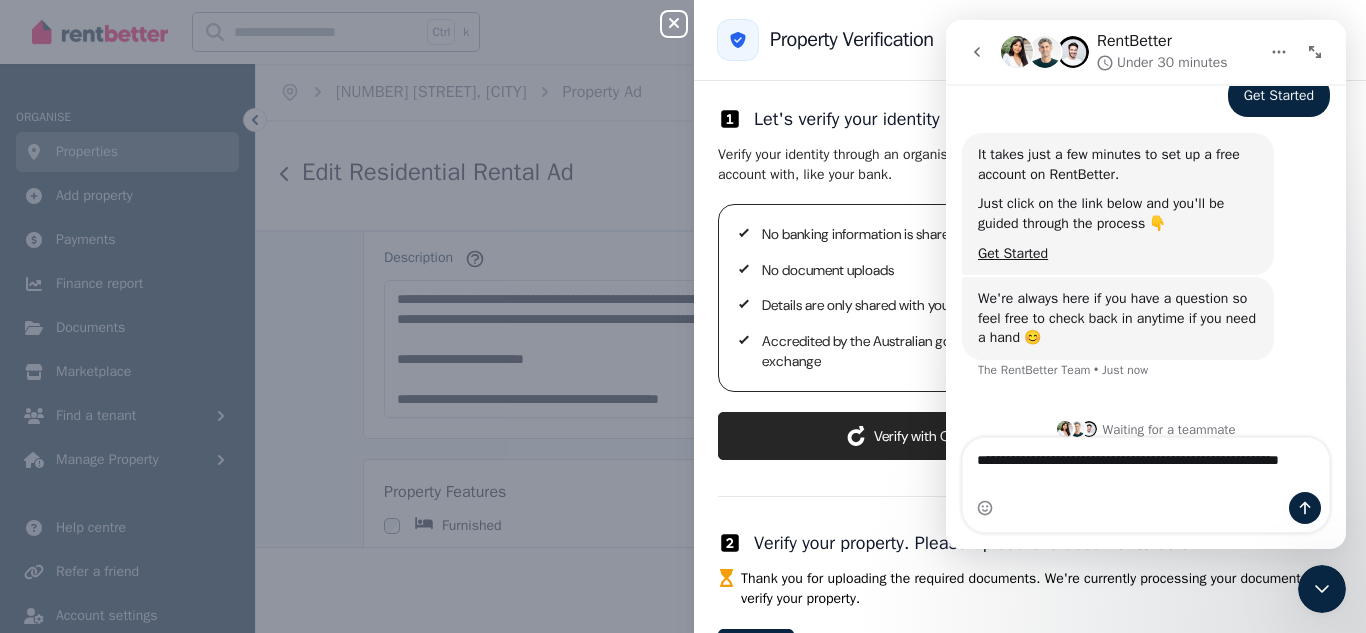 type on "**********" 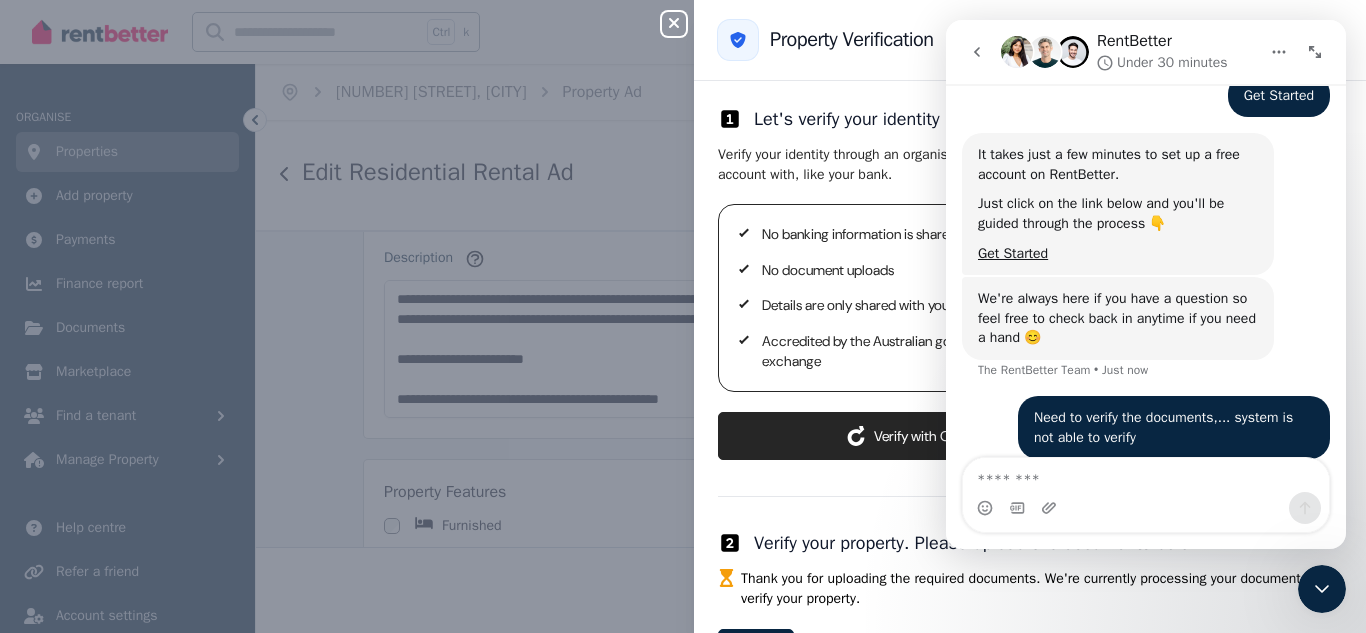 scroll, scrollTop: 725, scrollLeft: 0, axis: vertical 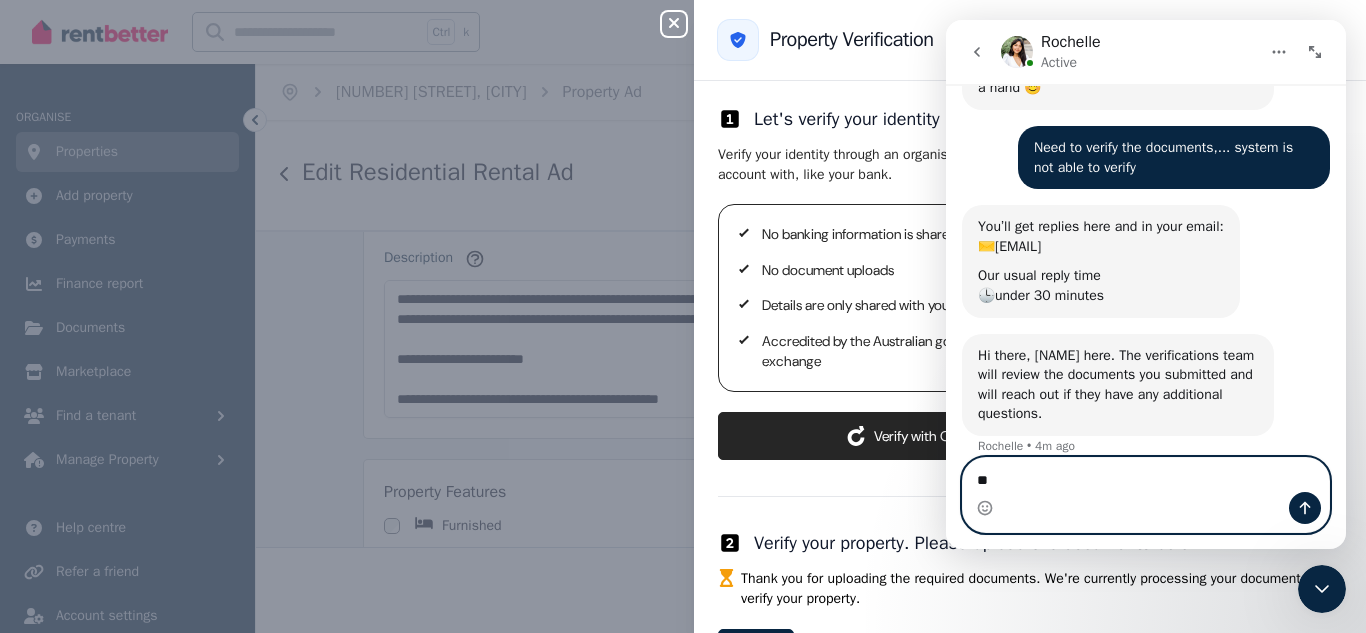 type on "*" 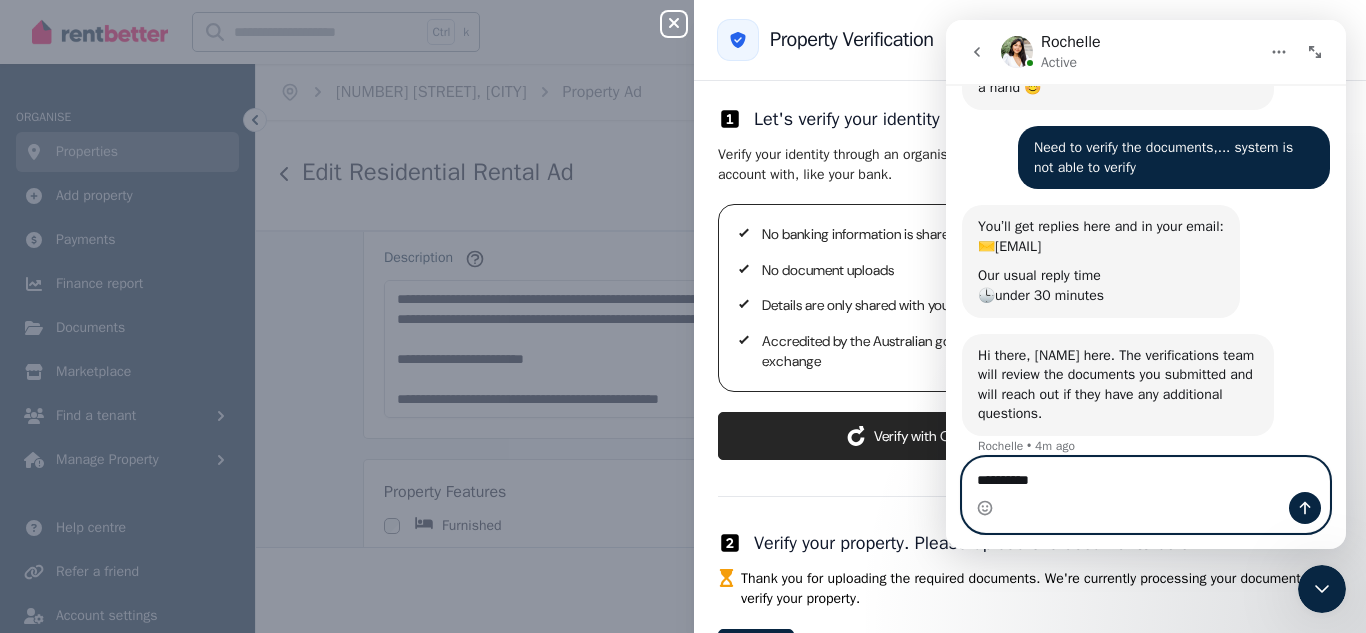 type on "**********" 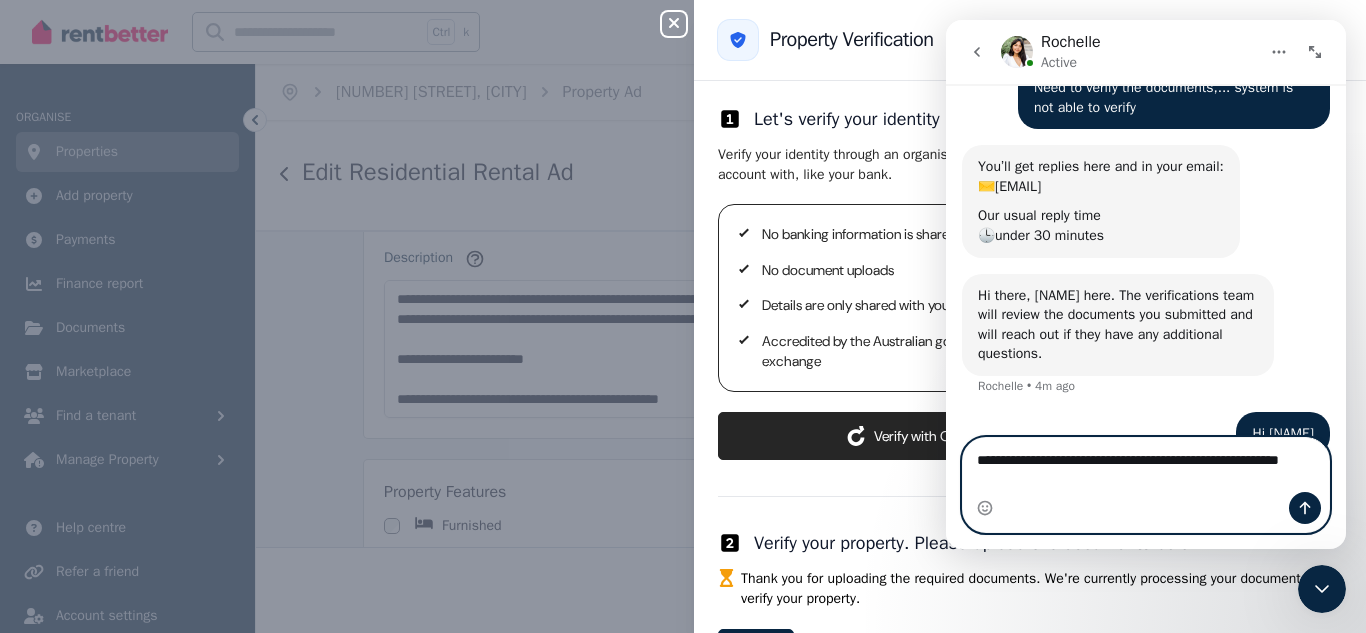 scroll, scrollTop: 995, scrollLeft: 0, axis: vertical 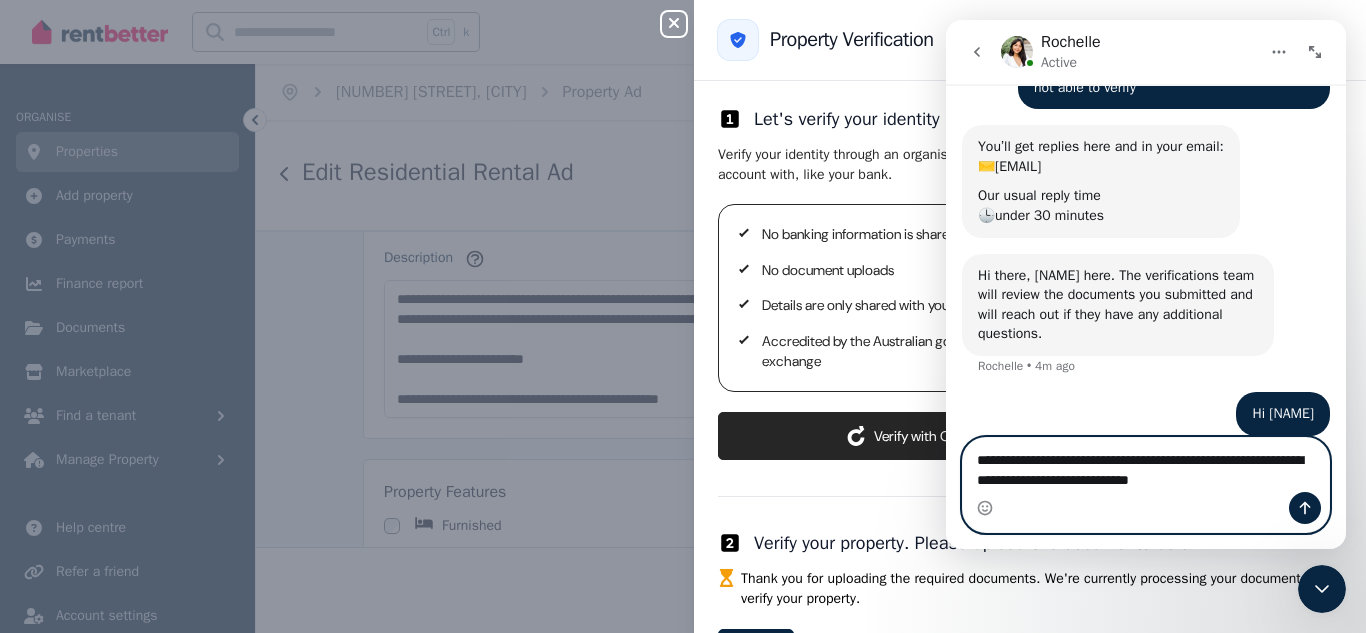 type on "**********" 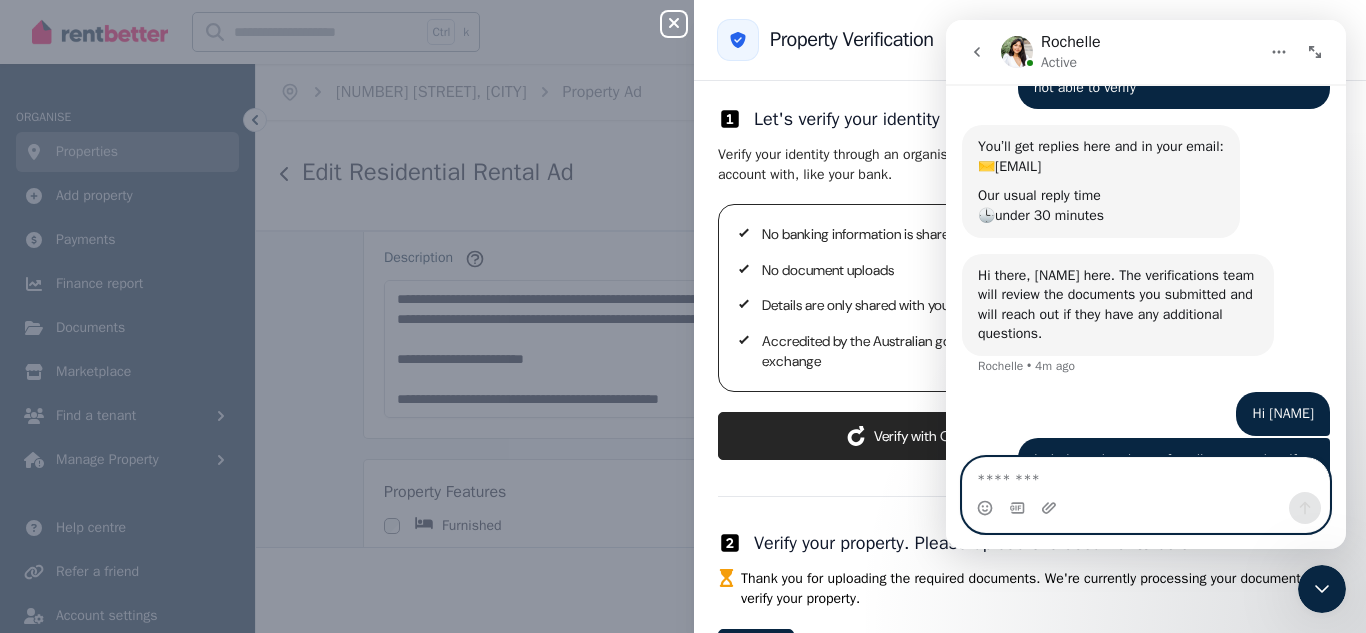 scroll, scrollTop: 1060, scrollLeft: 0, axis: vertical 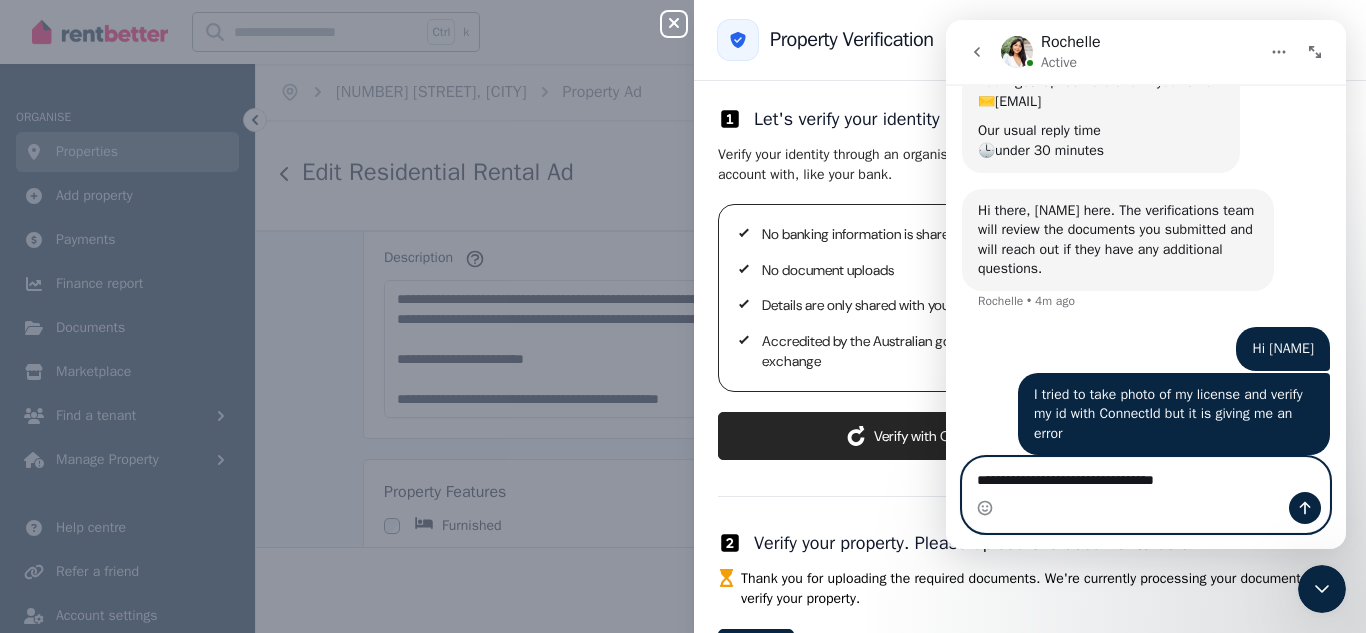 type on "**********" 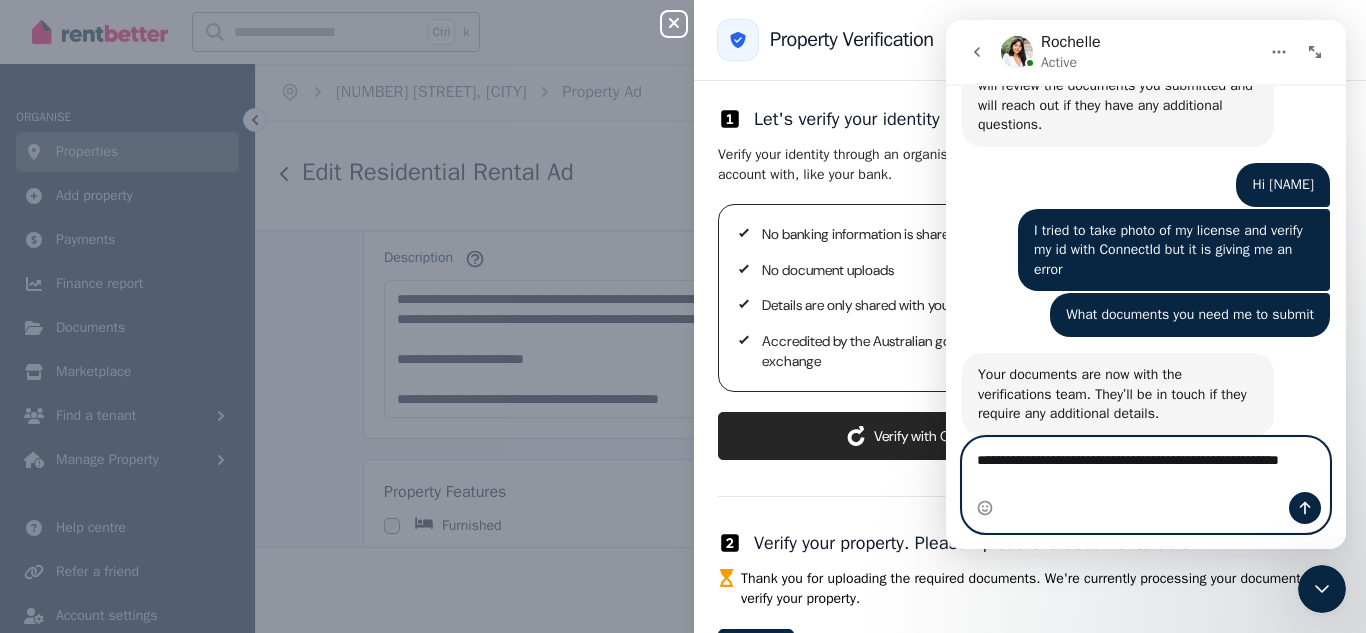 scroll, scrollTop: 1224, scrollLeft: 0, axis: vertical 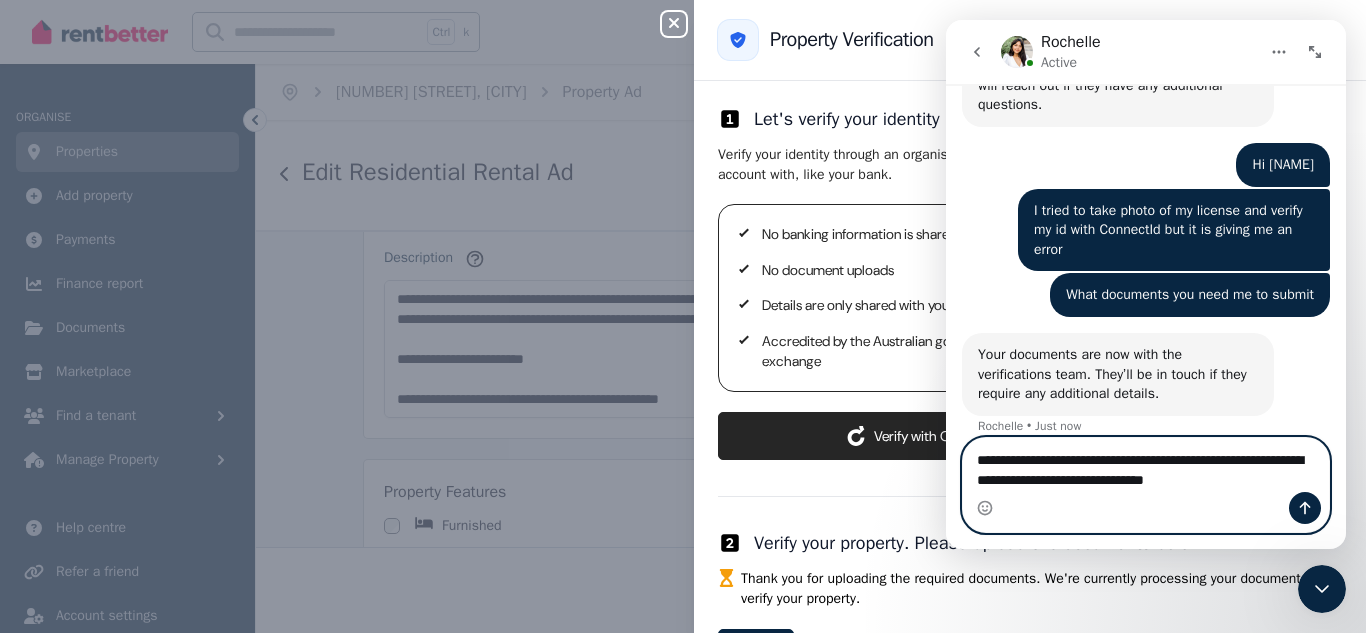 click on "**********" at bounding box center [1146, 465] 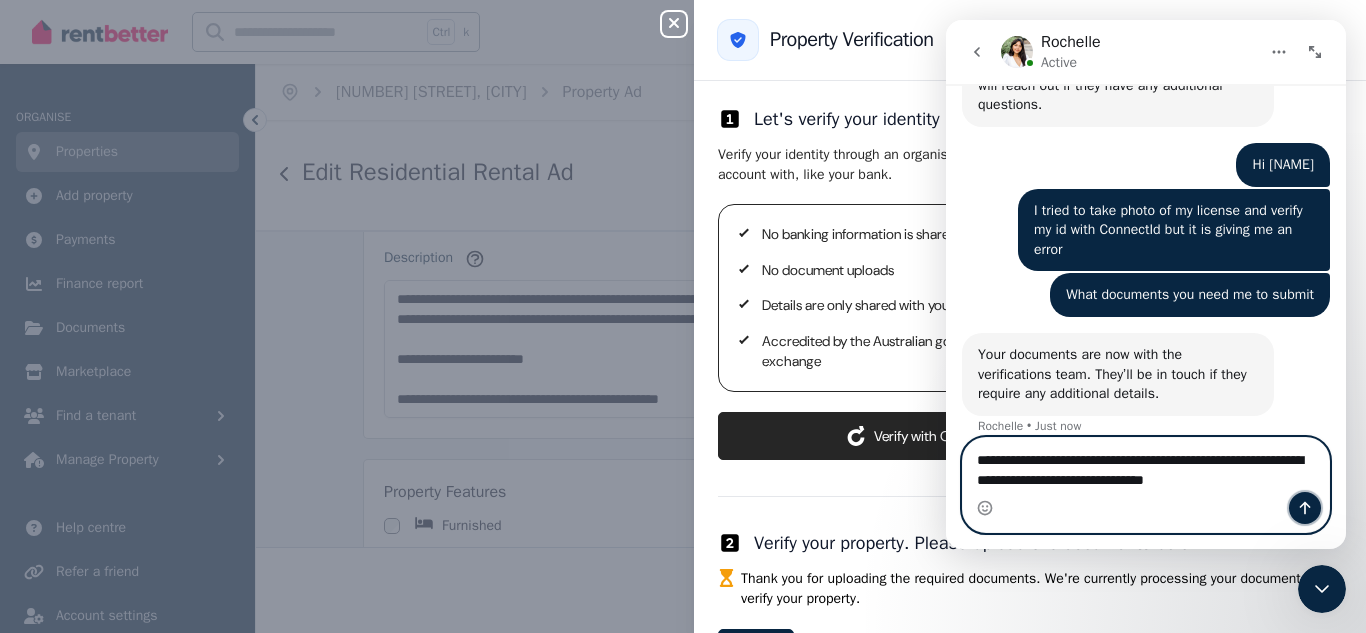 click 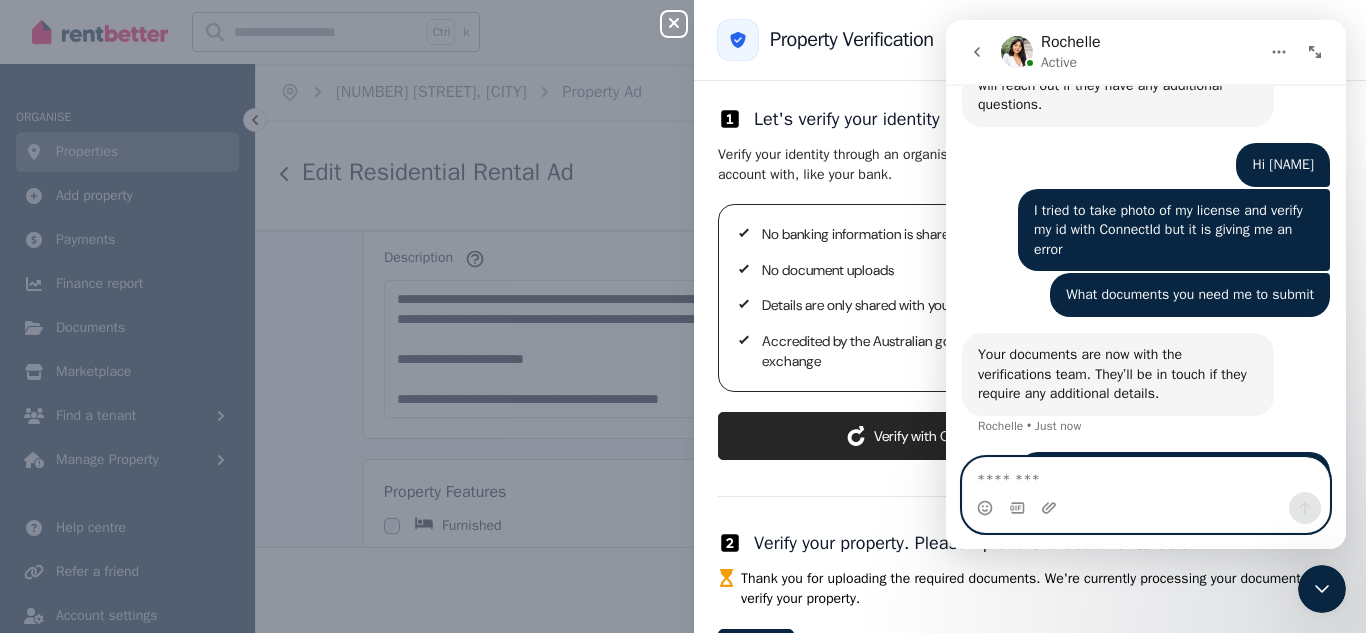 scroll, scrollTop: 1303, scrollLeft: 0, axis: vertical 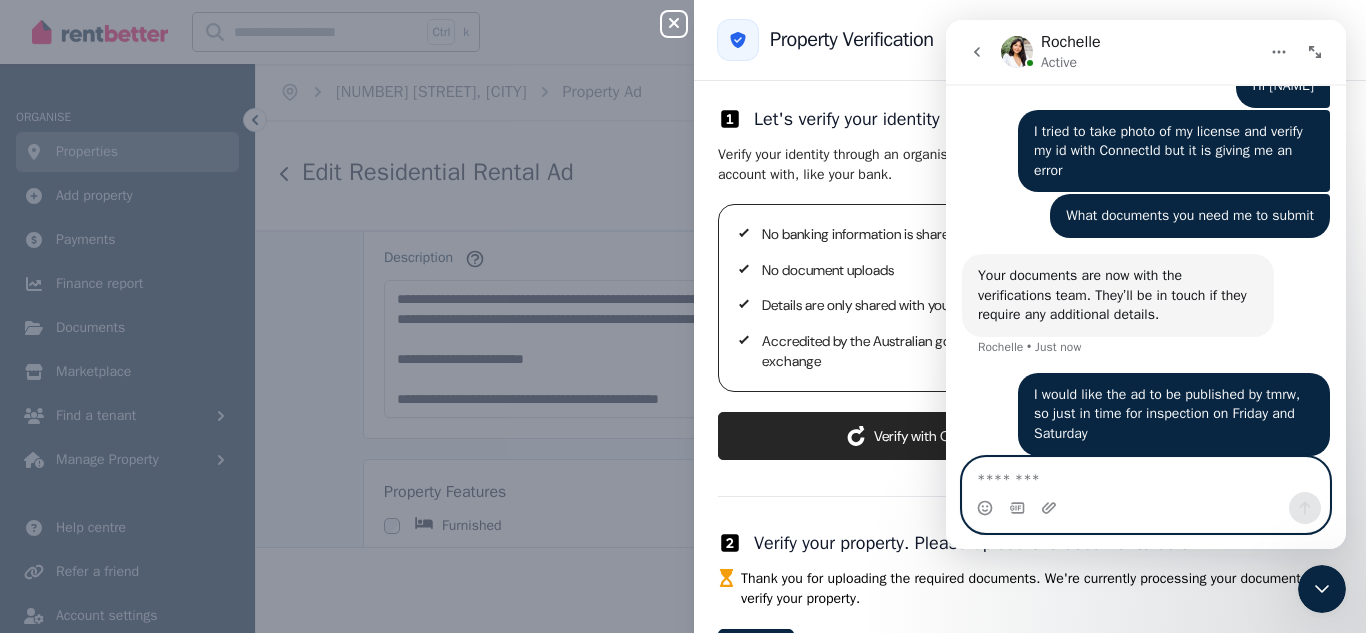 click at bounding box center (1146, 475) 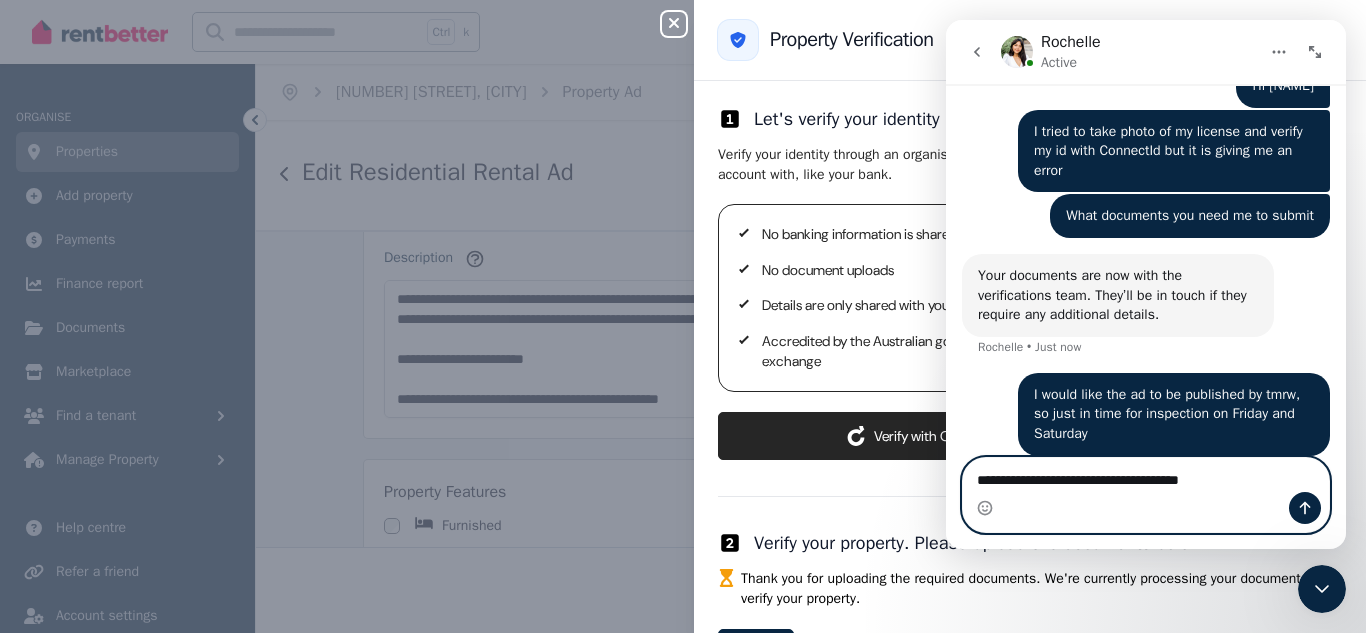type on "**********" 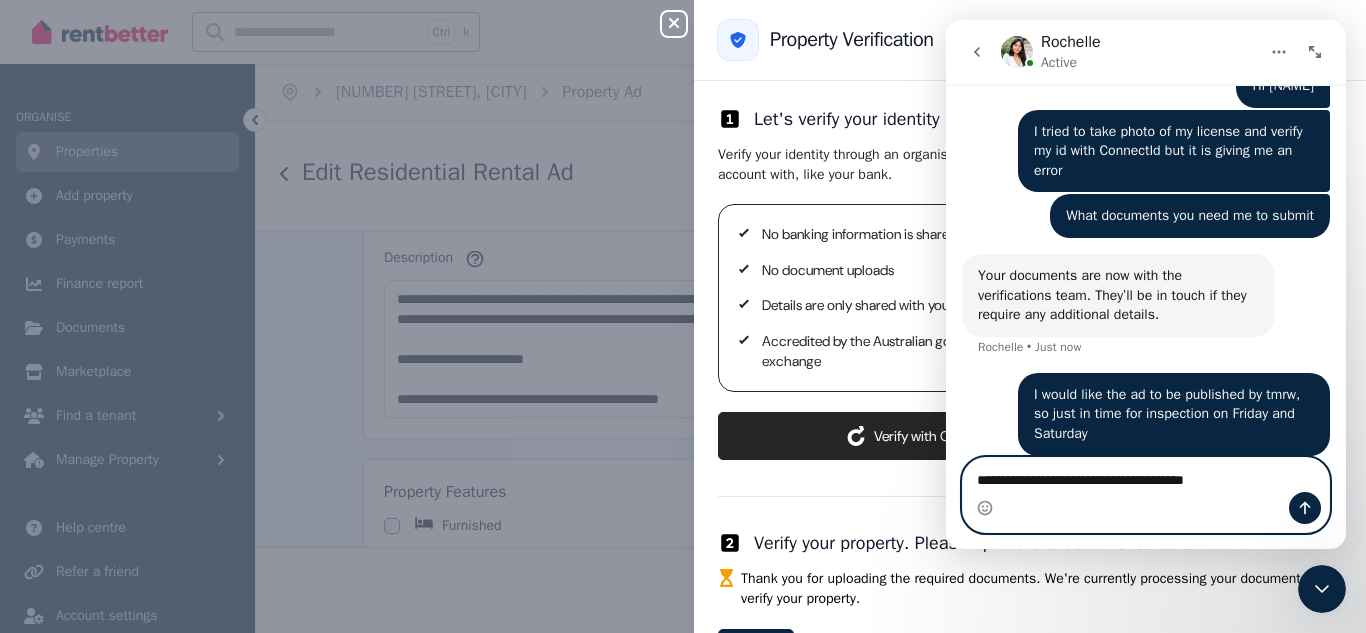 type 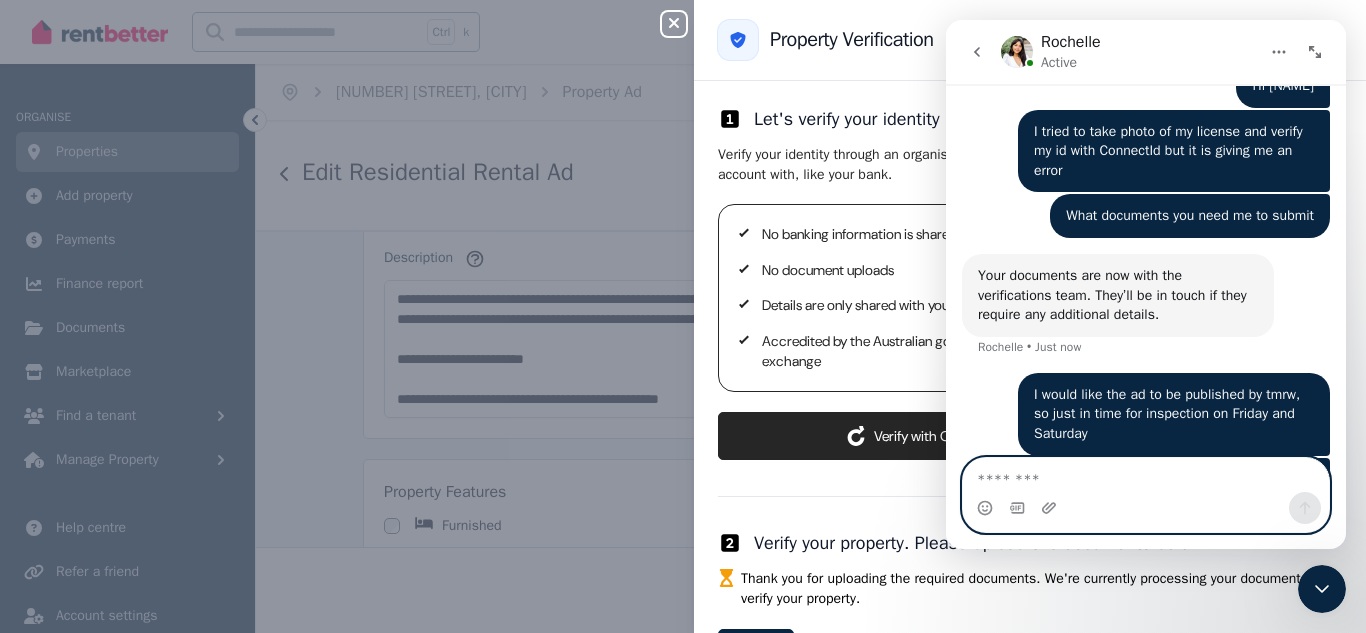 scroll, scrollTop: 1349, scrollLeft: 0, axis: vertical 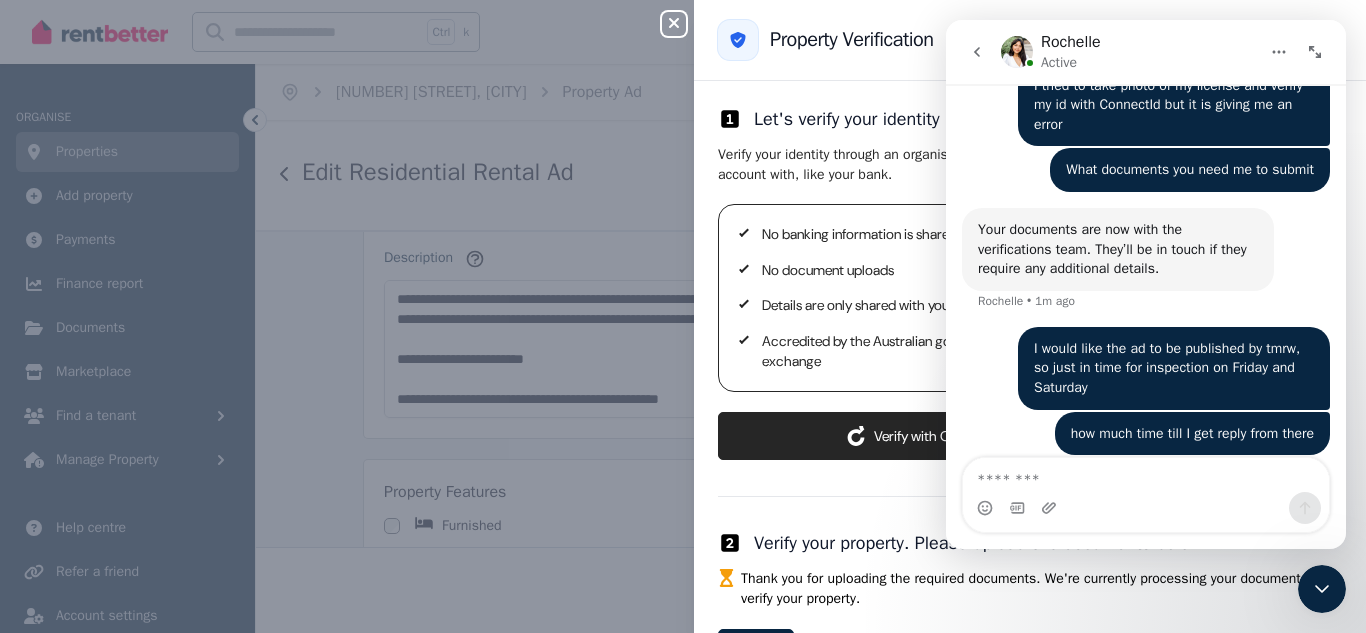 click on "Property Verification" at bounding box center [1030, 40] 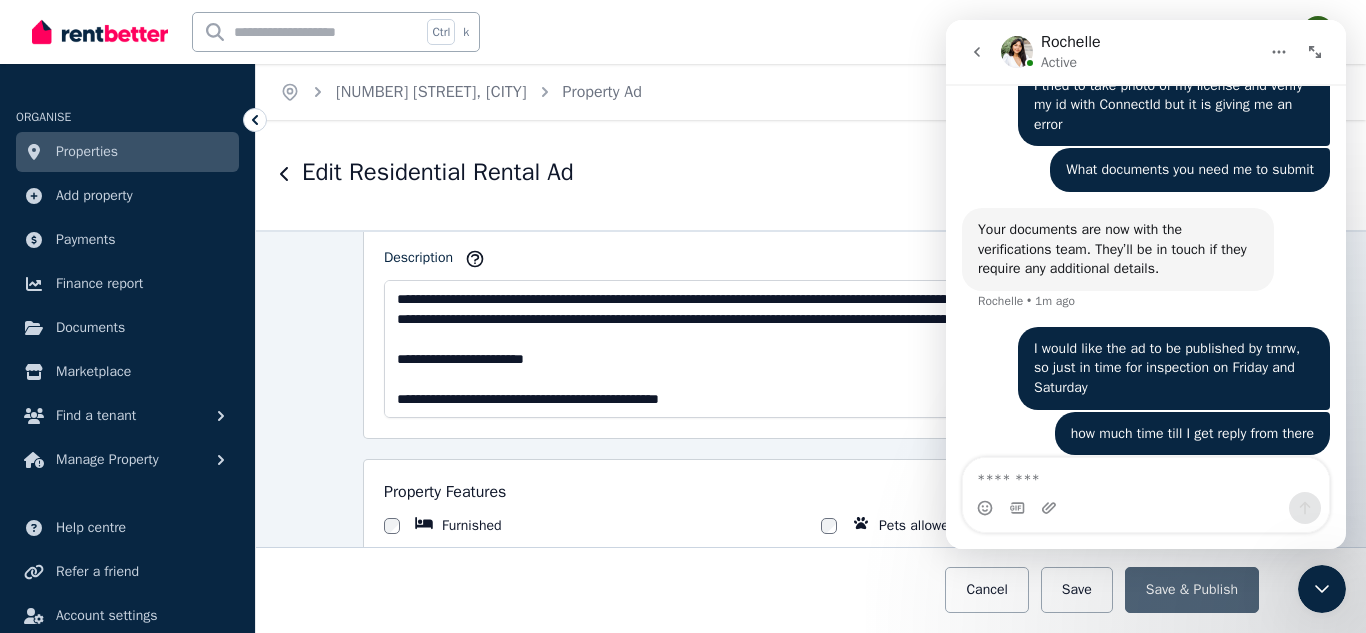 click 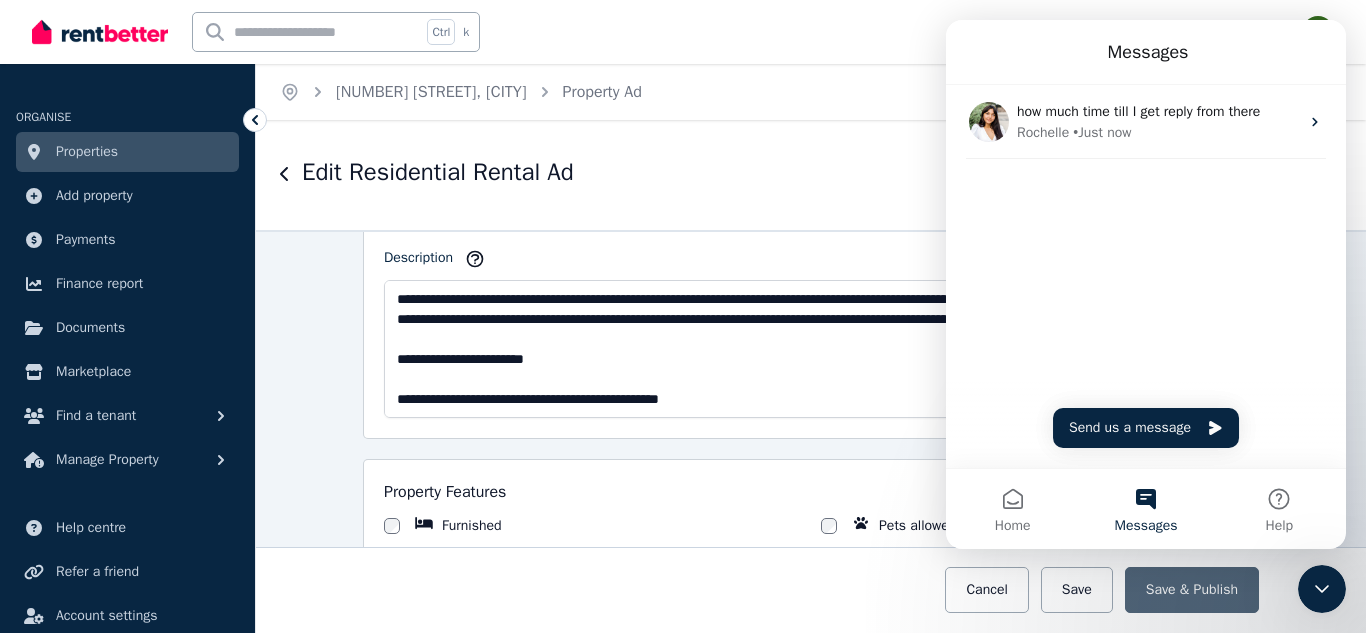 scroll, scrollTop: 0, scrollLeft: 0, axis: both 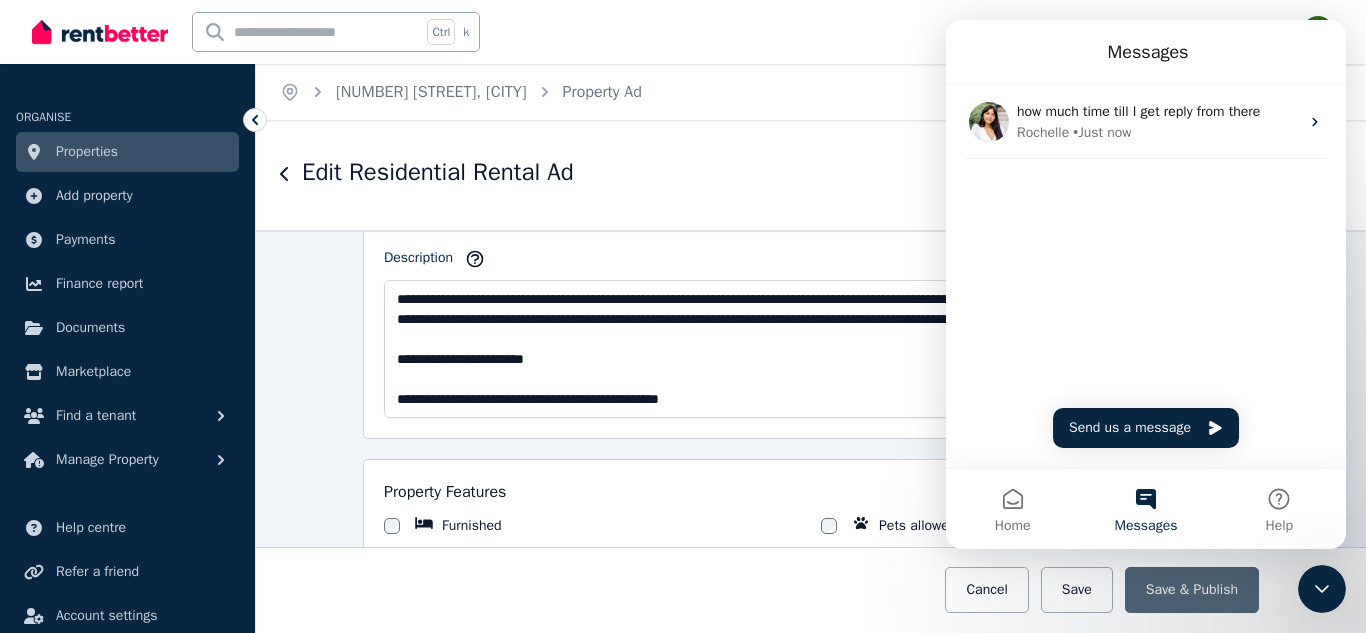 click on "Ctrl k Inbox" at bounding box center [649, 32] 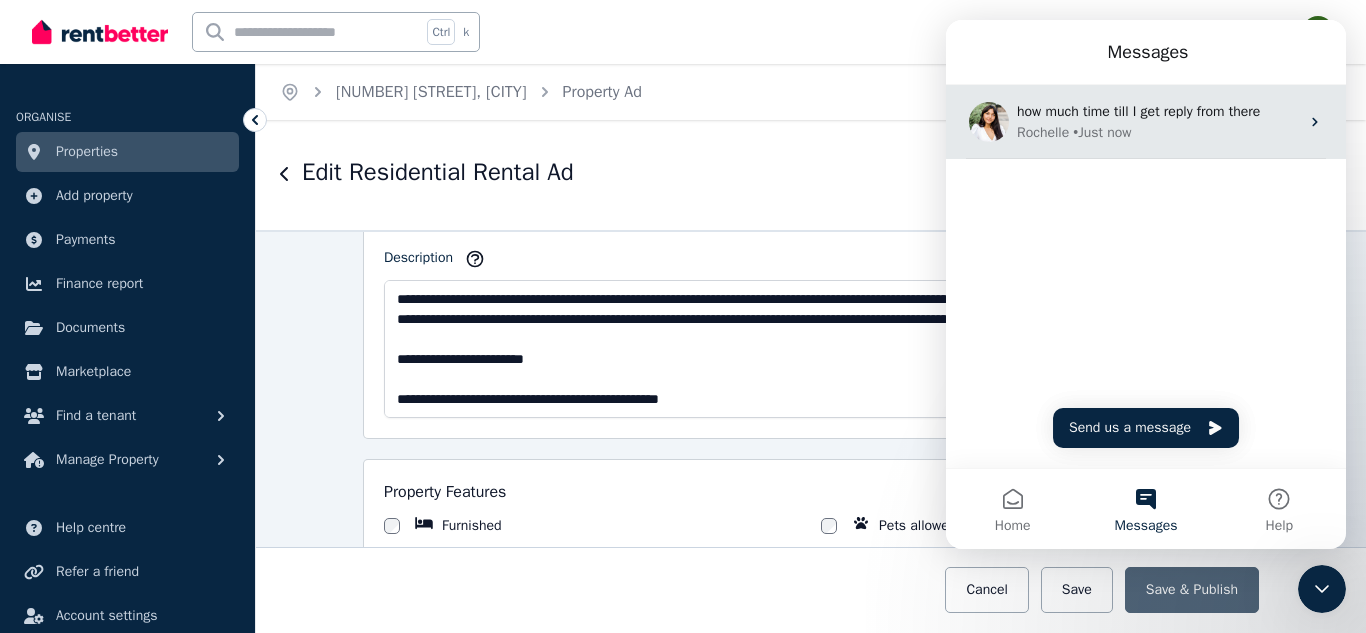 click on "how much time till I get reply from there" at bounding box center [1138, 111] 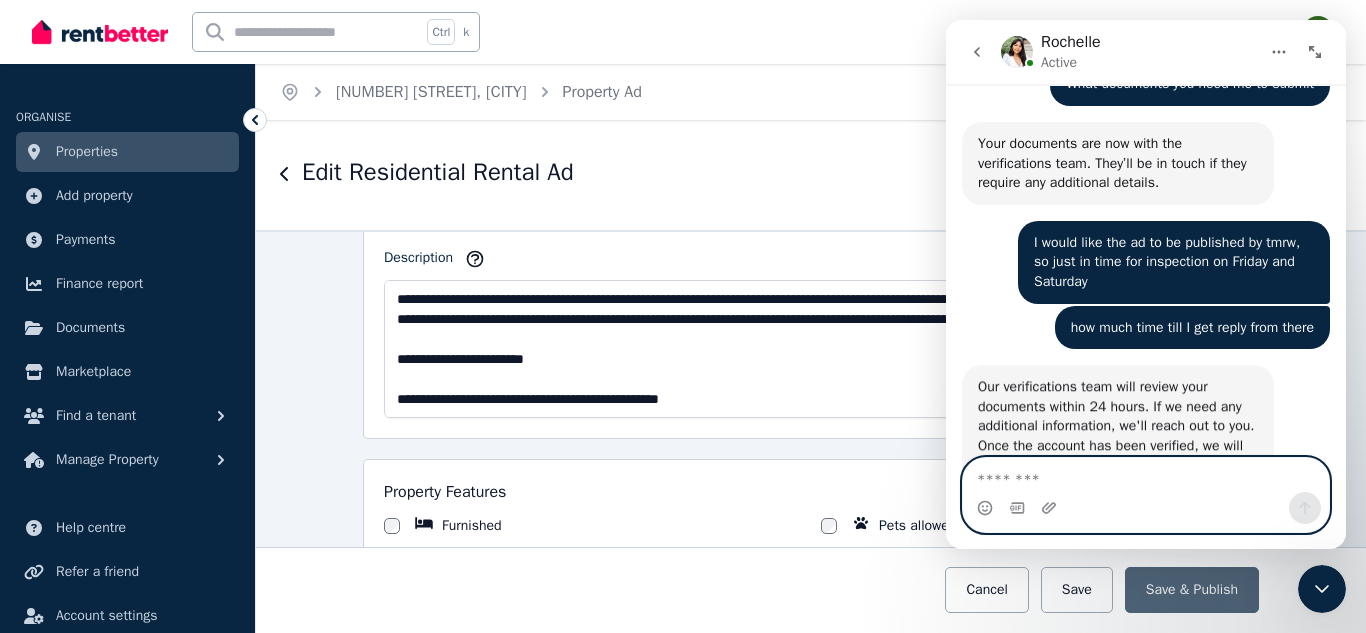 scroll, scrollTop: 1486, scrollLeft: 0, axis: vertical 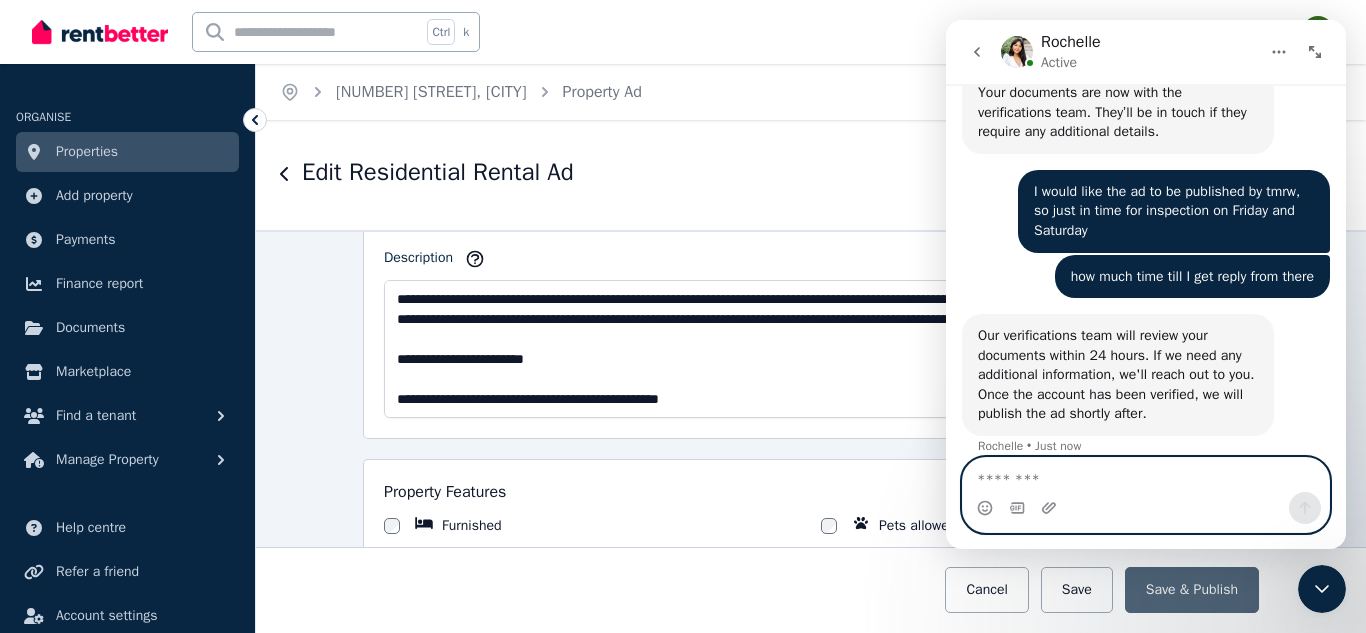 click at bounding box center [1146, 475] 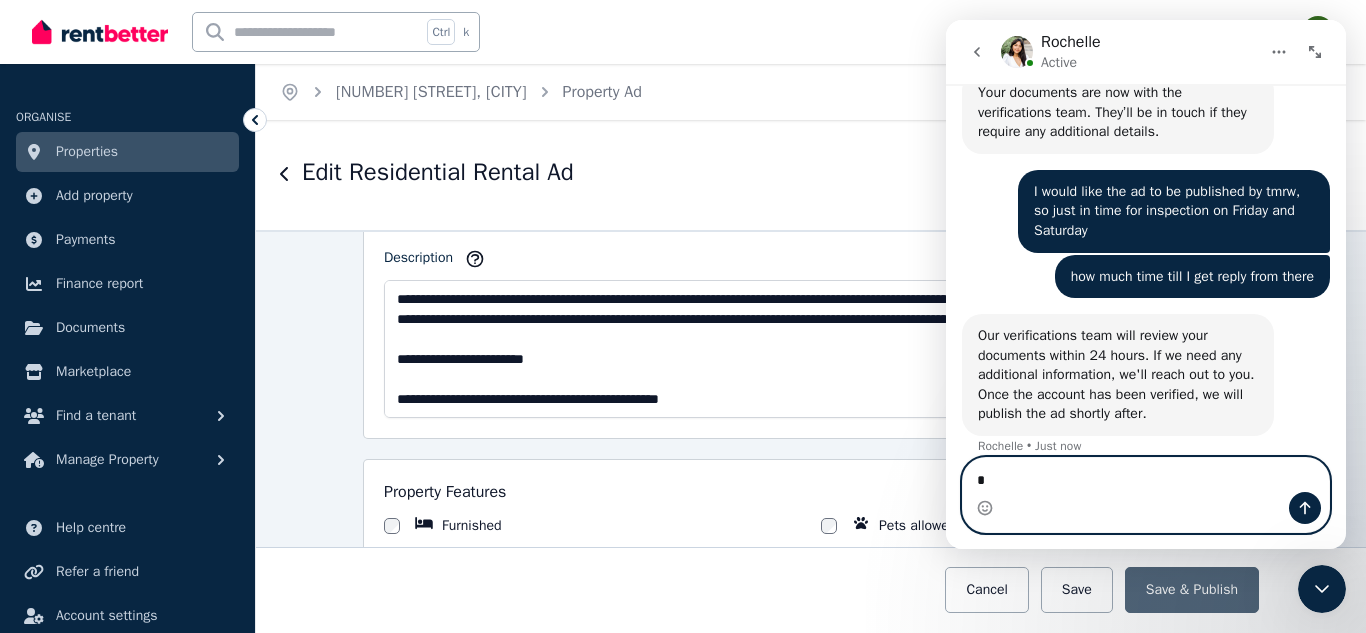 type on "**" 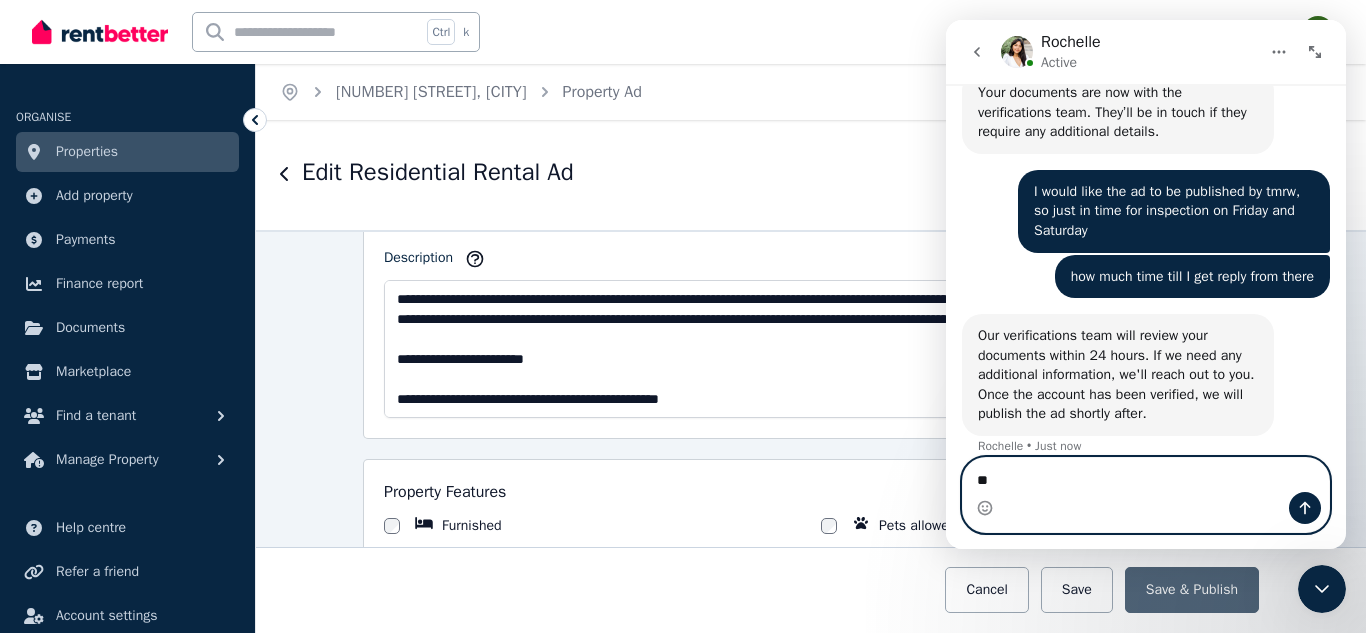 type 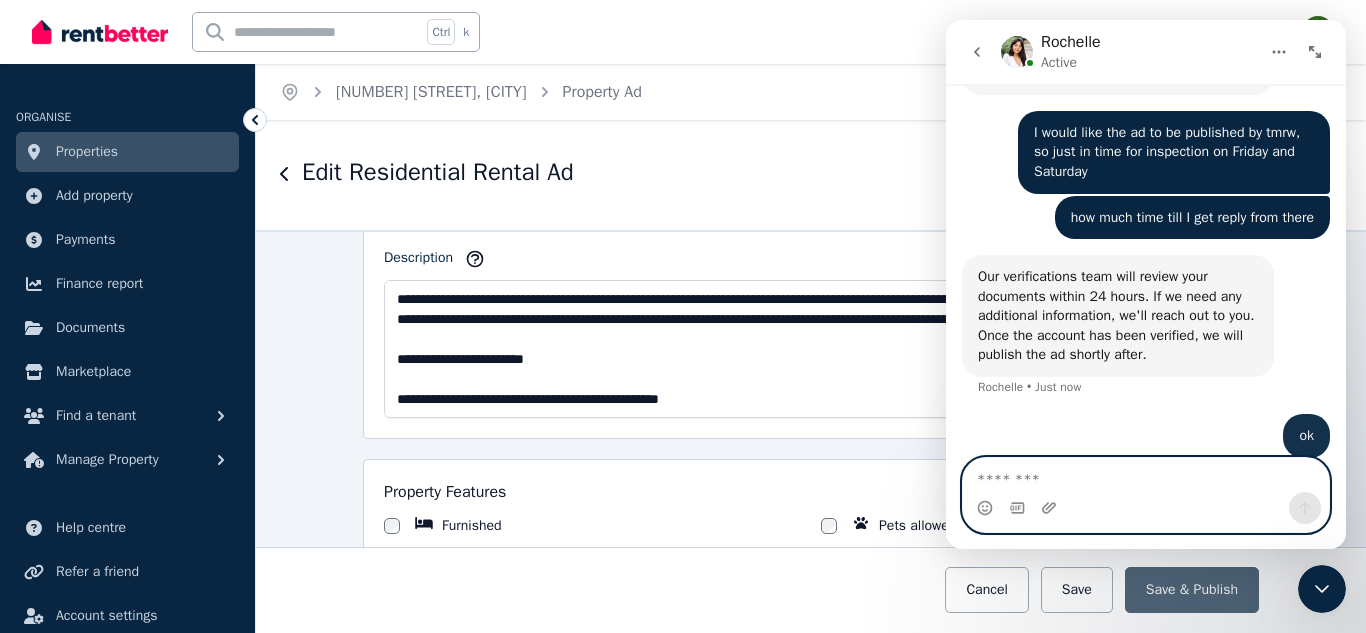 scroll, scrollTop: 1546, scrollLeft: 0, axis: vertical 